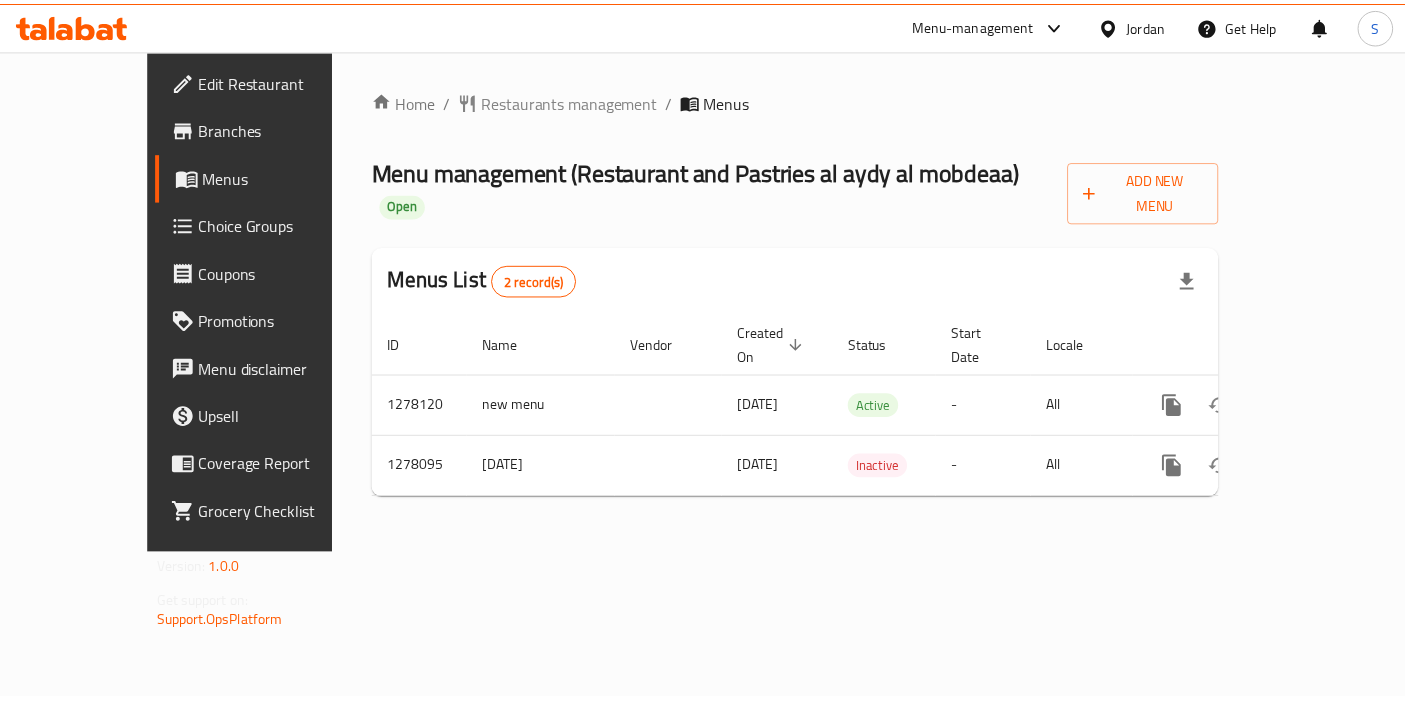 scroll, scrollTop: 0, scrollLeft: 0, axis: both 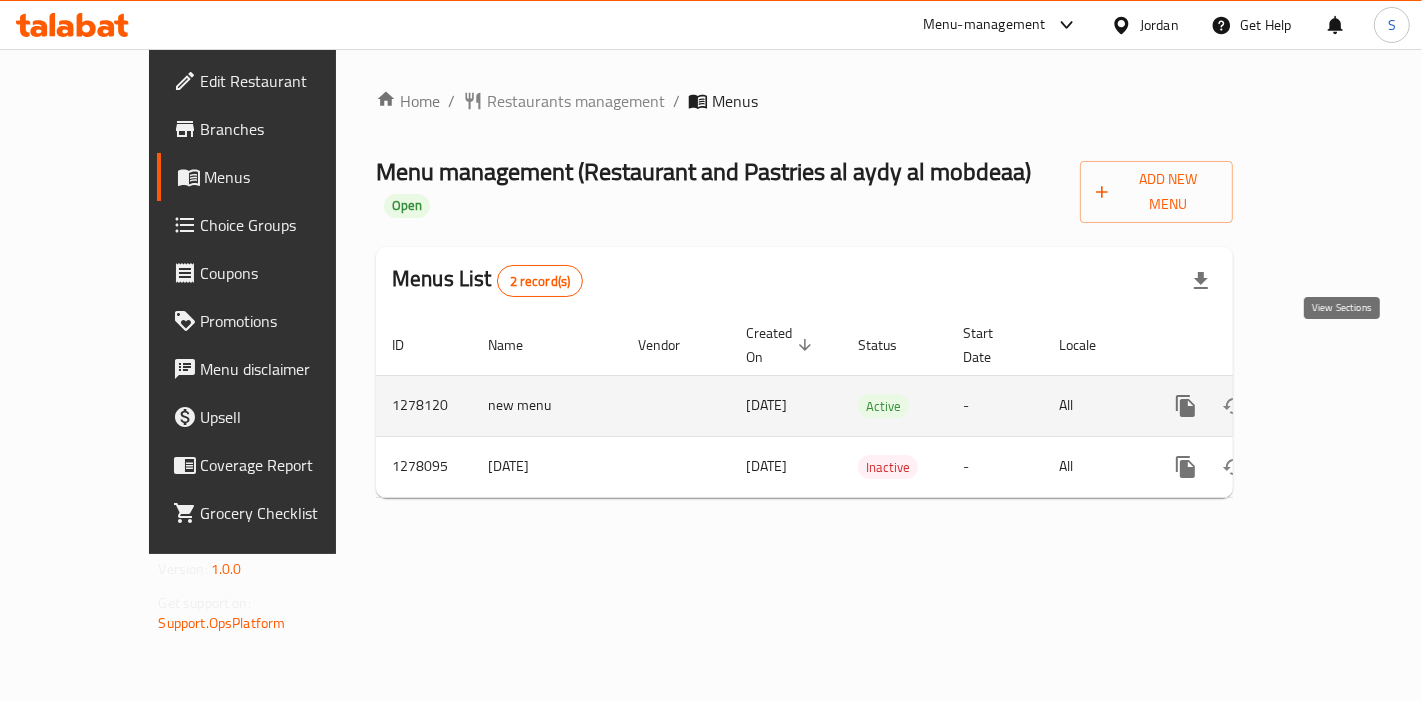 click 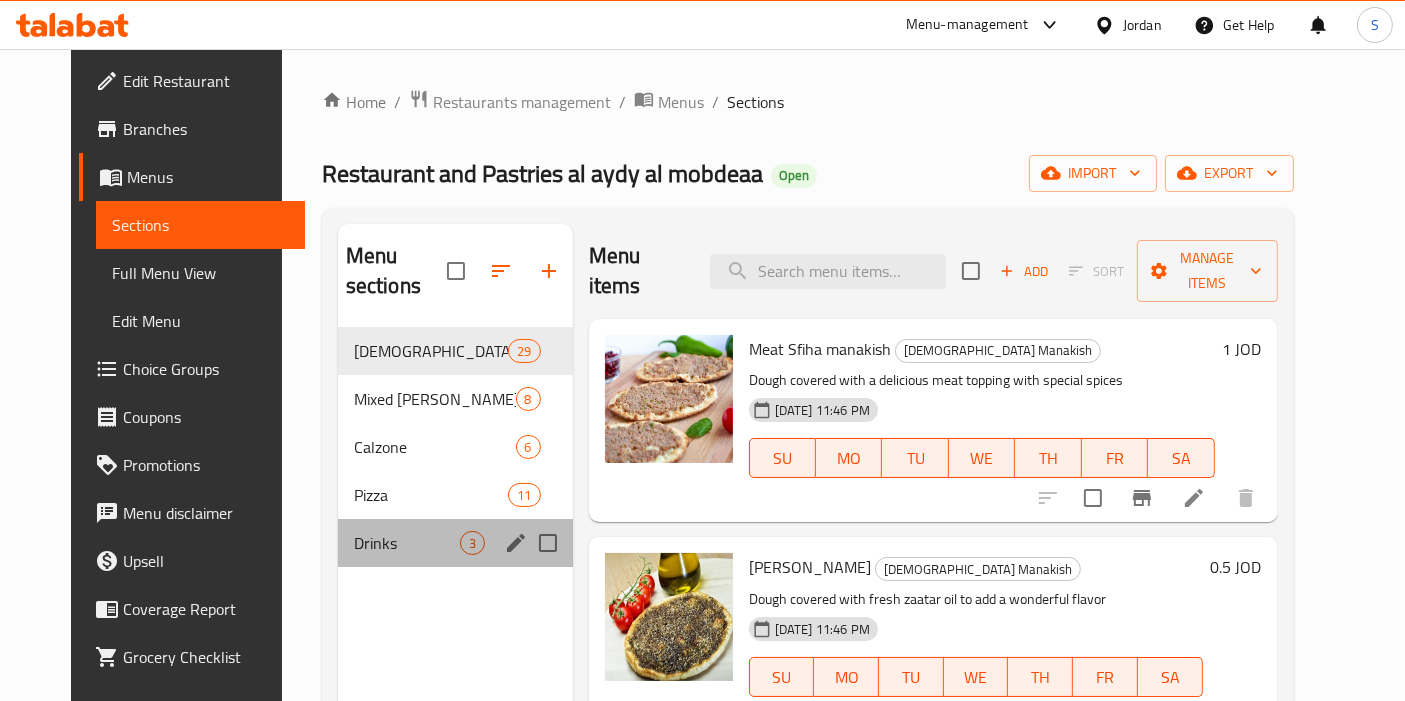 click on "Drinks 3" at bounding box center (455, 543) 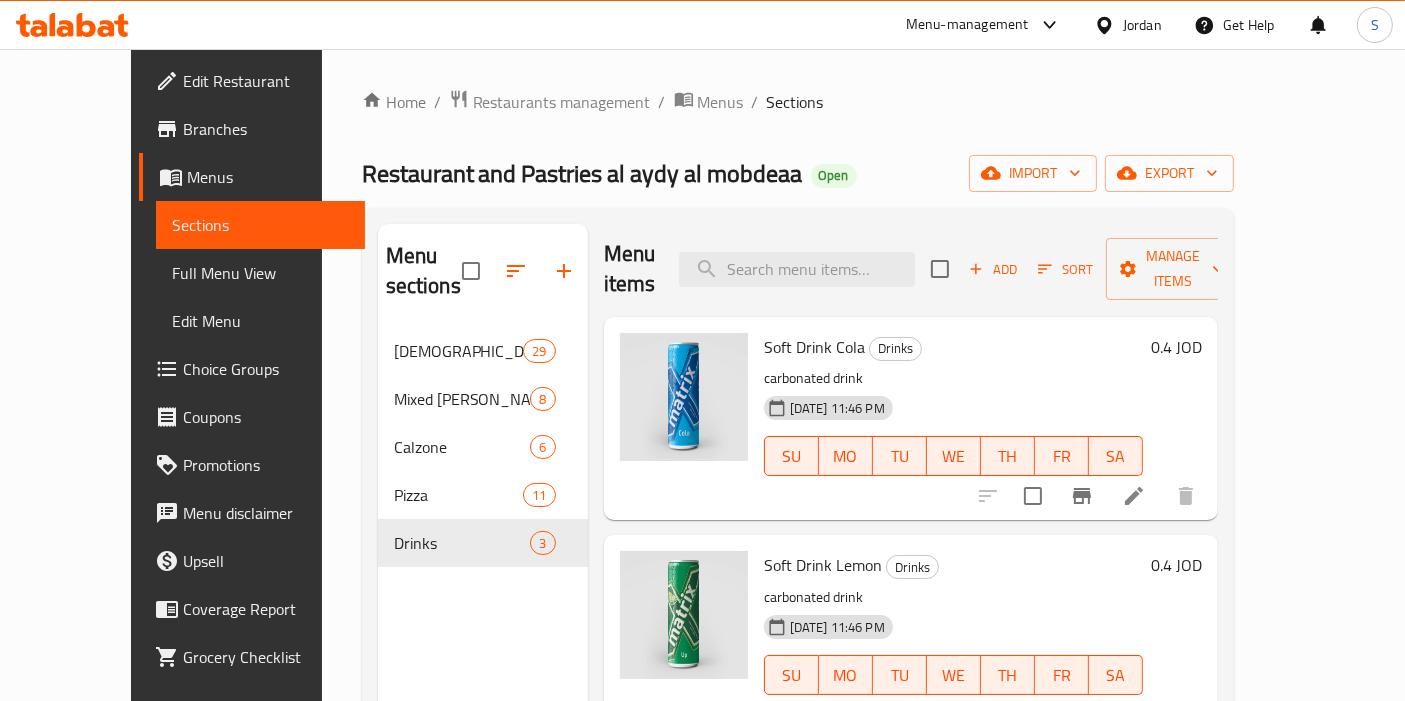 scroll, scrollTop: 3, scrollLeft: 0, axis: vertical 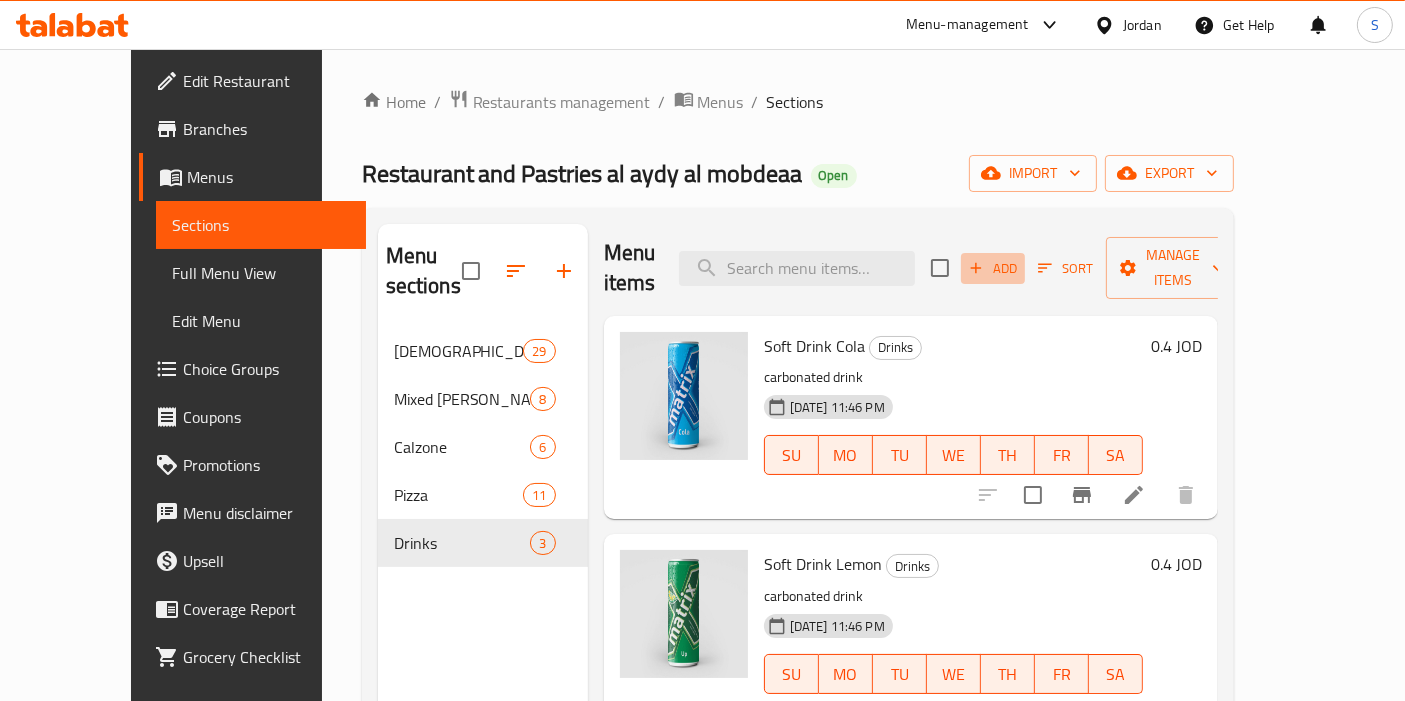 click on "Add" at bounding box center [993, 268] 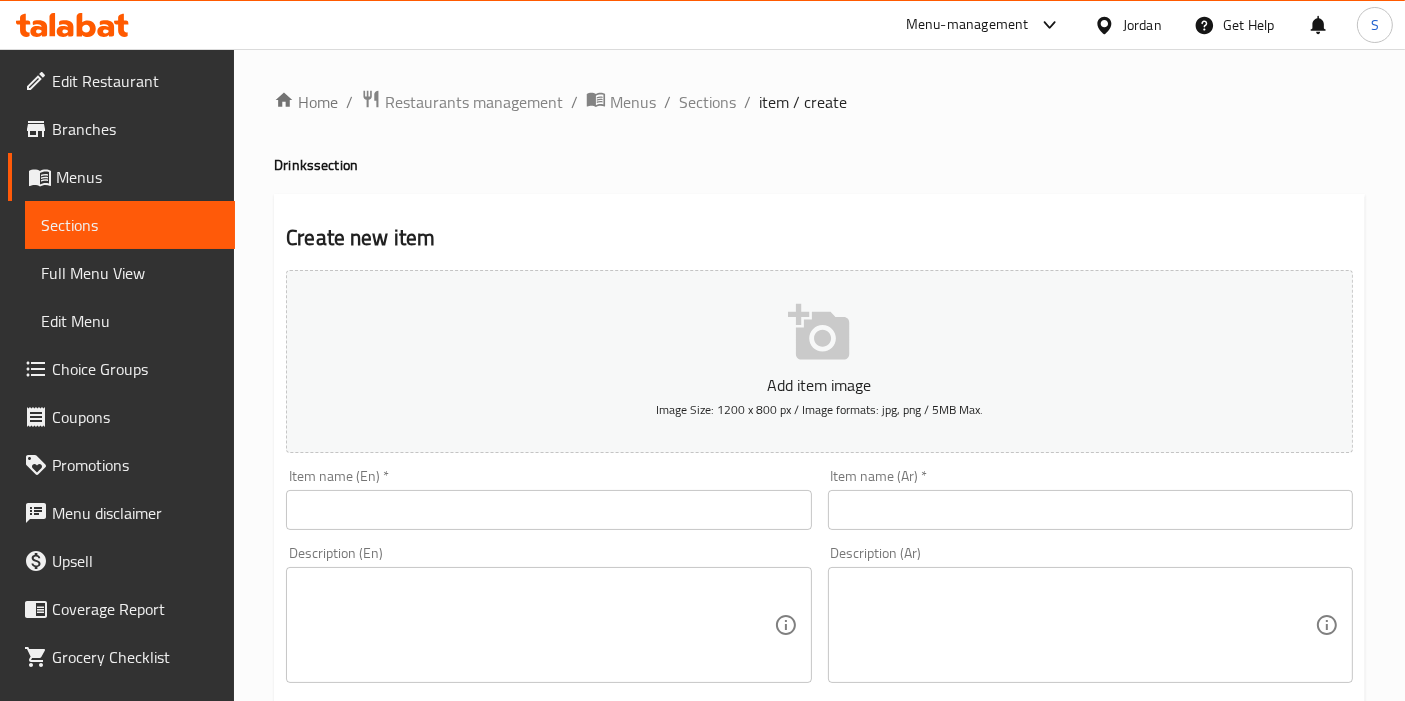 click on "Add item image Image Size: 1200 x 800 px / Image formats: jpg, png / 5MB Max." at bounding box center [819, 361] 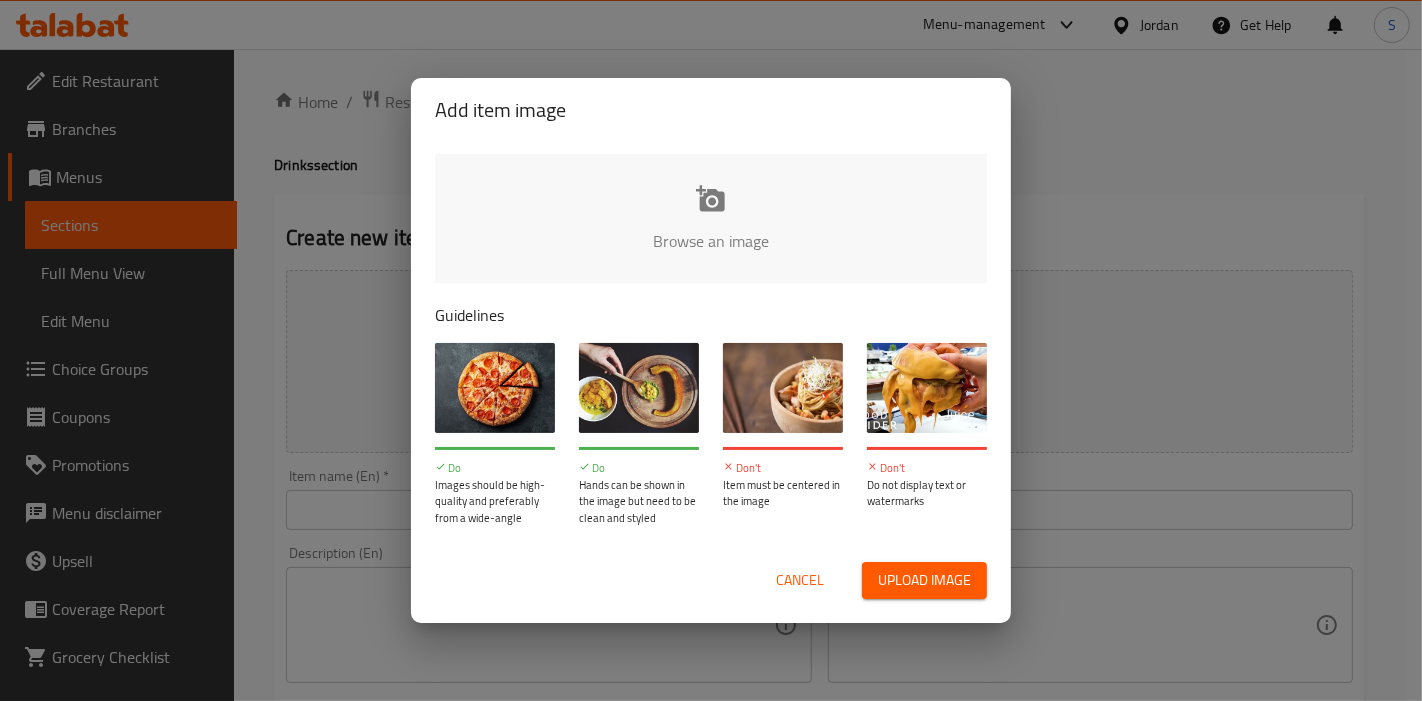 click on "Upload image" at bounding box center (924, 580) 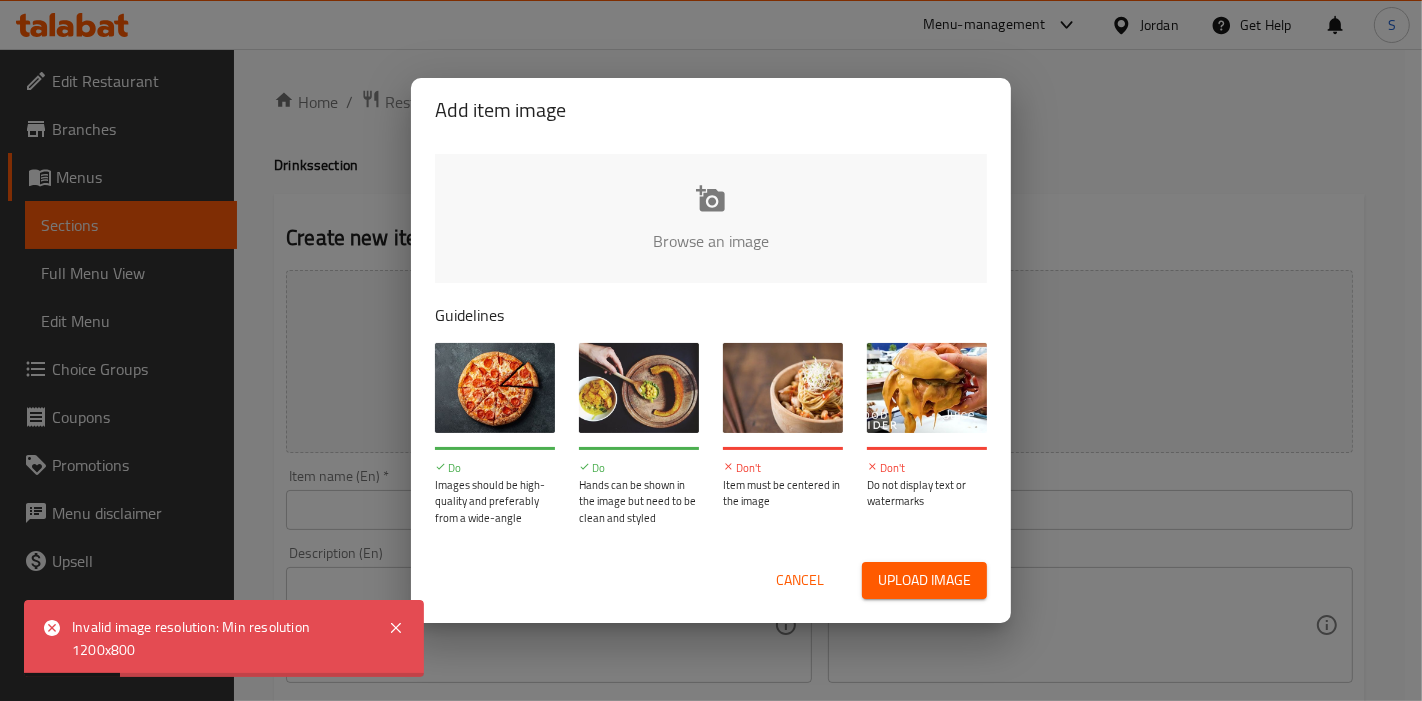 click on "Upload image" at bounding box center (924, 580) 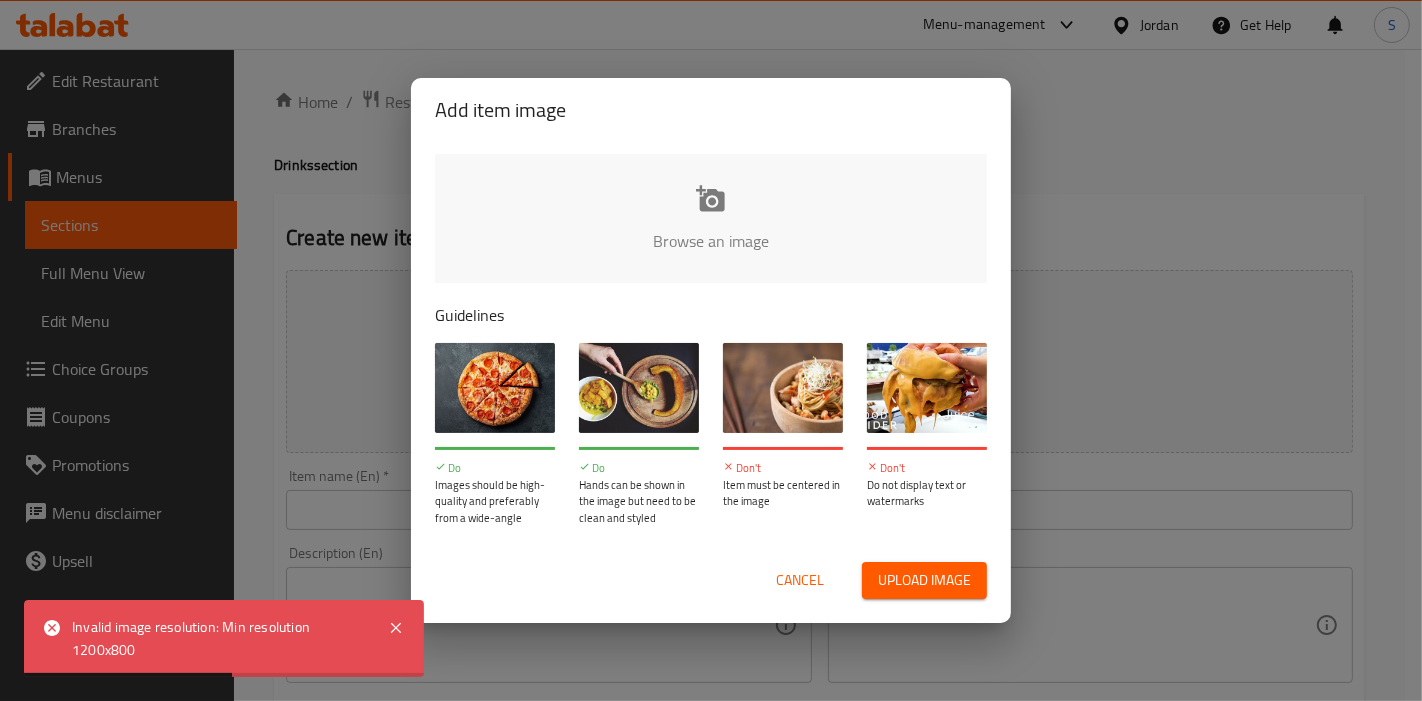 type on "C:\fakepath\WhatsApp Image 2025-07-15 at 8.15.39 AM (1).jpeg" 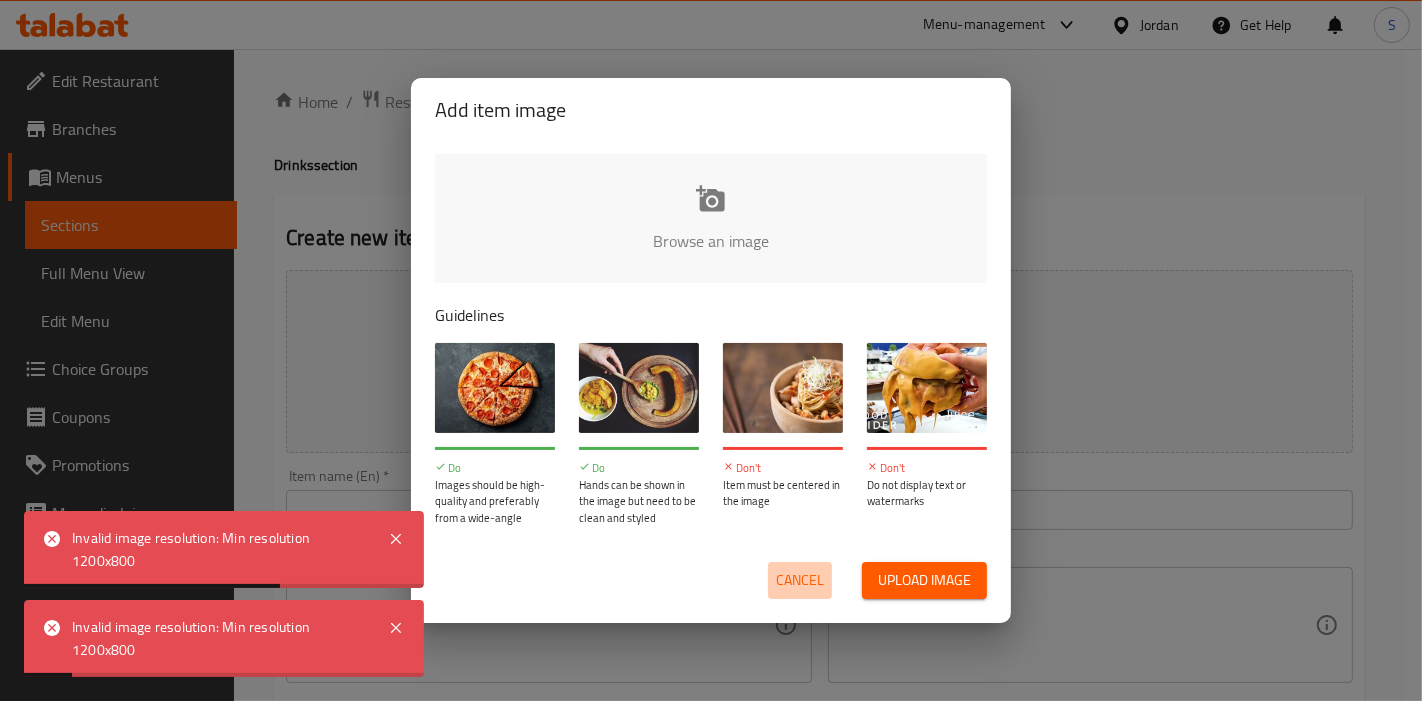 click on "Cancel" at bounding box center (800, 580) 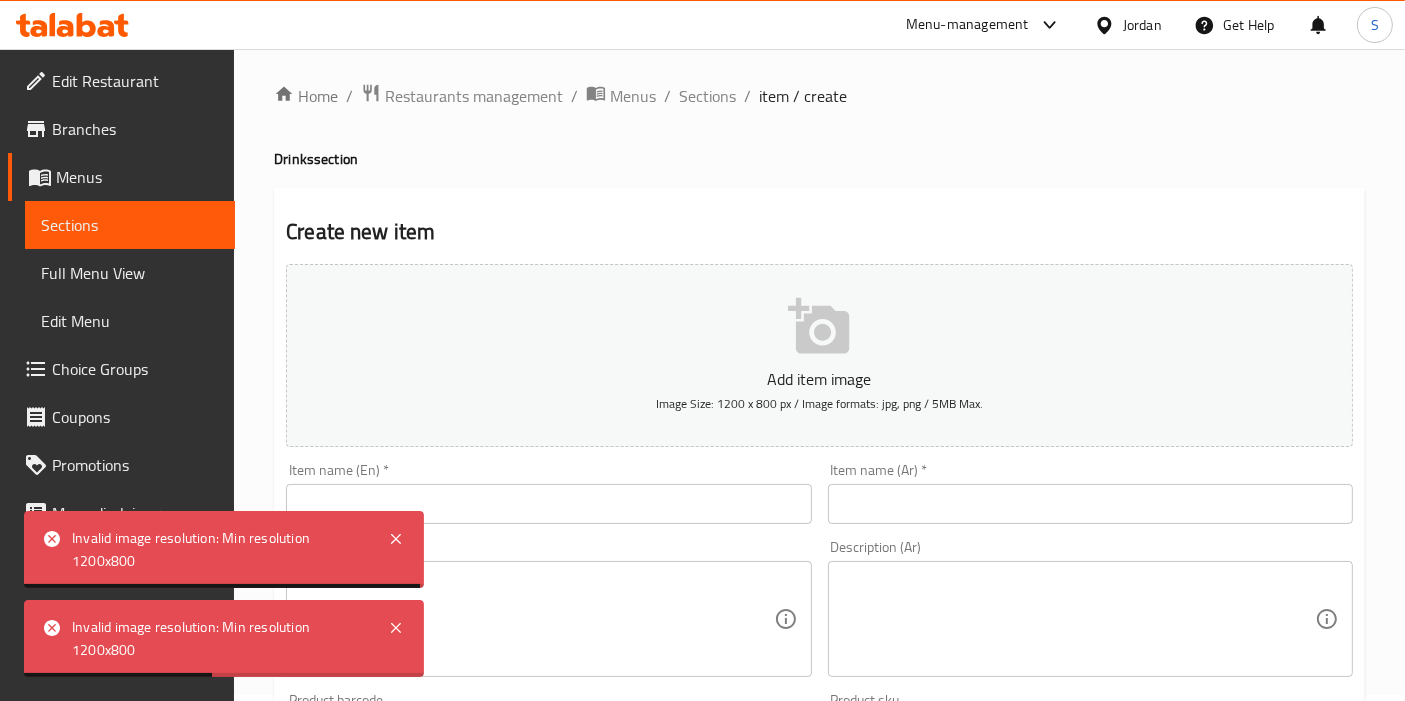 scroll, scrollTop: 0, scrollLeft: 0, axis: both 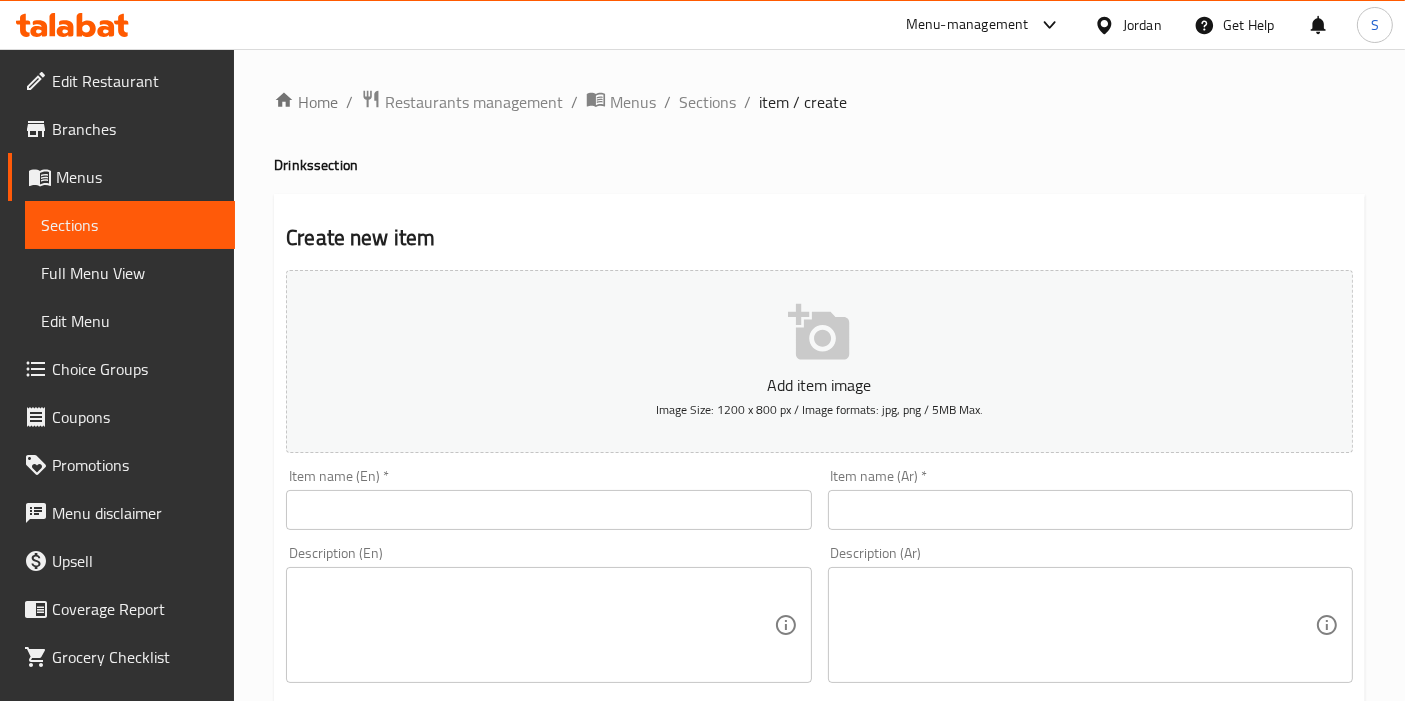 click at bounding box center (548, 510) 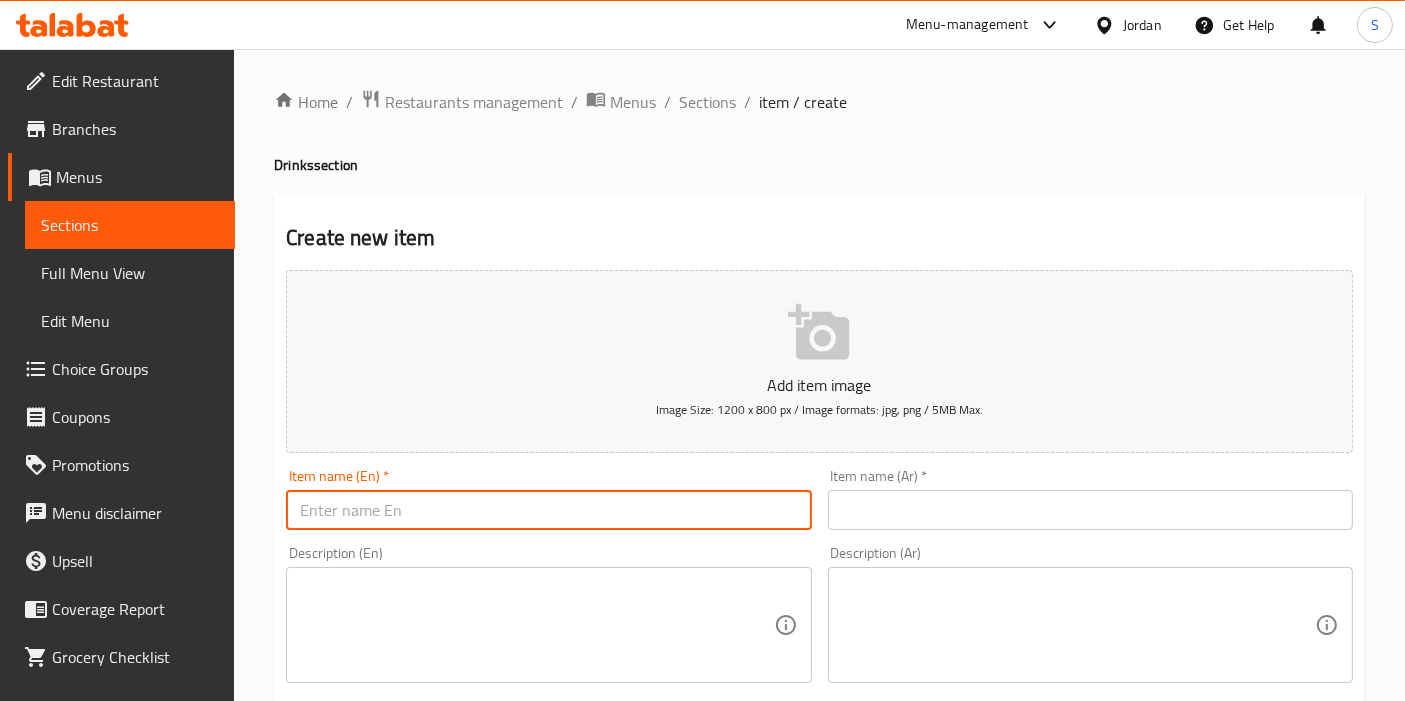 type on "’" 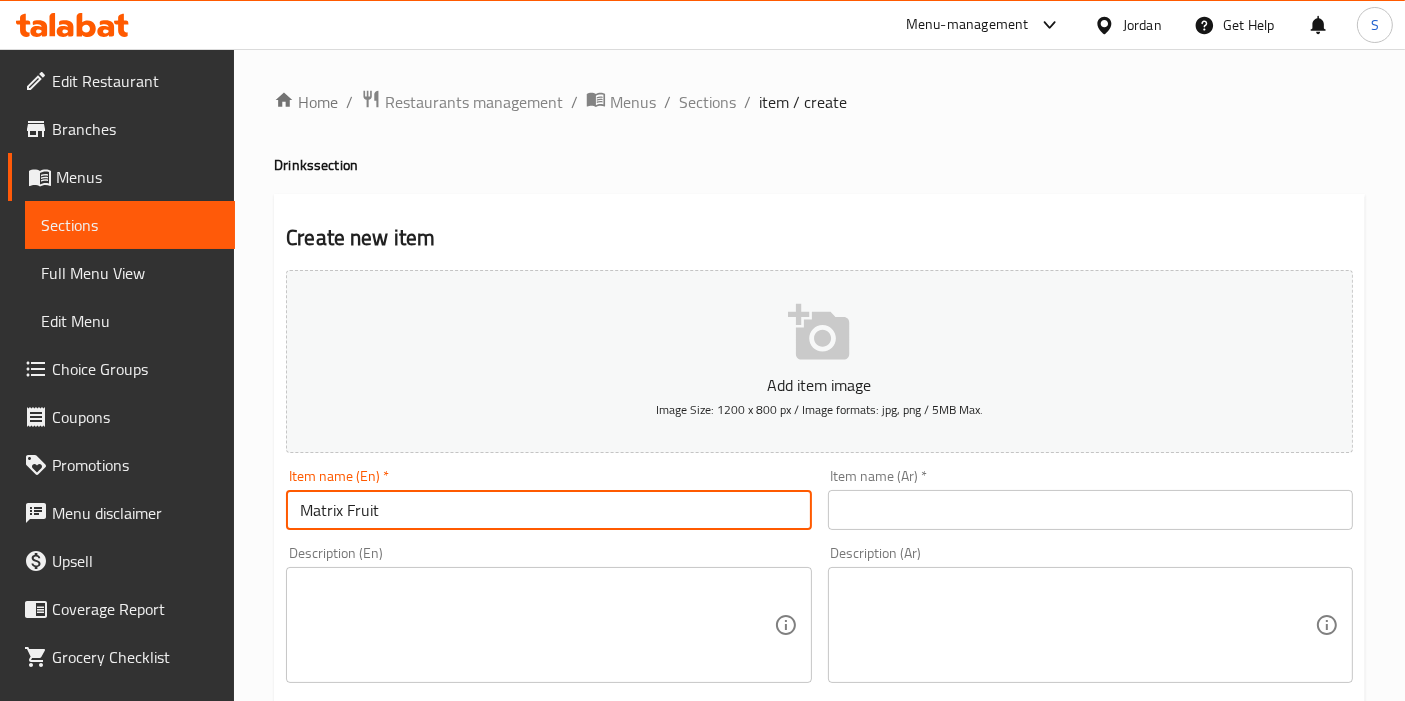 type on "Matrix Fruit" 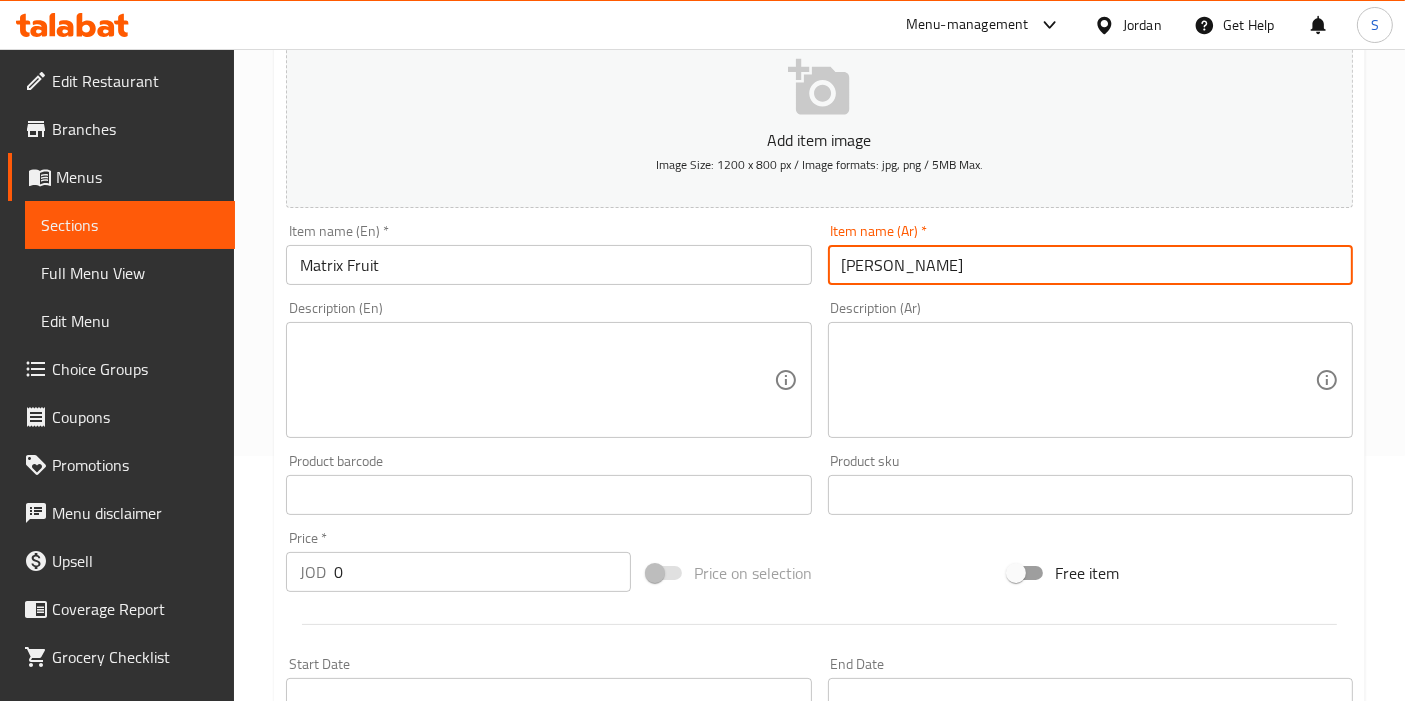 scroll, scrollTop: 444, scrollLeft: 0, axis: vertical 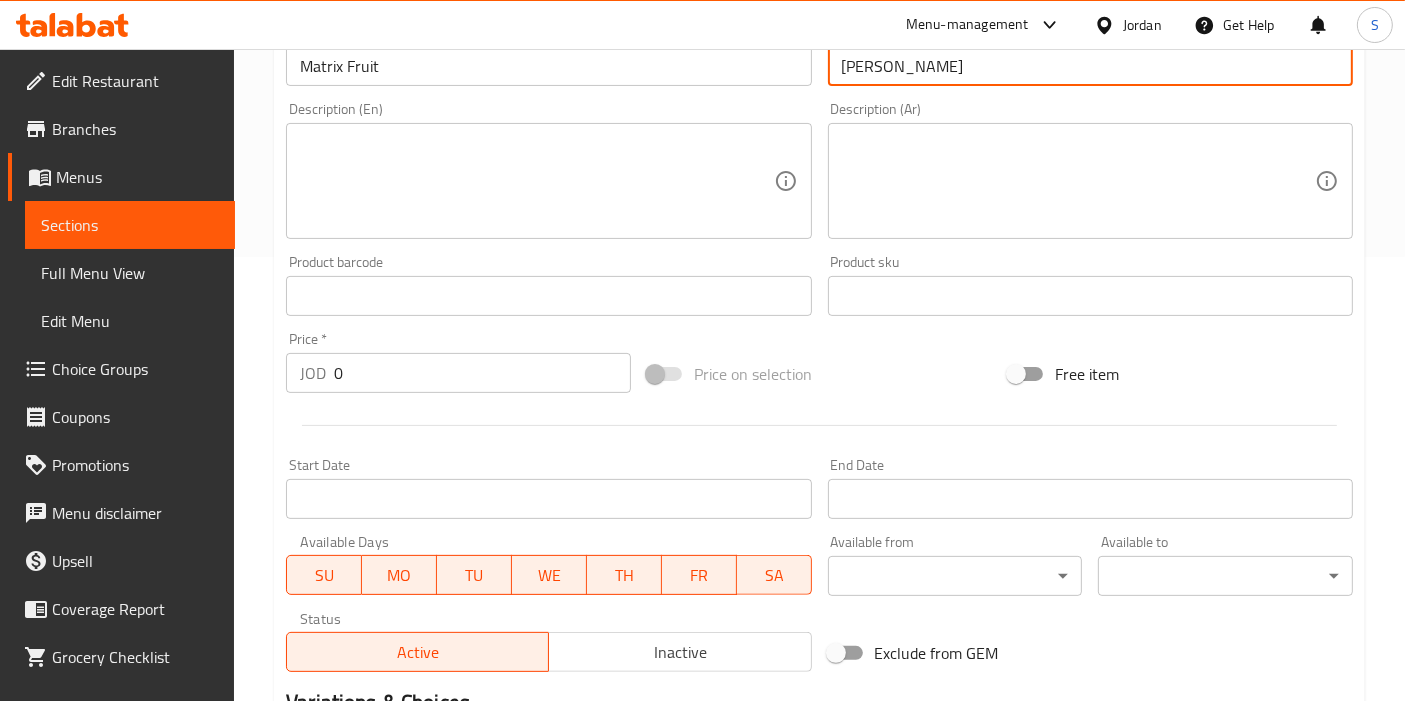 type on "ماتركس فروتس" 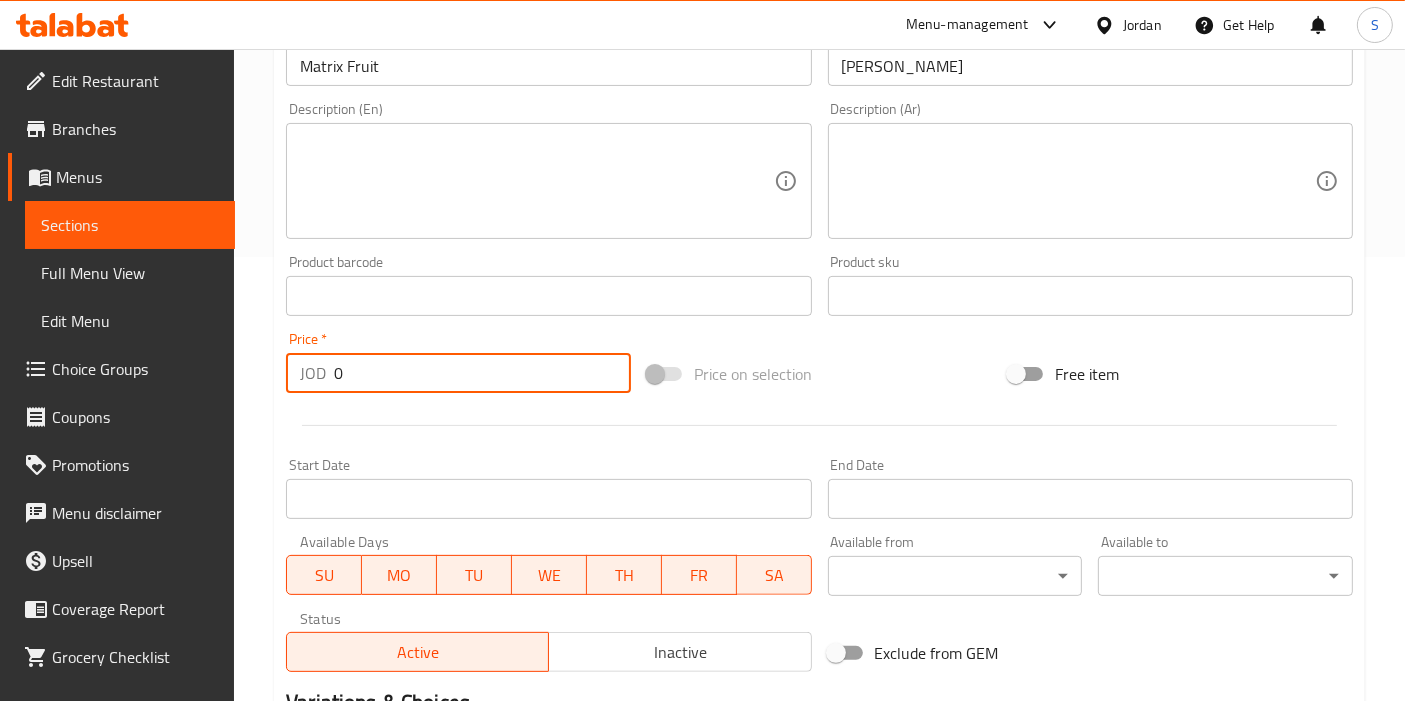 click on "0" at bounding box center (482, 373) 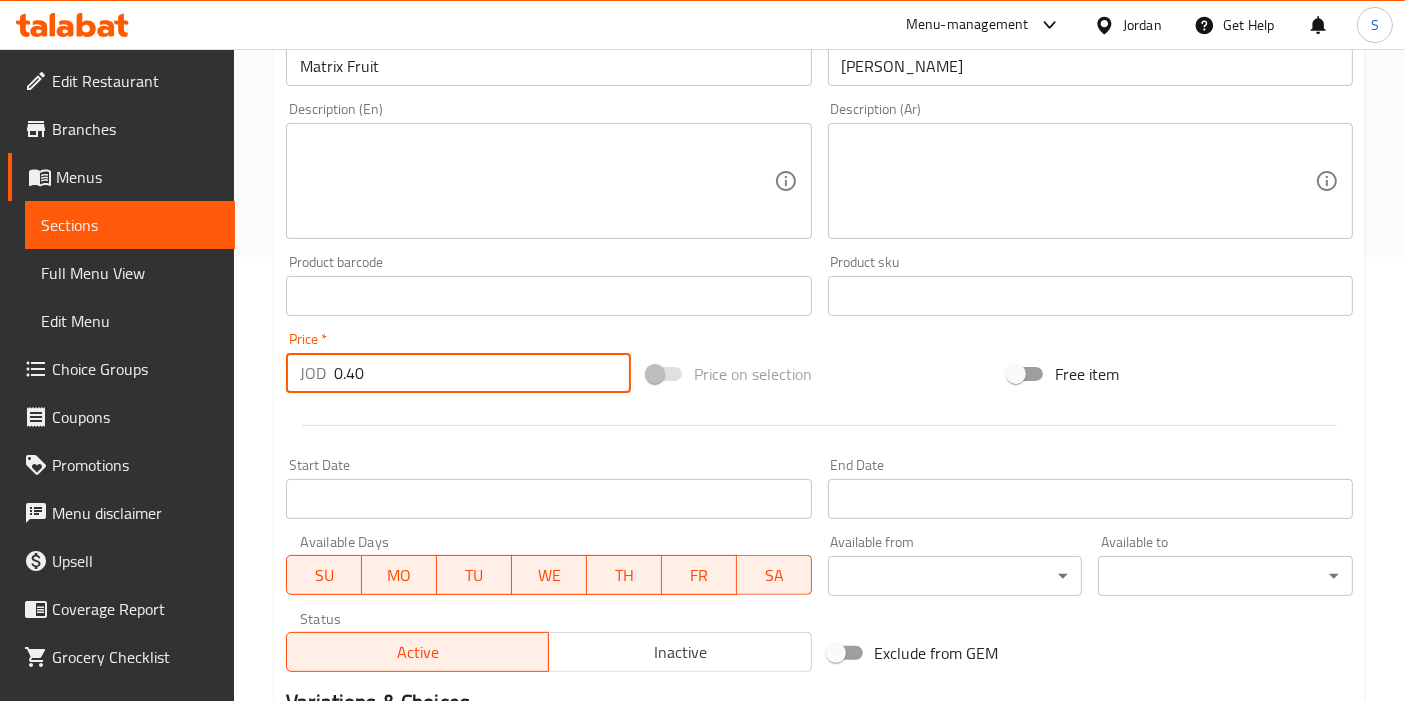 scroll, scrollTop: 666, scrollLeft: 0, axis: vertical 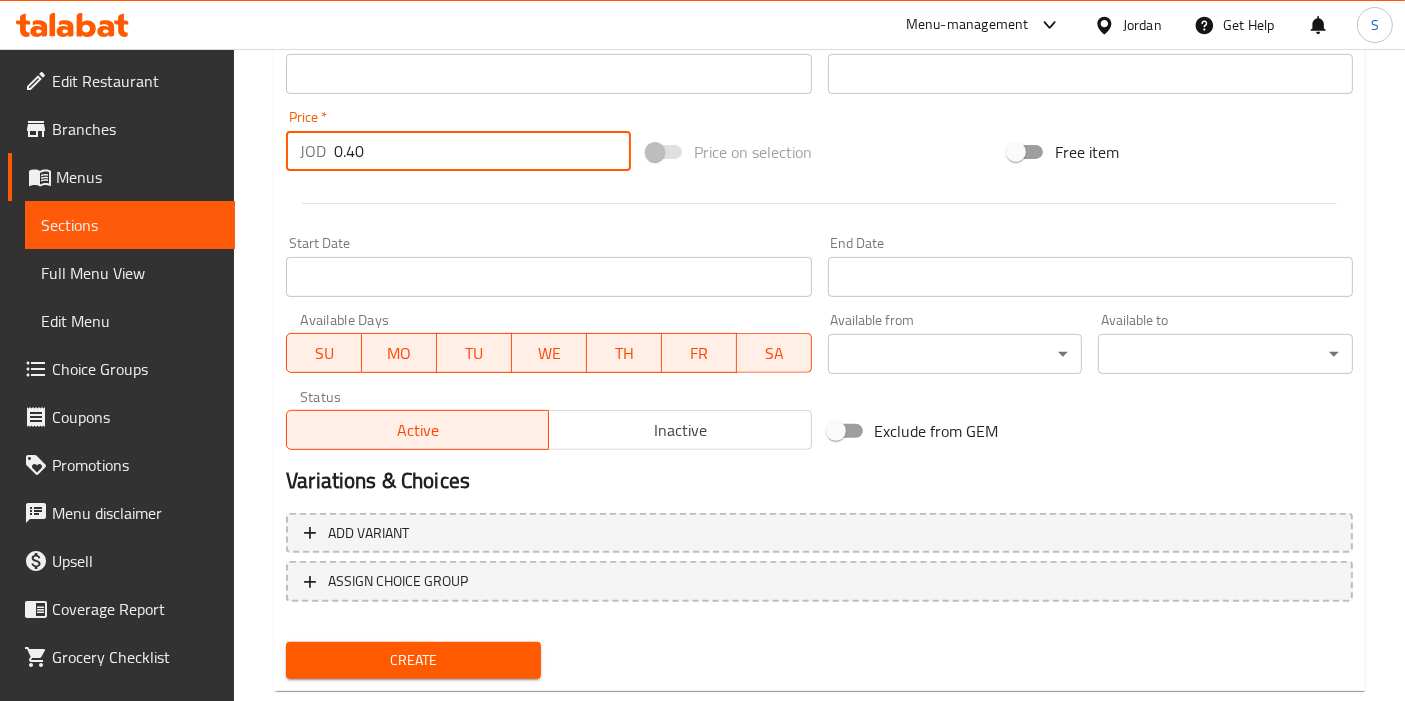 type on "0.40" 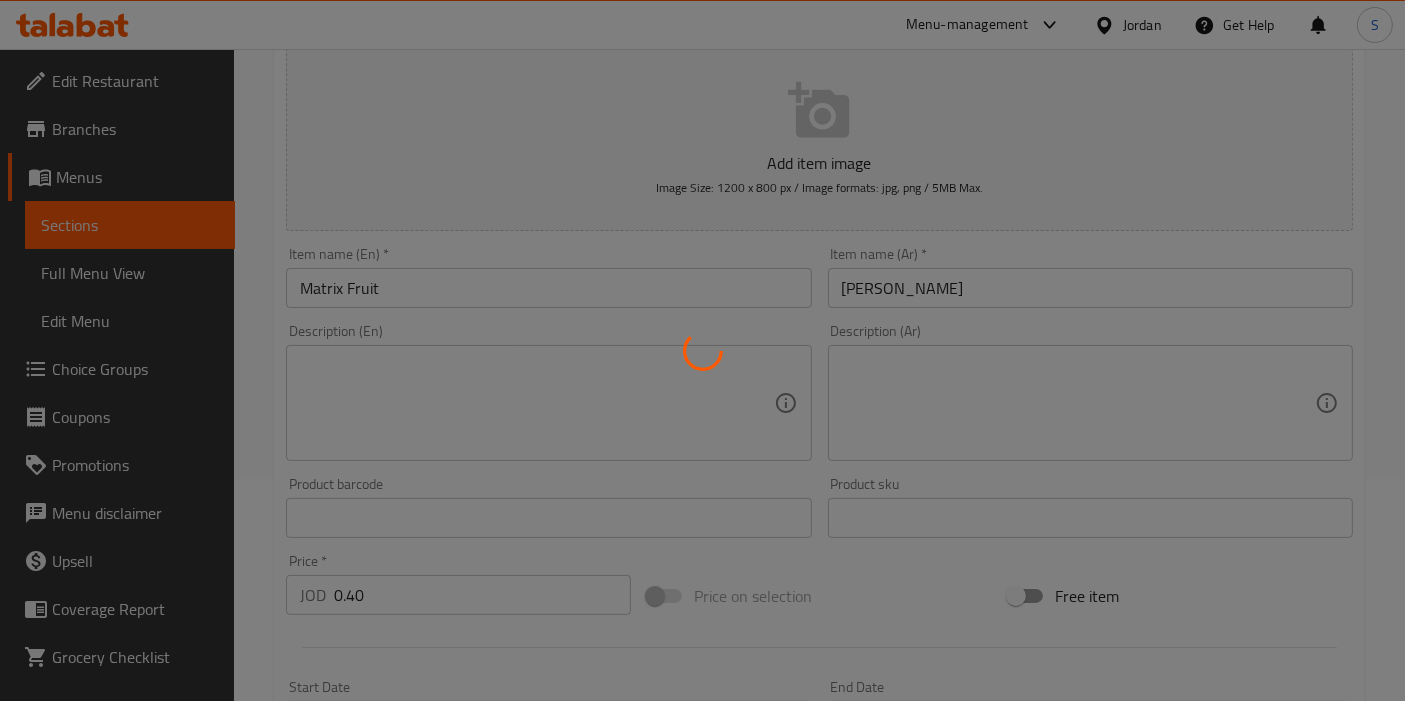 scroll, scrollTop: 0, scrollLeft: 0, axis: both 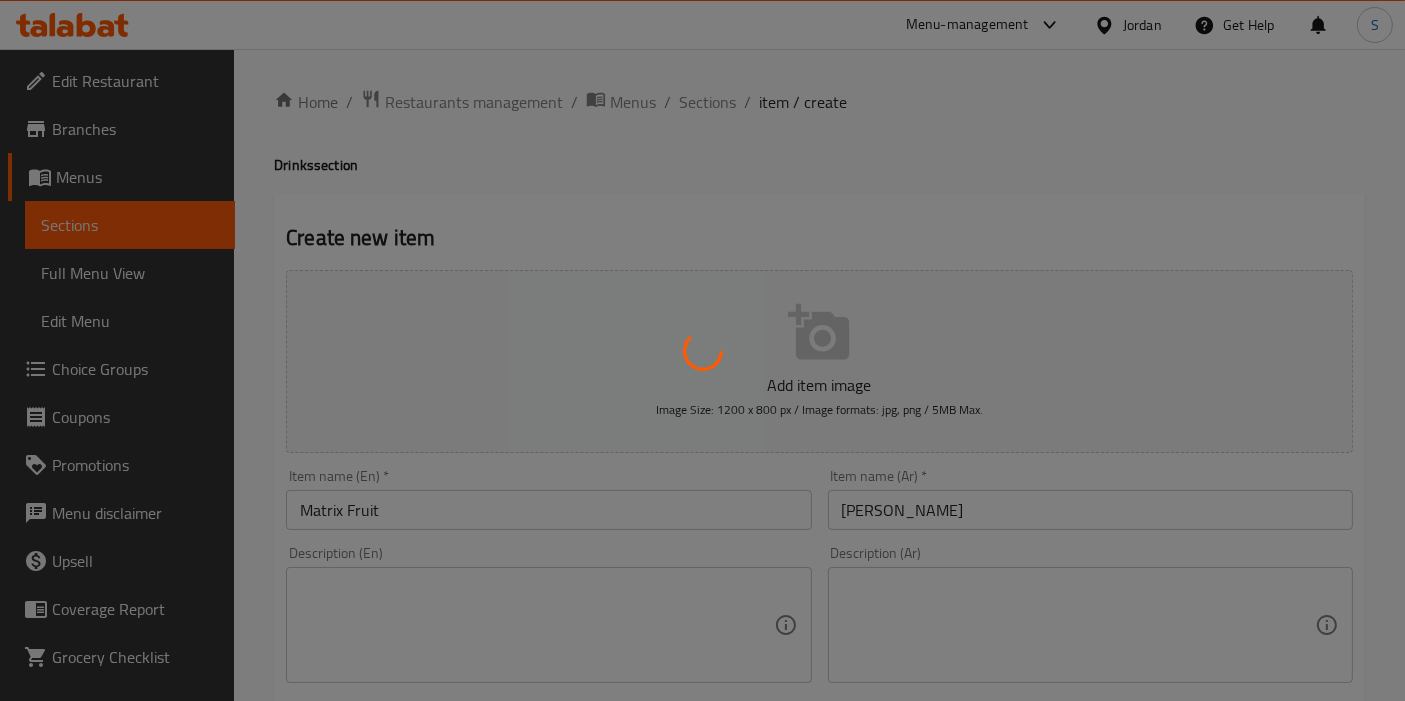 type 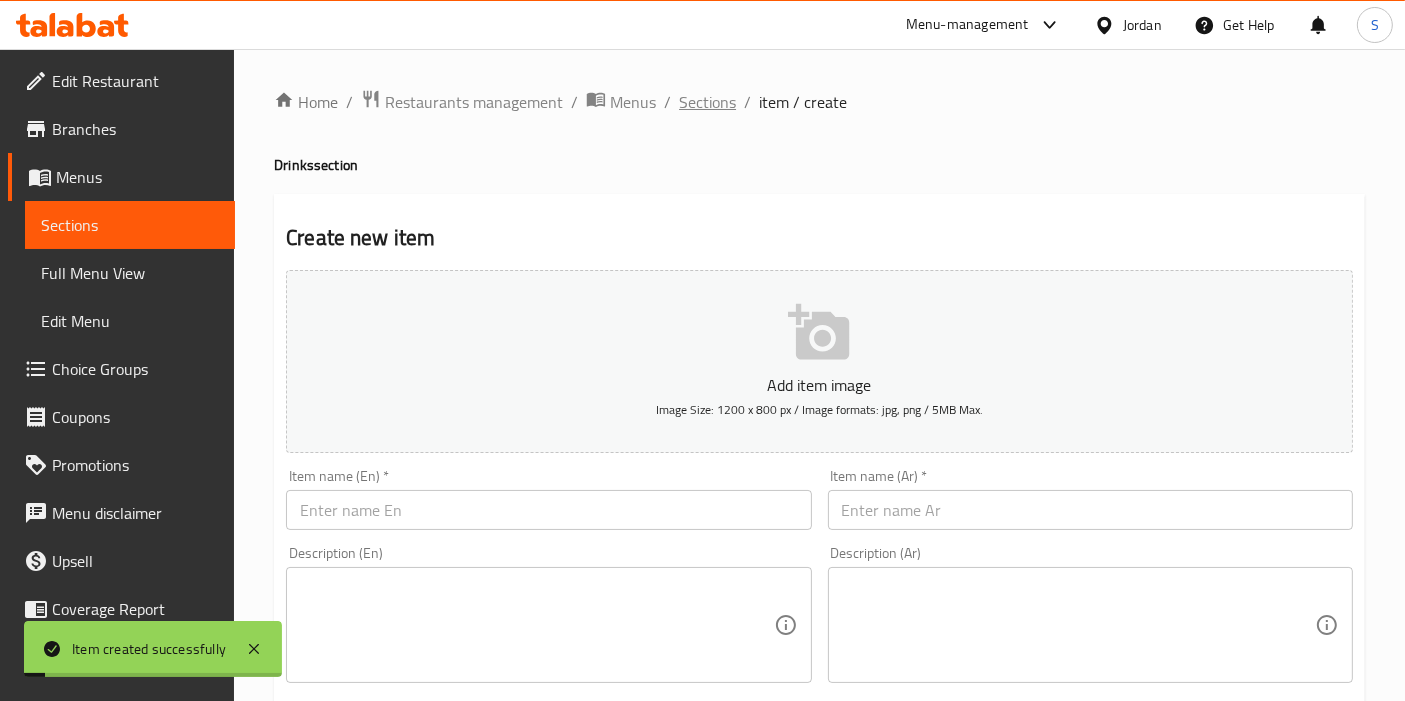 click on "Sections" at bounding box center (707, 102) 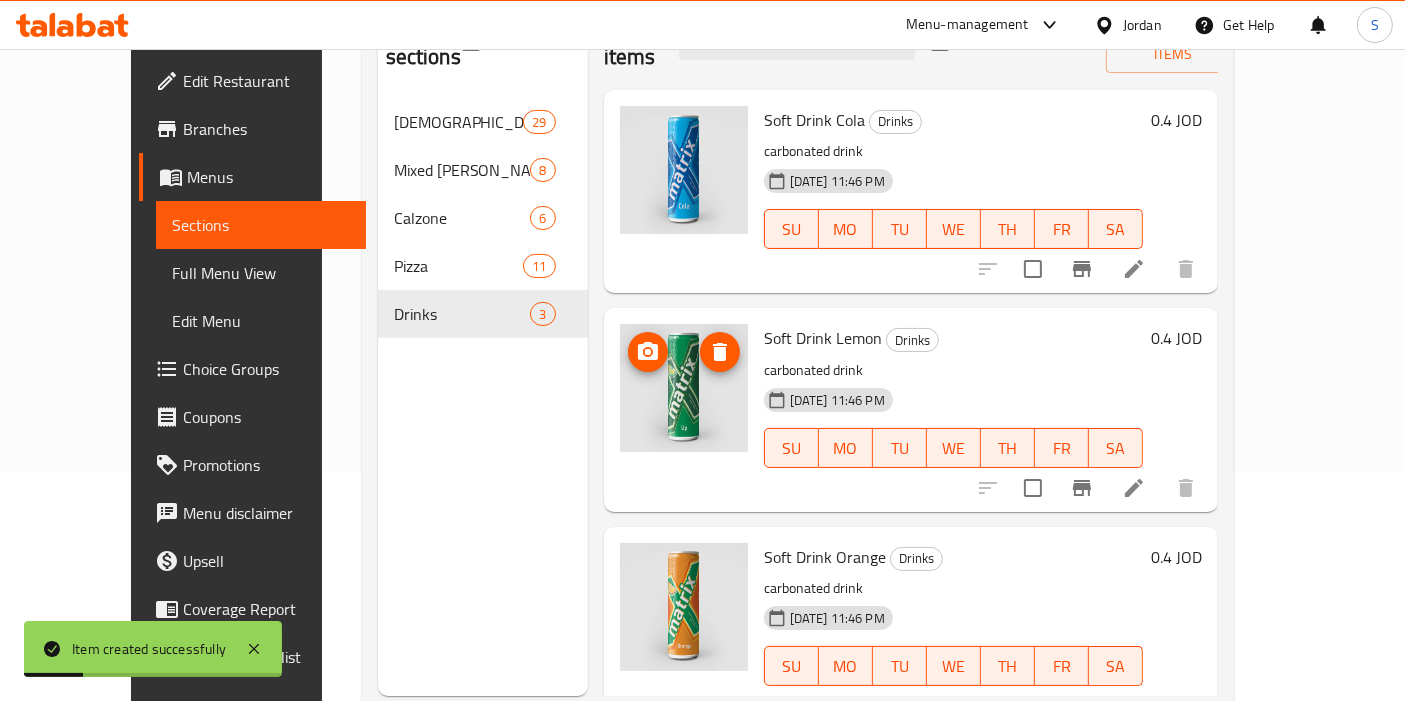 scroll, scrollTop: 279, scrollLeft: 0, axis: vertical 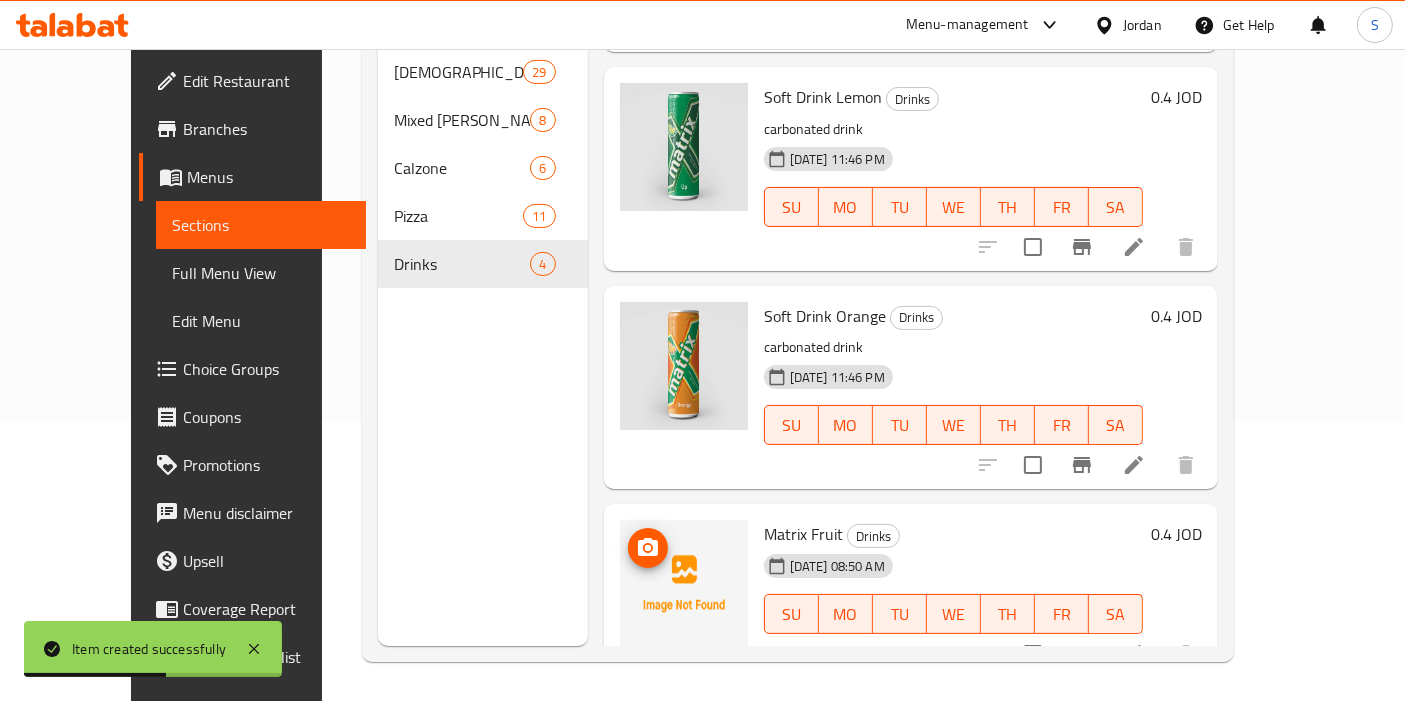click at bounding box center [684, 584] 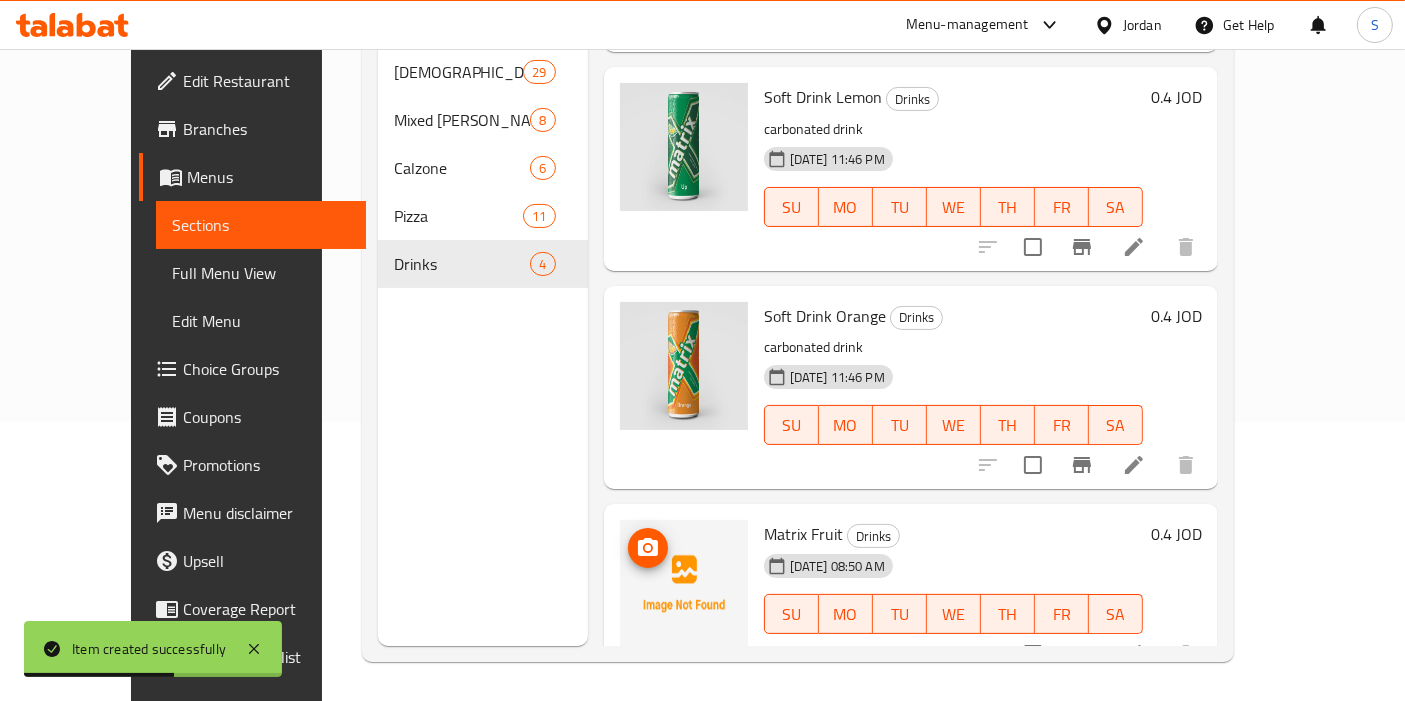 click 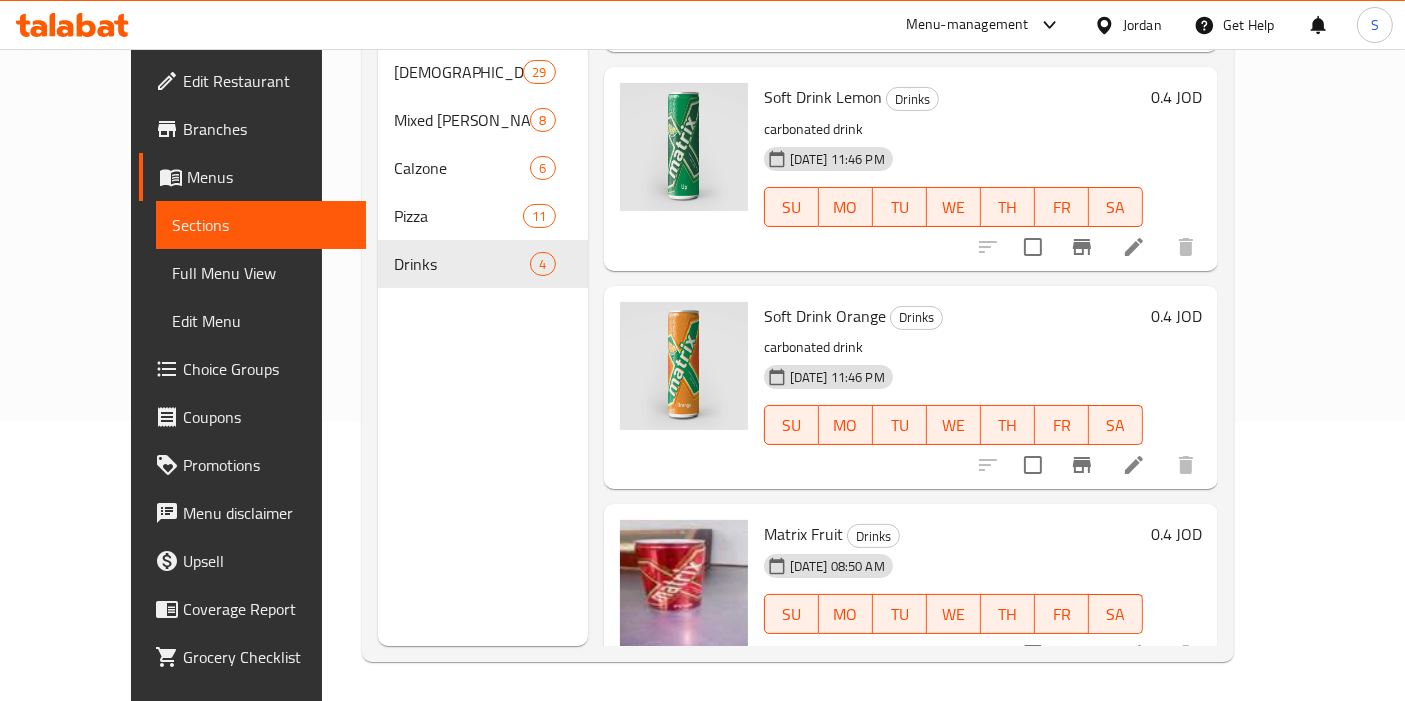 click at bounding box center (1134, 654) 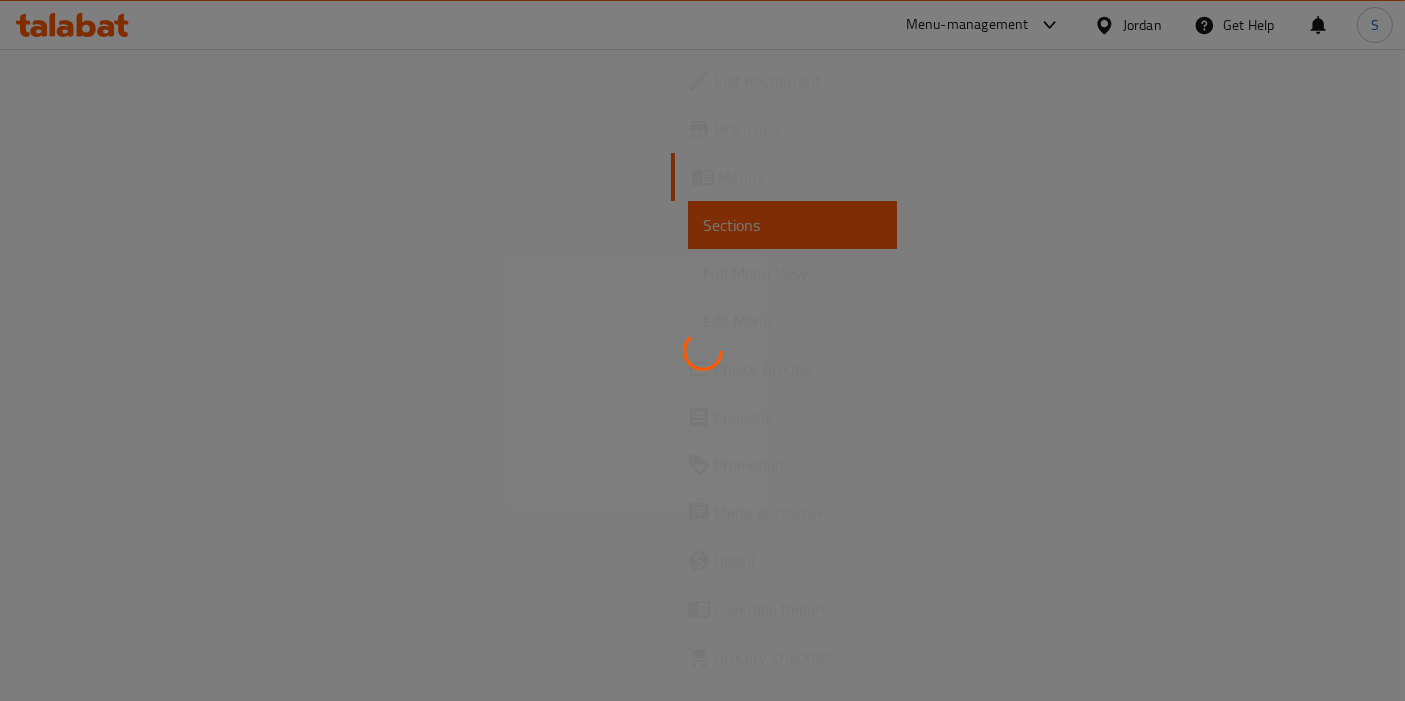 scroll, scrollTop: 0, scrollLeft: 0, axis: both 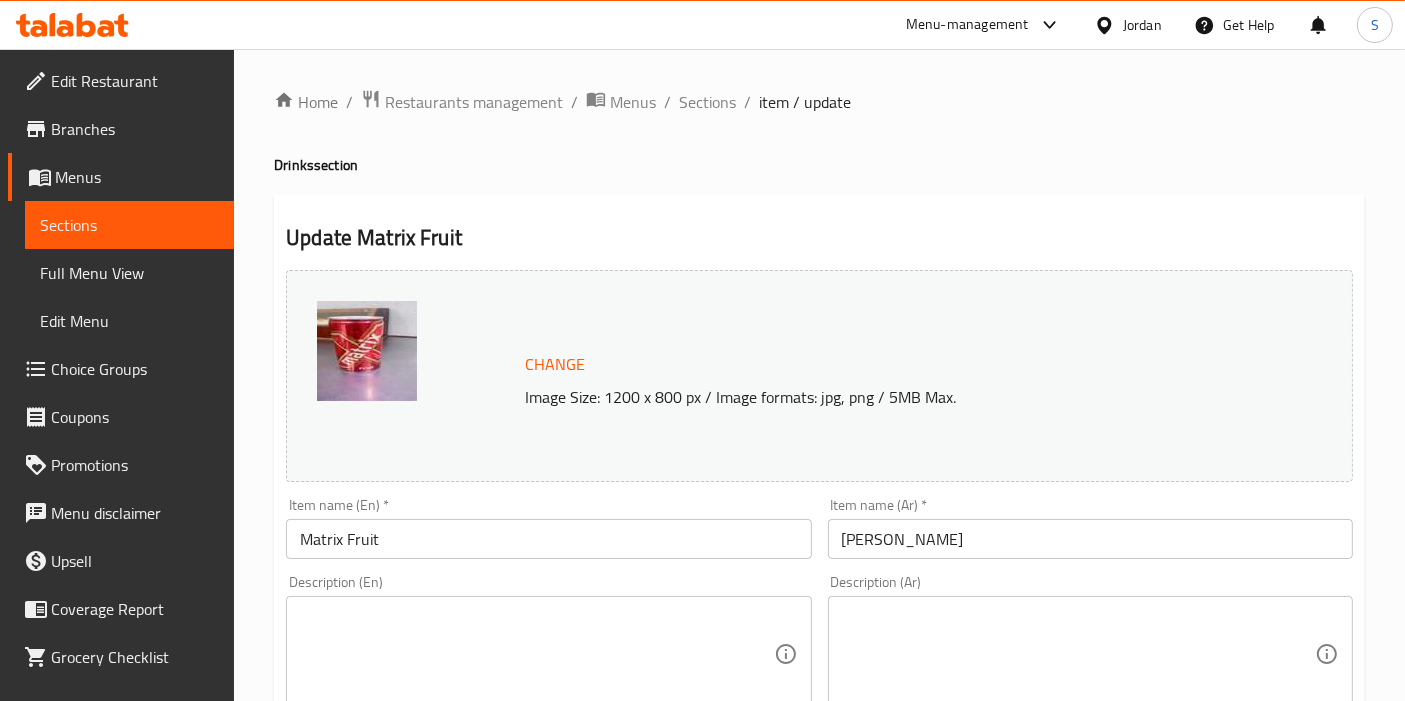 click at bounding box center (417, 376) 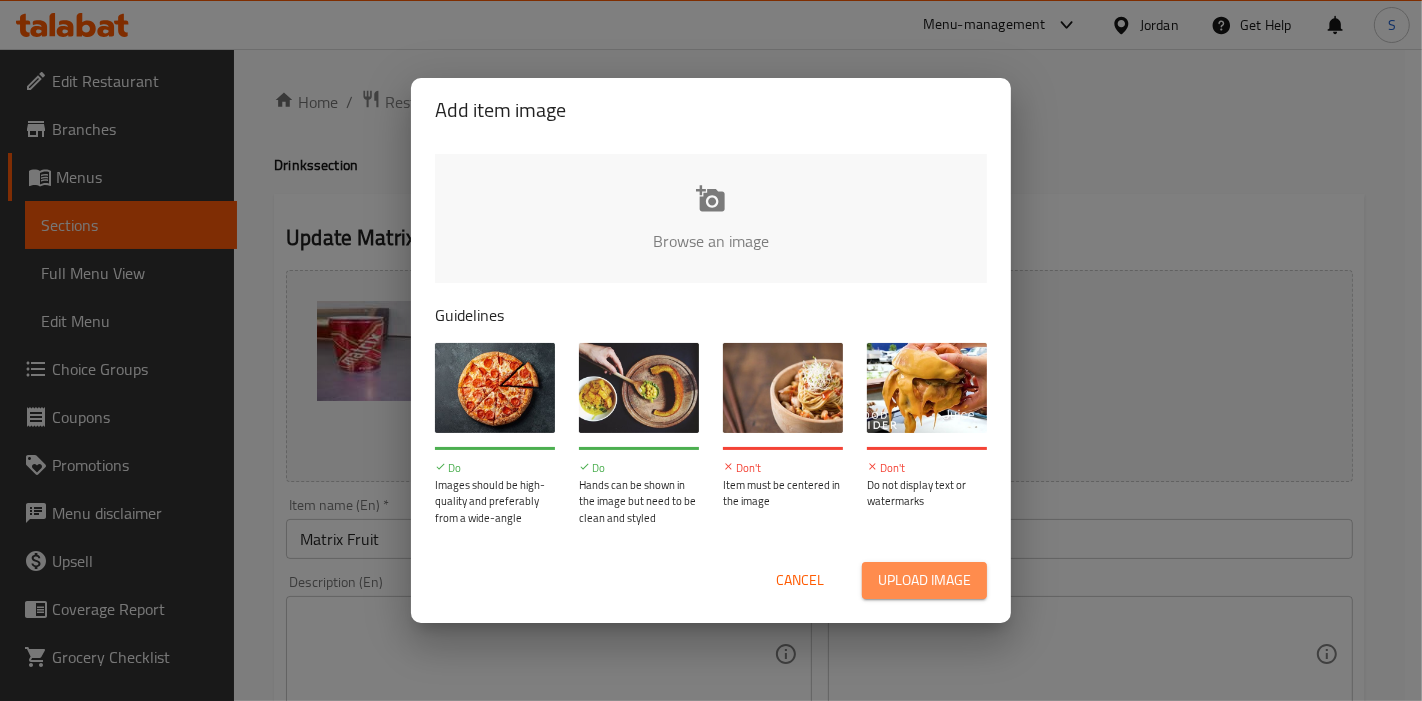 click on "Upload image" at bounding box center [924, 580] 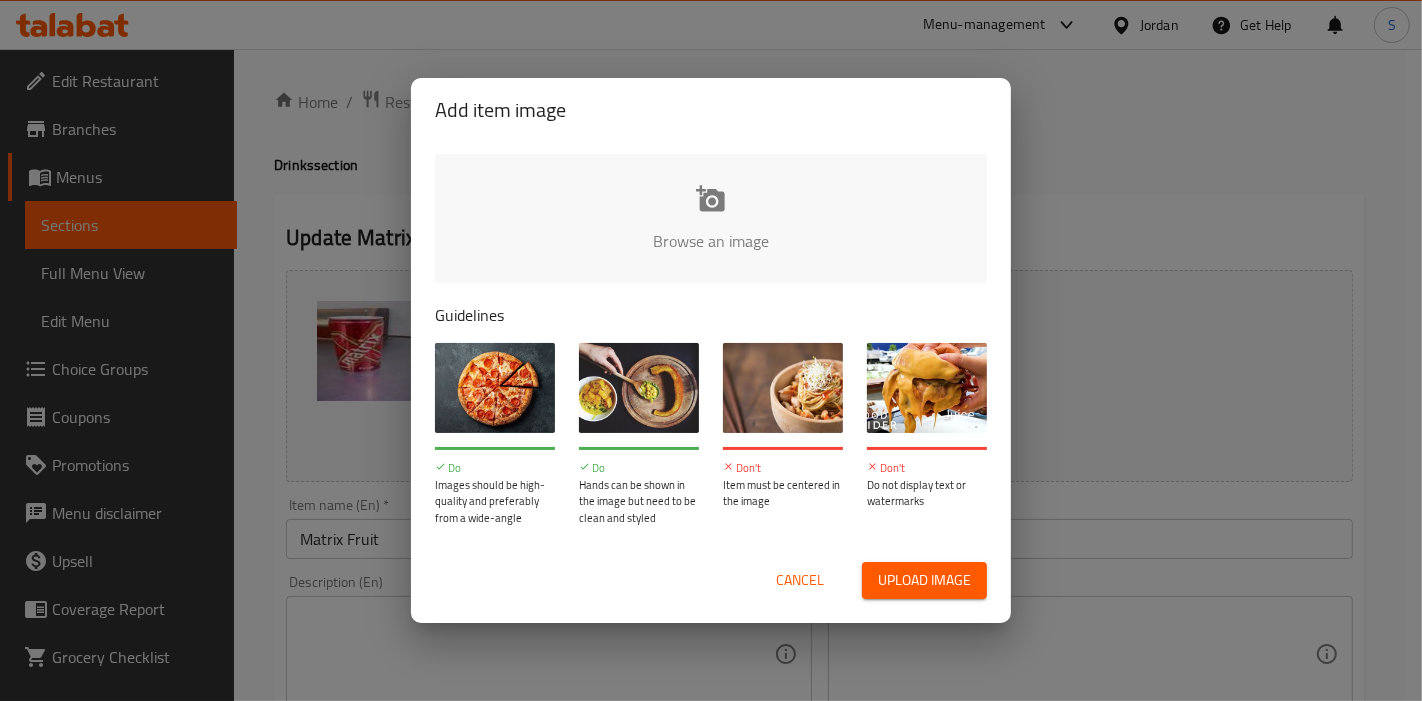 type on "C:\fakepath\Screenshot 2025-07-15 115414.png" 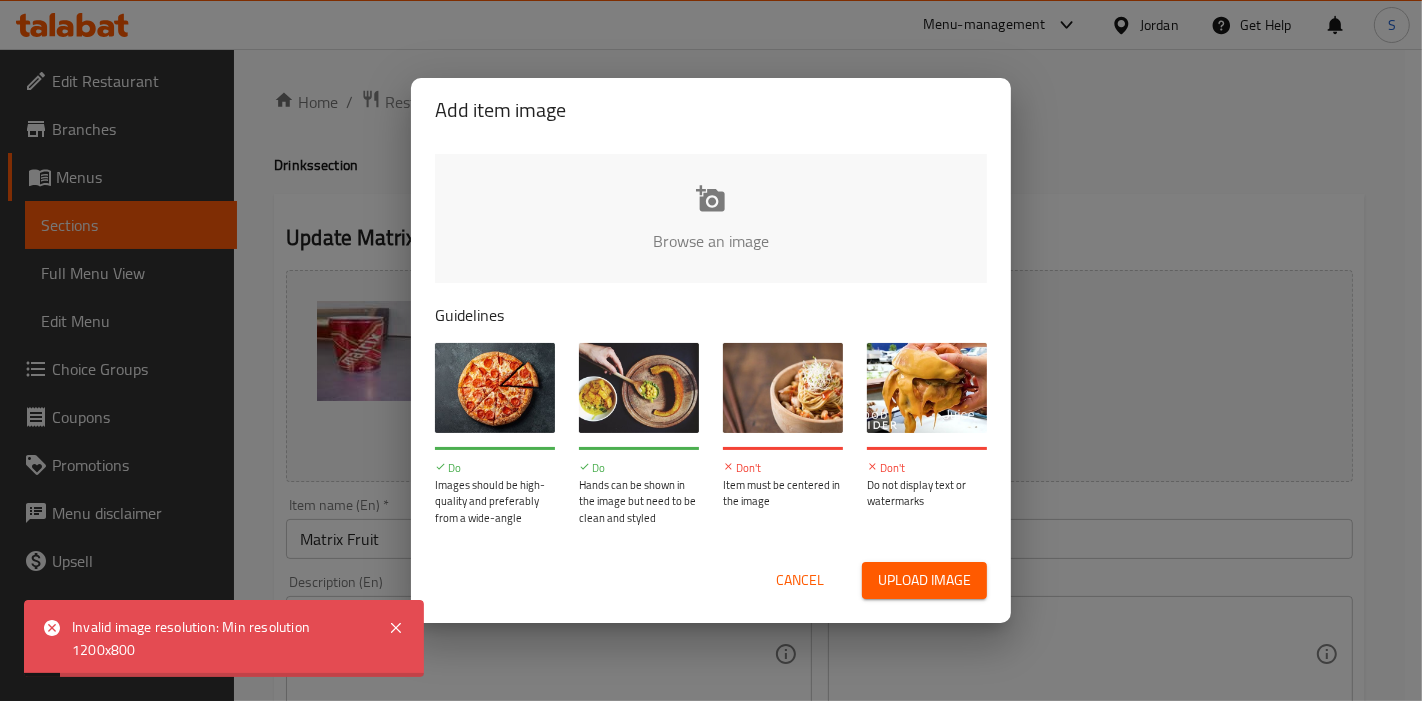 click on "Cancel" at bounding box center [800, 580] 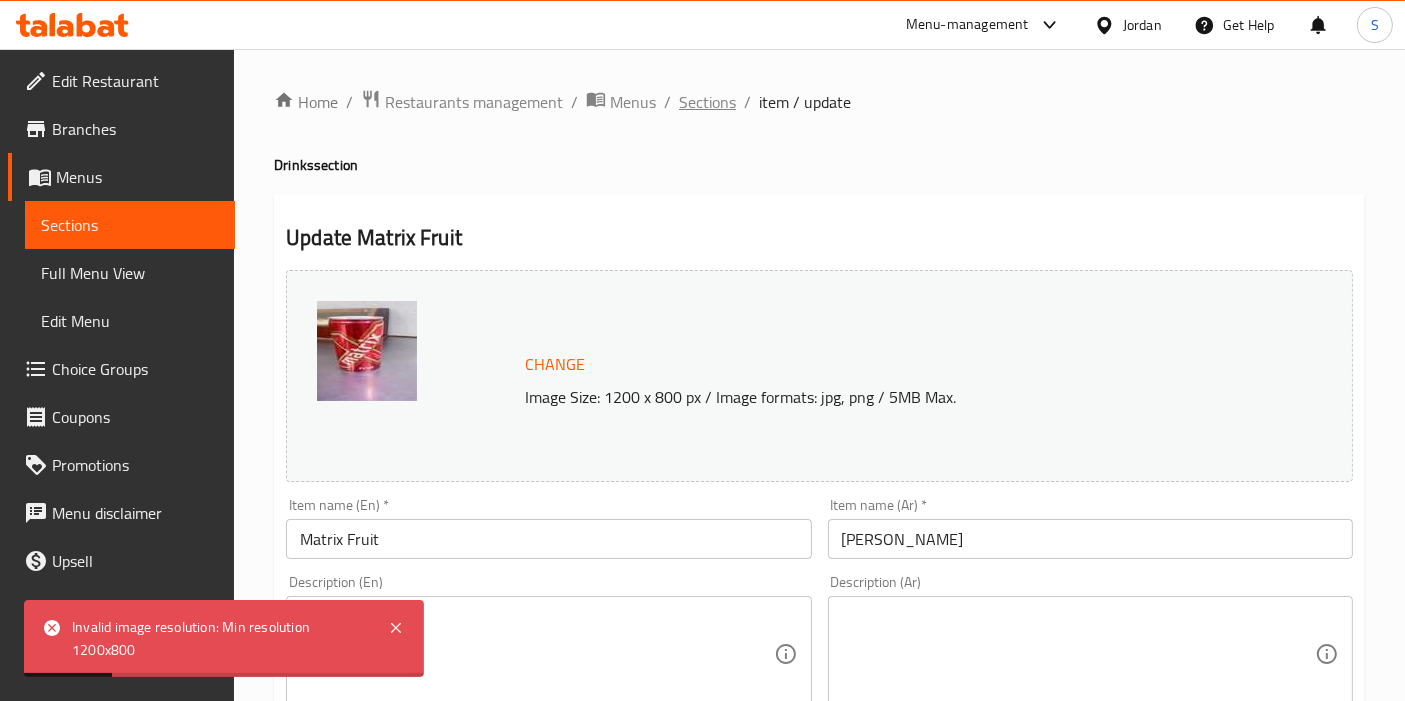 click on "Sections" at bounding box center [707, 102] 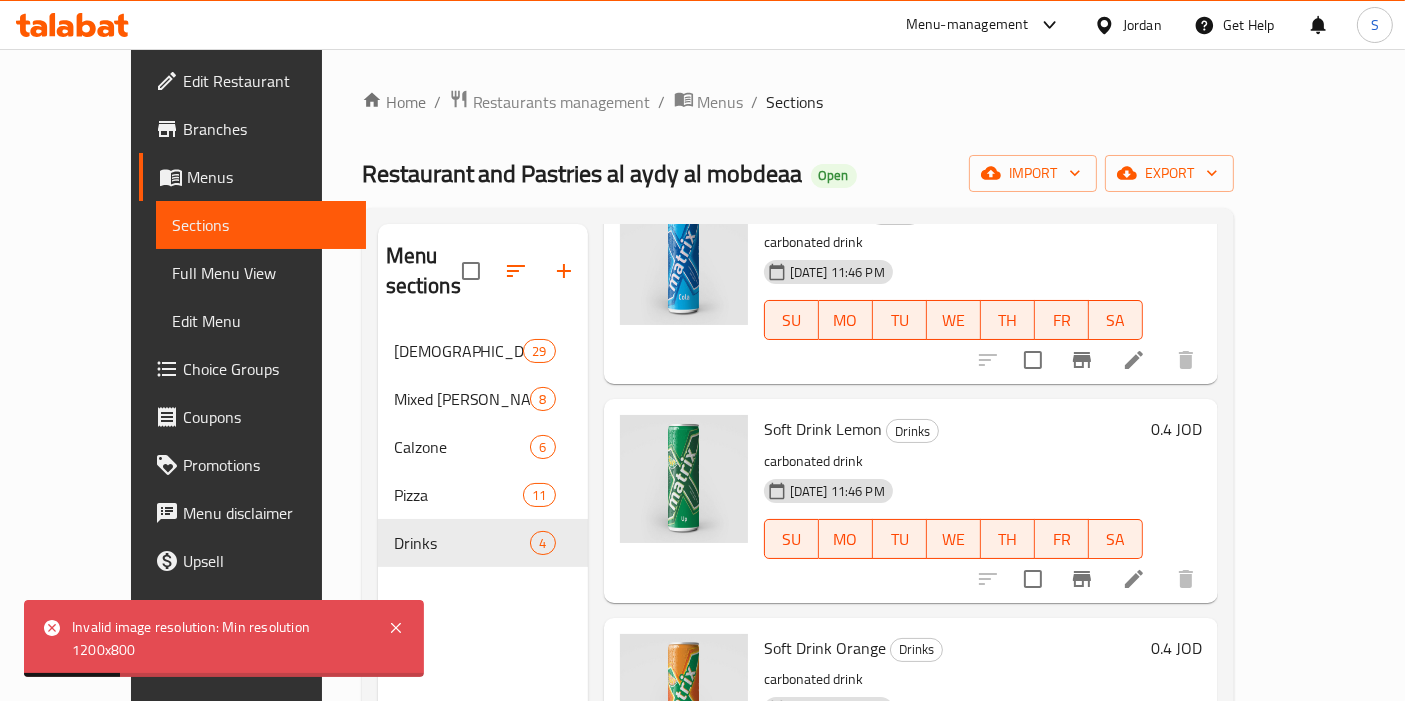 scroll, scrollTop: 191, scrollLeft: 0, axis: vertical 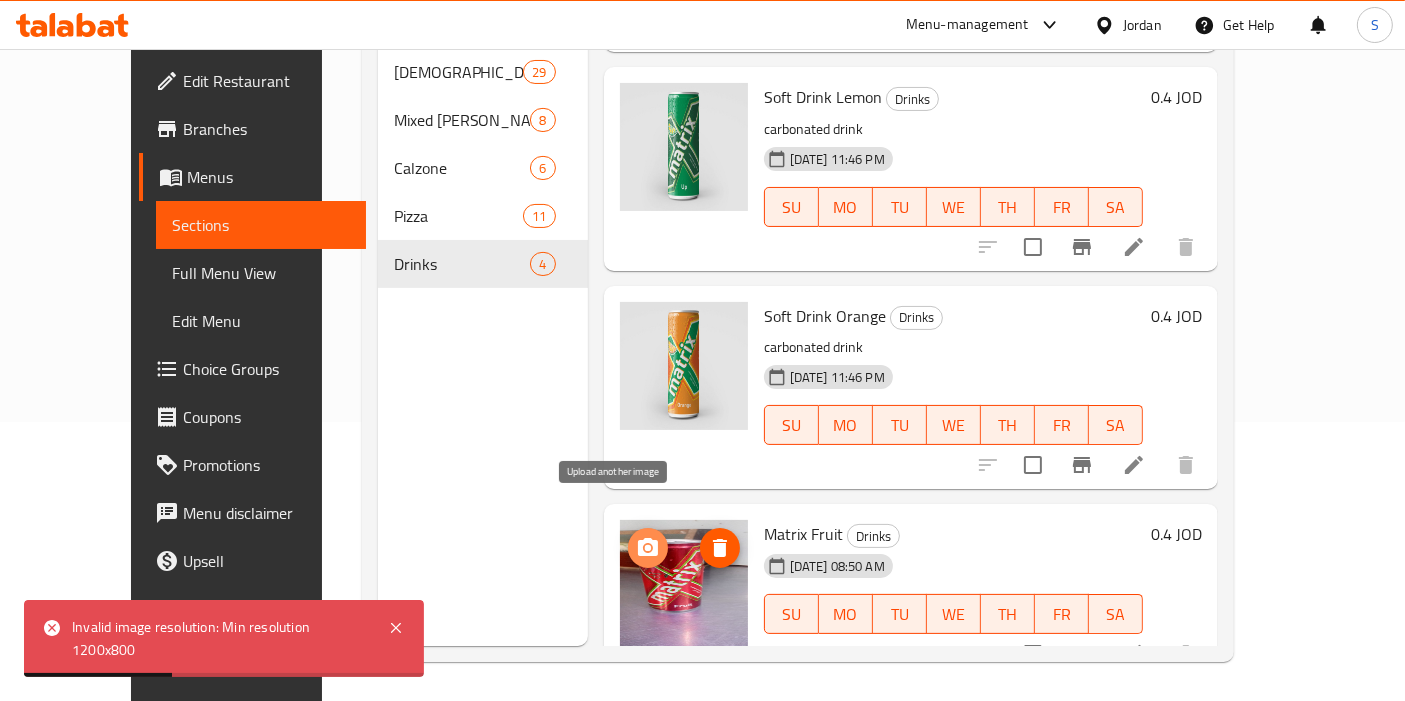 click at bounding box center (648, 548) 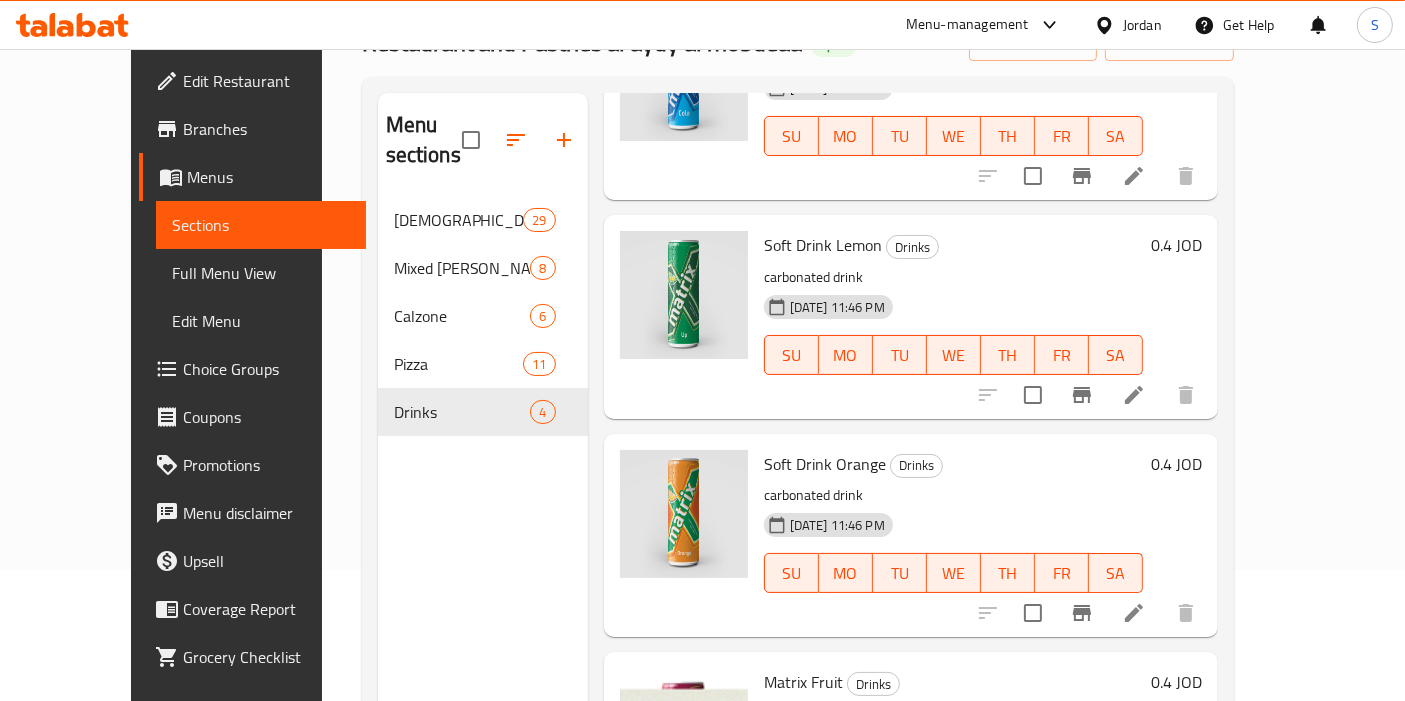 scroll, scrollTop: 0, scrollLeft: 0, axis: both 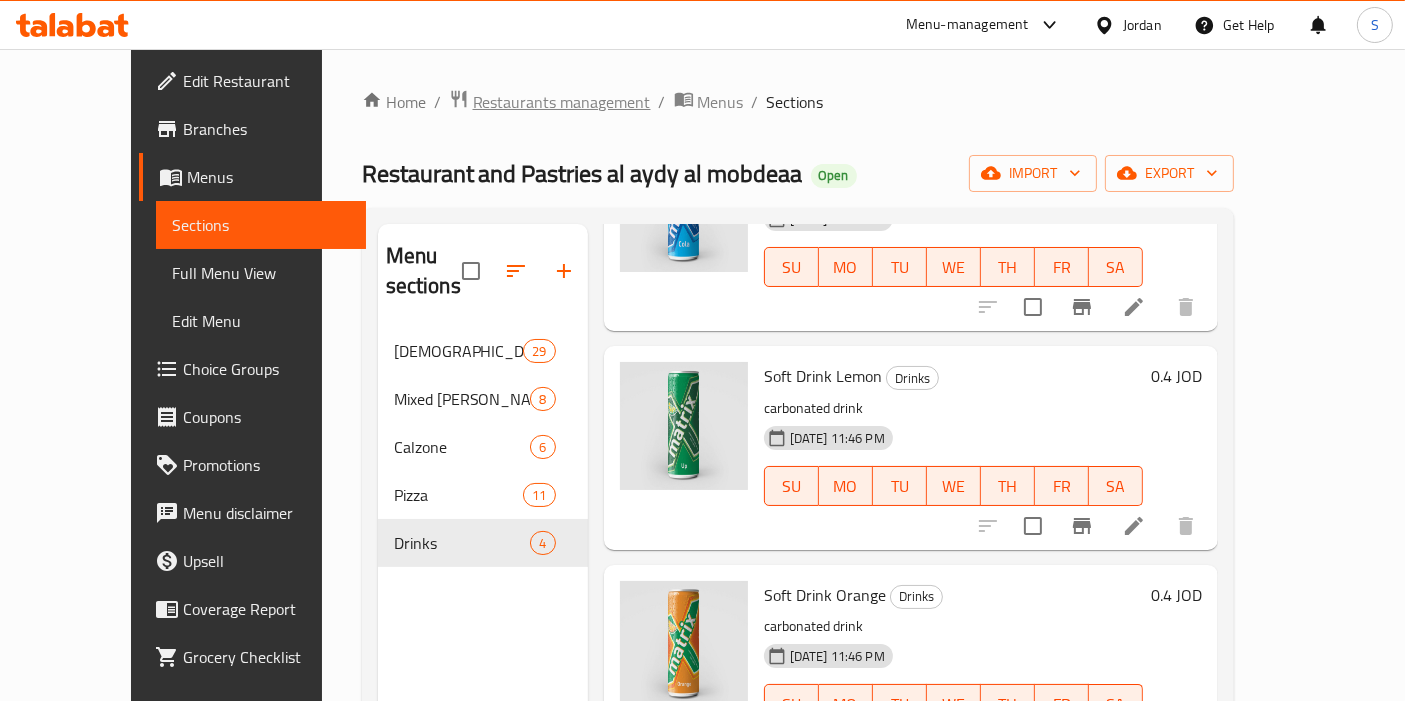 click on "Restaurants management" at bounding box center (562, 102) 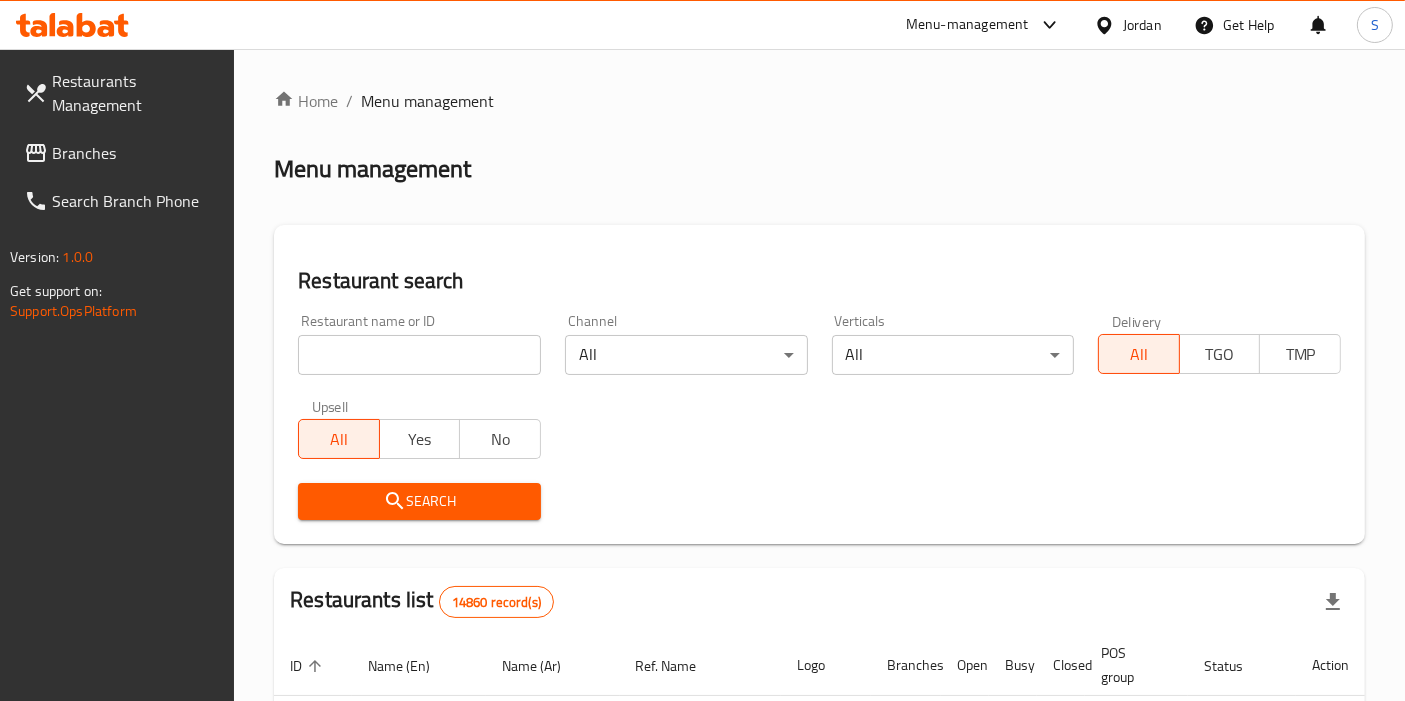 click at bounding box center [419, 355] 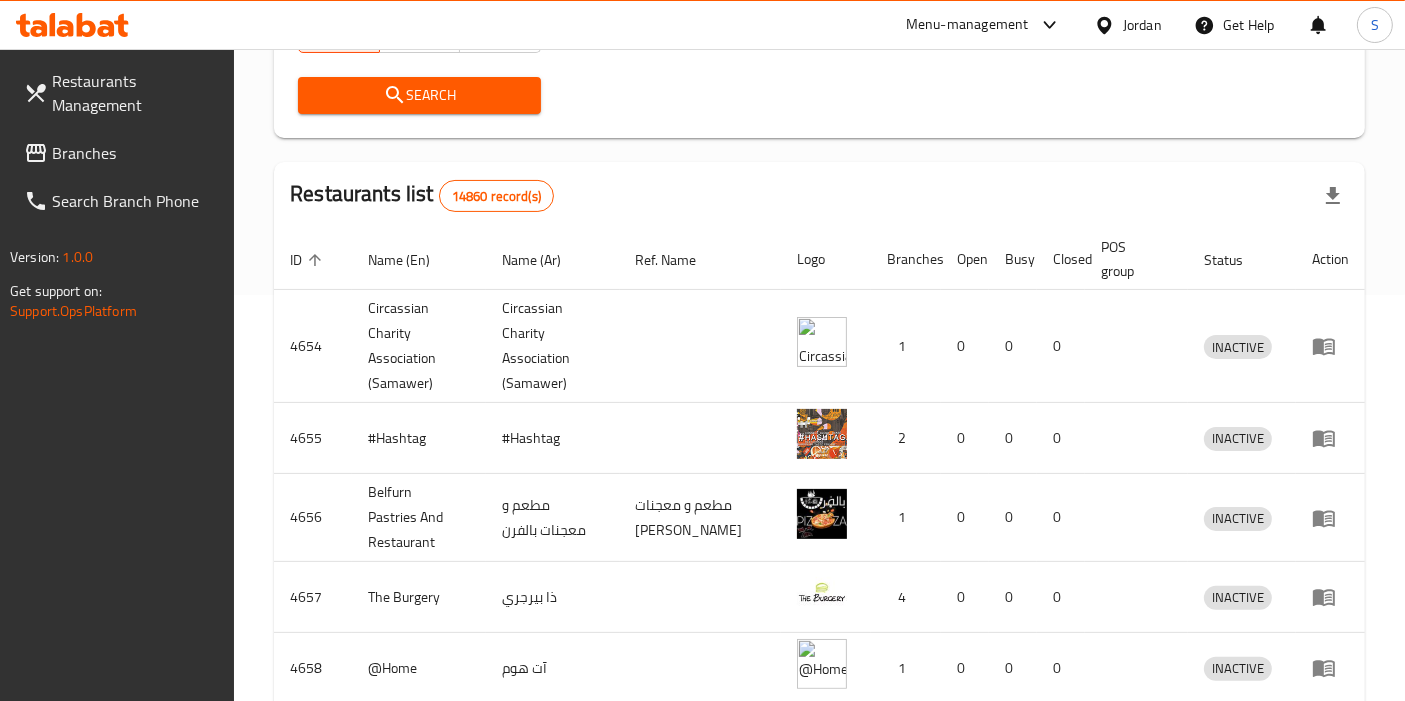 scroll, scrollTop: 109, scrollLeft: 0, axis: vertical 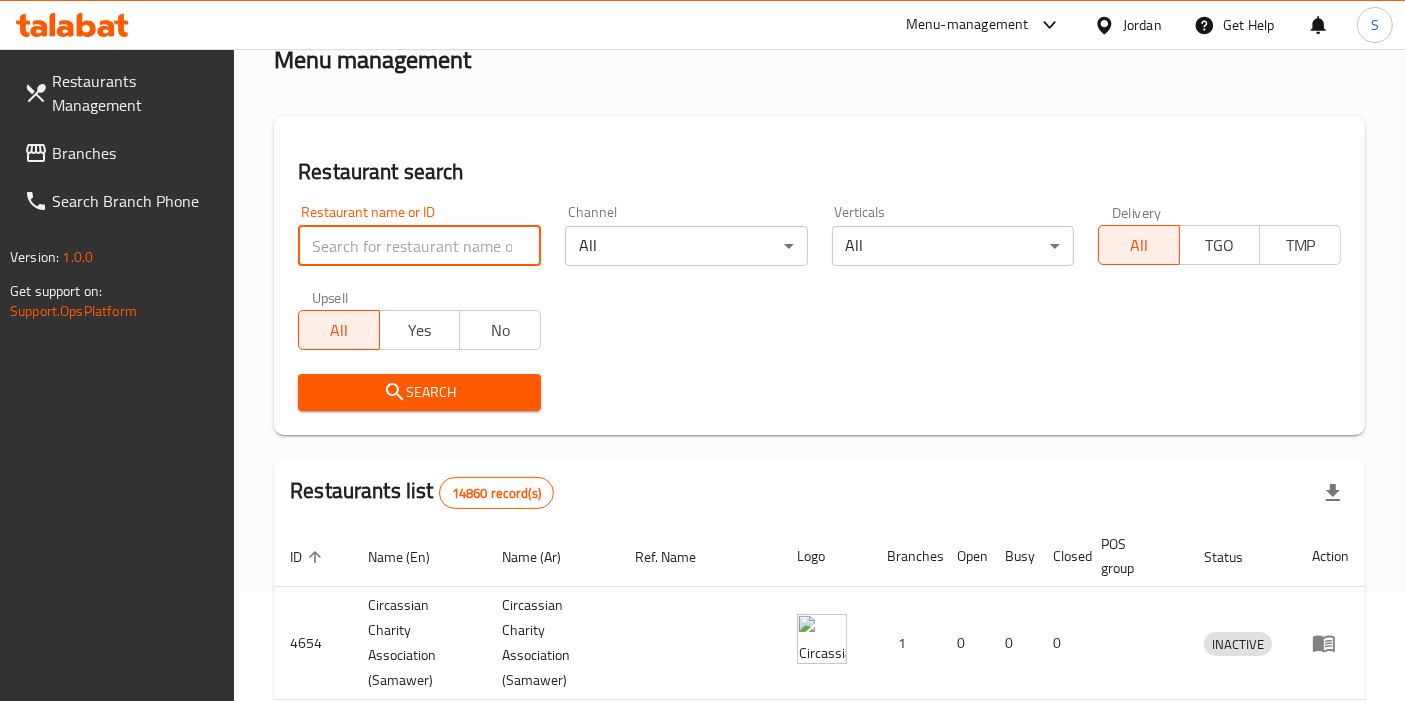 click on "Branches" at bounding box center (135, 153) 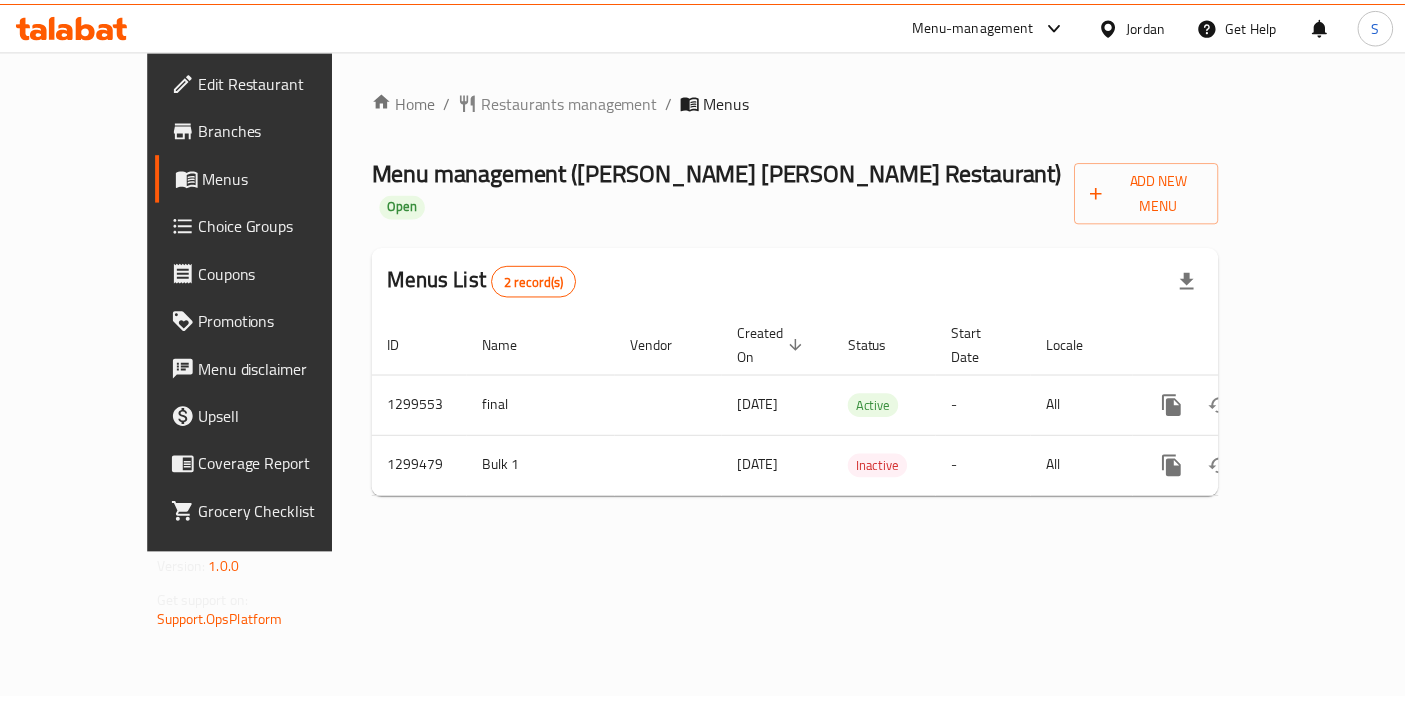 scroll, scrollTop: 0, scrollLeft: 0, axis: both 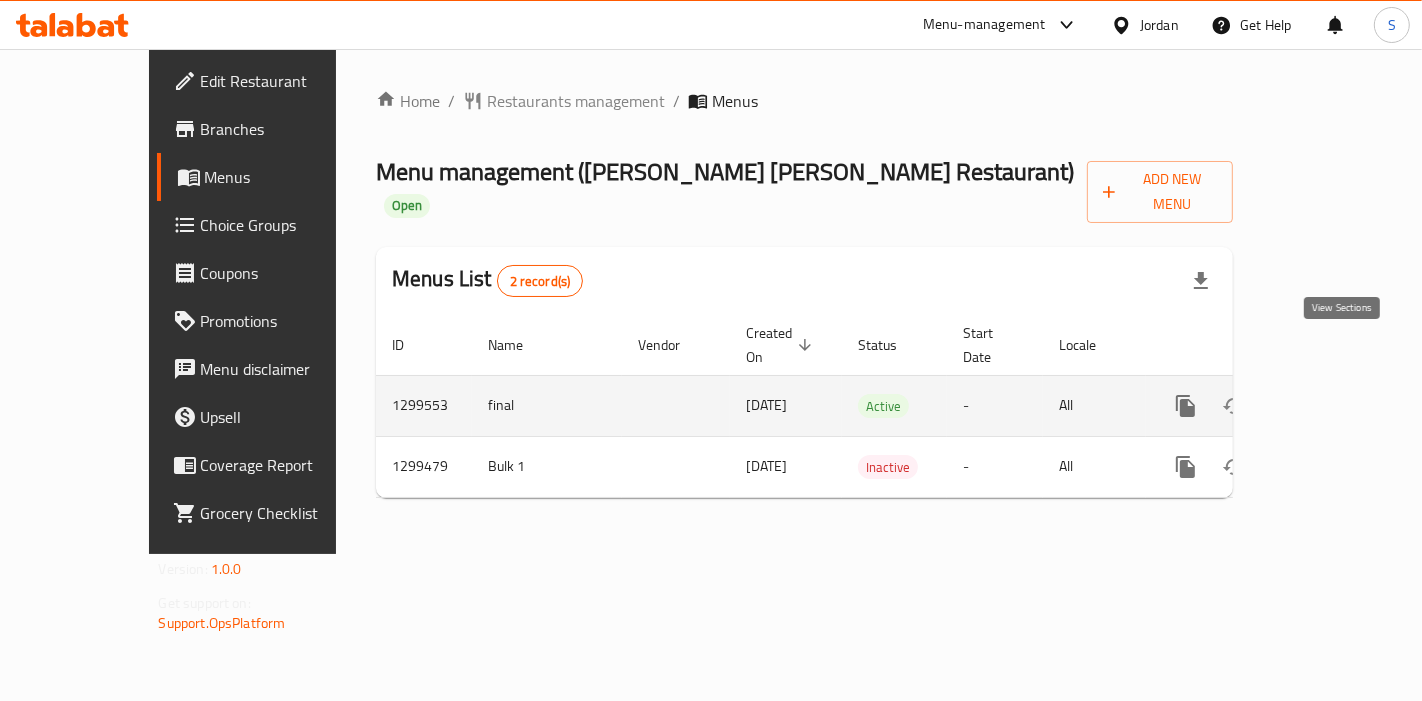 click 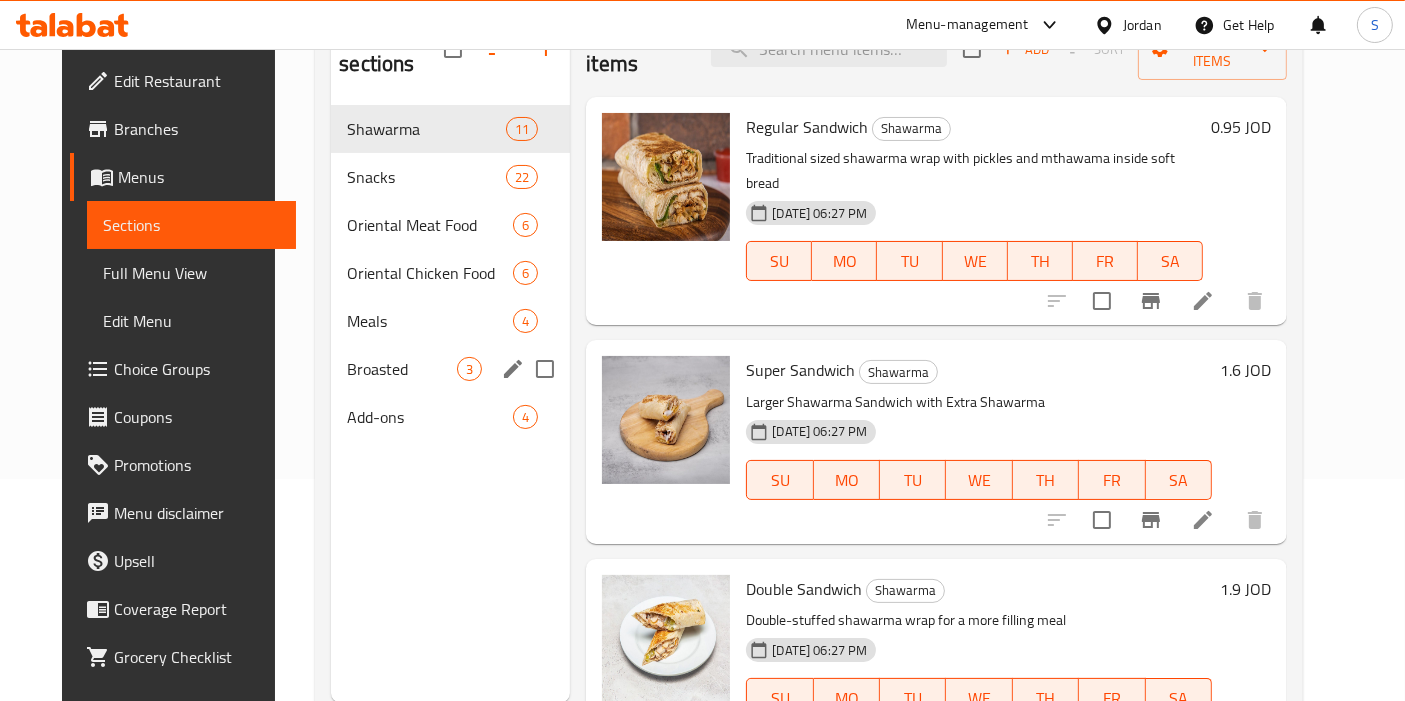 scroll, scrollTop: 111, scrollLeft: 0, axis: vertical 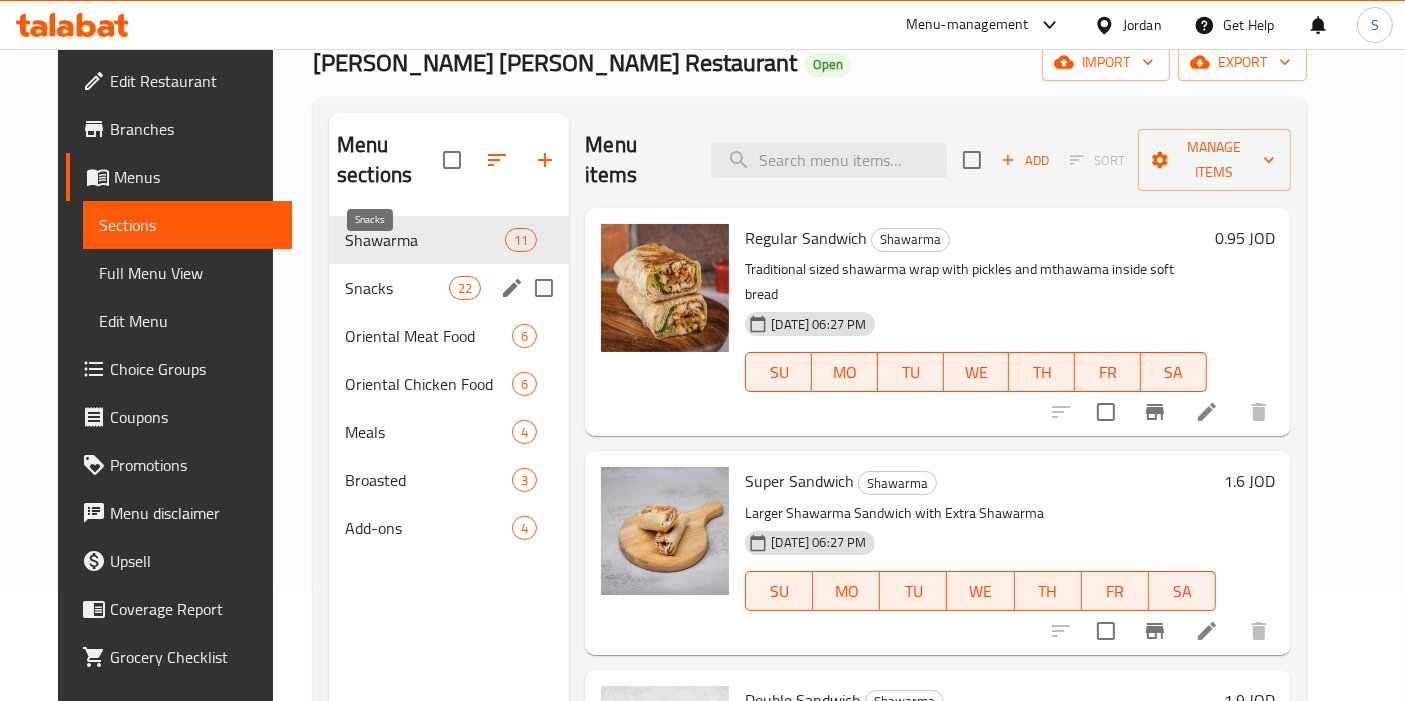 click on "Snacks" at bounding box center [397, 288] 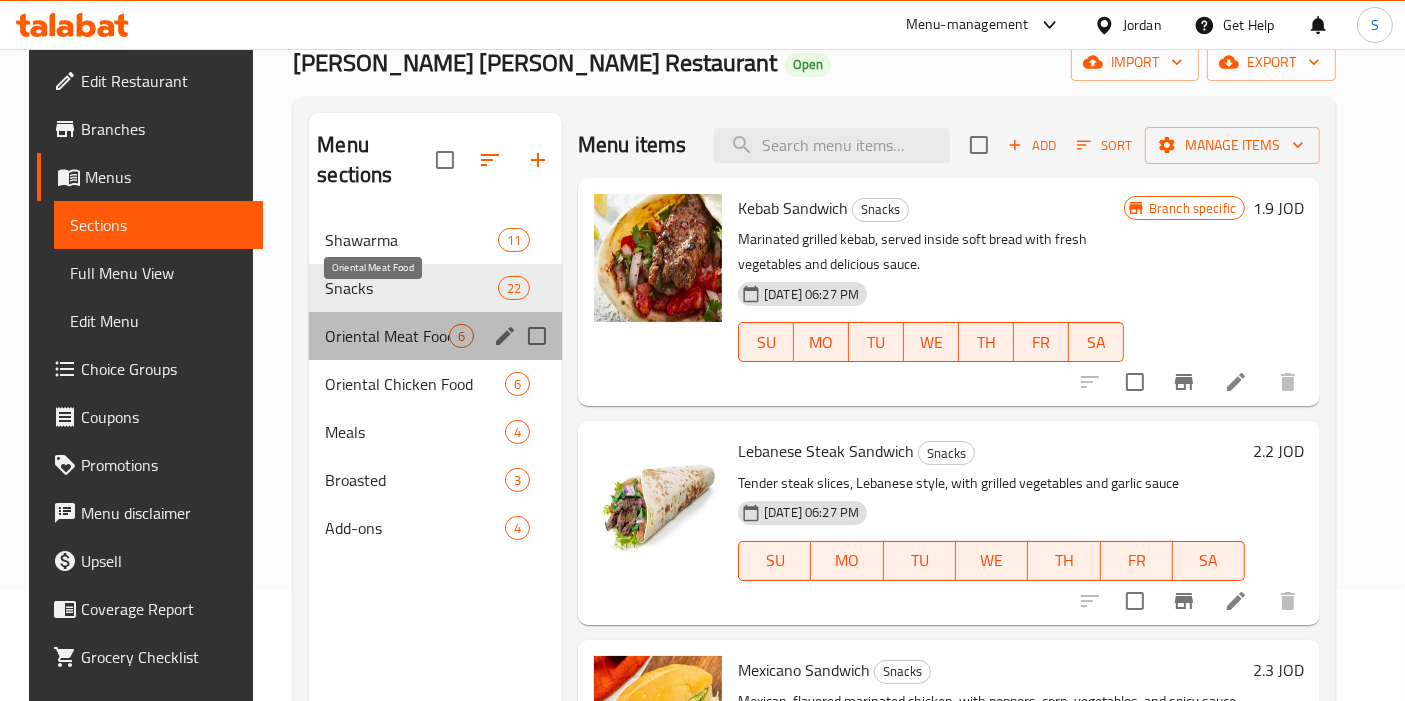 click on "Oriental Meat Food" at bounding box center (387, 336) 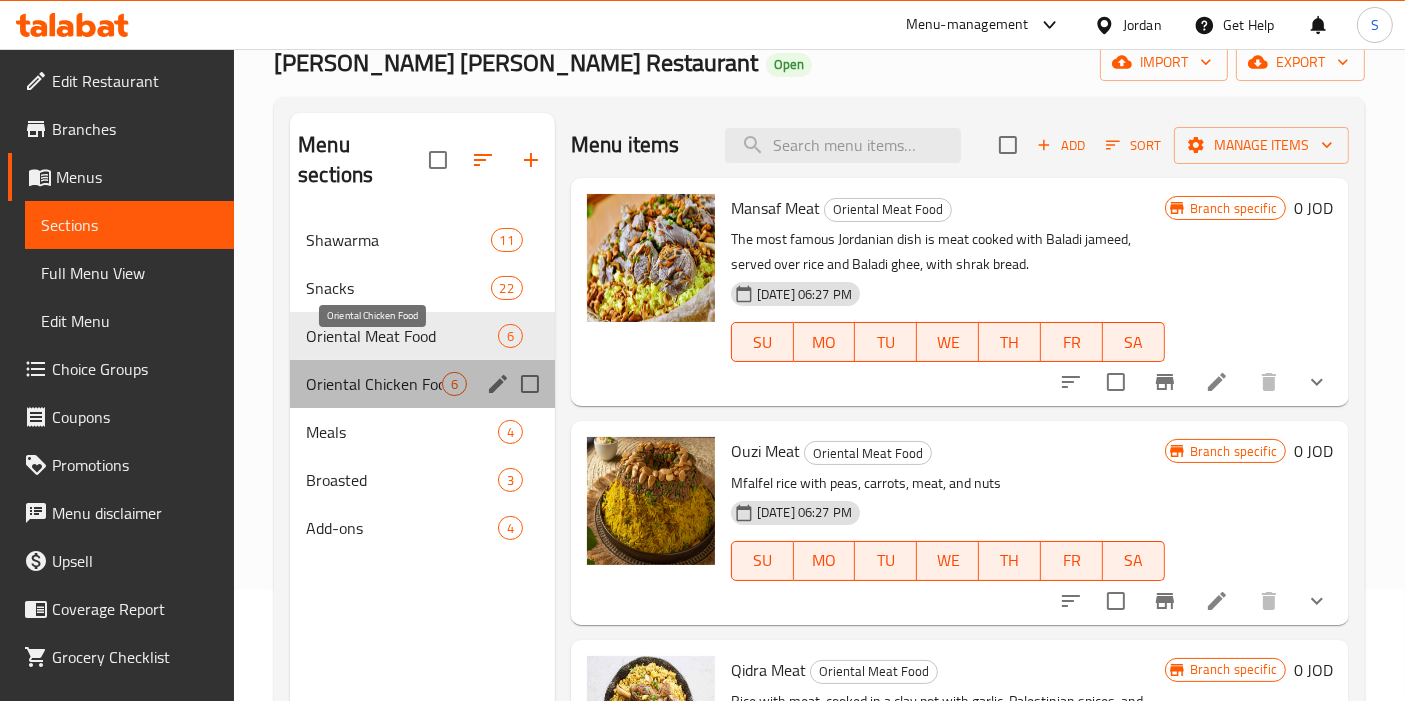 click on "Oriental Chicken Food" at bounding box center (374, 384) 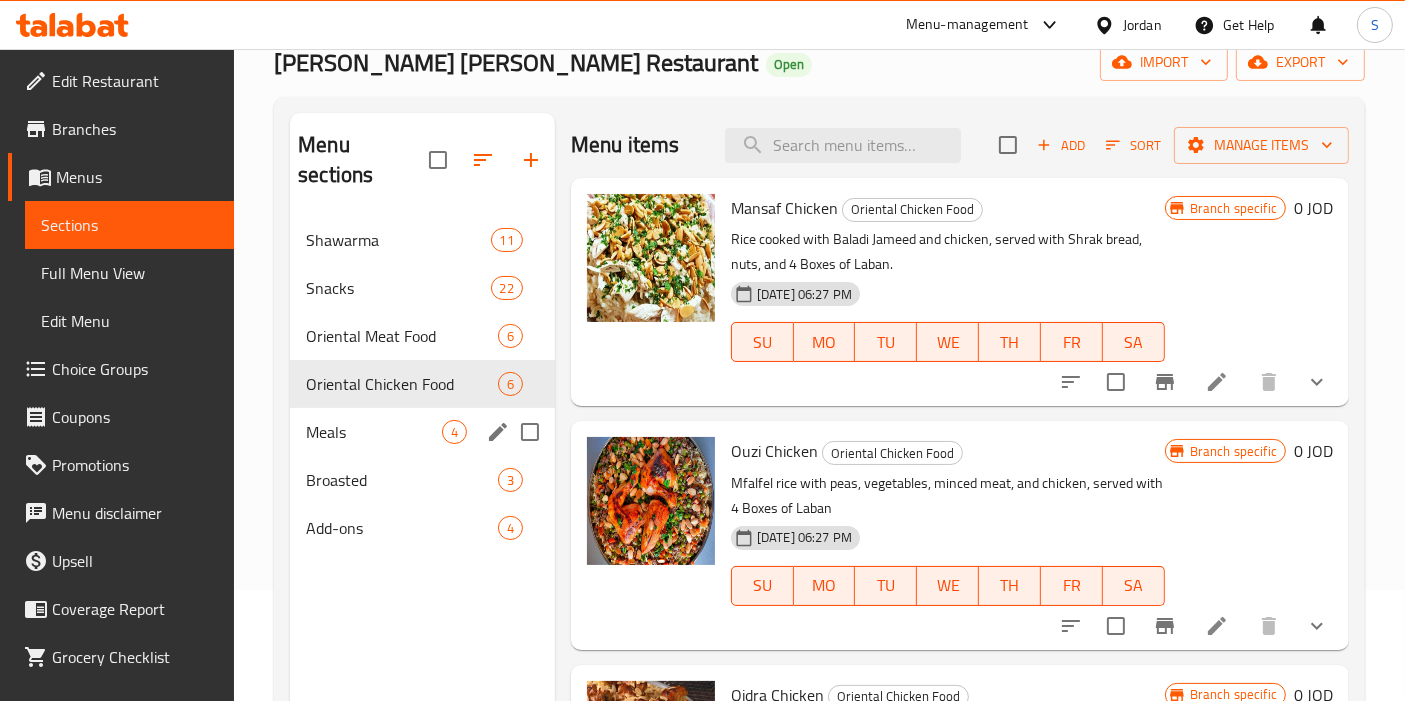 click on "Meals 4" at bounding box center (422, 432) 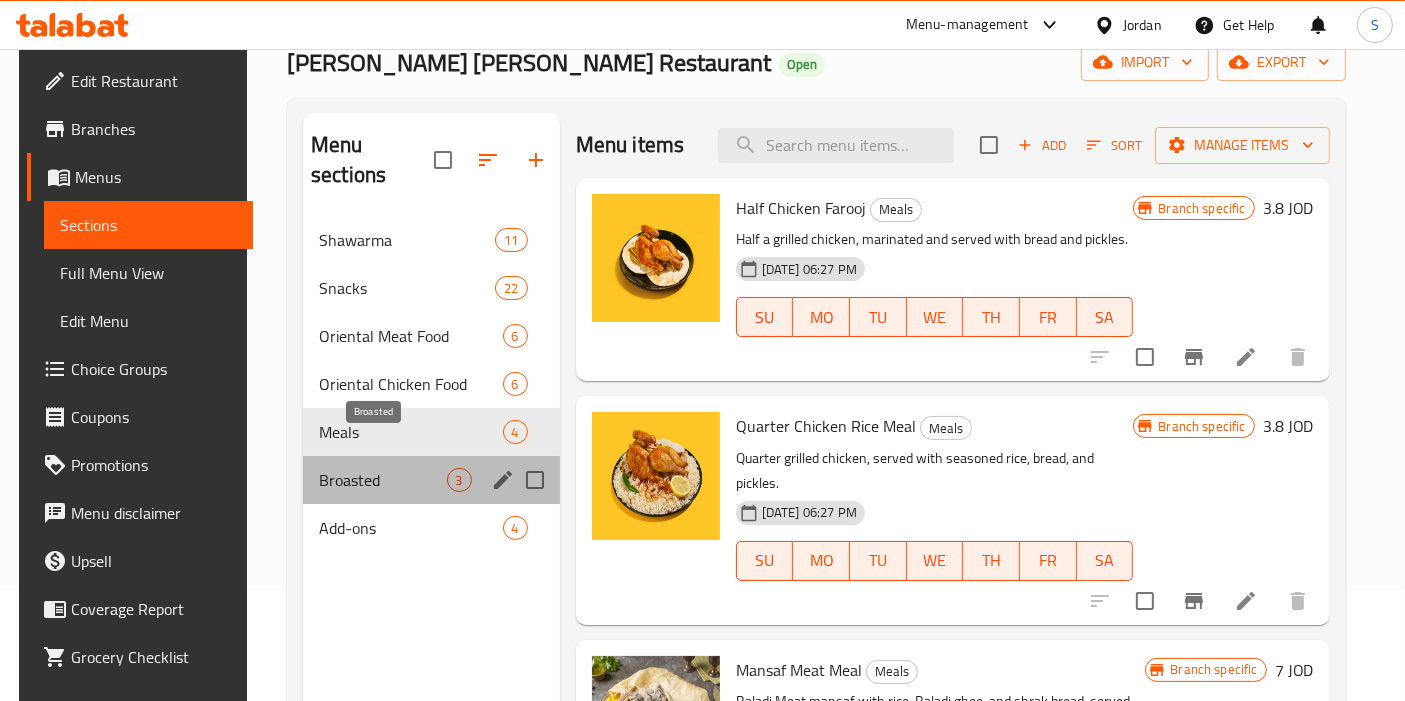 click on "Broasted" at bounding box center [383, 480] 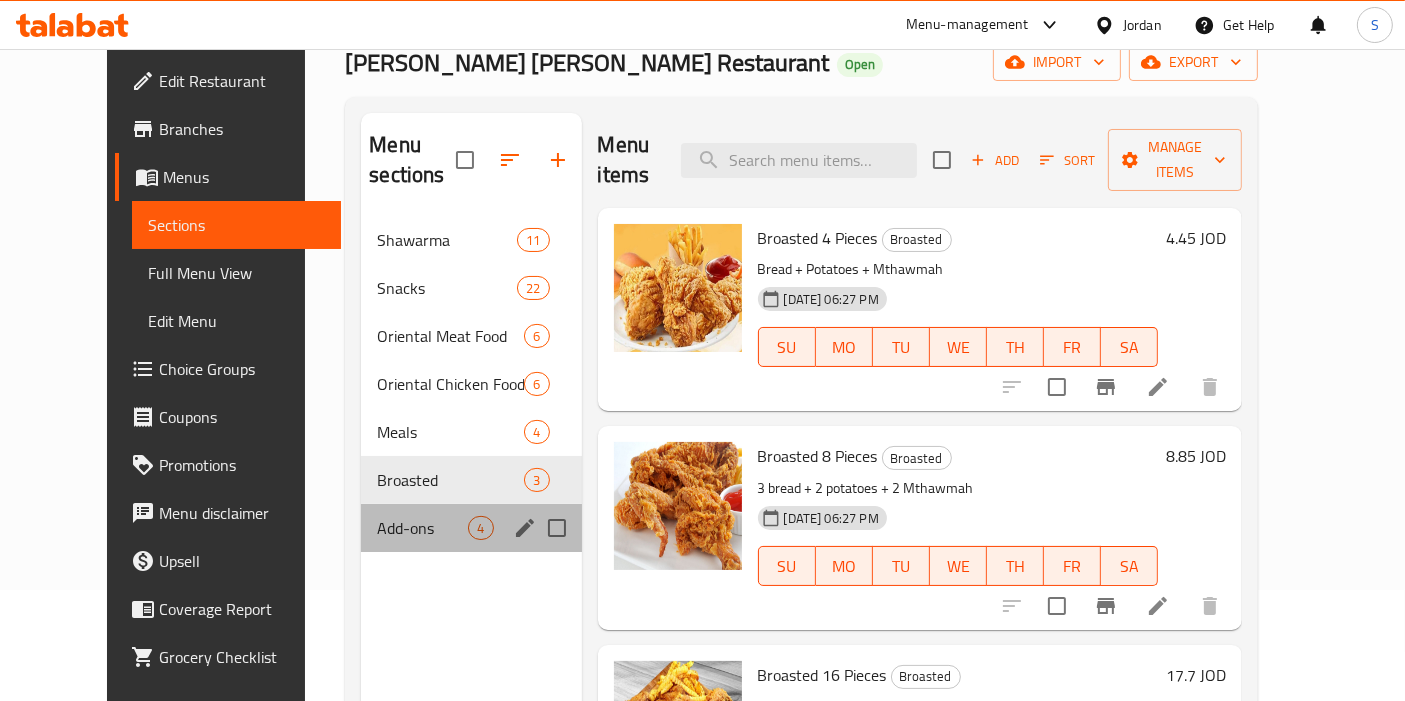 click on "Add-ons 4" at bounding box center [471, 528] 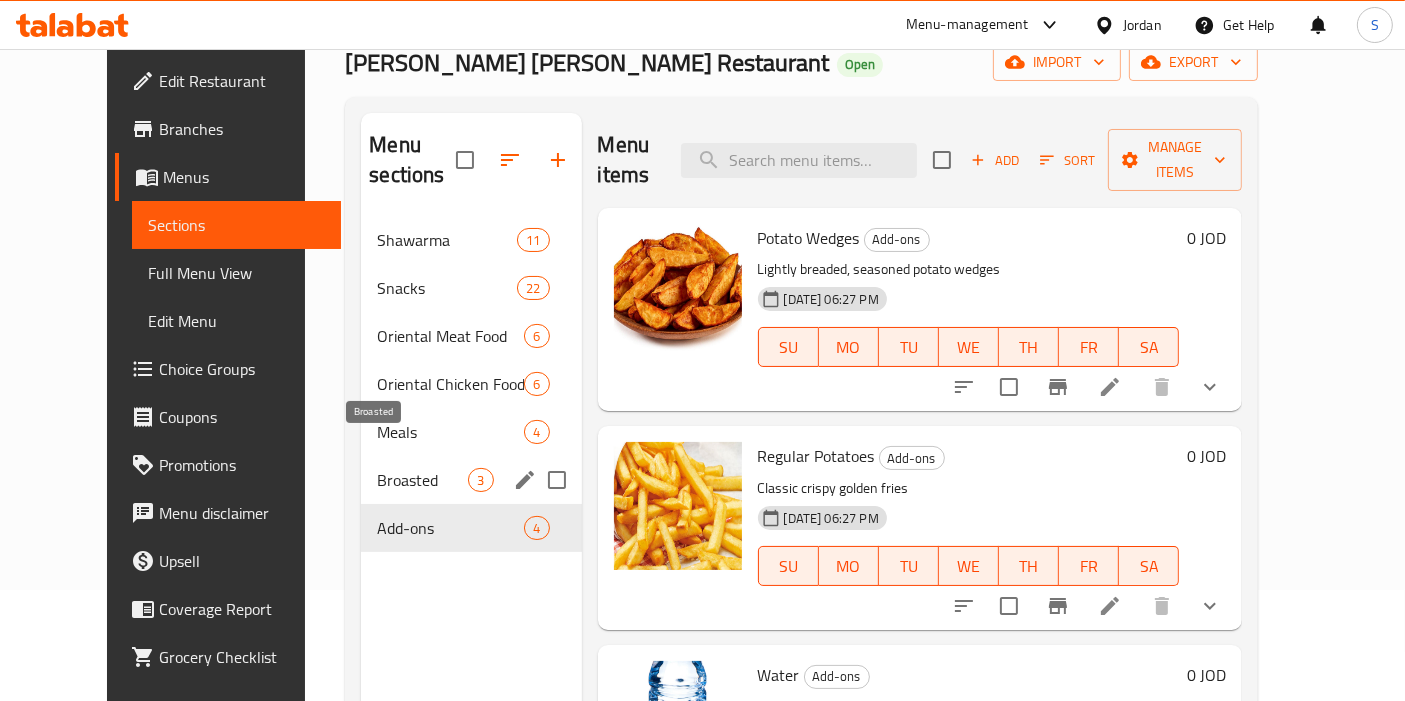 click on "Broasted" at bounding box center [422, 480] 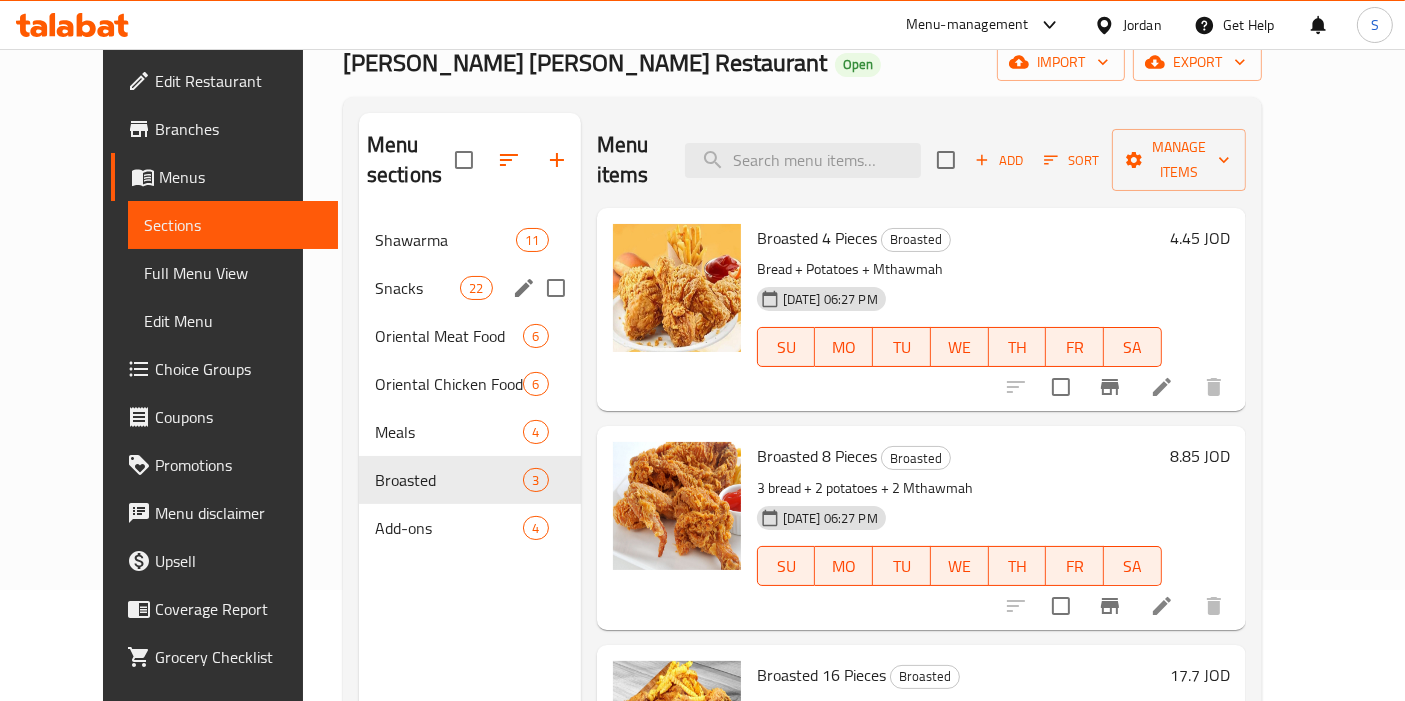 click on "Snacks 22" at bounding box center (470, 288) 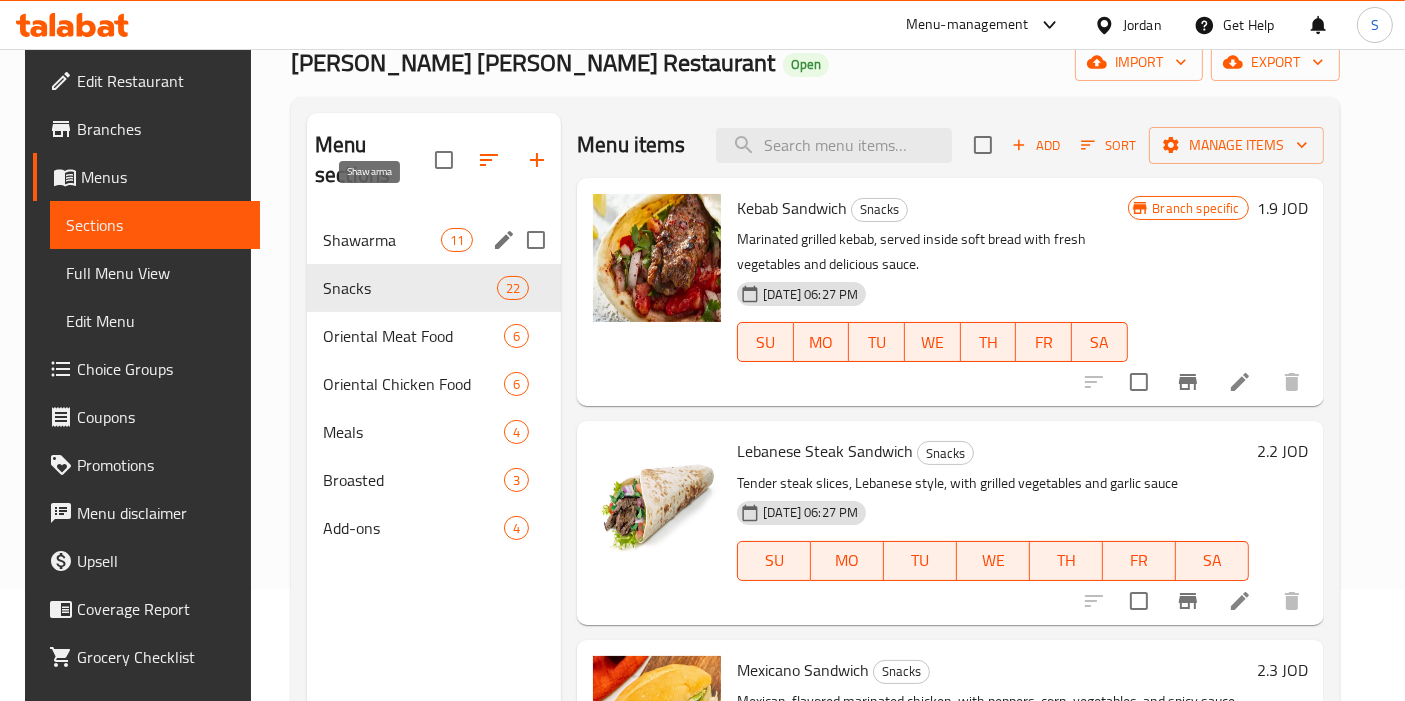 click on "Shawarma" at bounding box center (382, 240) 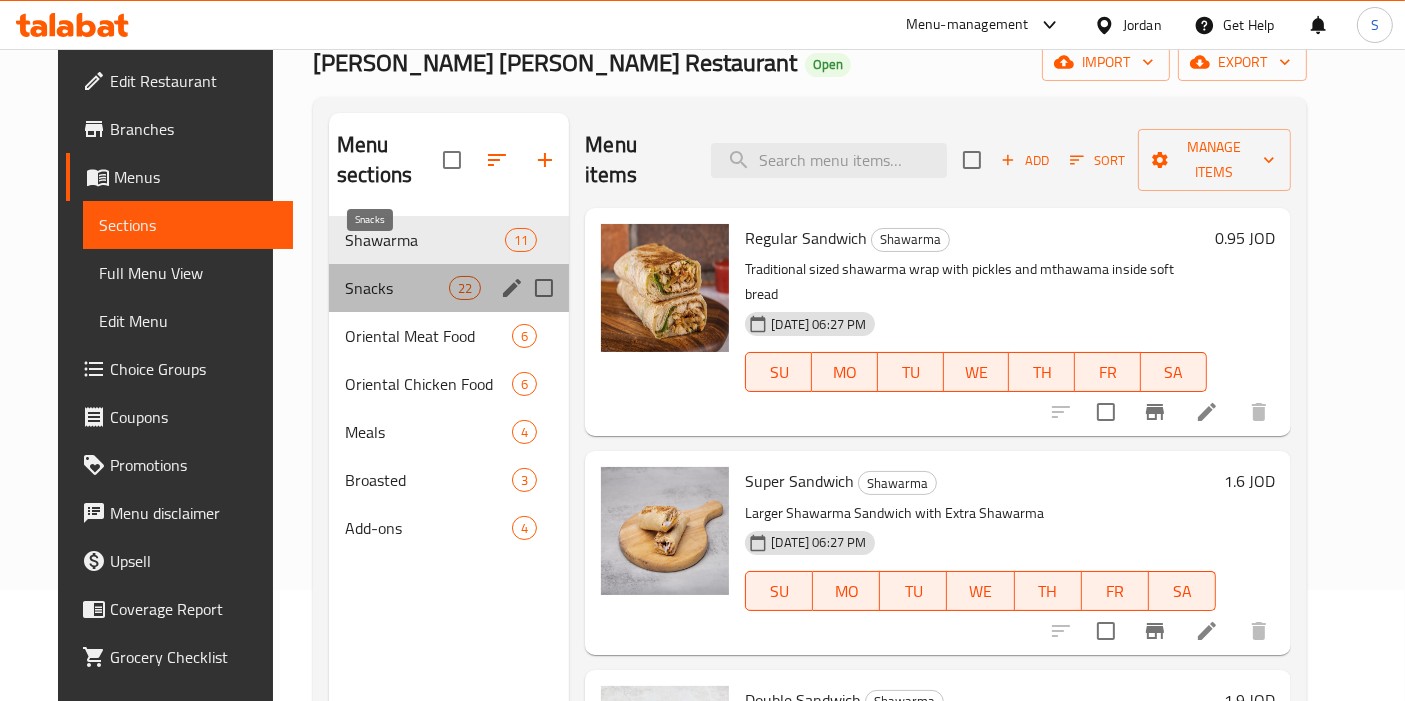 click on "Snacks" at bounding box center [397, 288] 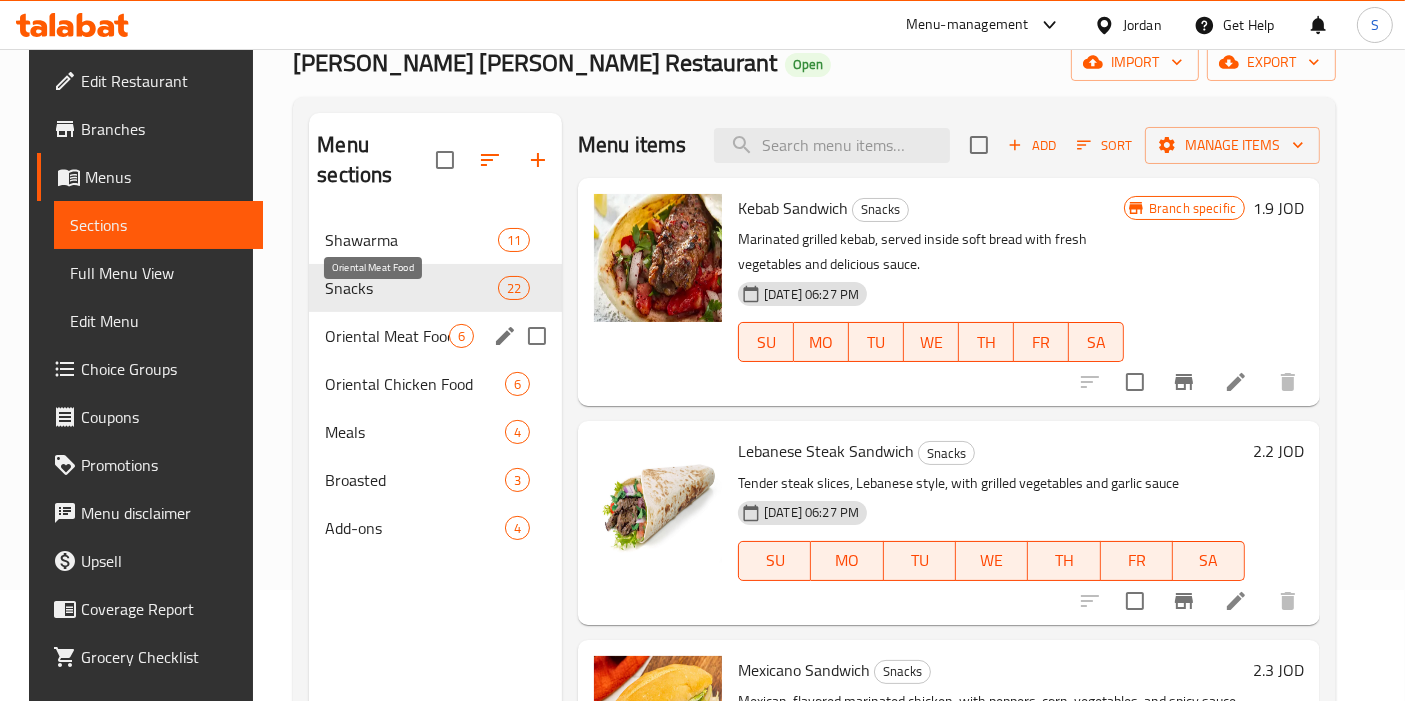 click on "Oriental Meat Food" at bounding box center (387, 336) 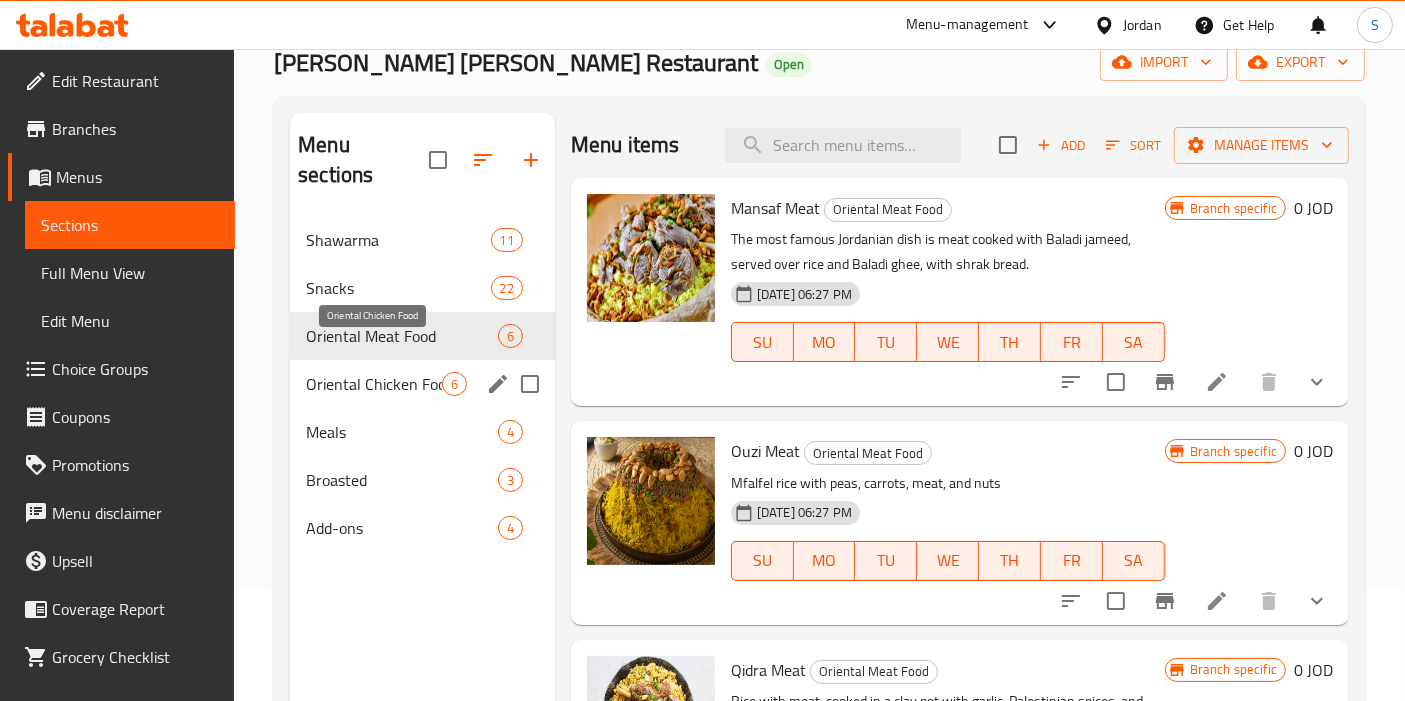 click on "Oriental Chicken Food" at bounding box center [374, 384] 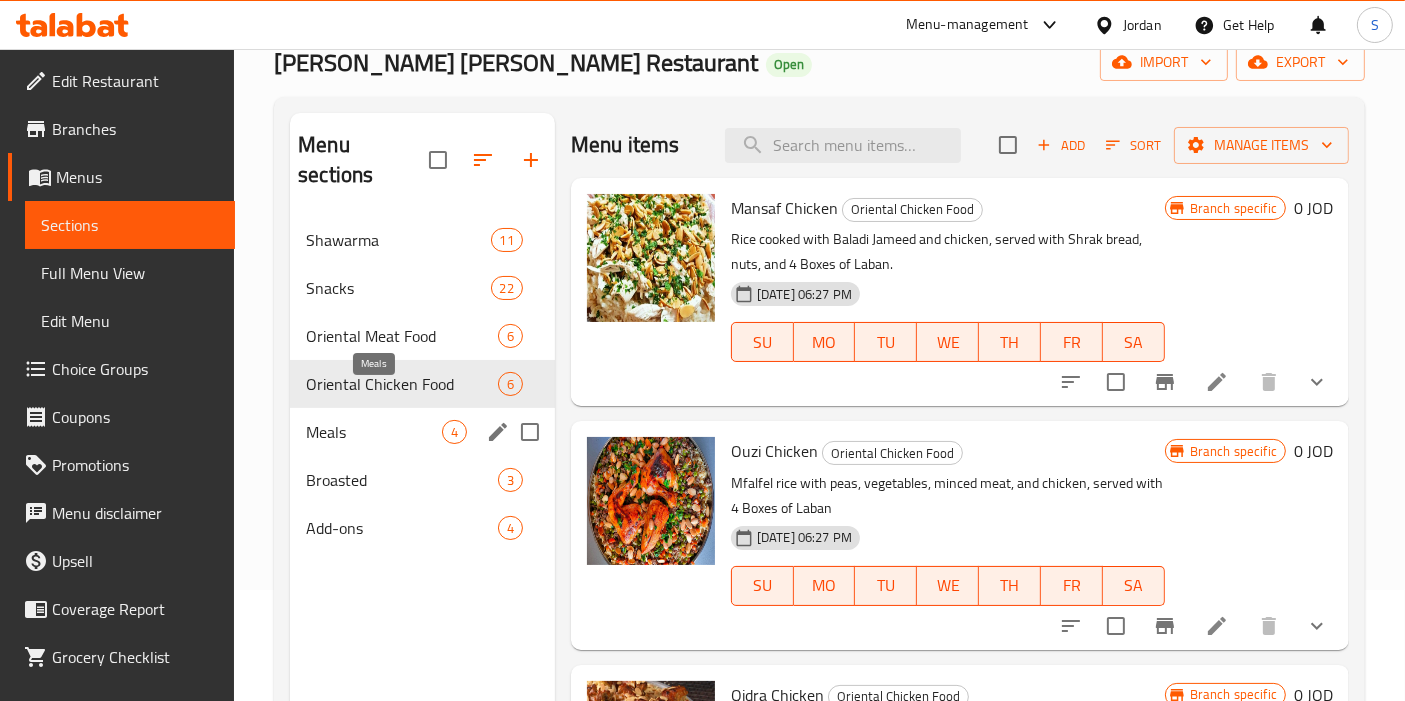 click on "Meals" at bounding box center (374, 432) 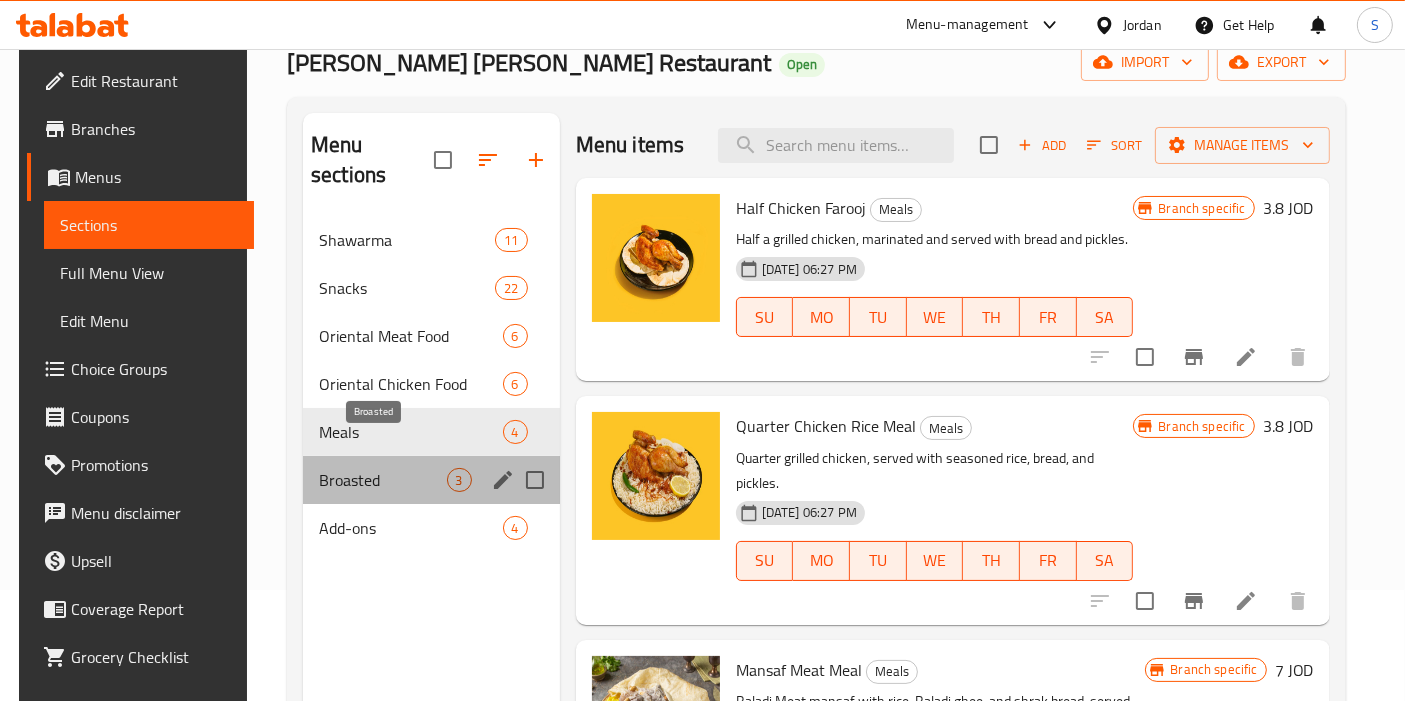 click on "Broasted" at bounding box center [383, 480] 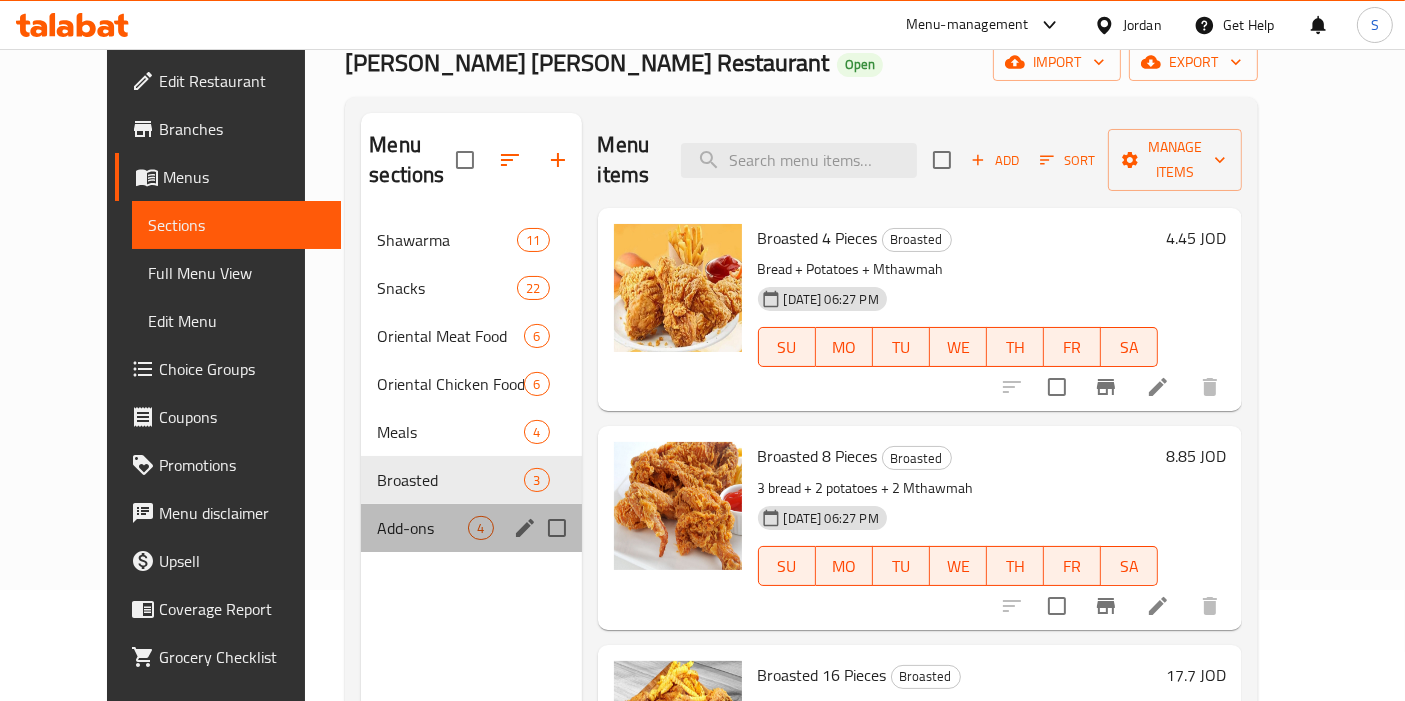 click on "Add-ons 4" at bounding box center [471, 528] 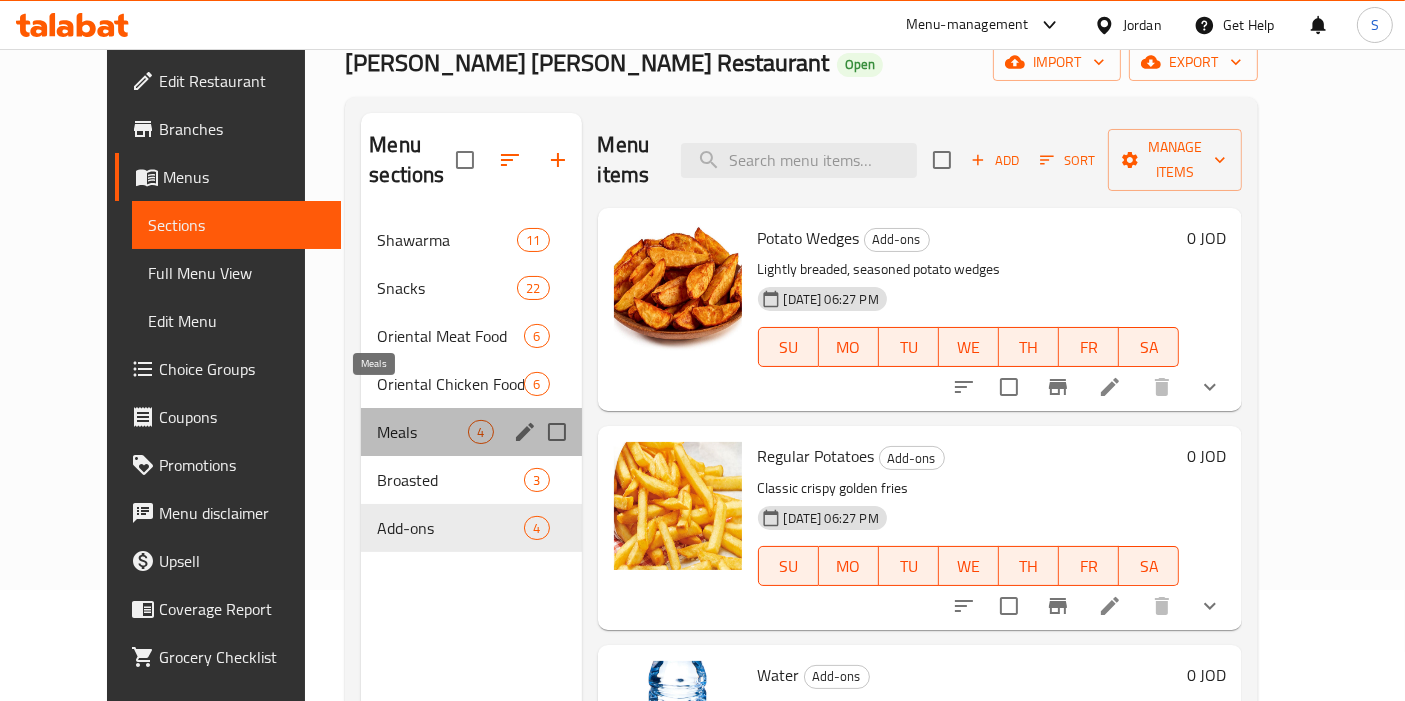 click on "Meals" at bounding box center (422, 432) 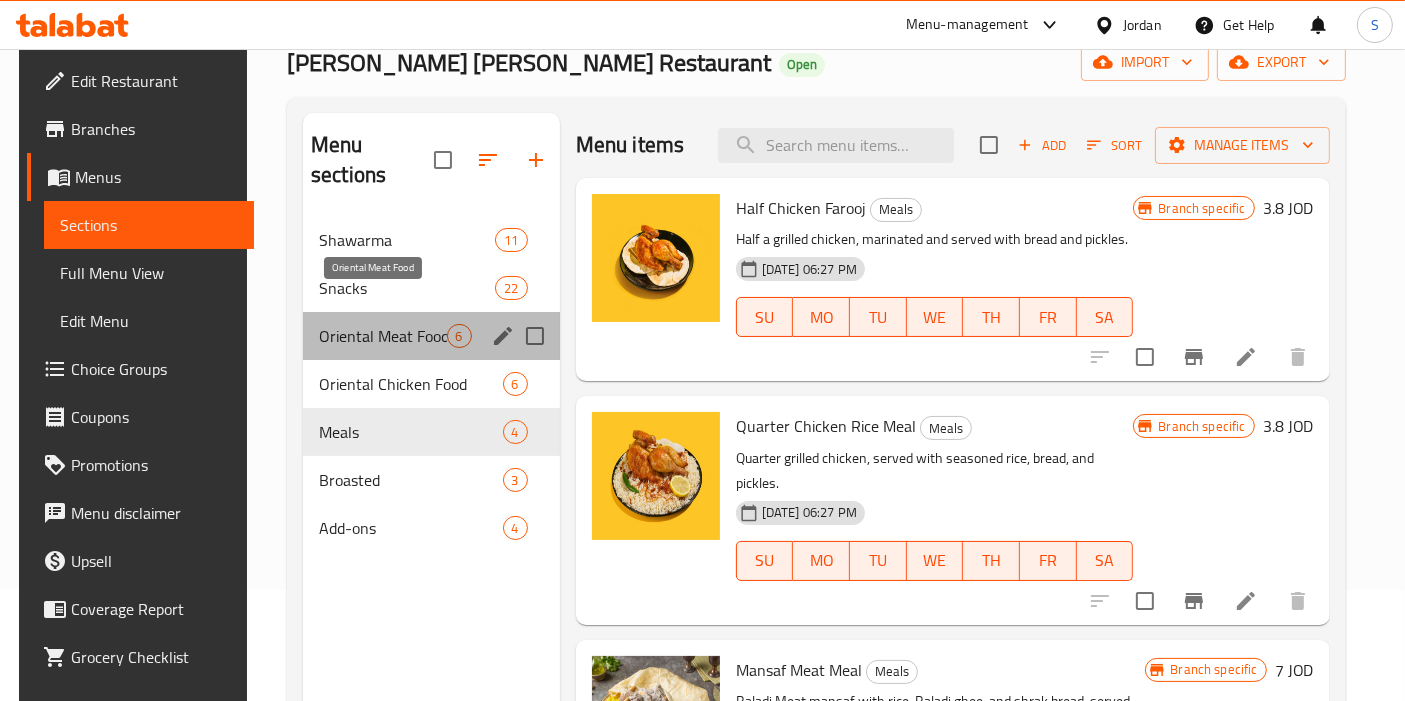 click on "Oriental Meat Food" at bounding box center (383, 336) 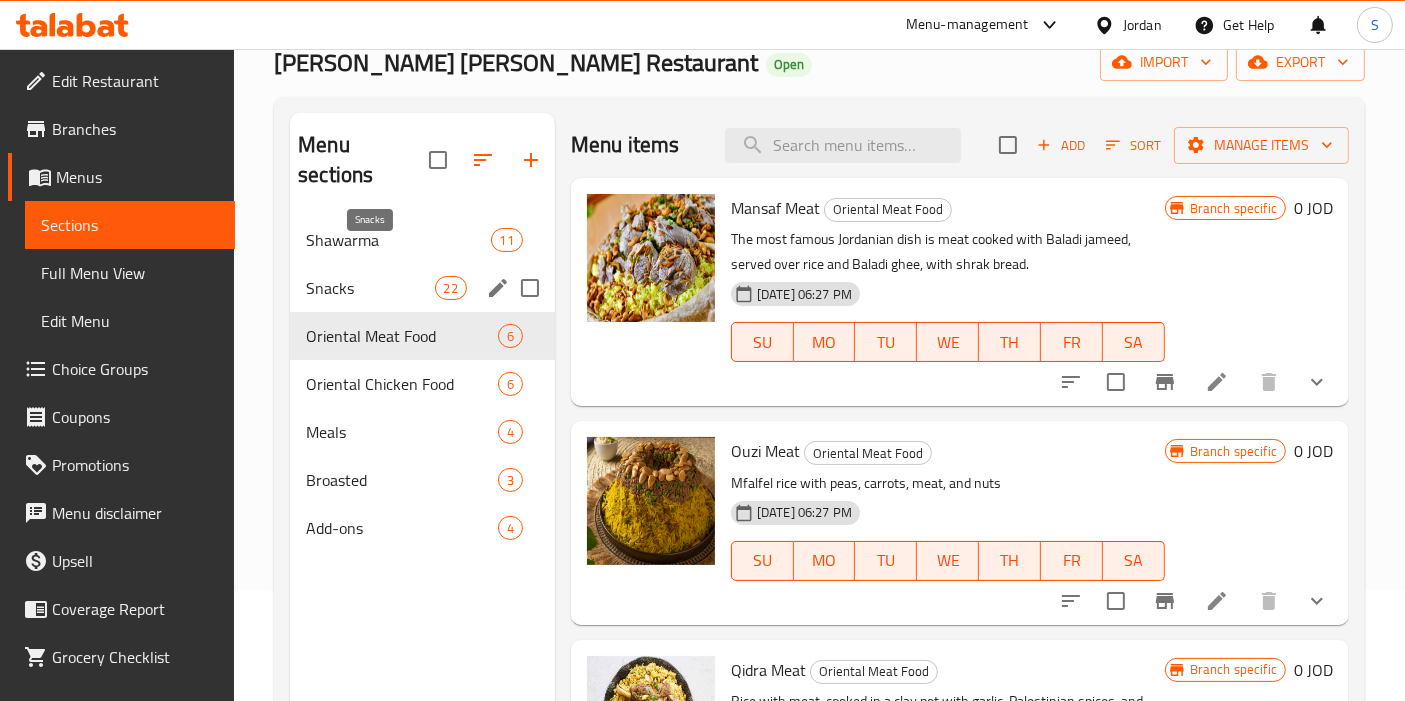 click on "Snacks" at bounding box center [370, 288] 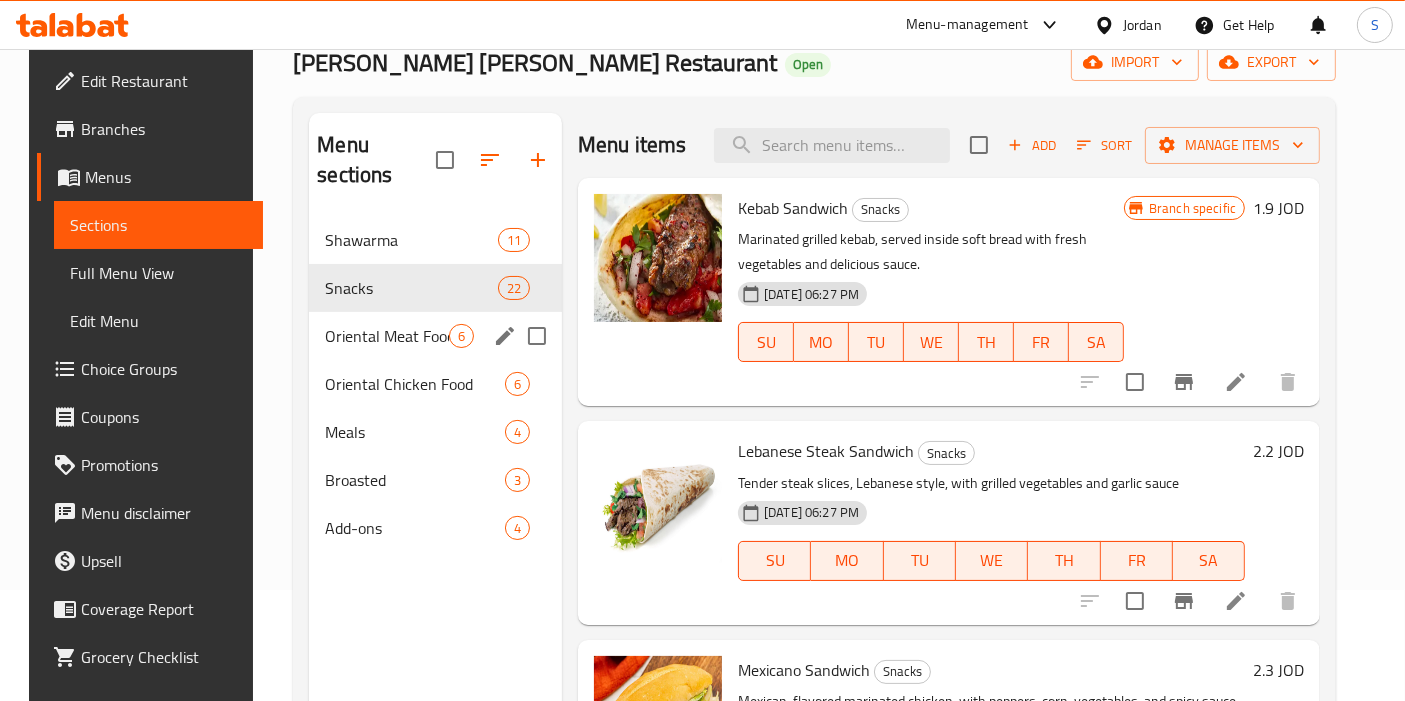 click on "Oriental Meat Food 6" at bounding box center [435, 336] 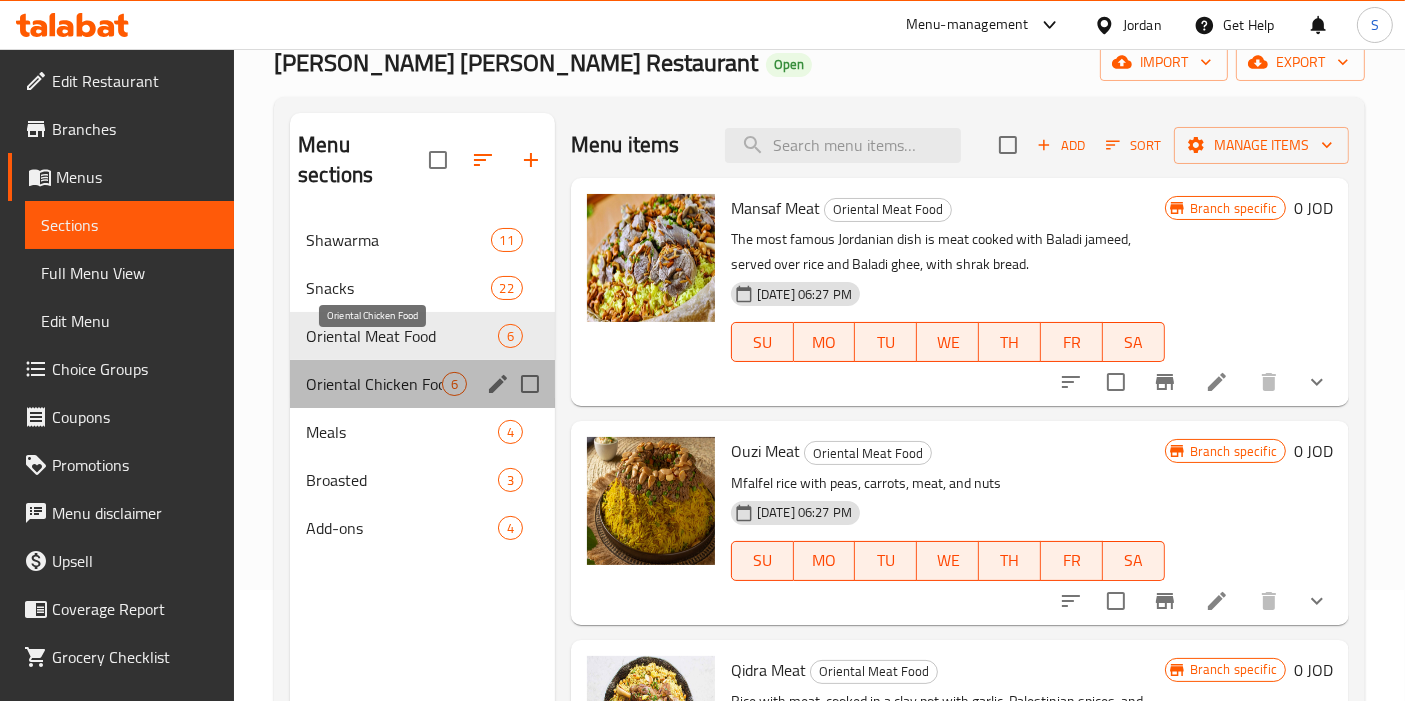 click on "Oriental Chicken Food" at bounding box center (374, 384) 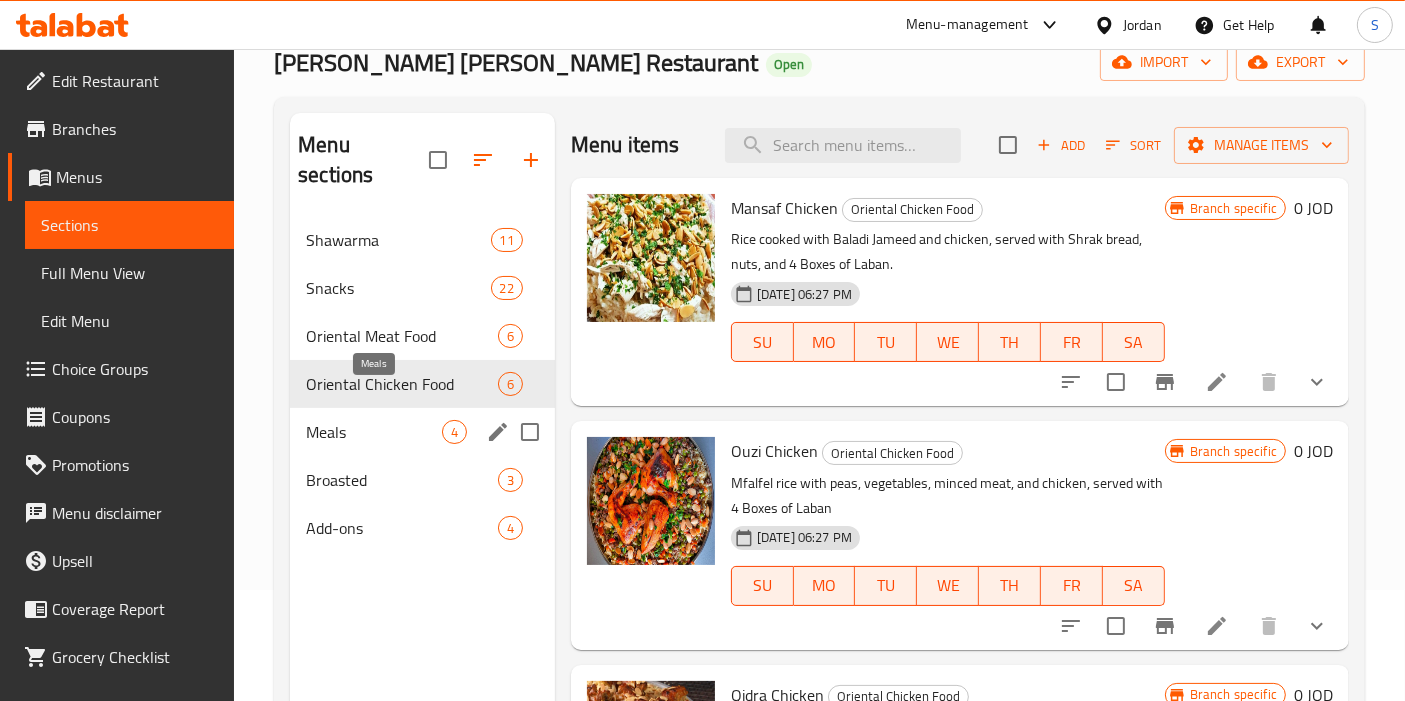 click on "Meals" at bounding box center [374, 432] 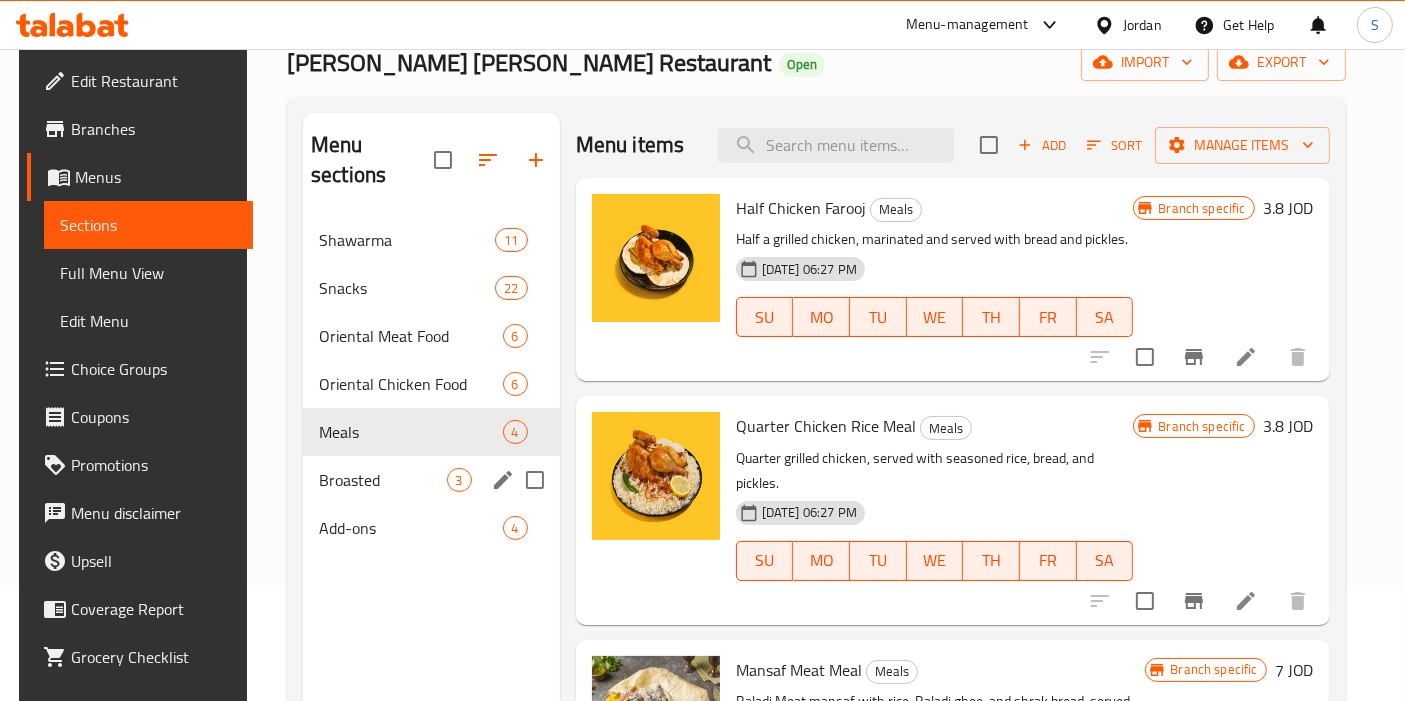 click on "Broasted 3" at bounding box center (431, 480) 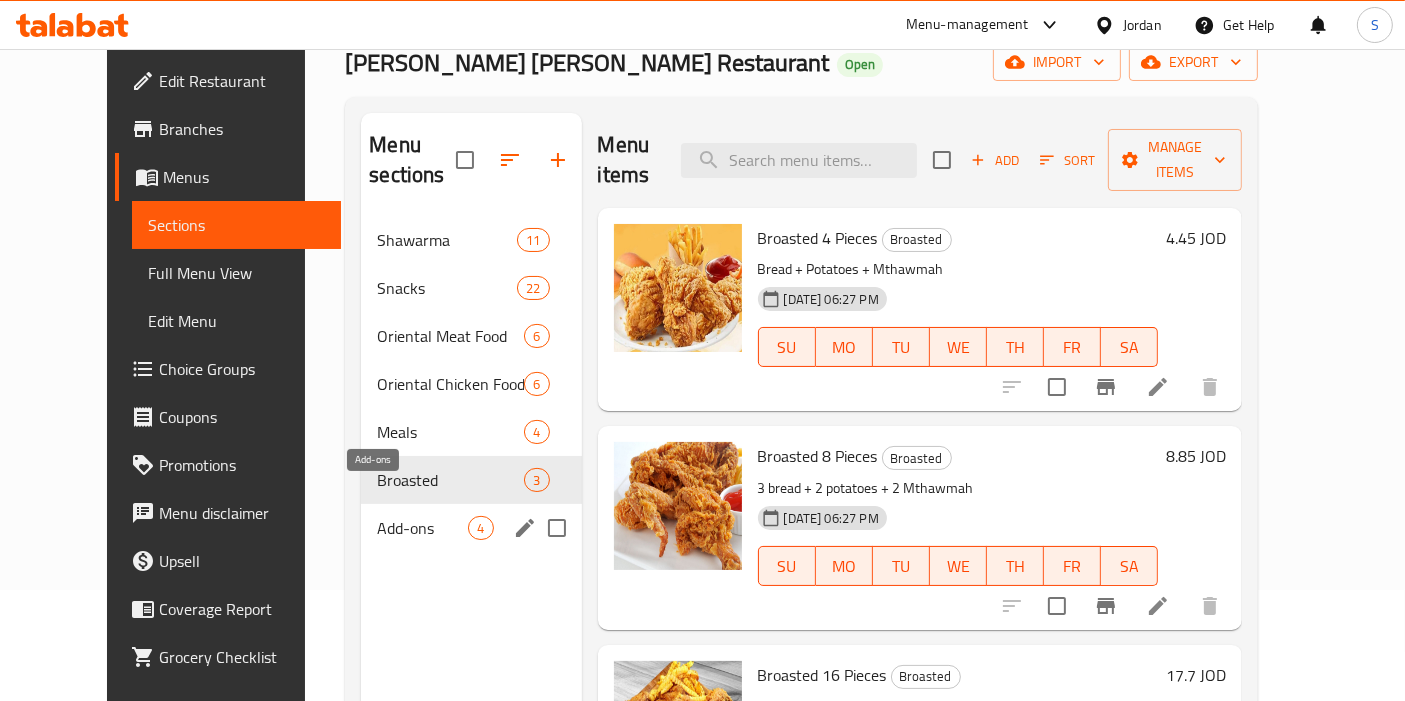 click on "Add-ons" at bounding box center (422, 528) 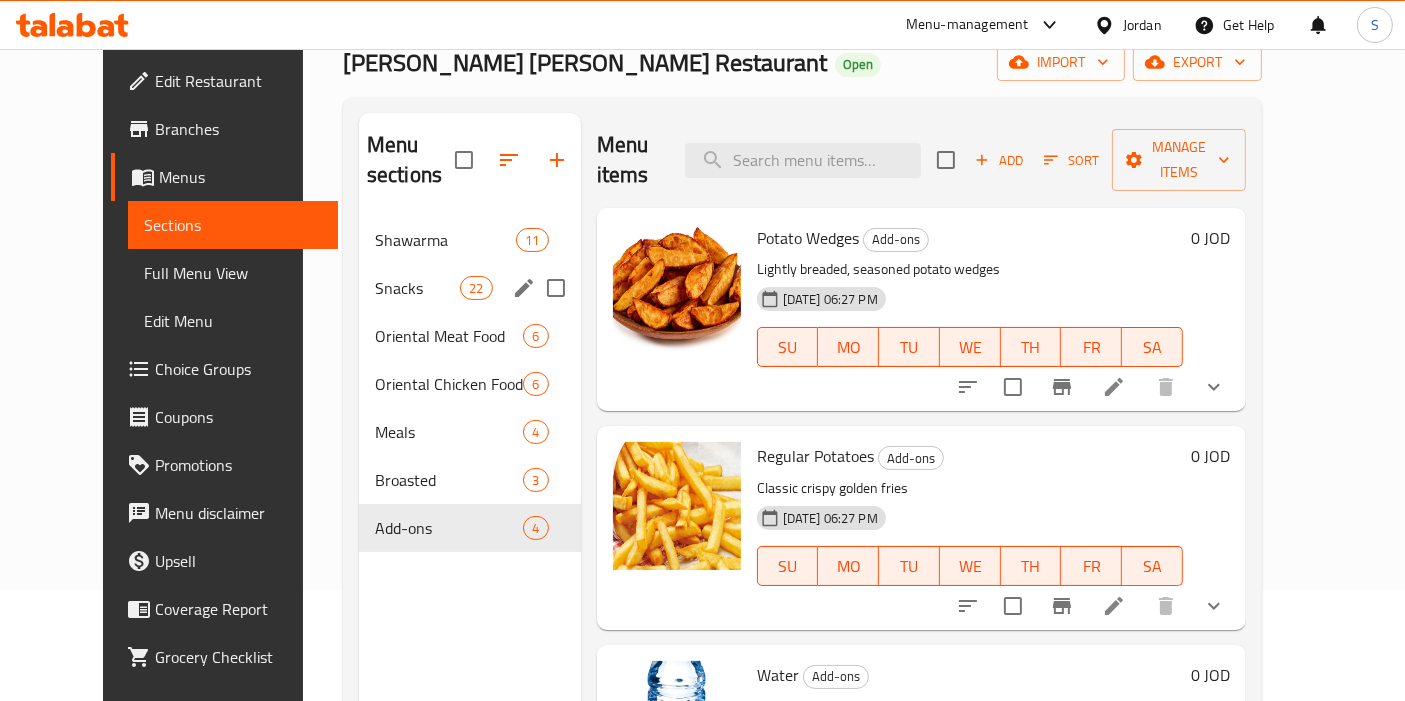 click on "Snacks 22" at bounding box center (470, 288) 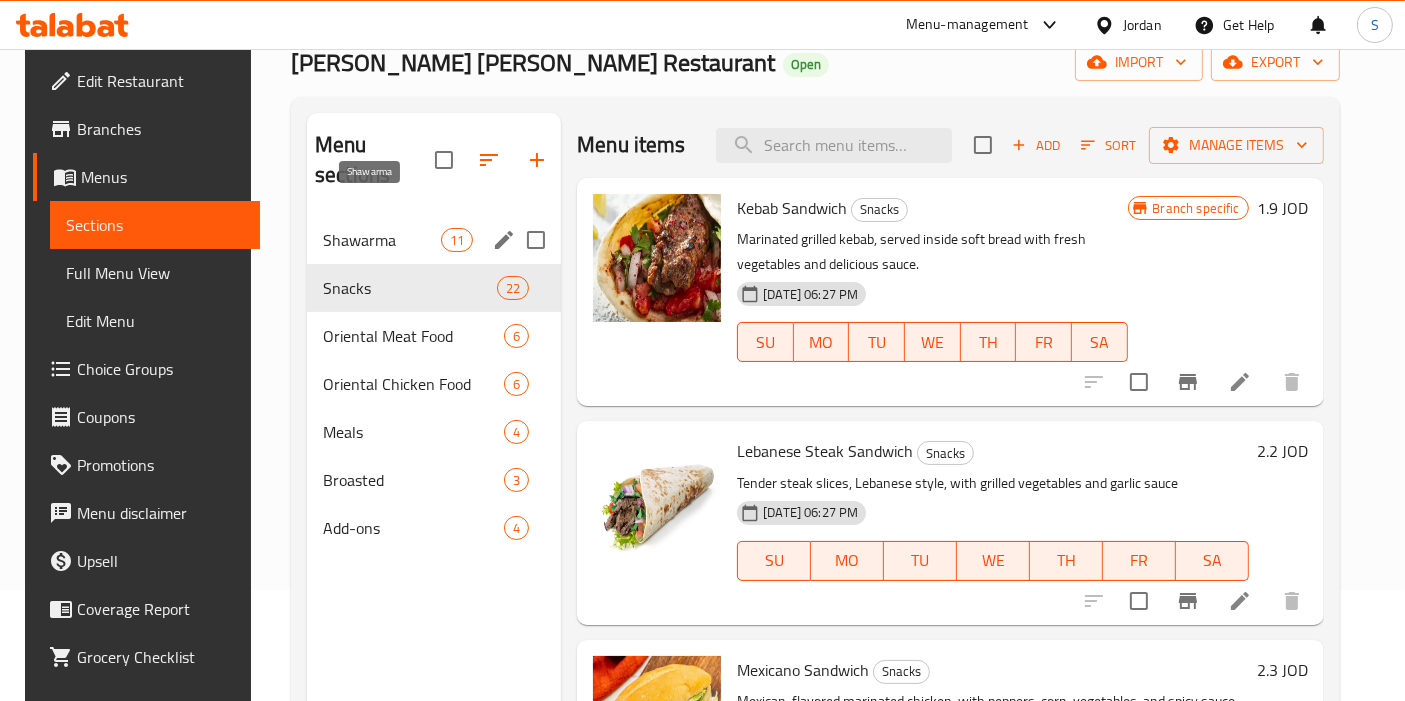click on "Shawarma" at bounding box center (382, 240) 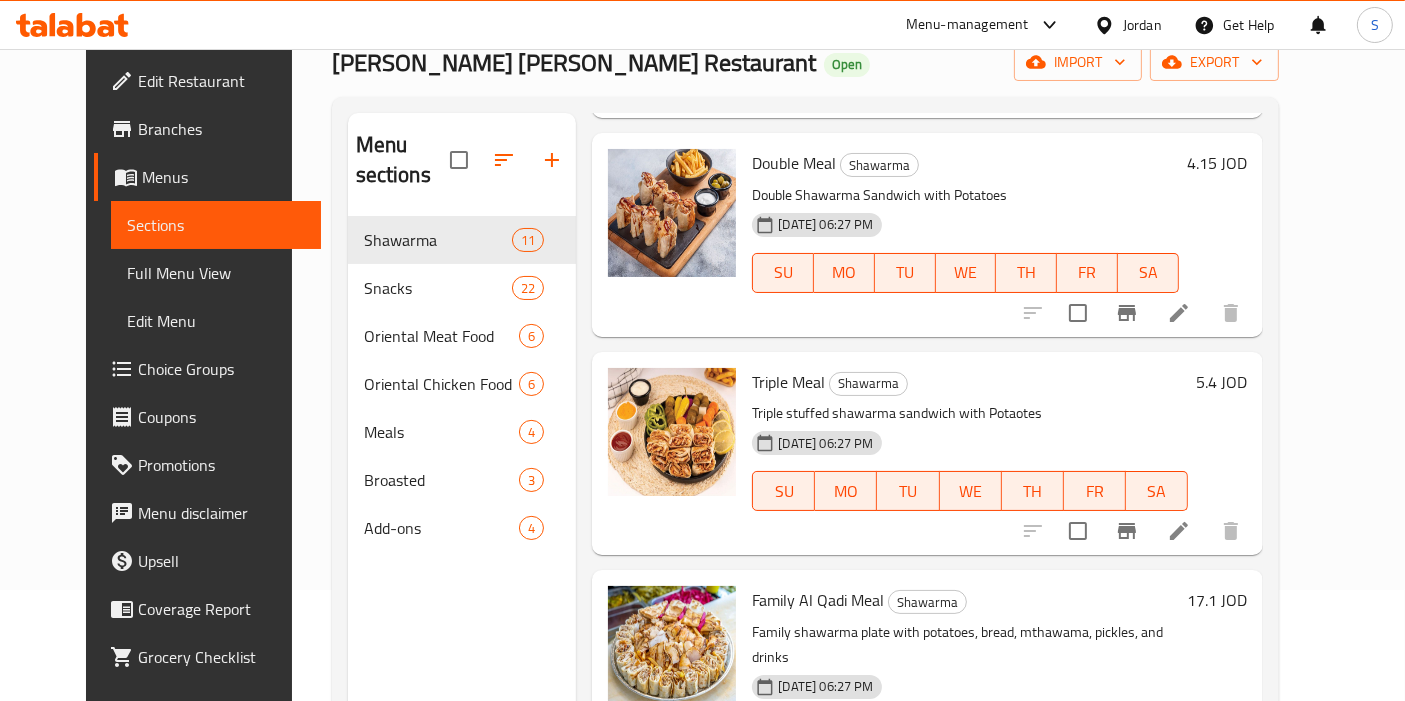 scroll, scrollTop: 1333, scrollLeft: 0, axis: vertical 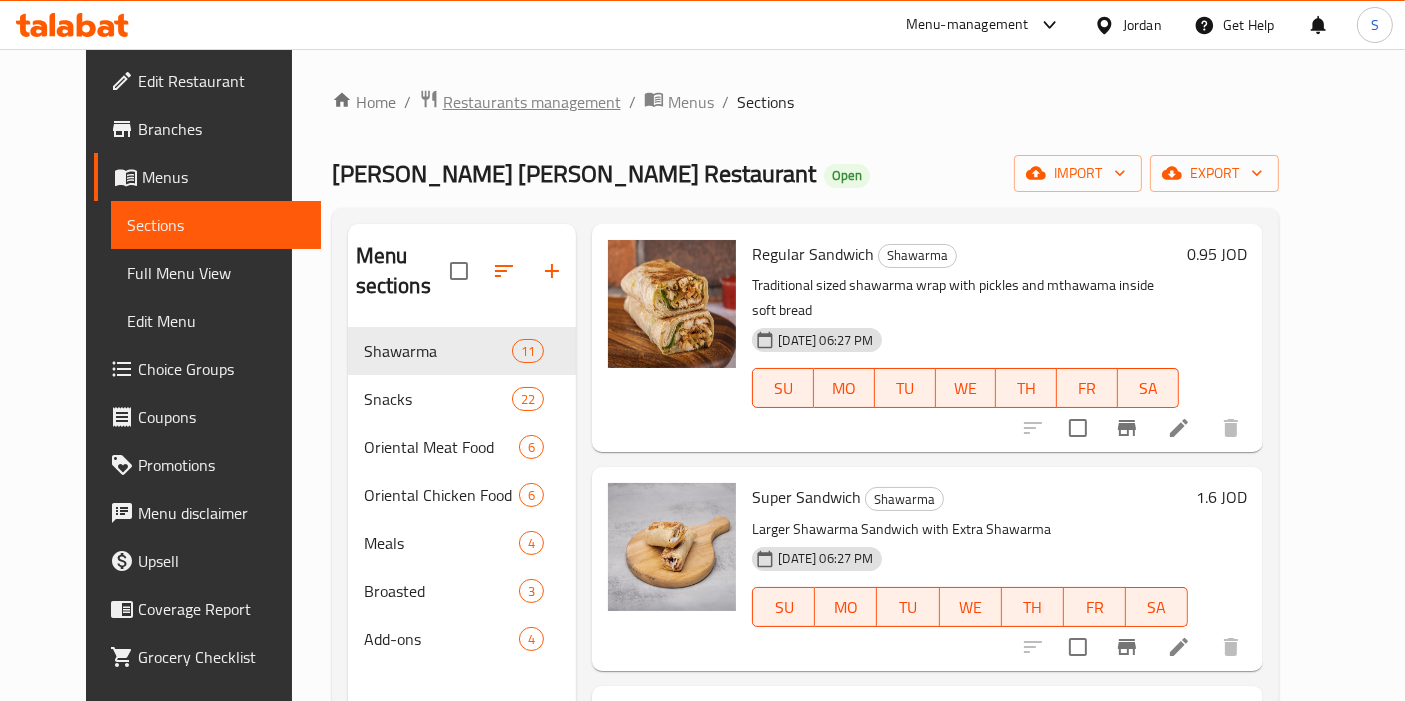 click on "Restaurants management" at bounding box center [532, 102] 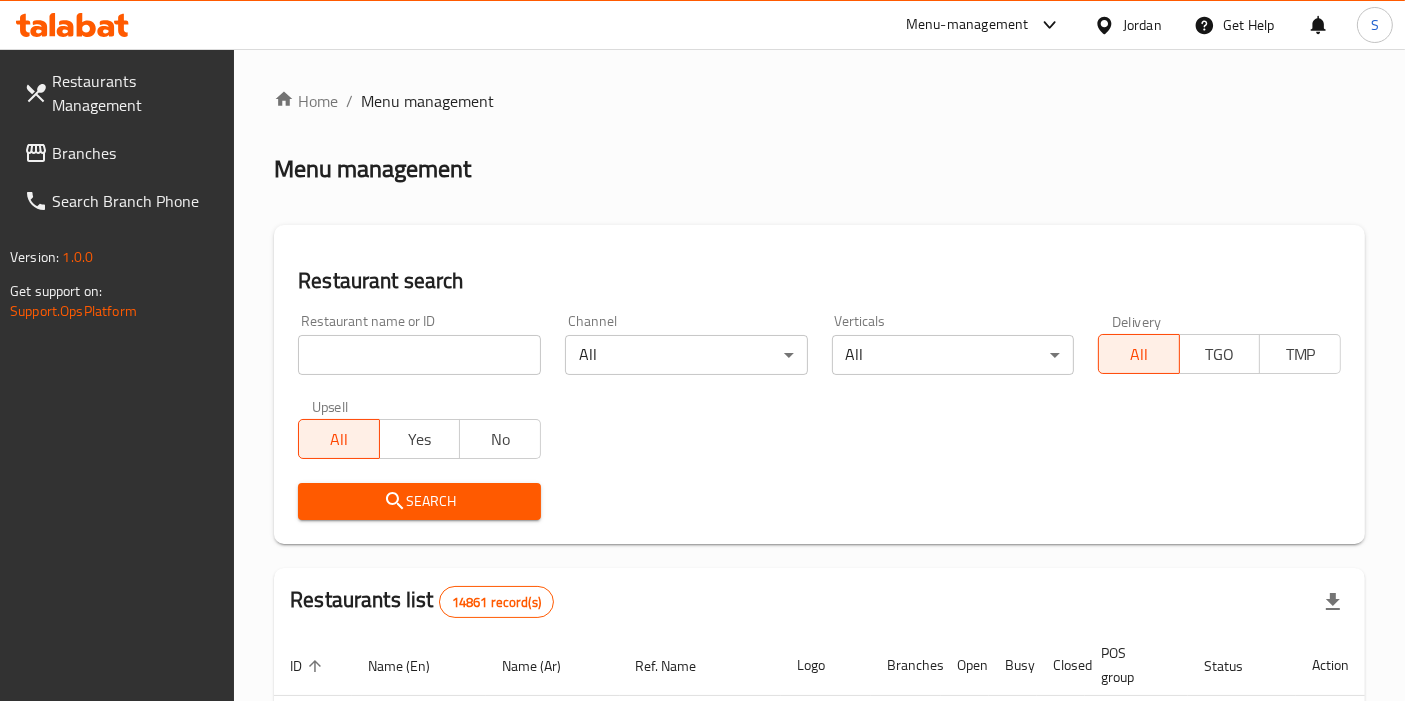click on "Branches" at bounding box center (135, 153) 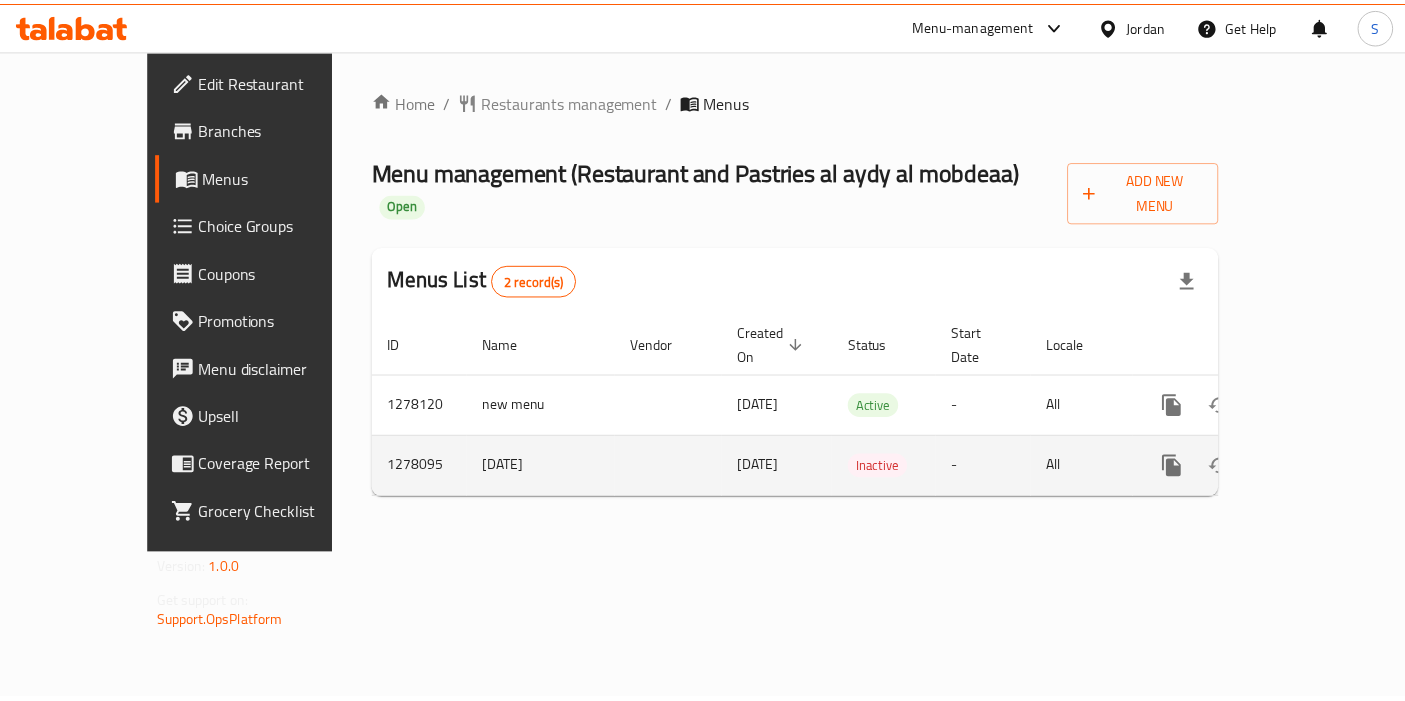 scroll, scrollTop: 0, scrollLeft: 0, axis: both 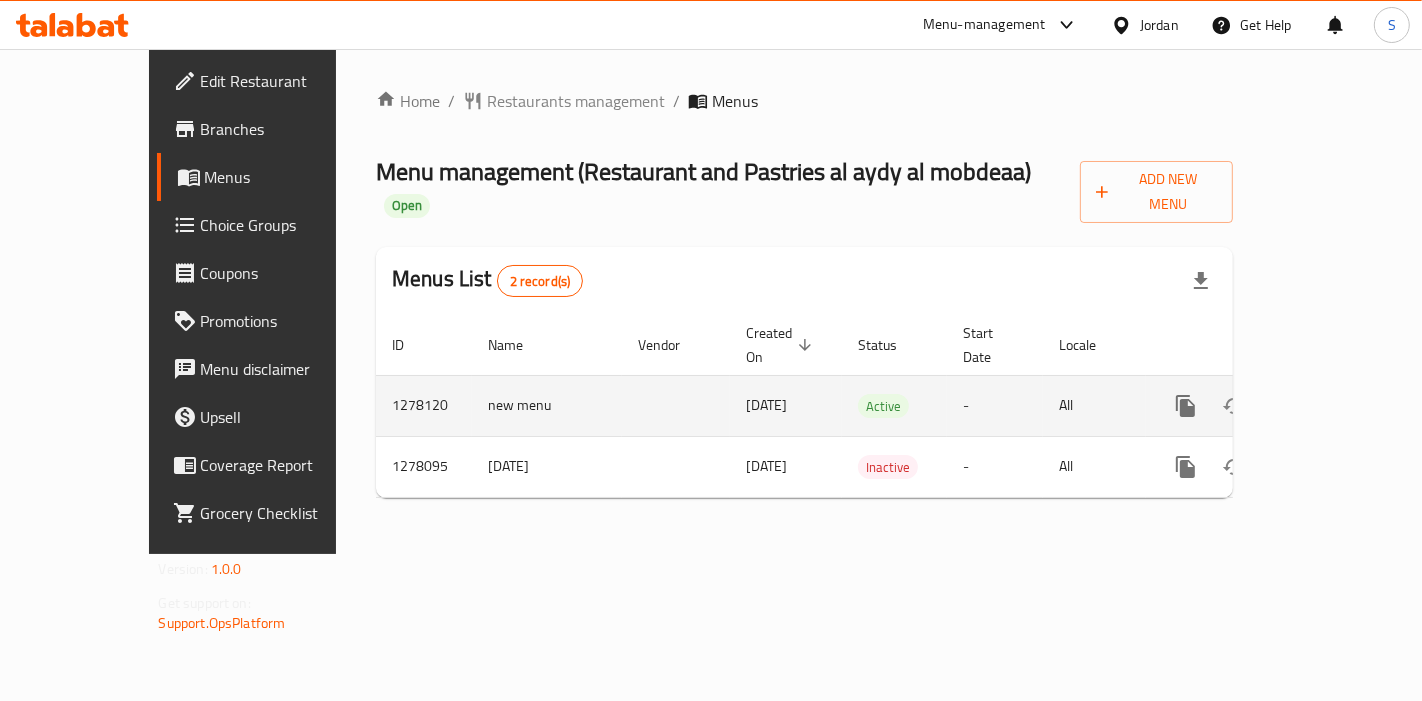 click on "new menu" at bounding box center (547, 405) 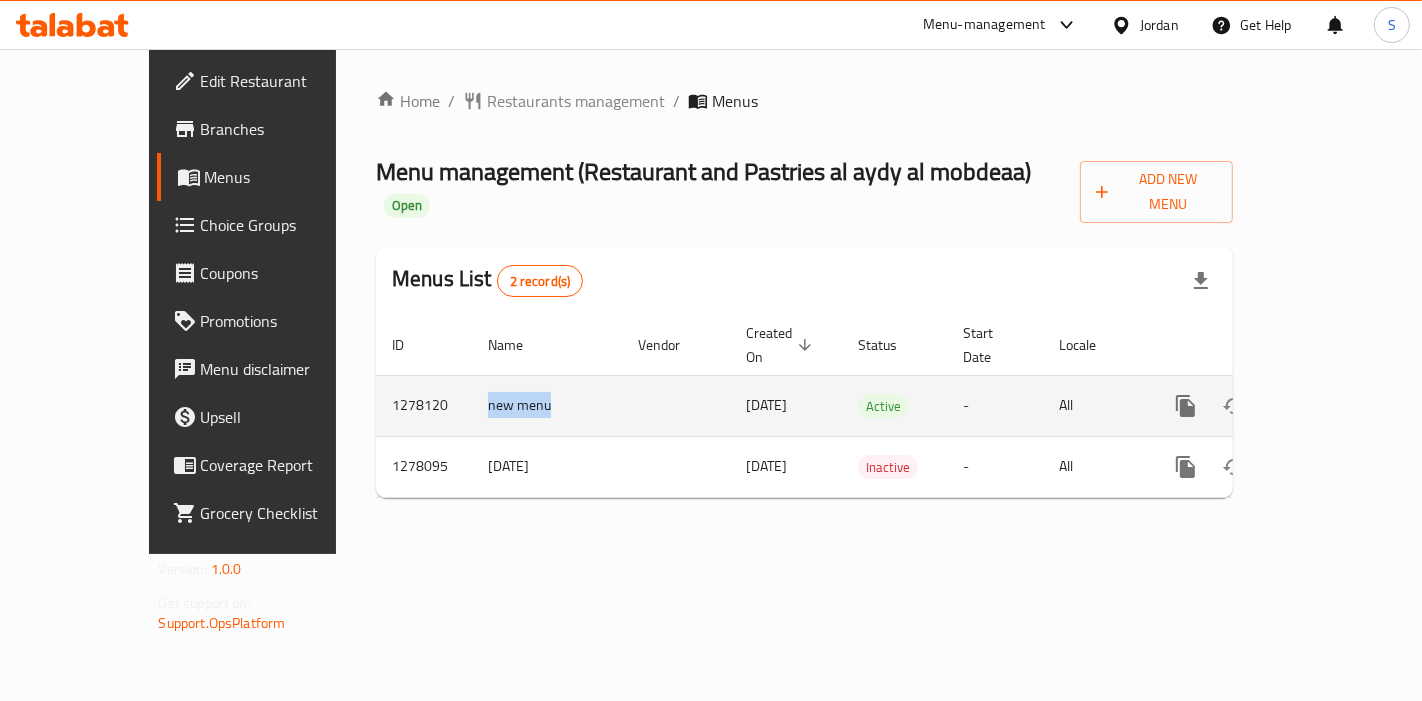 drag, startPoint x: 385, startPoint y: 359, endPoint x: 446, endPoint y: 358, distance: 61.008198 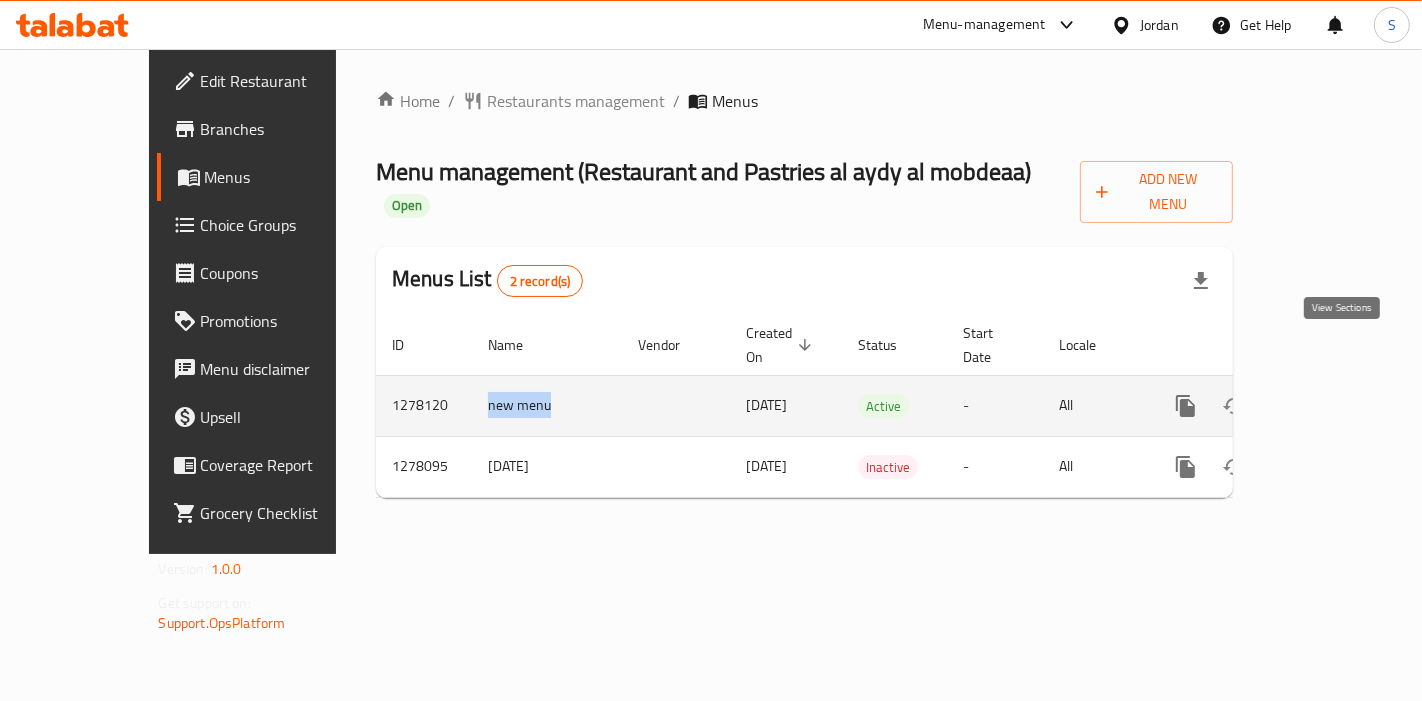 click 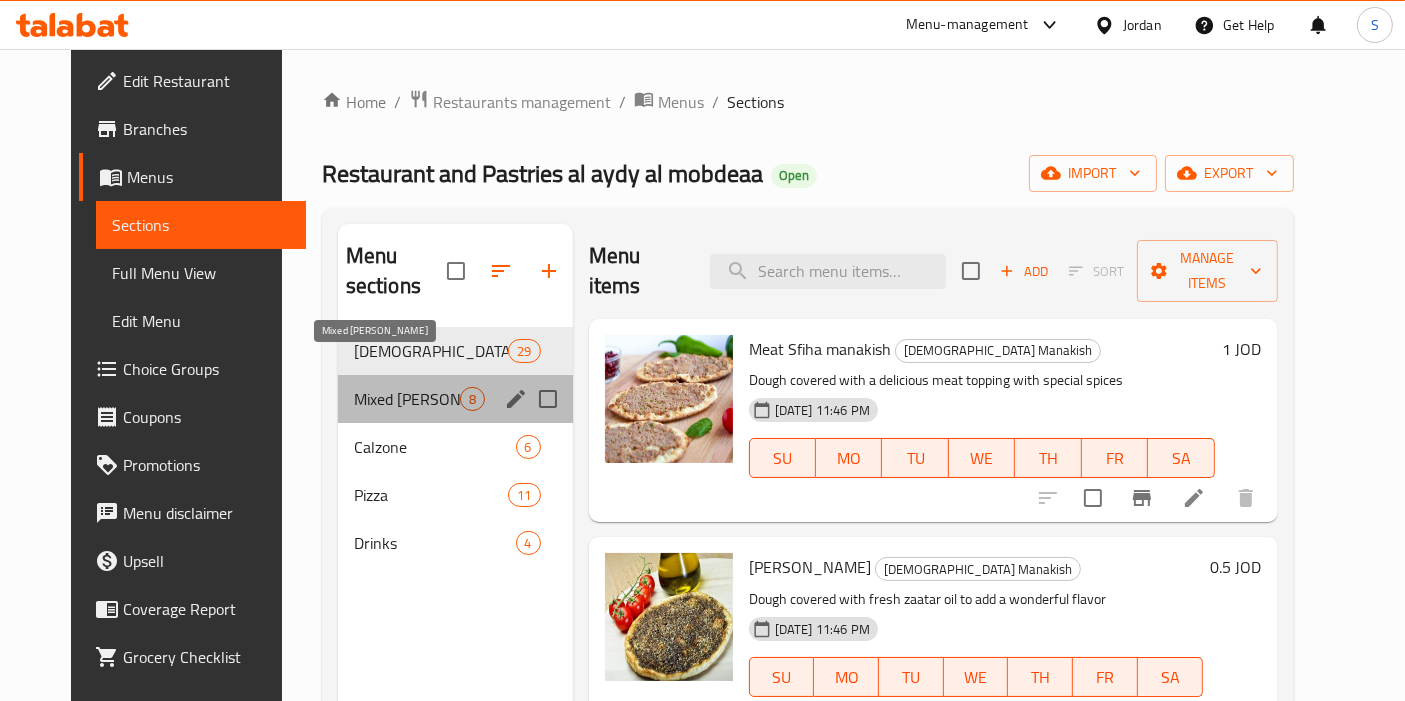 click on "Mixed [PERSON_NAME]" at bounding box center (407, 399) 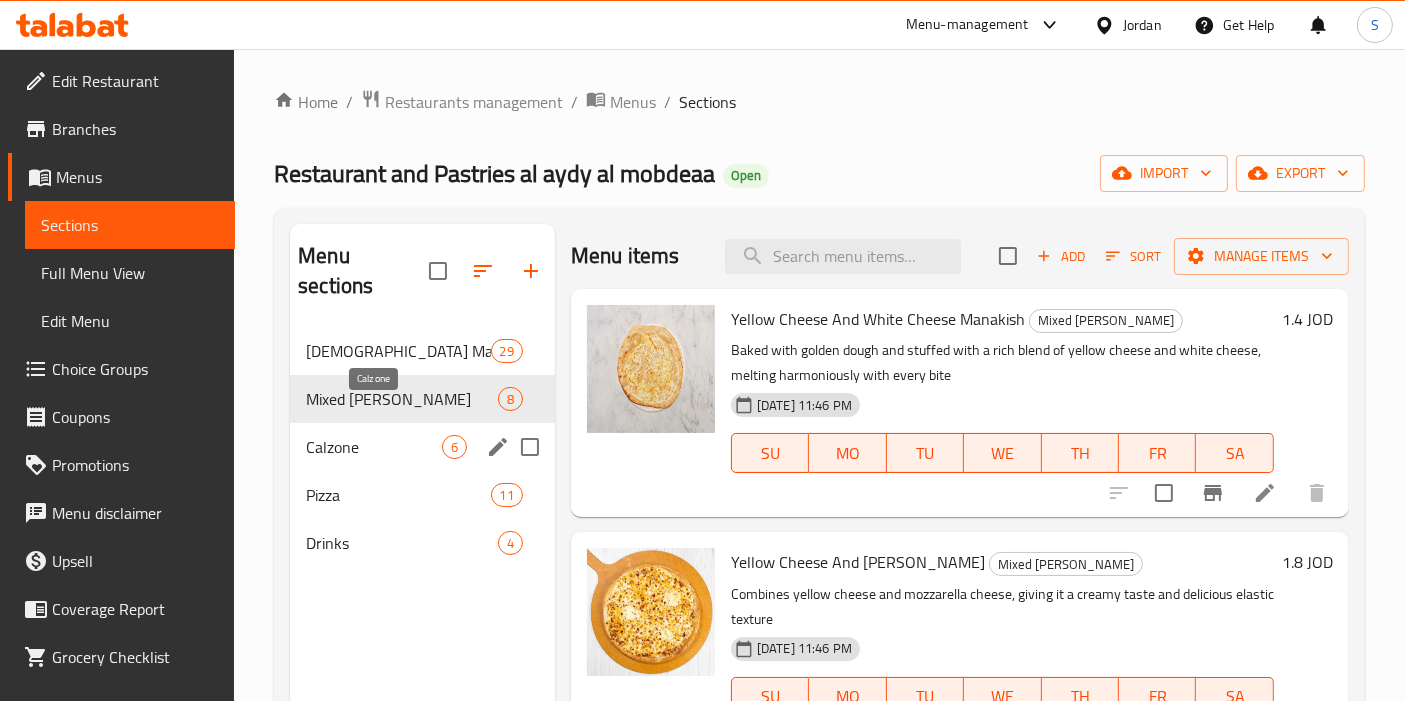 click on "Calzone" at bounding box center (374, 447) 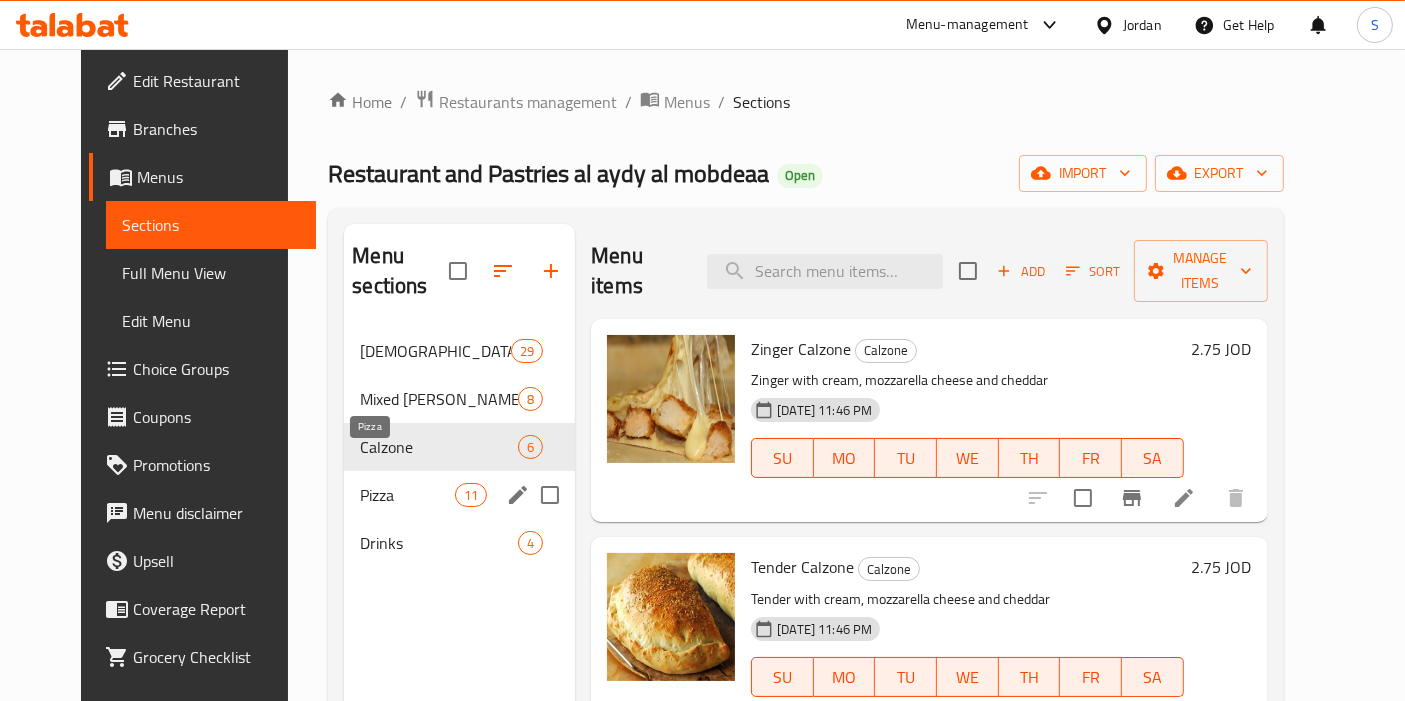 click on "Pizza" at bounding box center [407, 495] 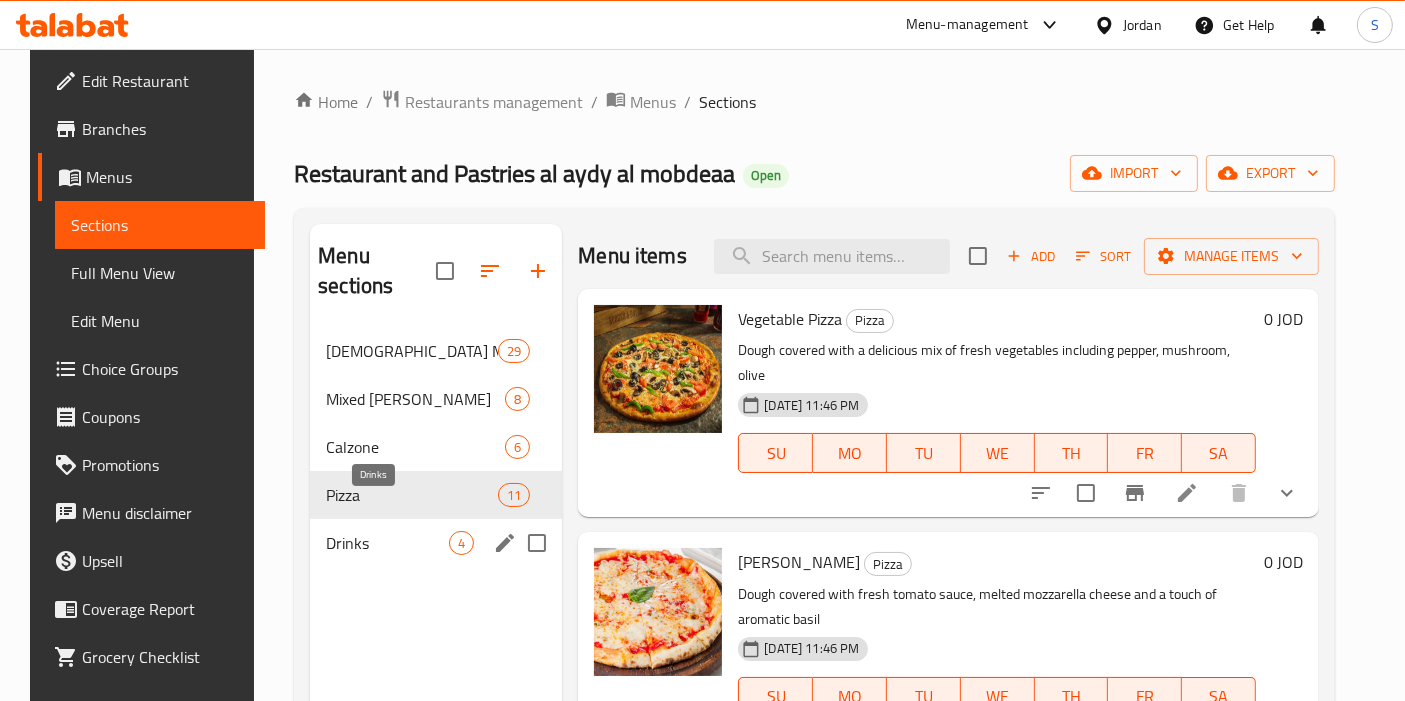 click on "Drinks" at bounding box center [387, 543] 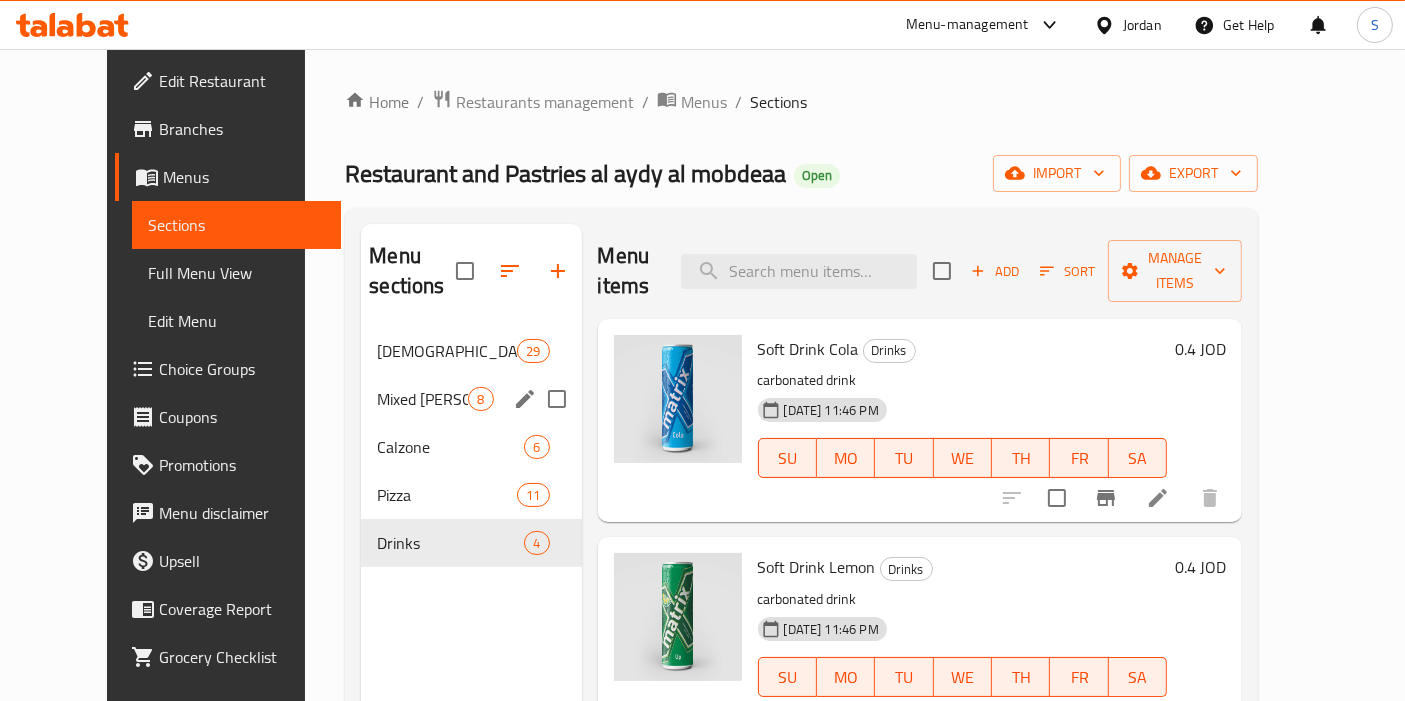 click on "Mixed Cheese Manakish 8" at bounding box center [471, 399] 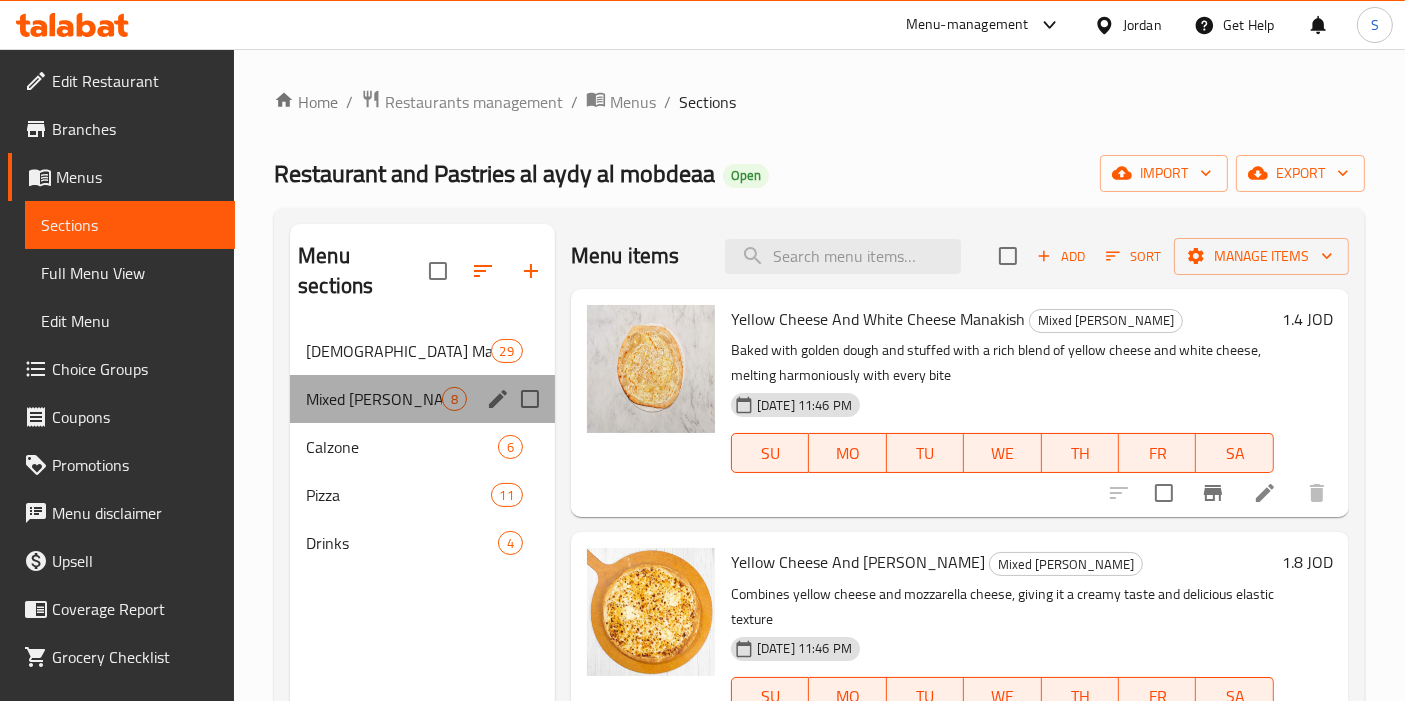 click on "Mixed Cheese Manakish 8" at bounding box center (422, 399) 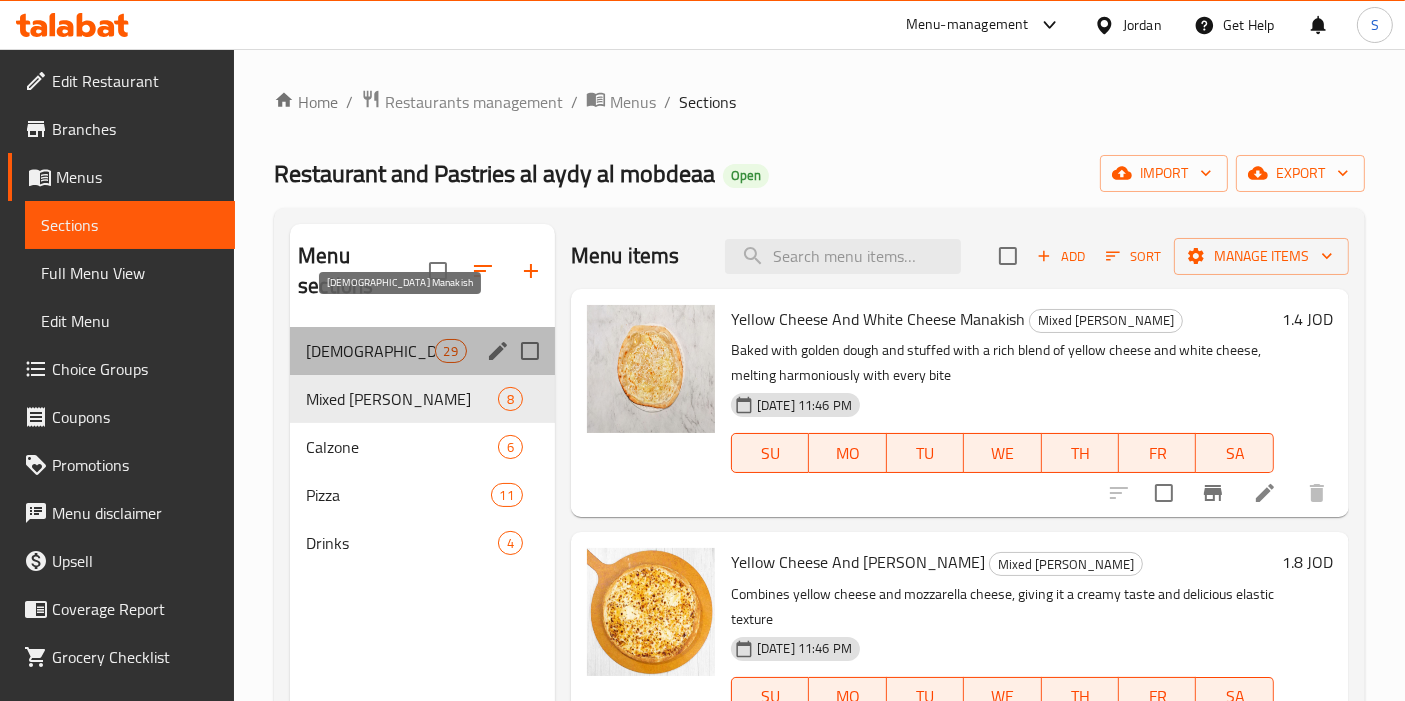 click on "[DEMOGRAPHIC_DATA] Manakish" at bounding box center [370, 351] 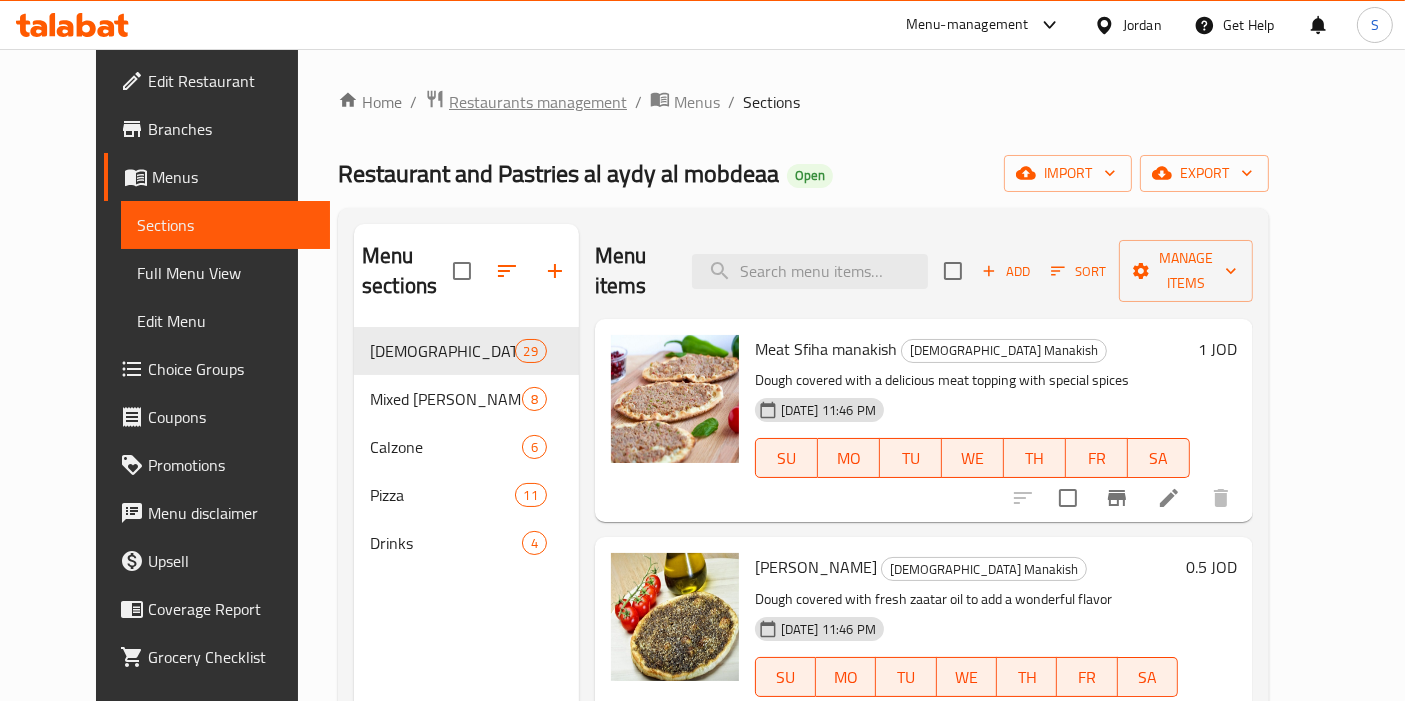 click on "Restaurants management" at bounding box center (538, 102) 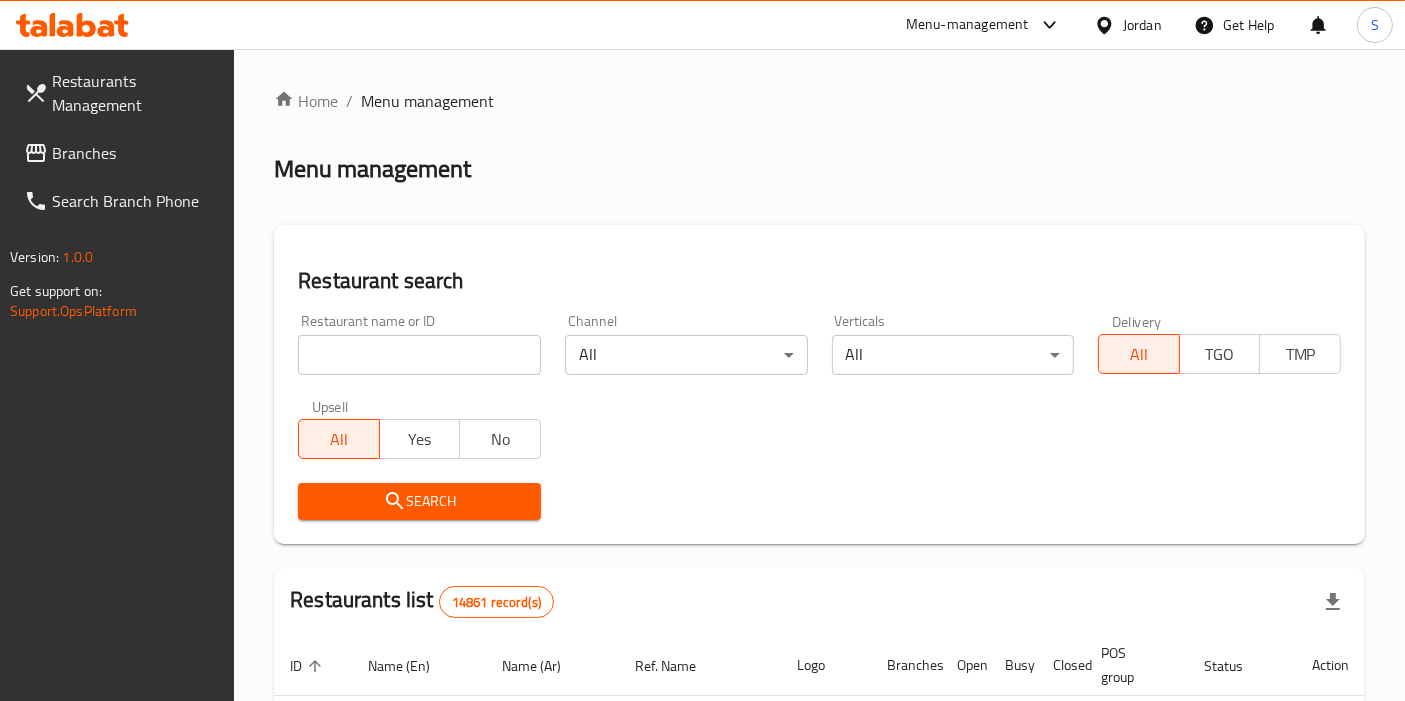 click on "Home / Menu management Menu management Restaurant search Restaurant name or ID Restaurant name or ID Channel All ​ Verticals All ​ Delivery All TGO TMP Upsell All Yes No   Search Restaurants list   14861 record(s) ID sorted ascending Name (En) Name (Ar) Ref. Name Logo Branches Open Busy Closed POS group Status Action 4654 ​Circassian ​Charity ​Association​ (Samawer) ​Circassian ​Charity ​Association​ (Samawer) 1 0 0 0 INACTIVE 4655 #Hashtag #Hashtag 2 0 0 0 INACTIVE 4656 Belfurn Pastries And Restaurant مطعم و معجنات بالفرن مطعم و معجنات محمد عبداللطيف 1 0 0 0 INACTIVE 4657 The Burgery ذا بيرجري 4 0 0 0 INACTIVE 4658 @Home آت هوم 1 0 0 0 INACTIVE 4659 04 Restaurant & Cafe مطعم و كافيه 04 1 0 0 0 INACTIVE 4660 18th Century Burger 18 سينشري برجر 4 0 0 0 INACTIVE 4661 3a Bokrax ع بكرا 3 0 0 0 INACTIVE 4662 3a Saj ع الصاج 3 0 0 0 INACTIVE 4663 3ajeba Shawerma عجيبة شاورما 1 0 0 0 INACTIVE 10" at bounding box center [819, 718] 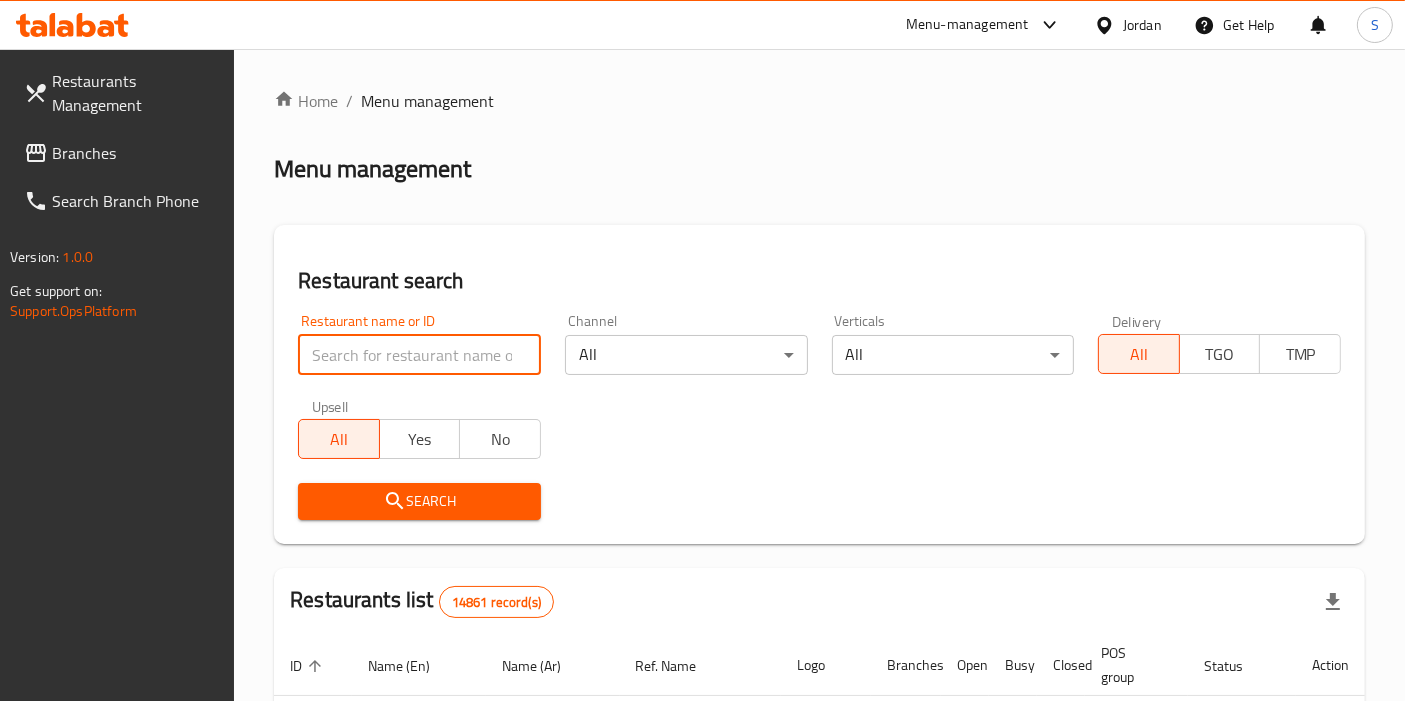 click at bounding box center [419, 355] 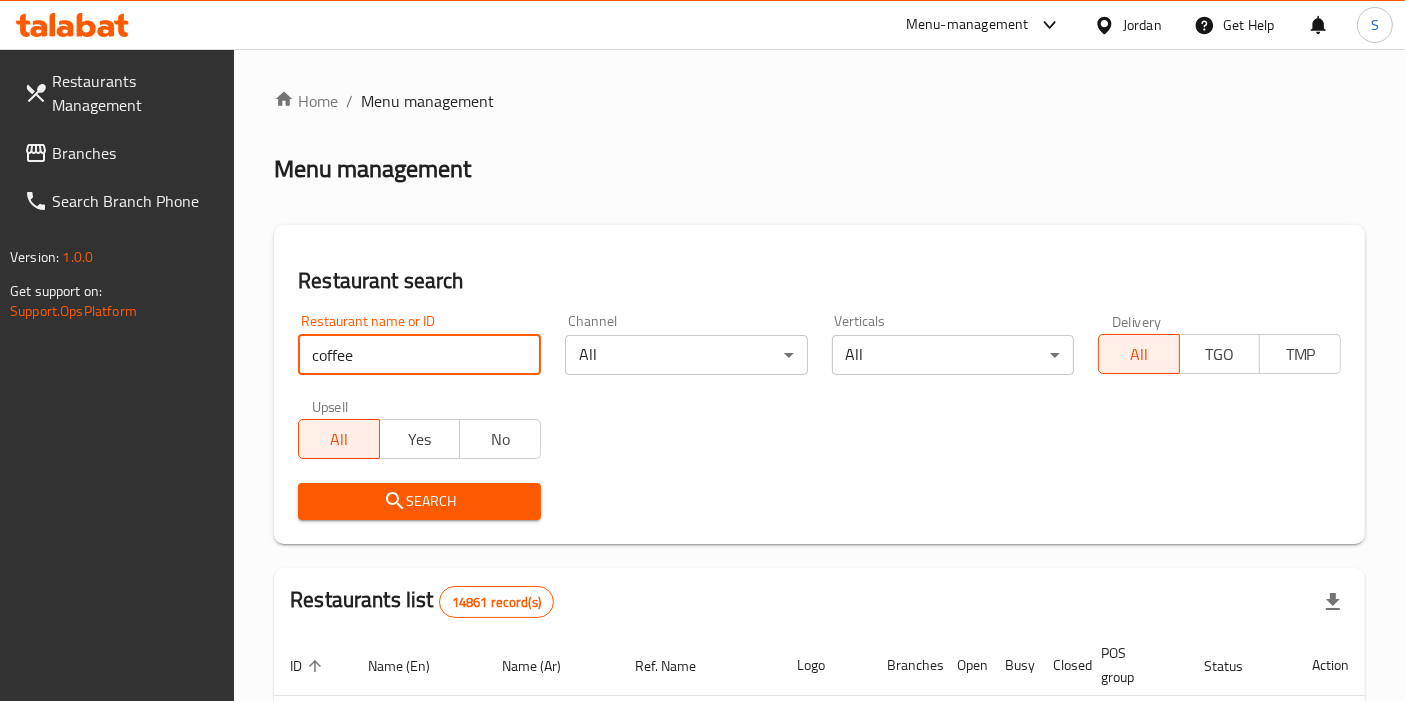 type on "coffee mood" 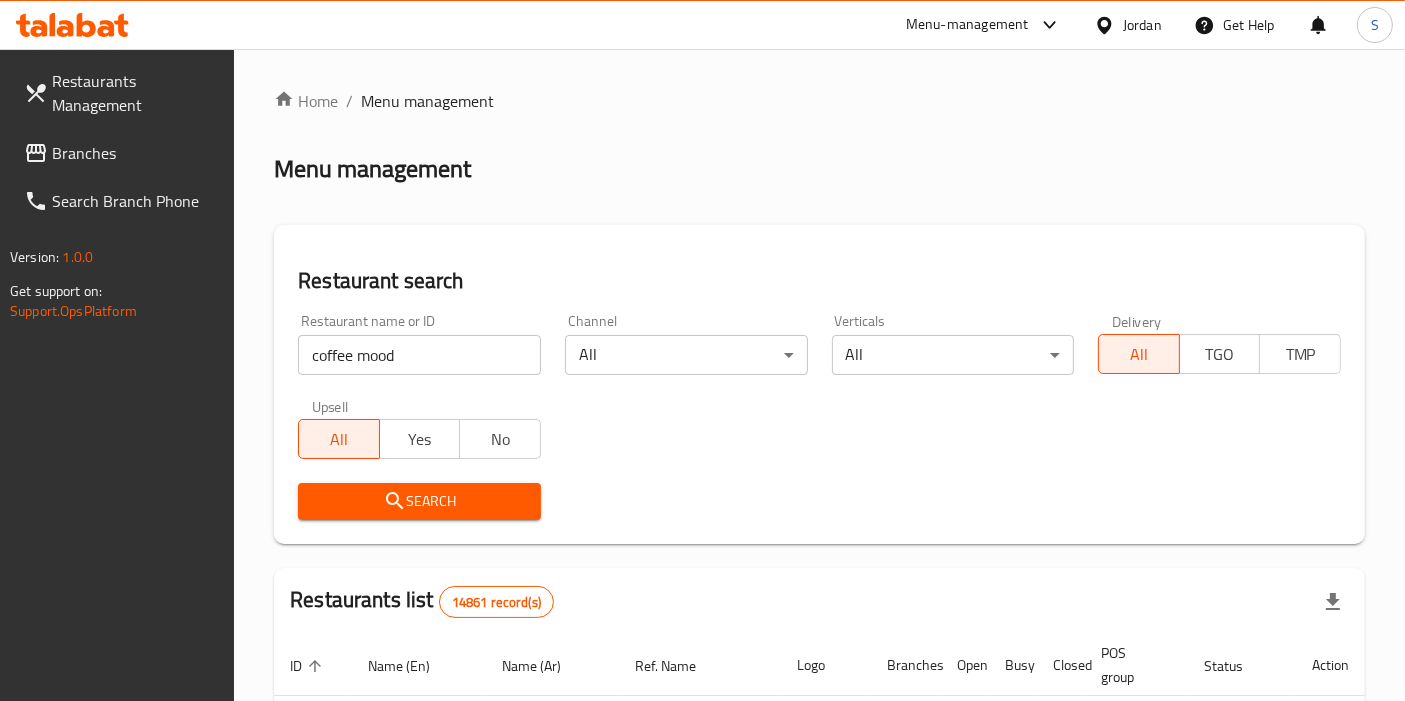 click on "Search" at bounding box center (419, 501) 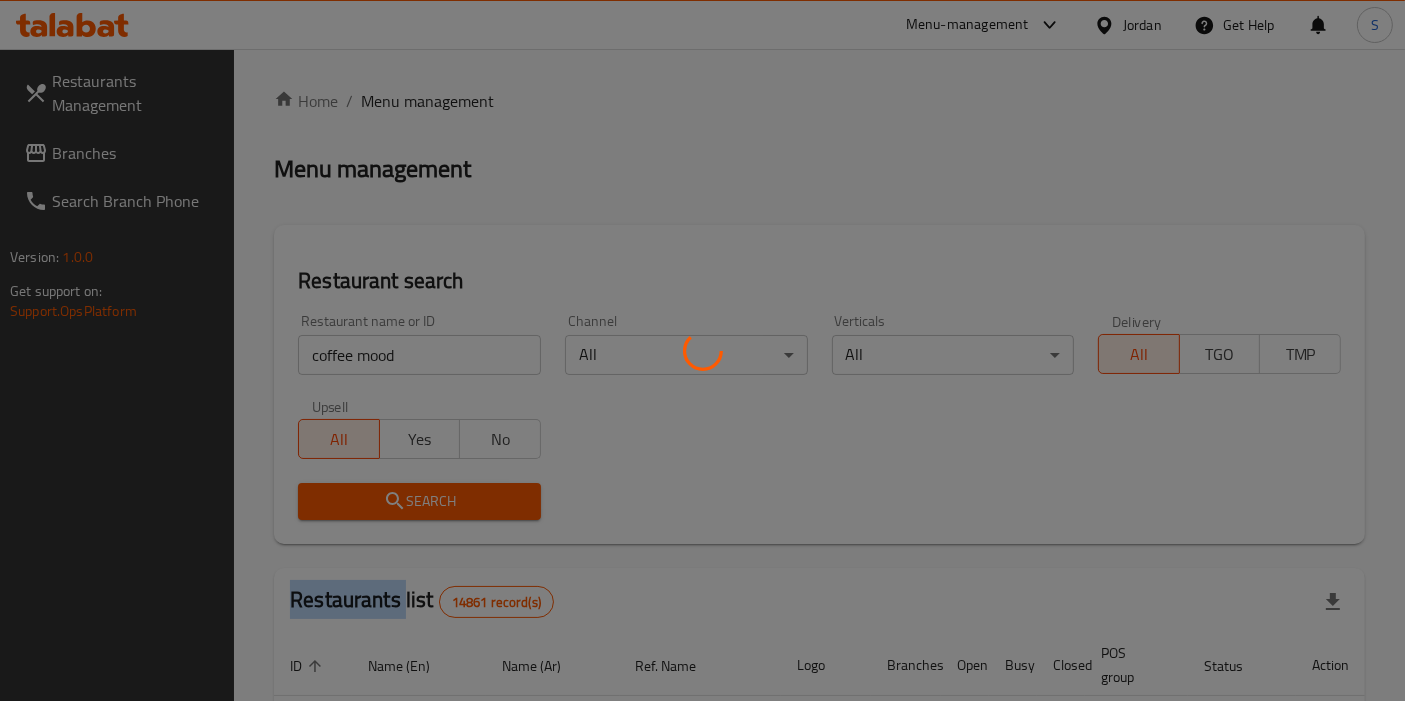 click at bounding box center (702, 350) 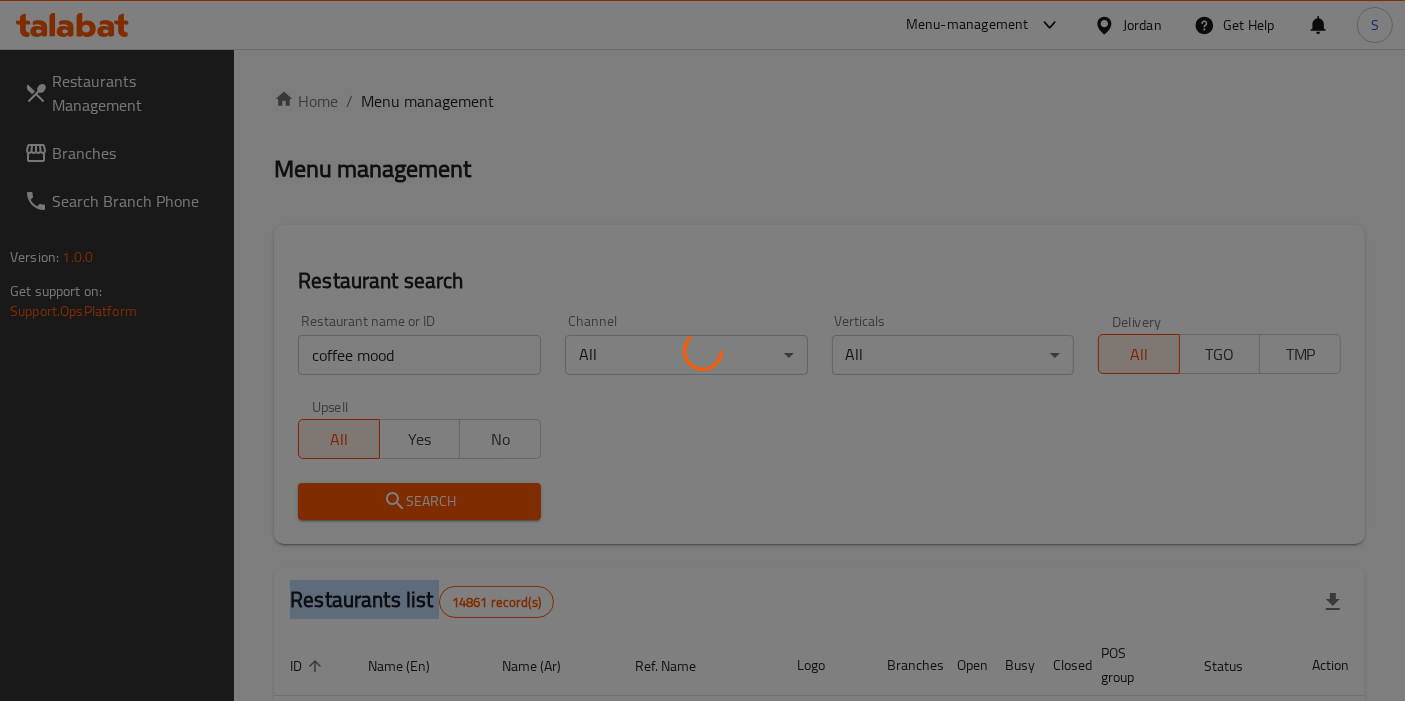 click at bounding box center [702, 350] 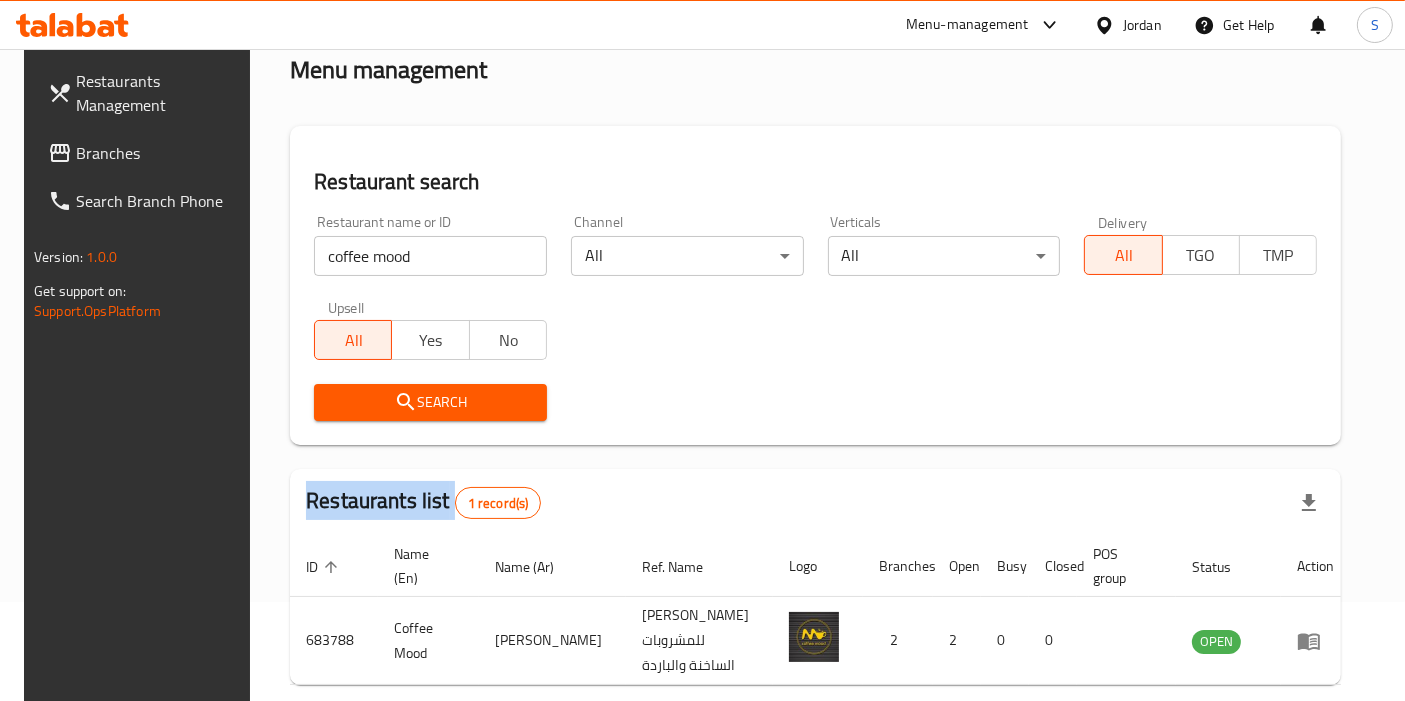scroll, scrollTop: 173, scrollLeft: 0, axis: vertical 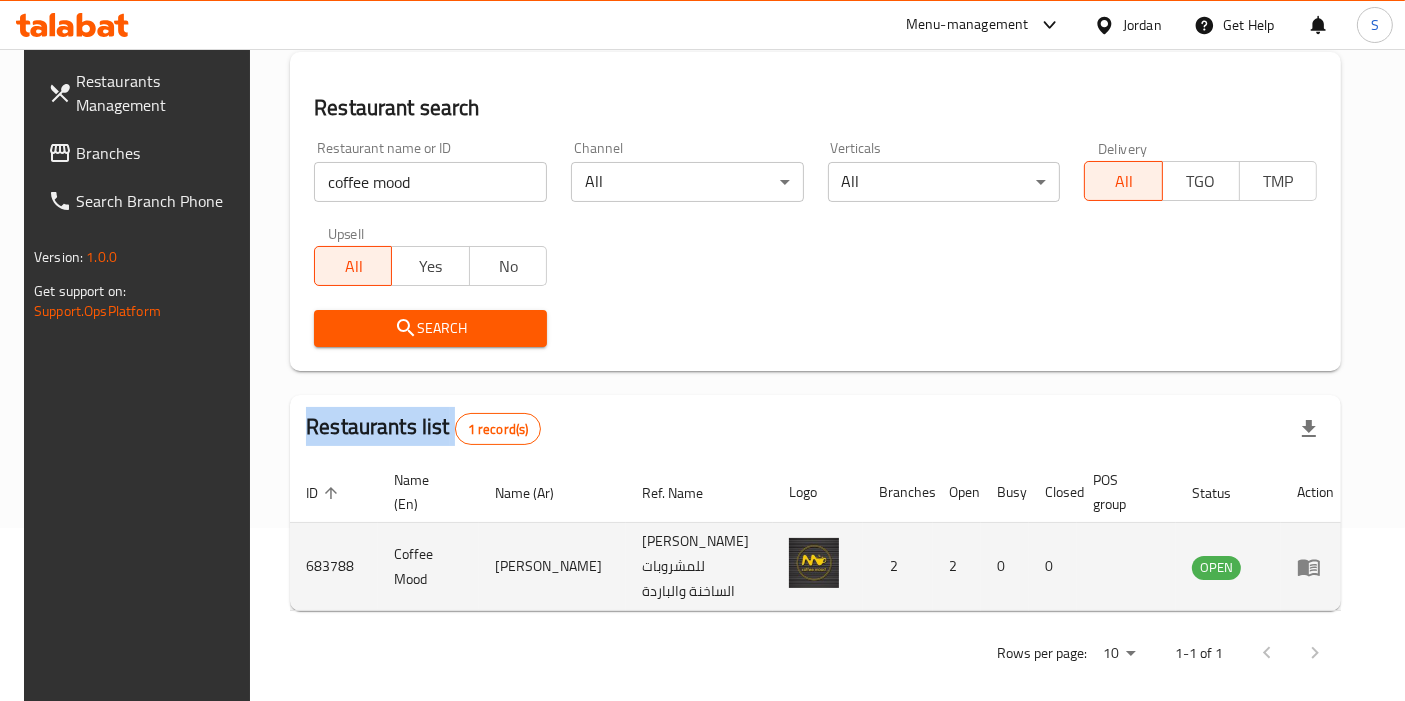 click 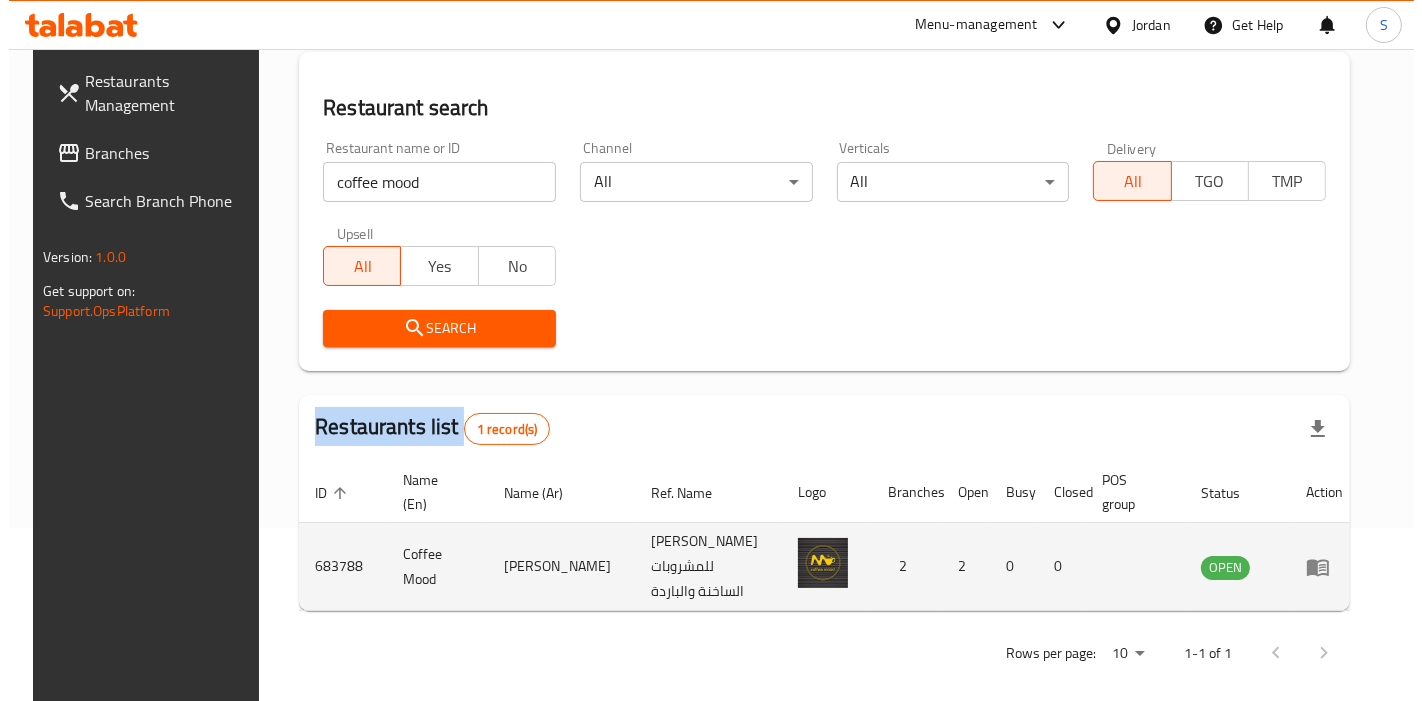 scroll, scrollTop: 0, scrollLeft: 0, axis: both 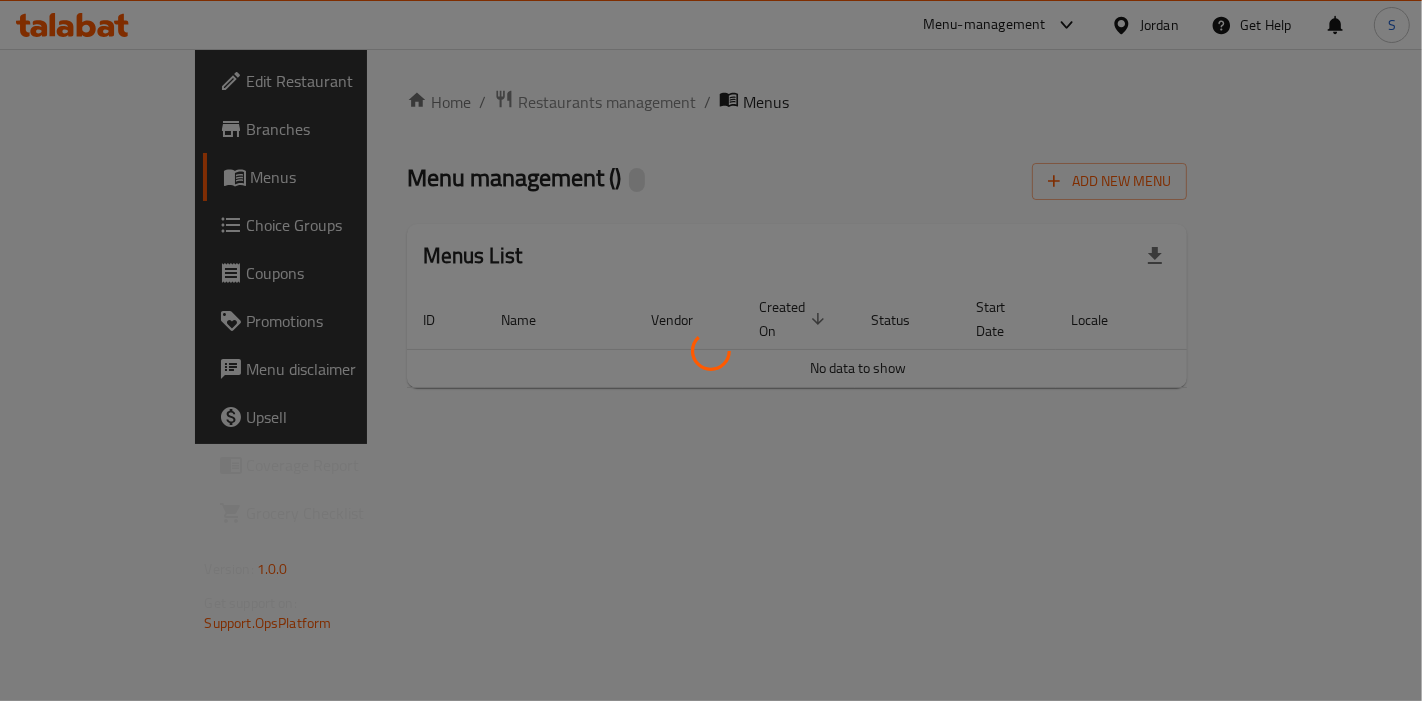 click at bounding box center [711, 350] 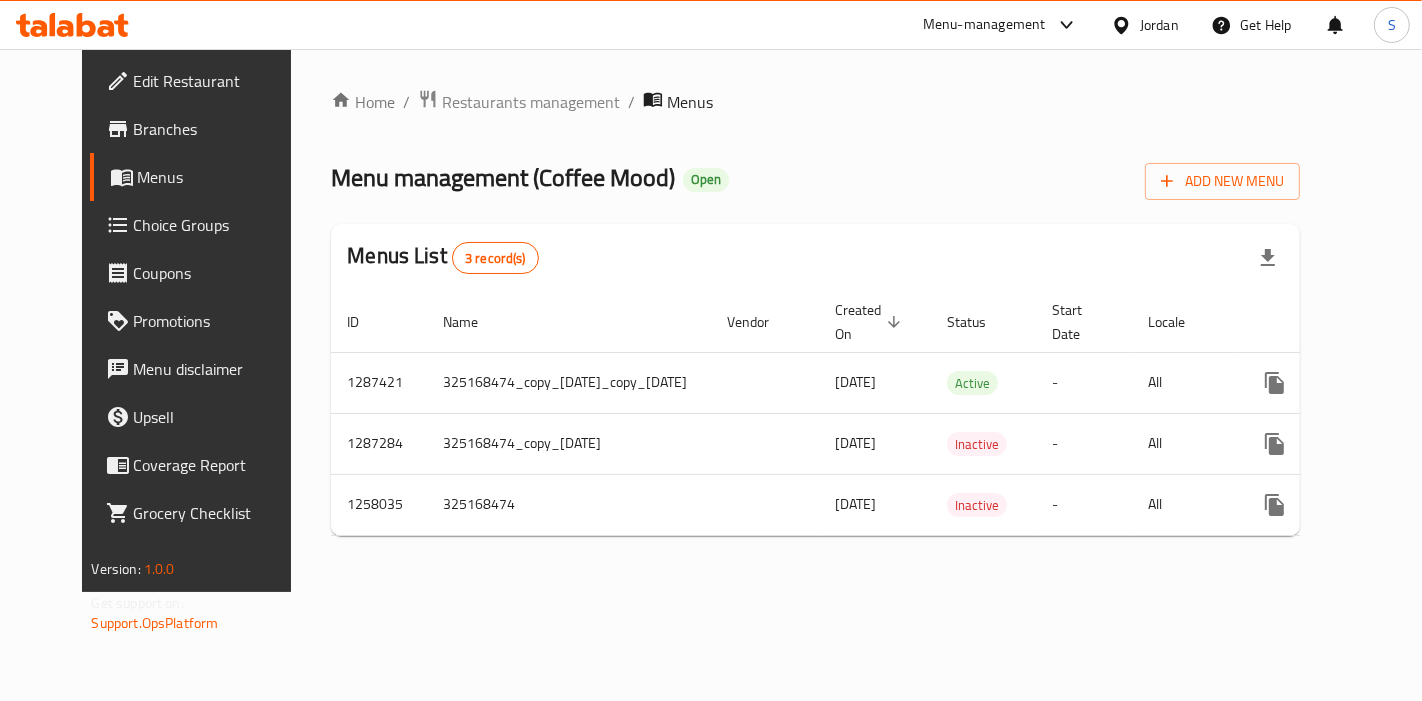click on "Branches" at bounding box center [218, 129] 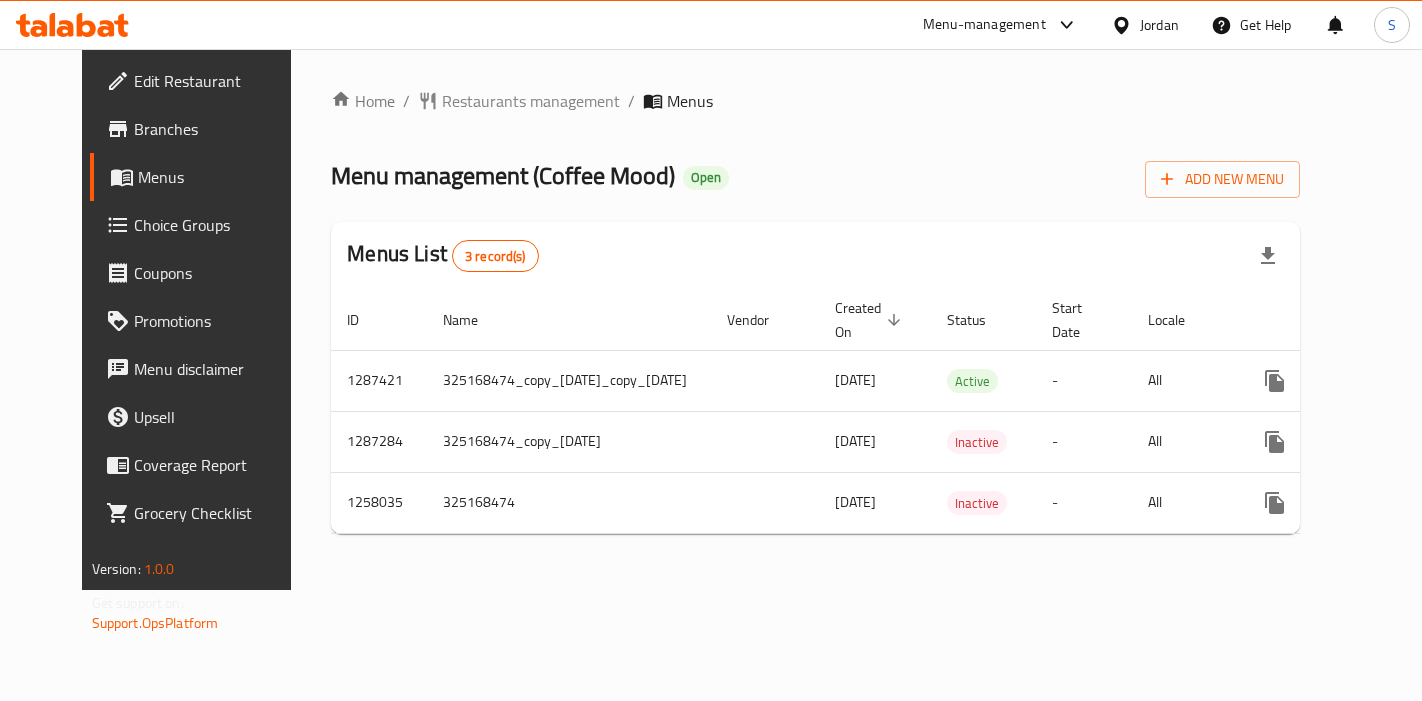 scroll, scrollTop: 0, scrollLeft: 0, axis: both 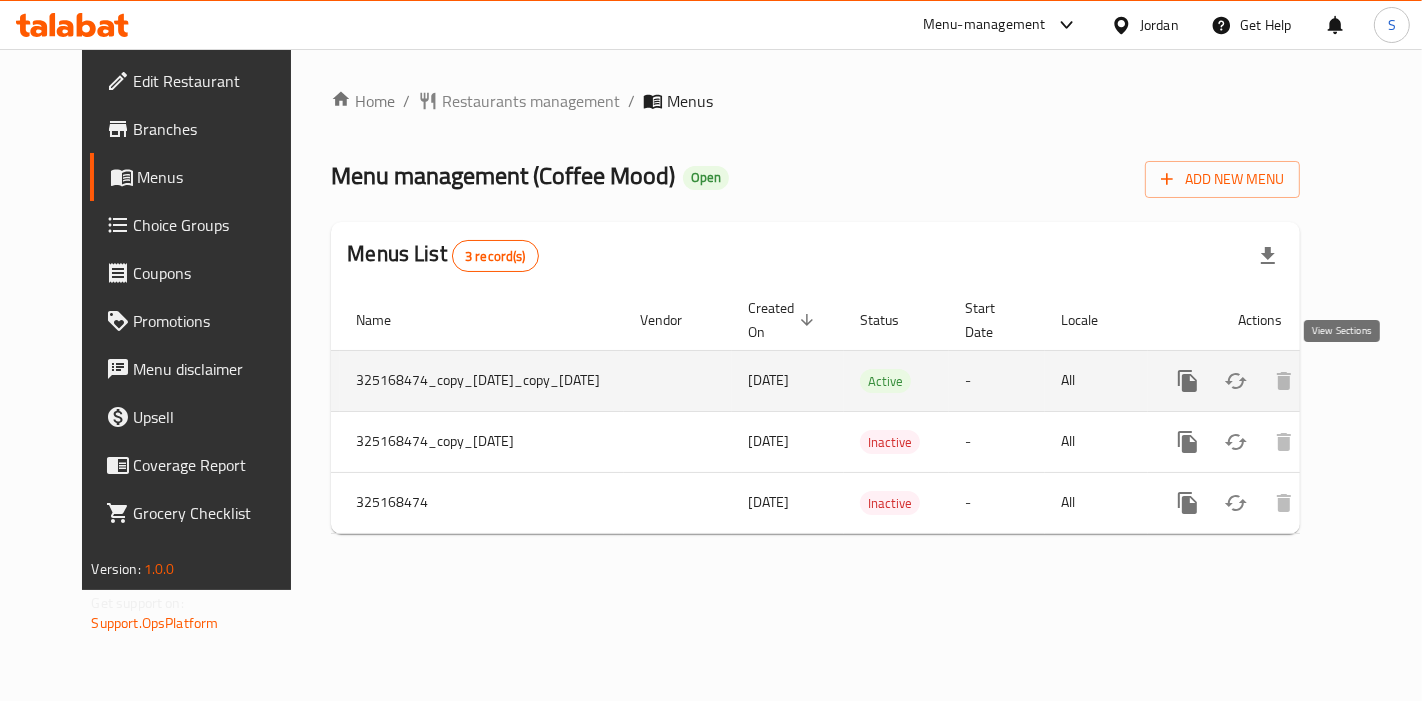 click 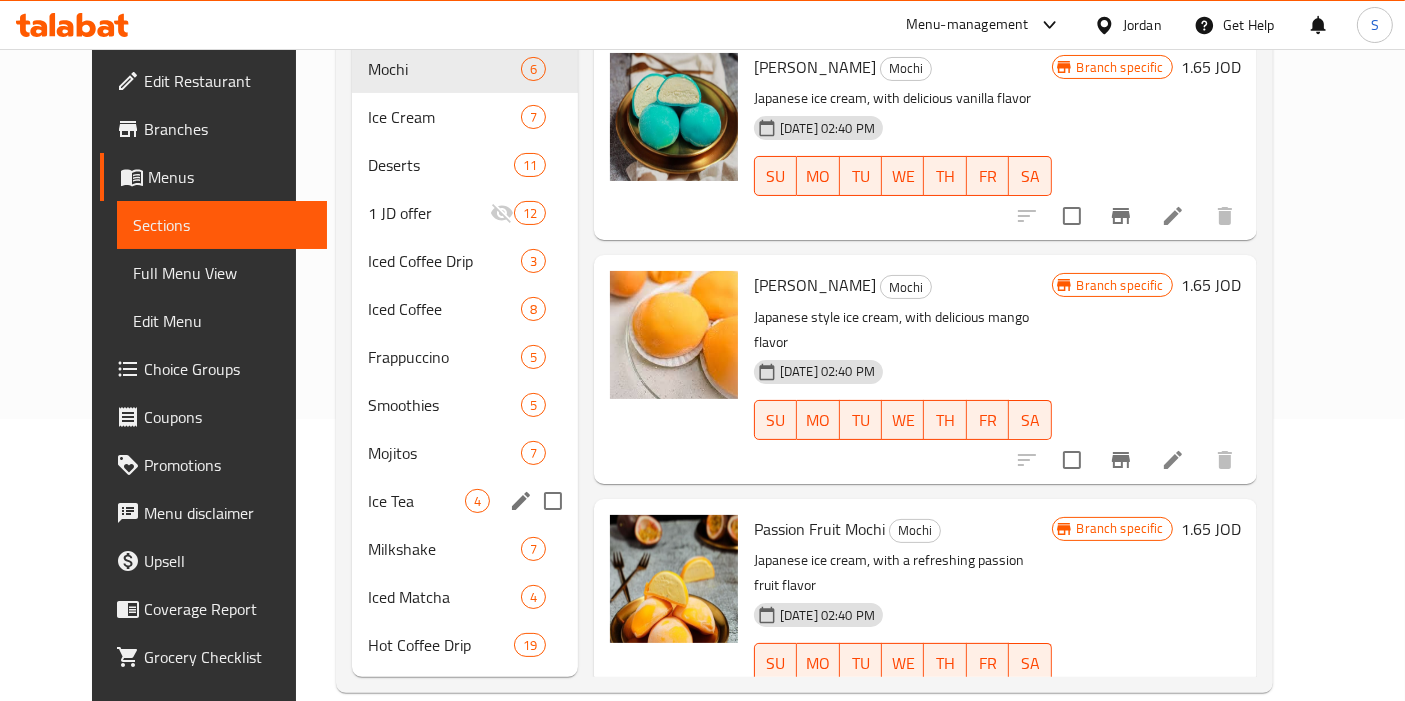 scroll, scrollTop: 0, scrollLeft: 0, axis: both 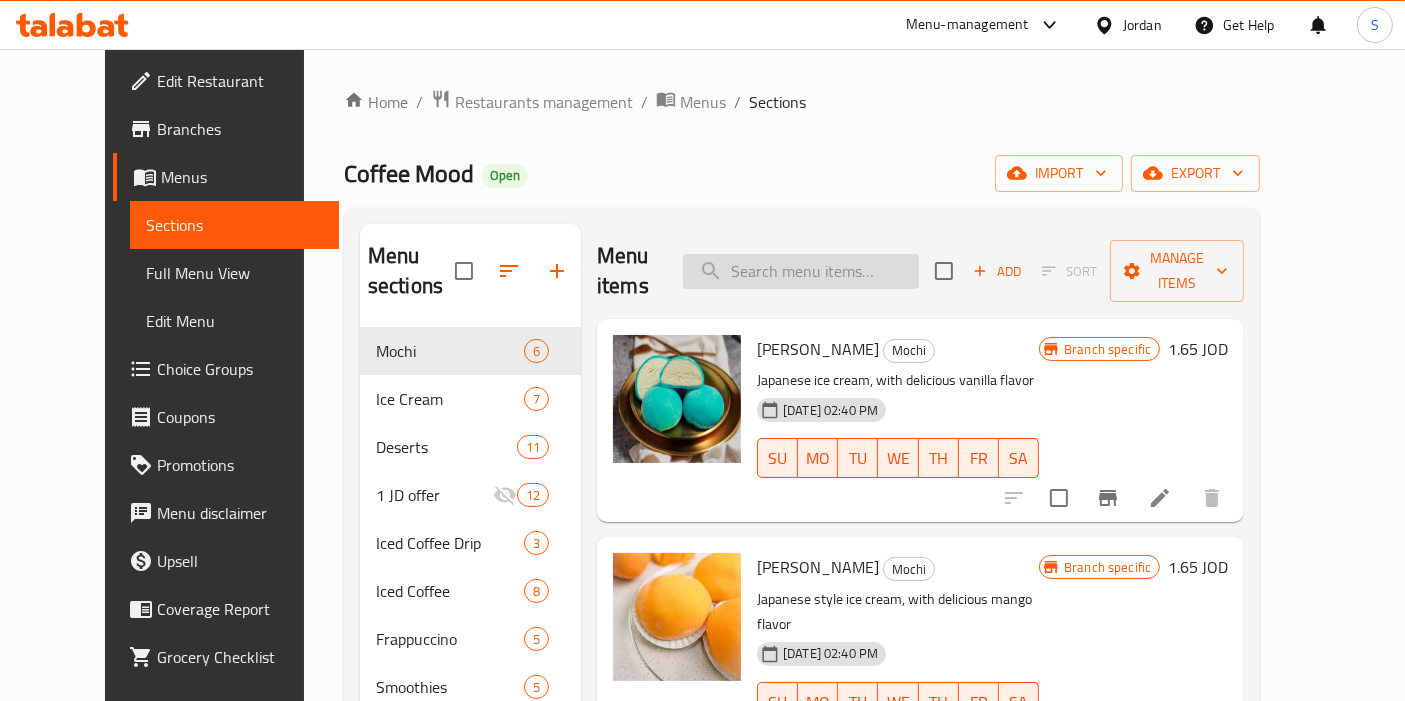 click at bounding box center [801, 271] 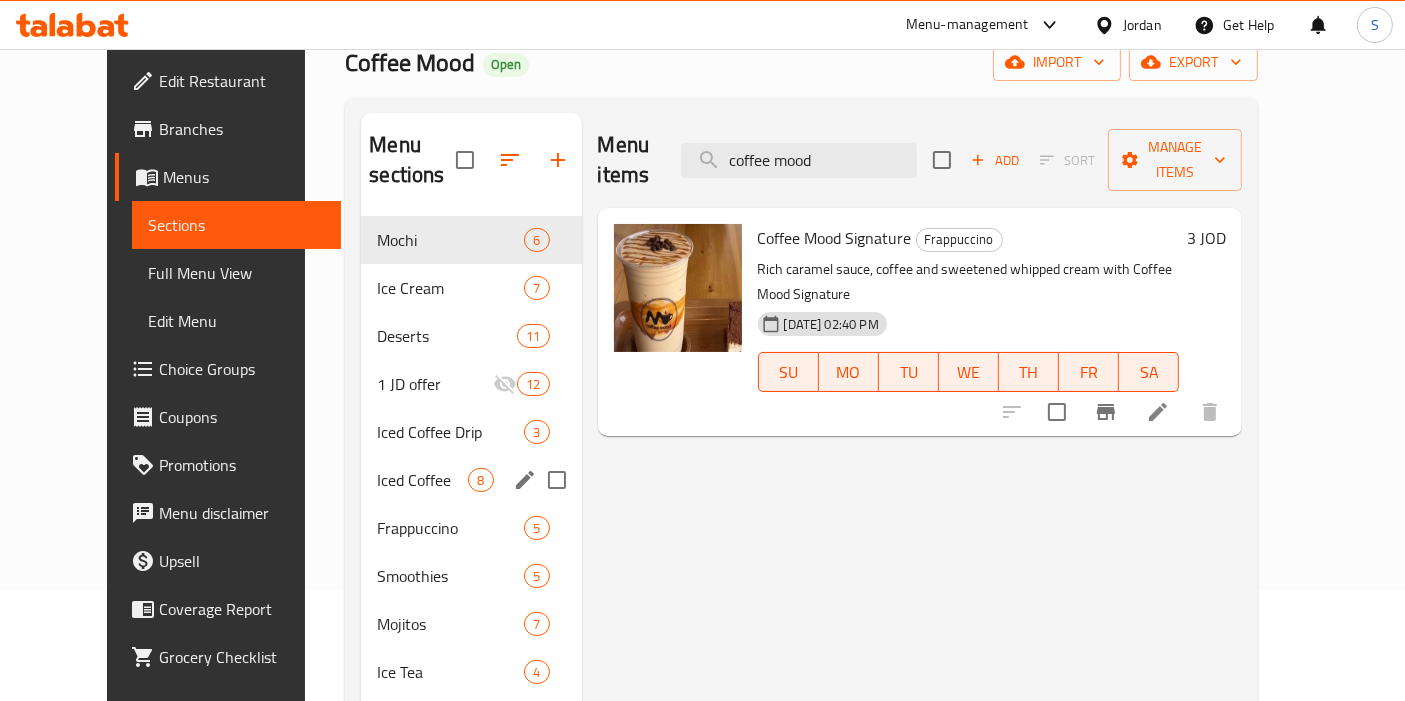 scroll, scrollTop: 222, scrollLeft: 0, axis: vertical 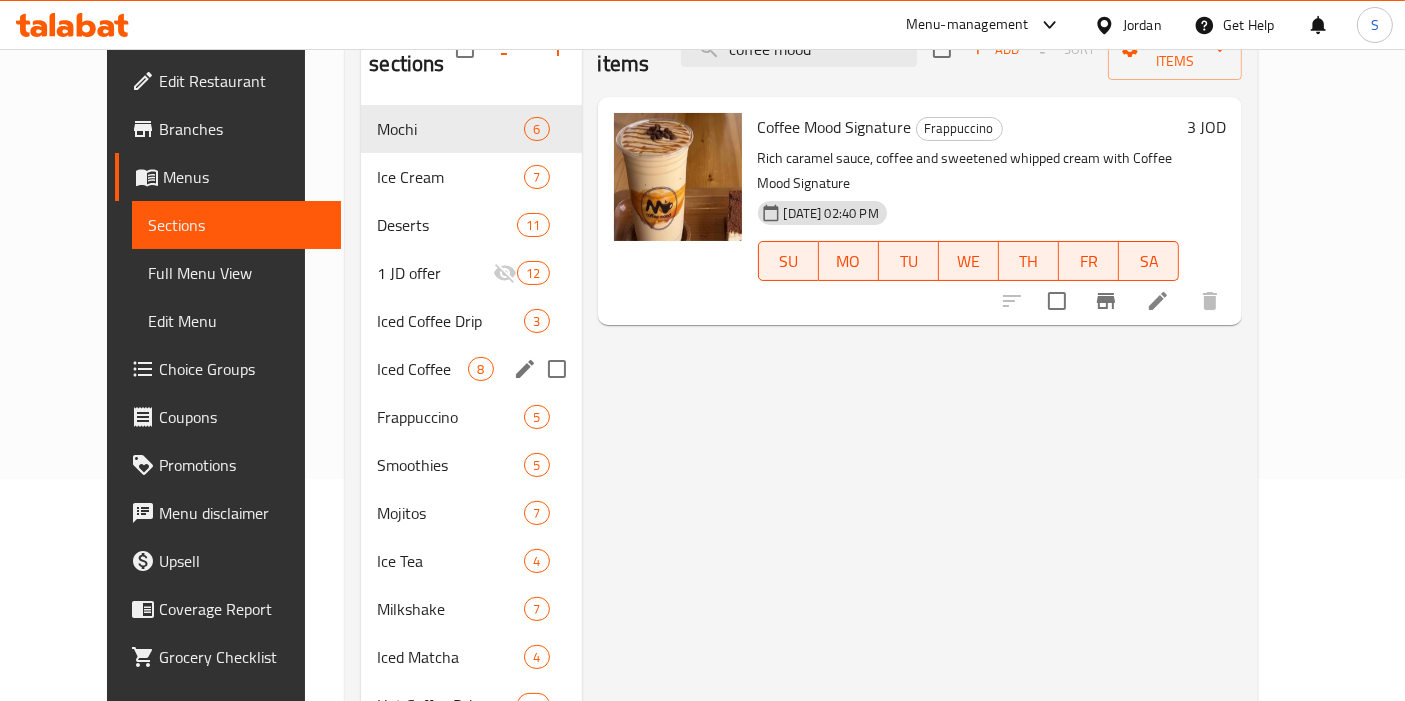type on "coffee mood" 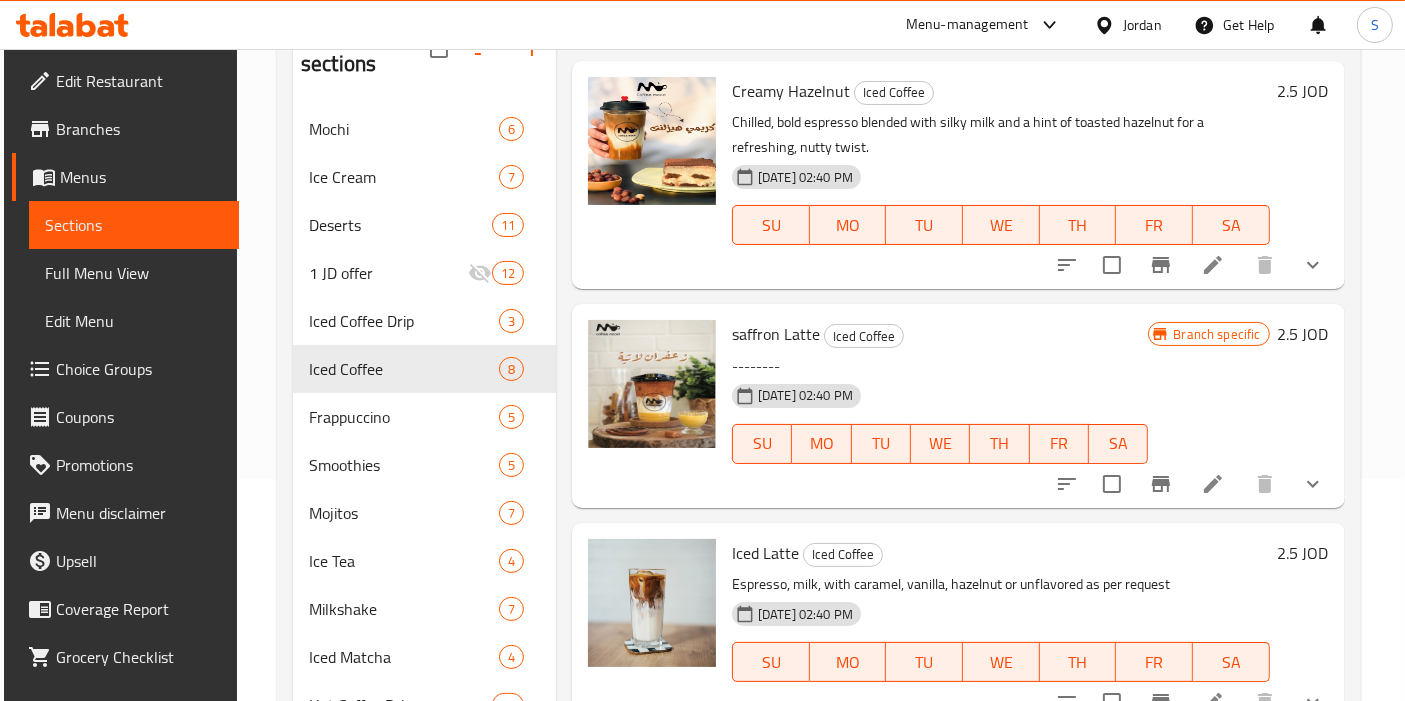 scroll, scrollTop: 0, scrollLeft: 0, axis: both 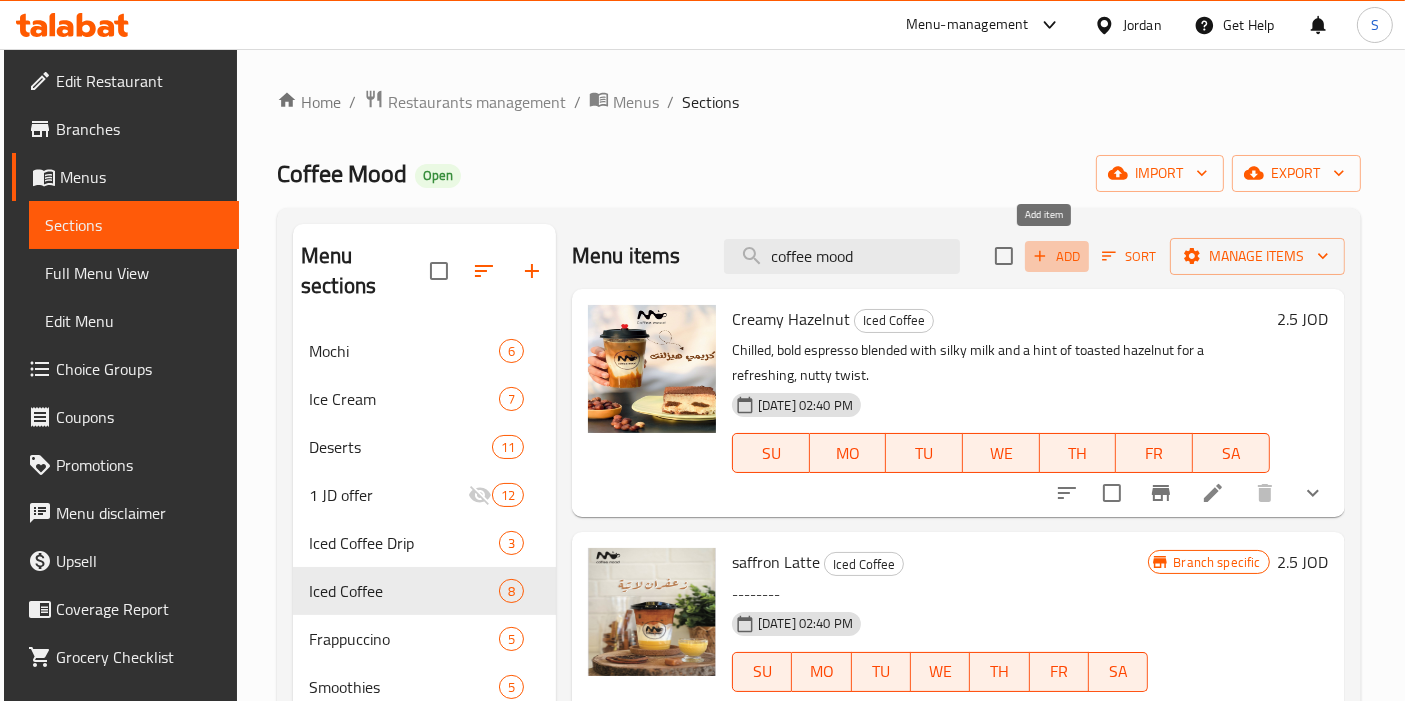 click on "Add" at bounding box center [1057, 256] 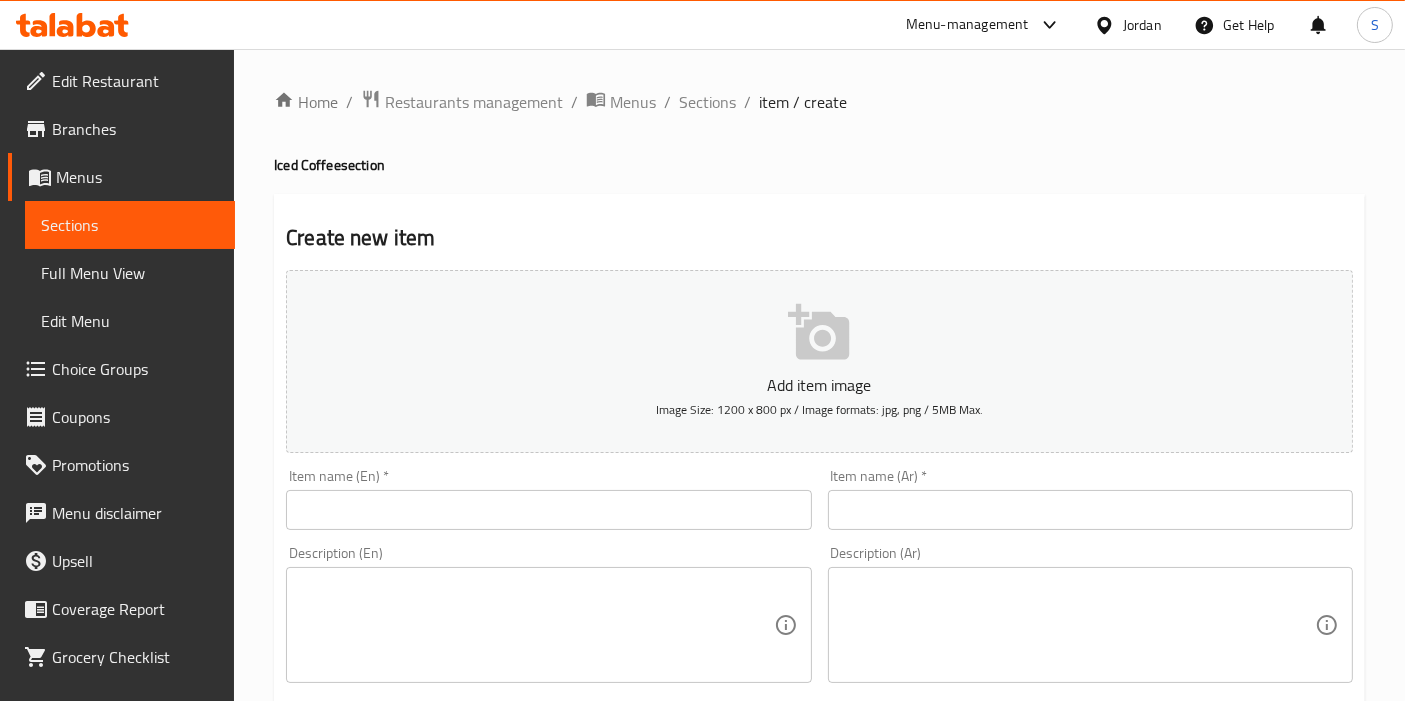 click 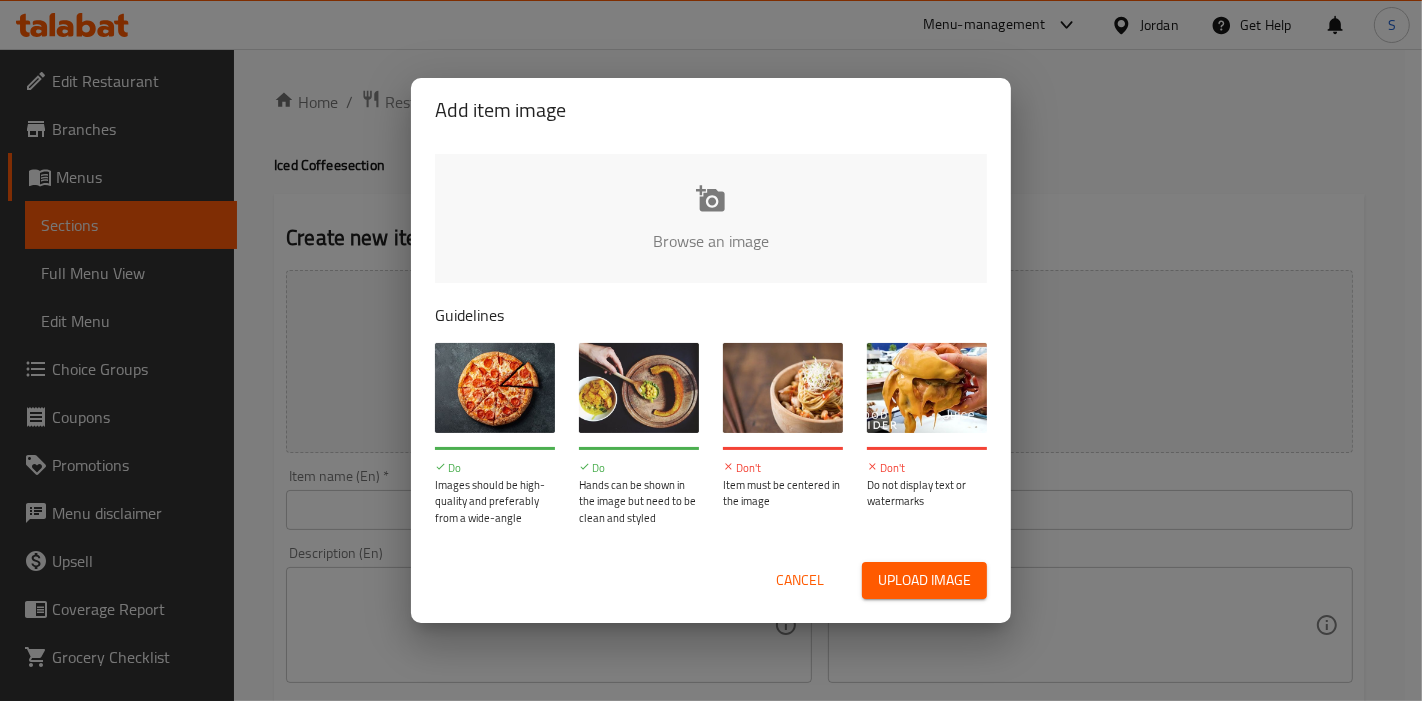 click on "Don't Do not display text or watermarks" at bounding box center [927, 434] 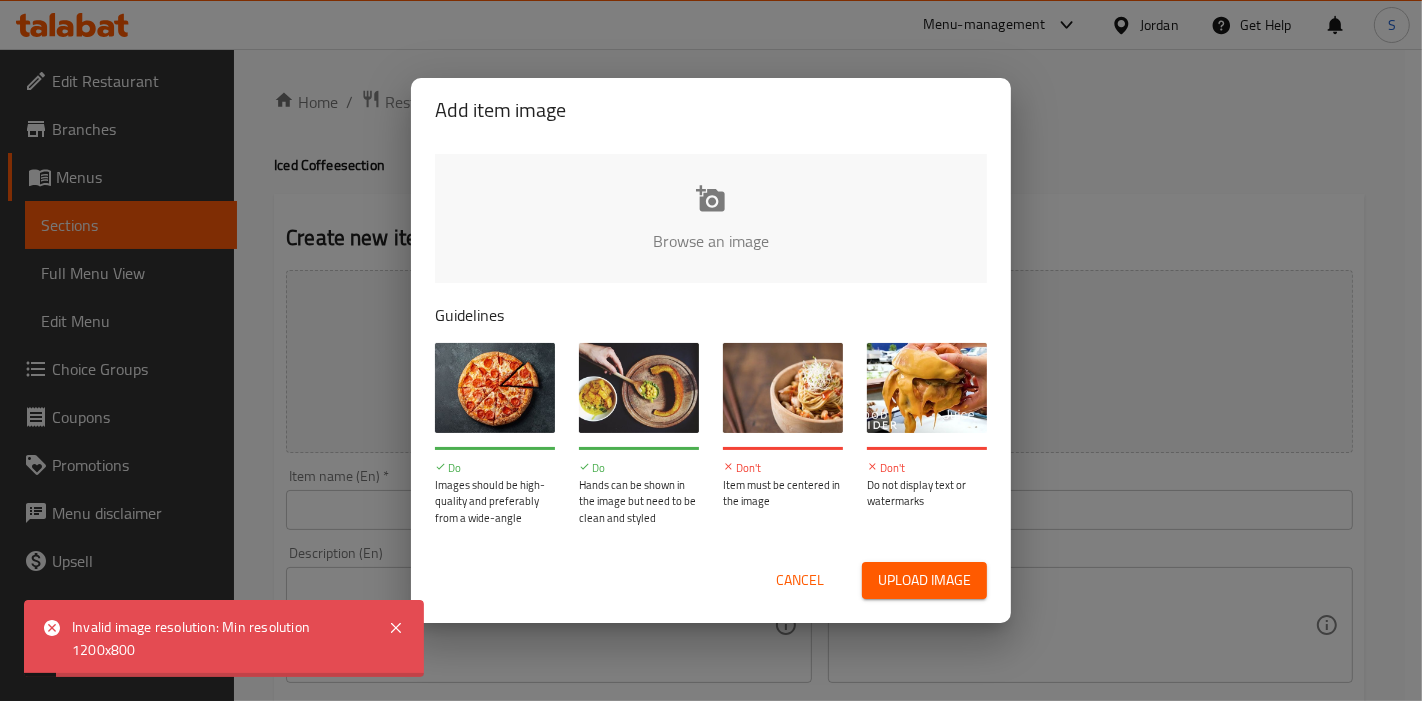 click on "Cancel" at bounding box center (800, 580) 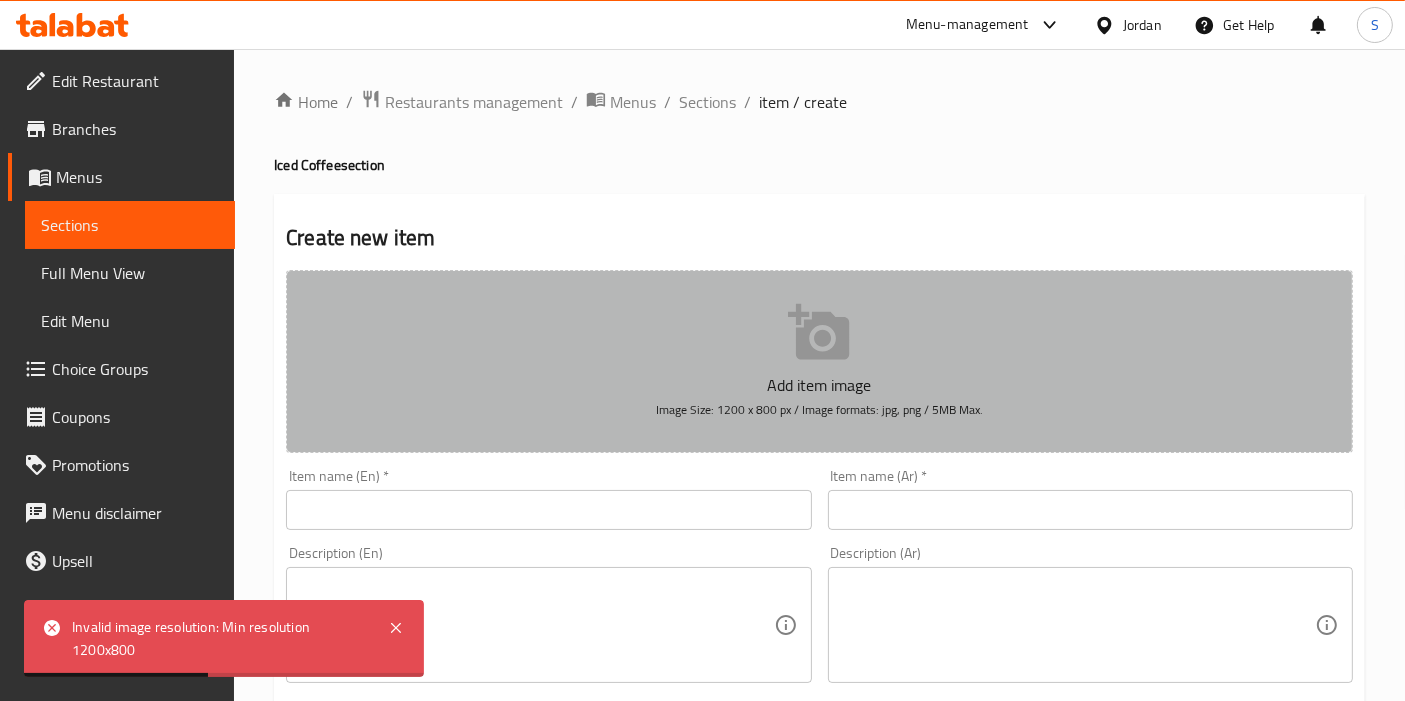 click 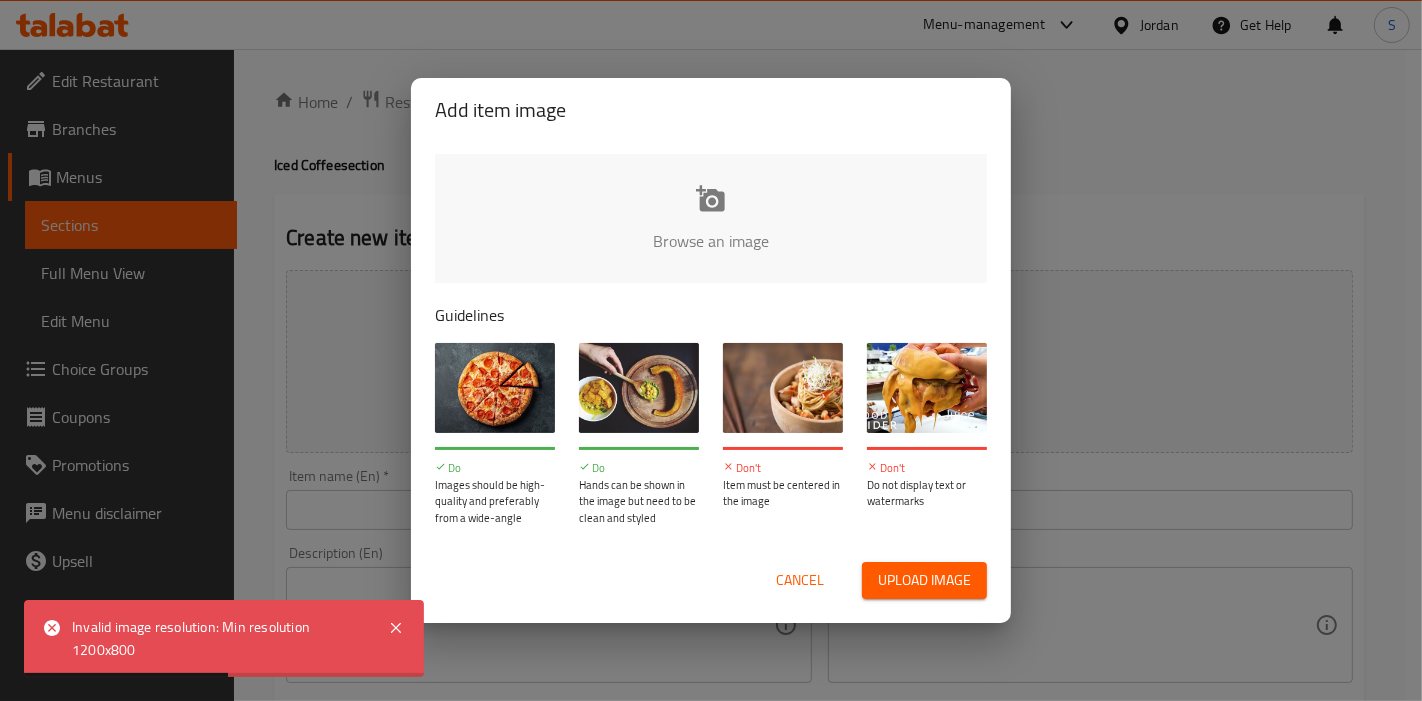 click on "Upload image" at bounding box center (924, 580) 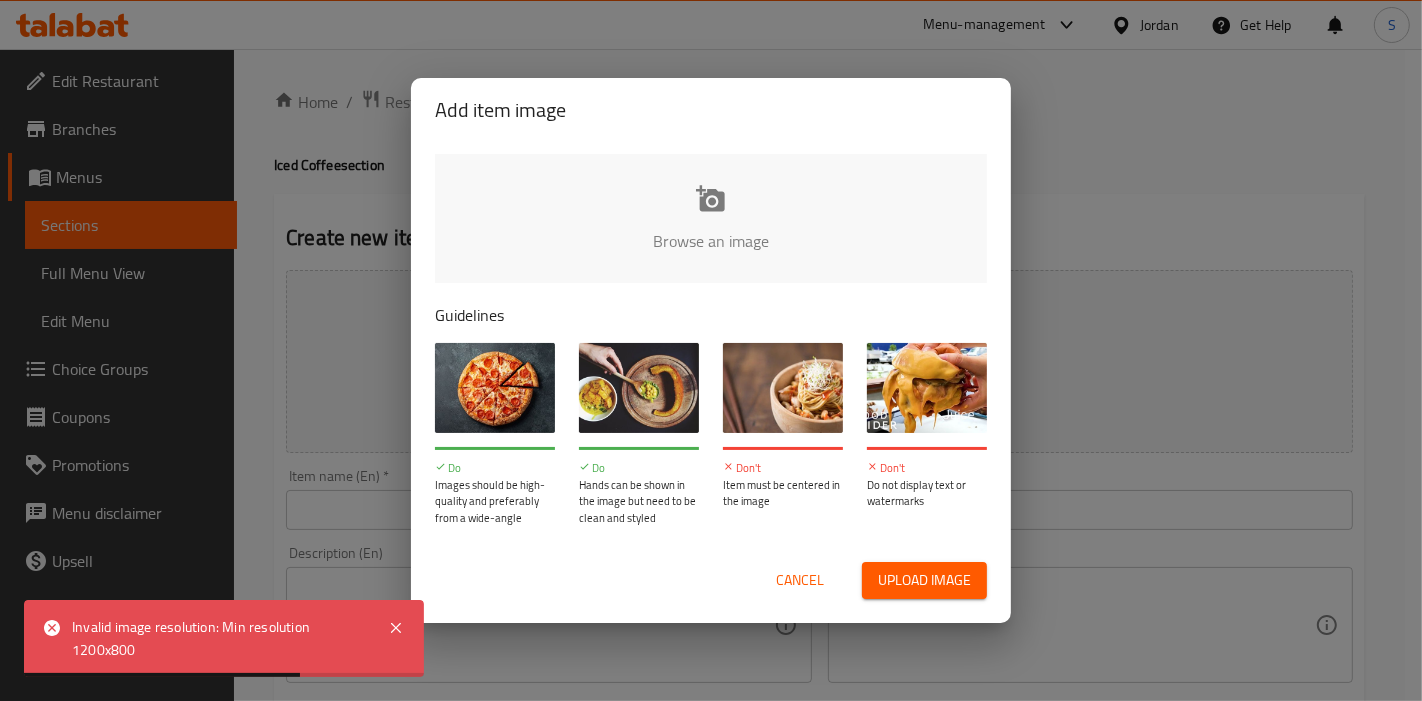 type on "C:\fakepath\WhatsApp Image 2025-07-15 at 11.32.34 AM (2).jpeg" 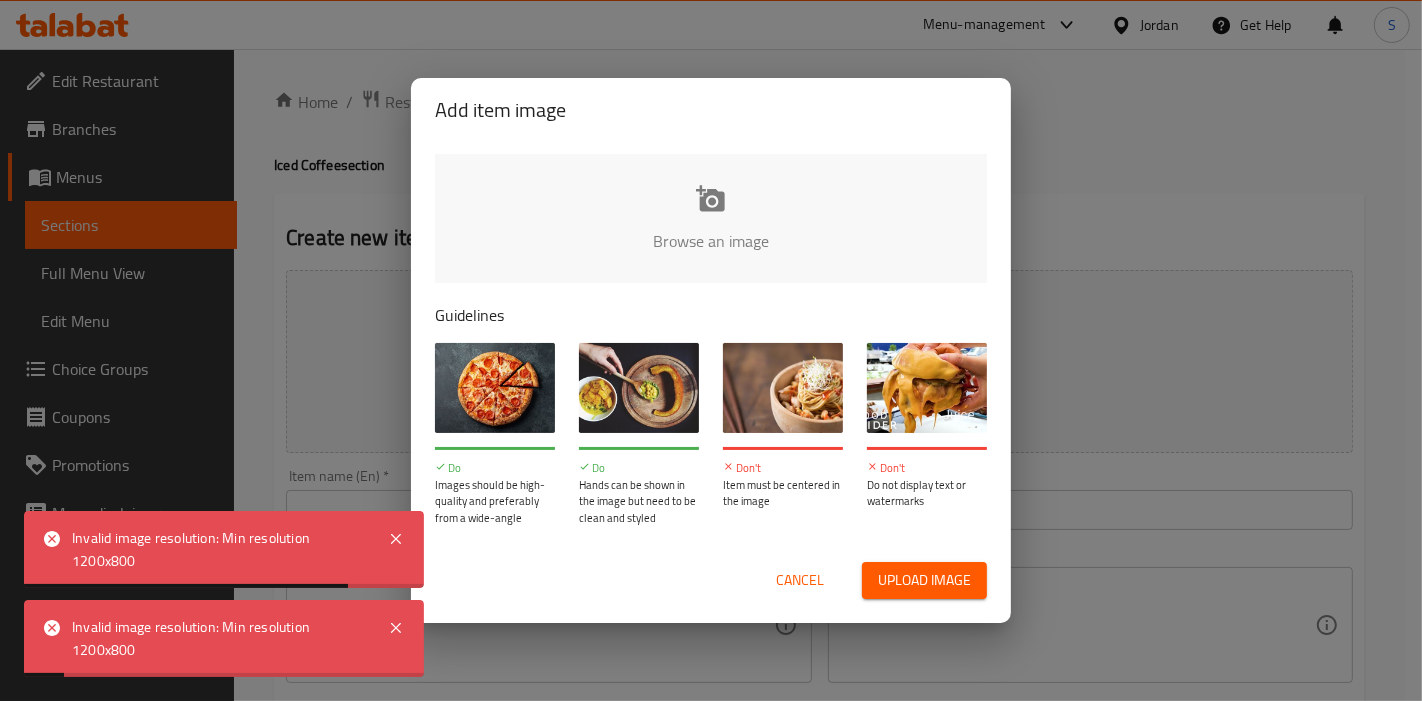 click on "Cancel" at bounding box center [800, 580] 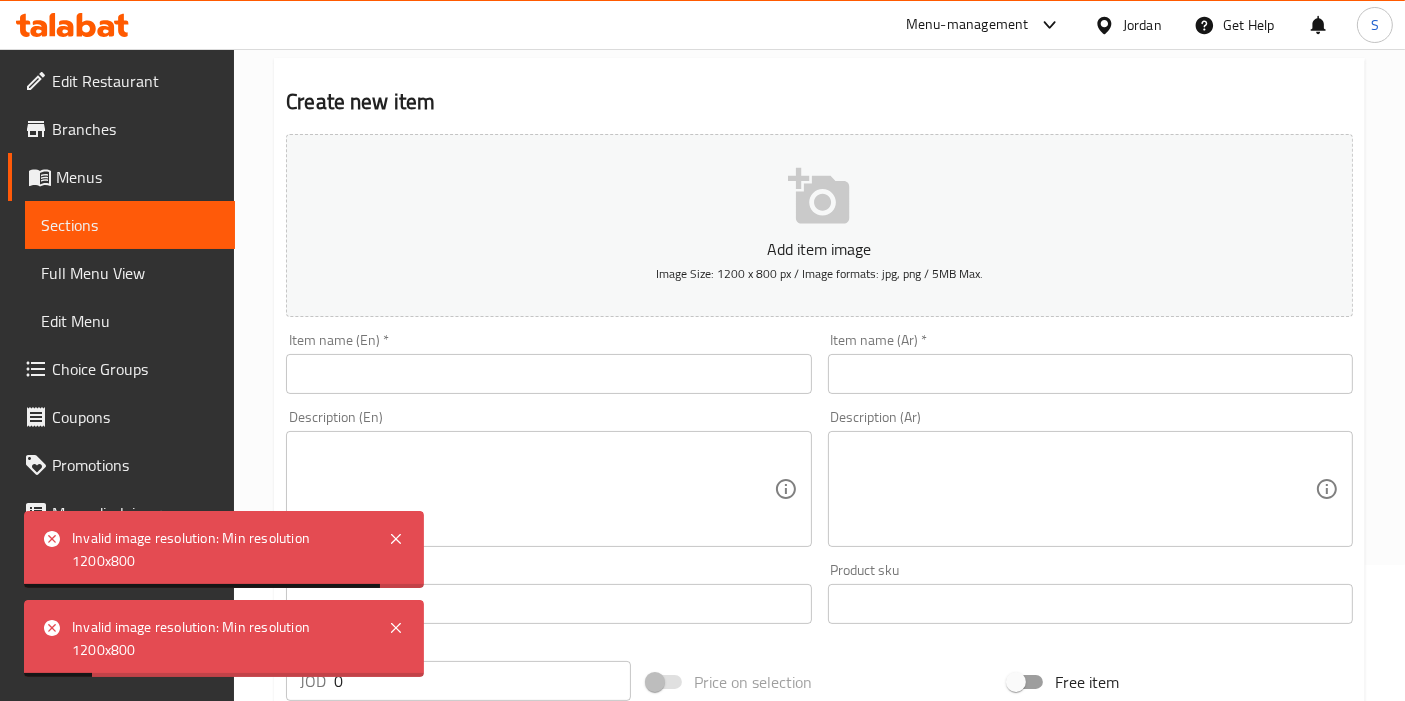 scroll, scrollTop: 222, scrollLeft: 0, axis: vertical 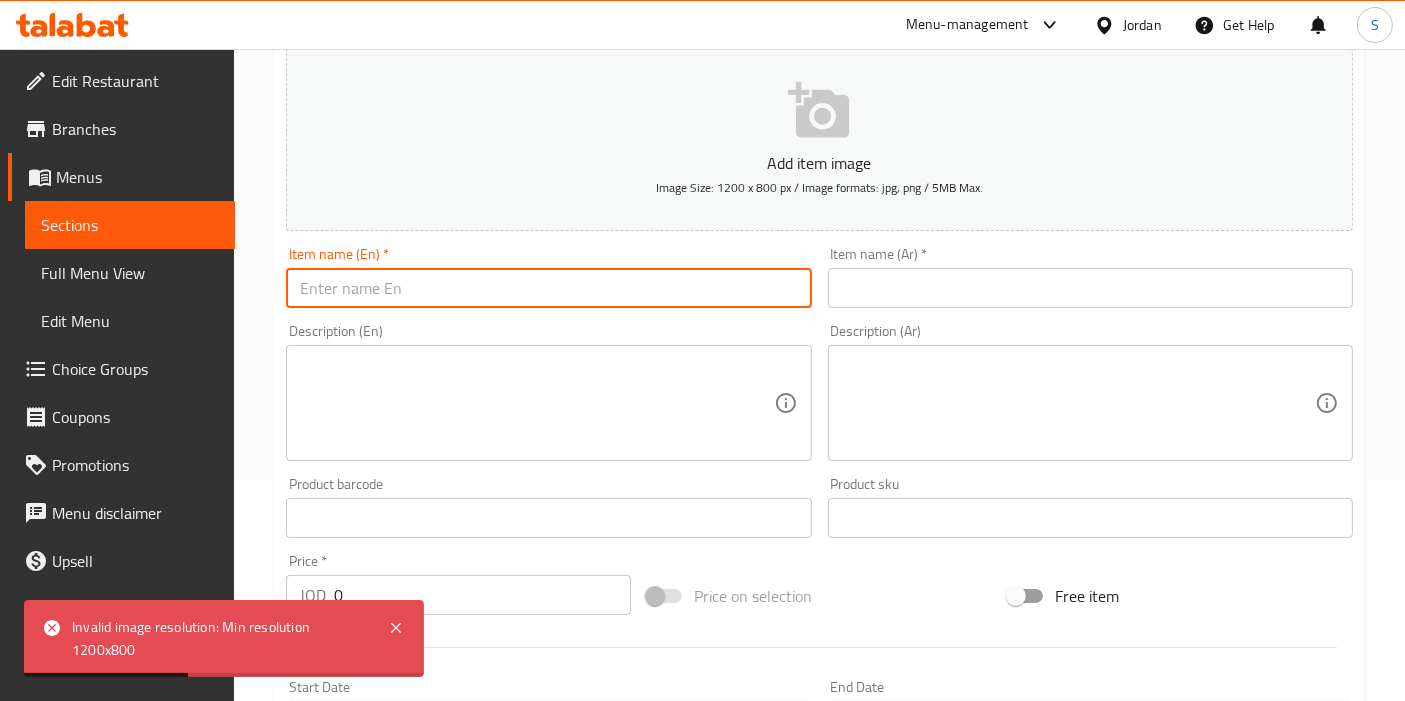 click at bounding box center (548, 288) 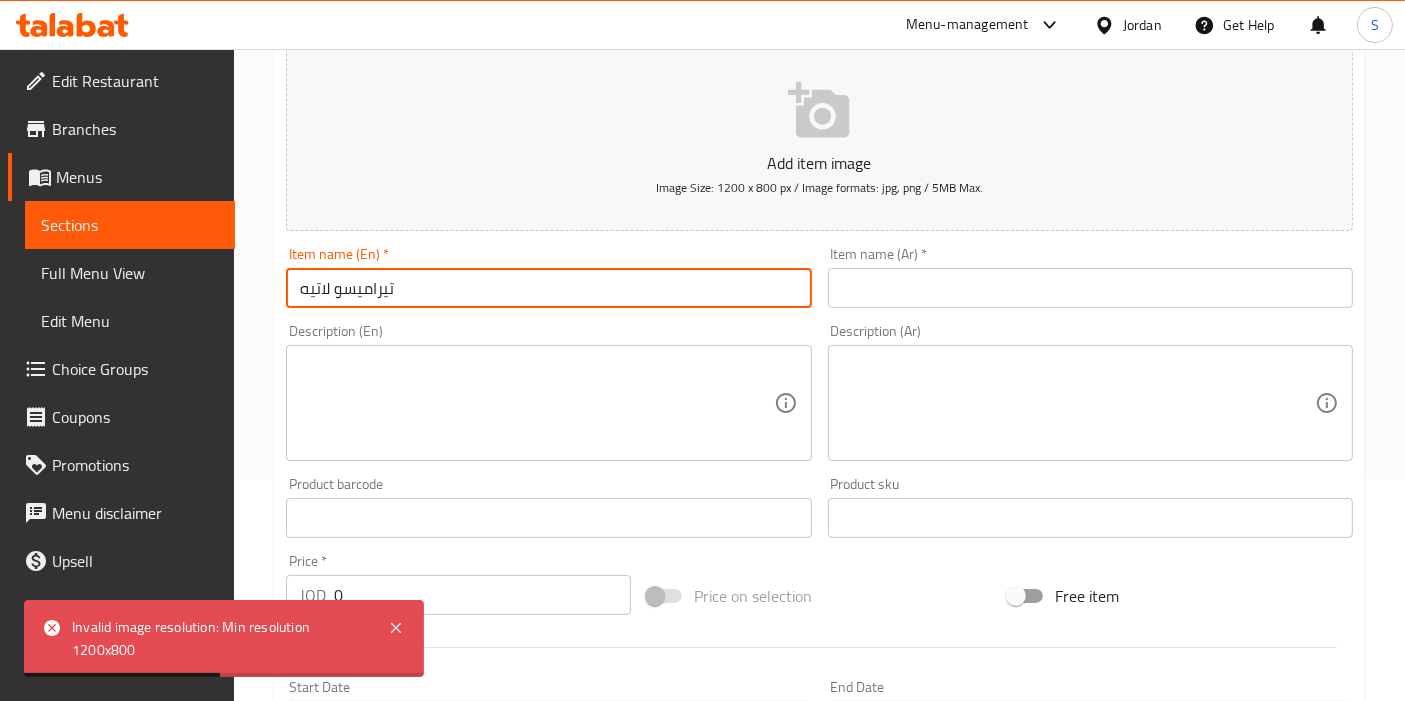 type on "تيراميسو لاتيه" 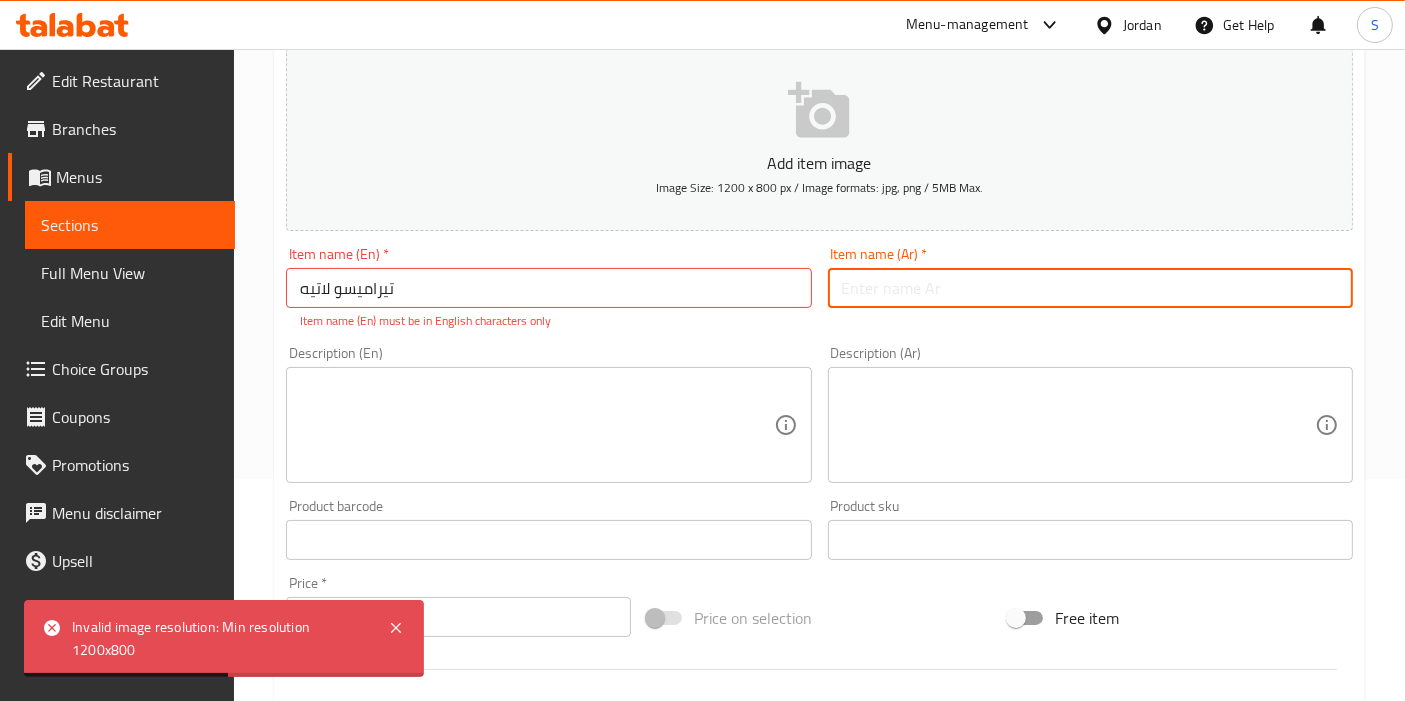 paste on "تيراميسو لاتيه" 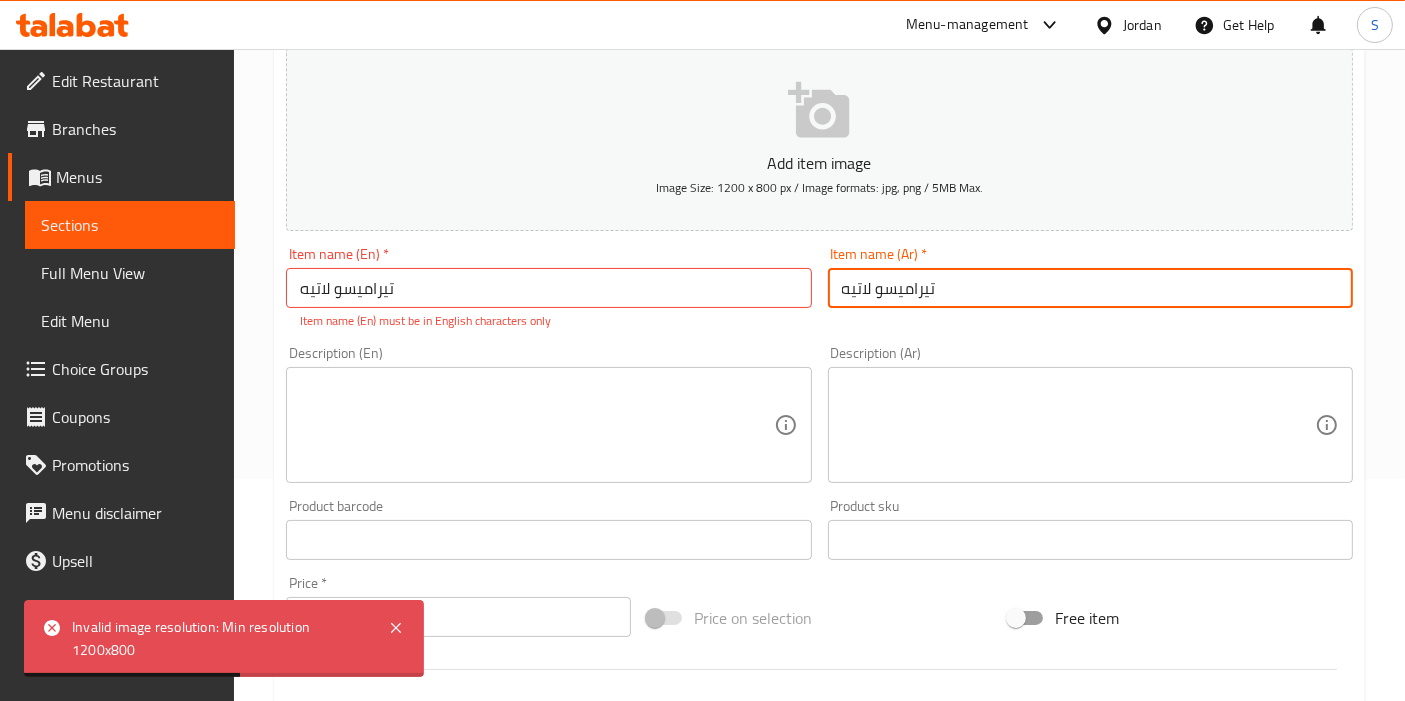 type on "تيراميسو لاتيه" 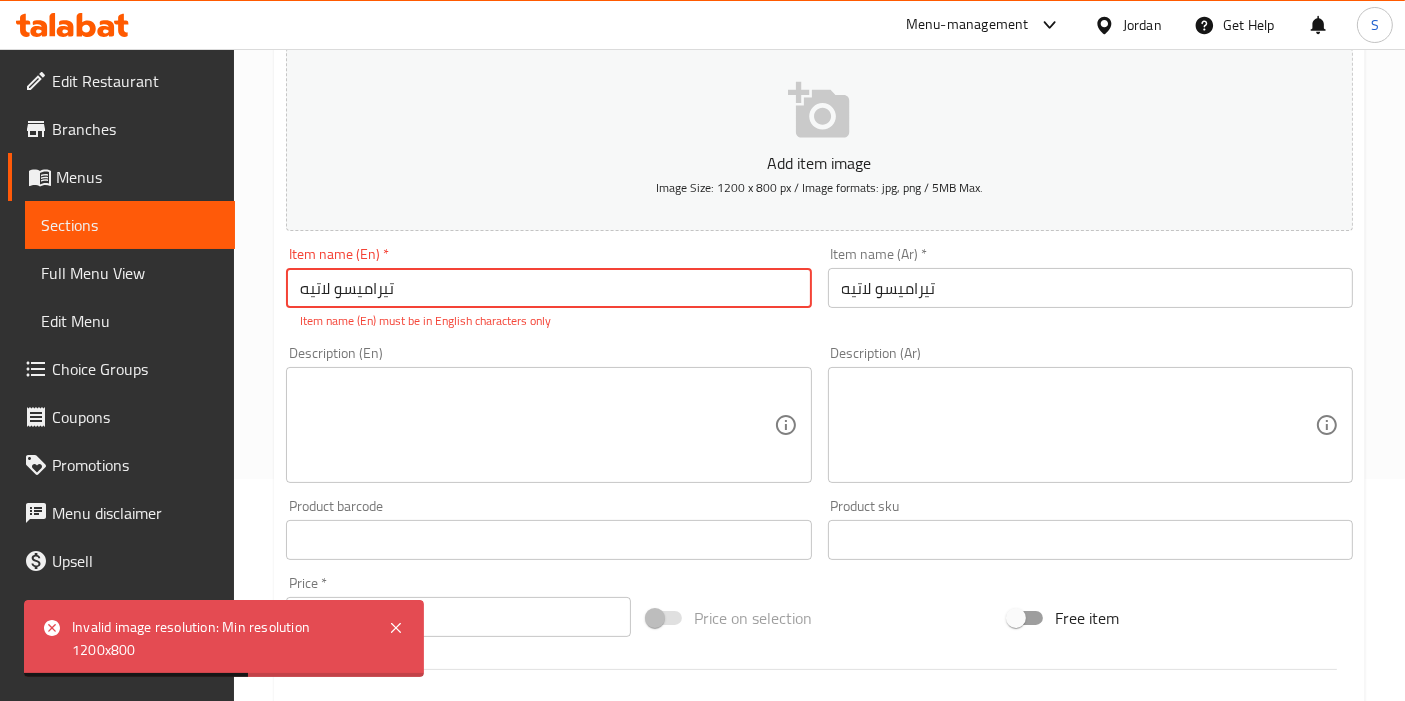 drag, startPoint x: 660, startPoint y: 305, endPoint x: 220, endPoint y: 301, distance: 440.0182 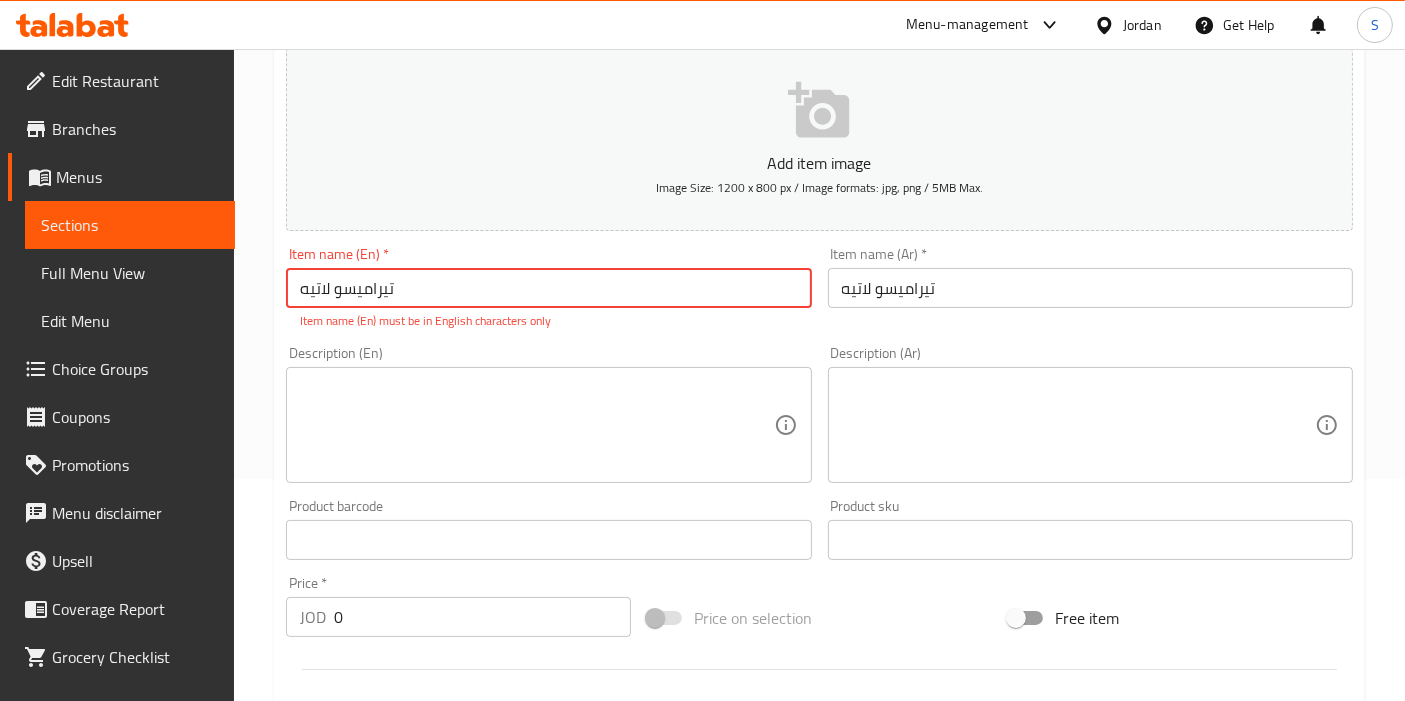 paste on "Tiramisu Latte" 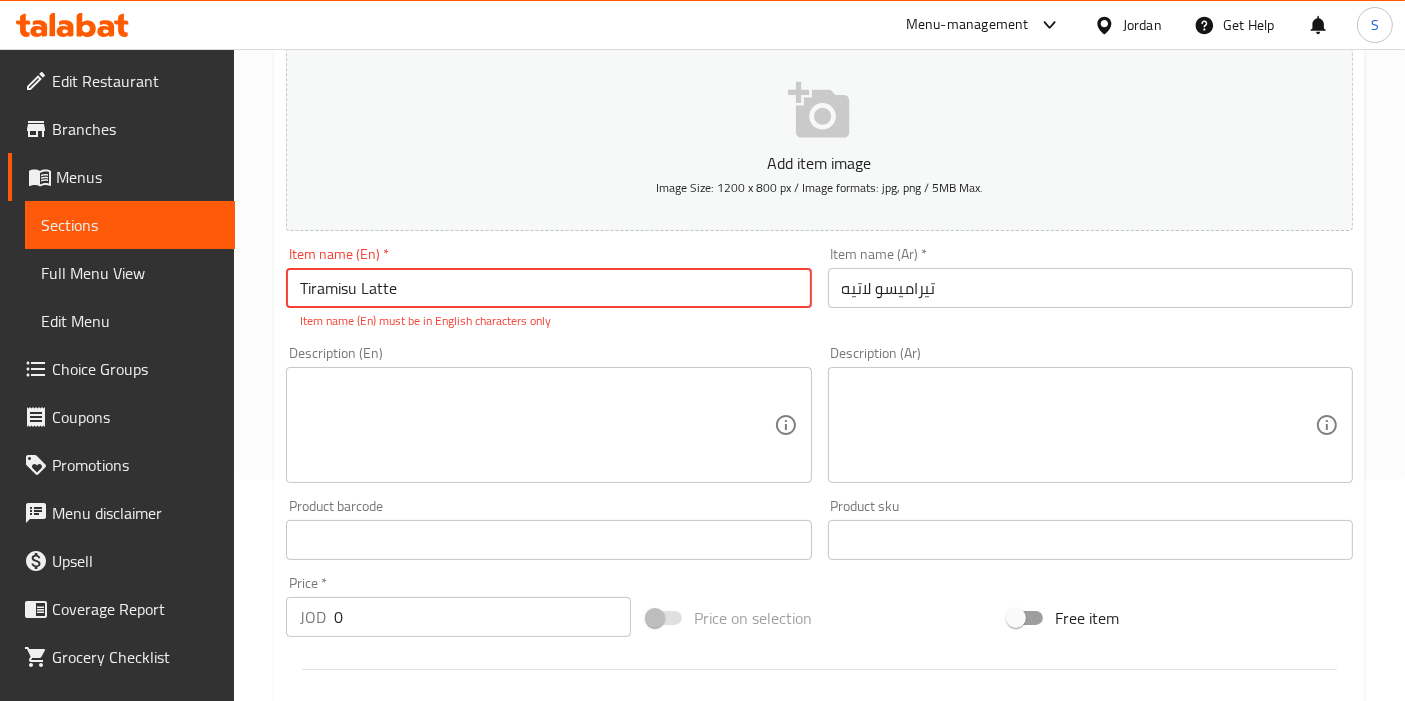 type on "Tiramisu Latte" 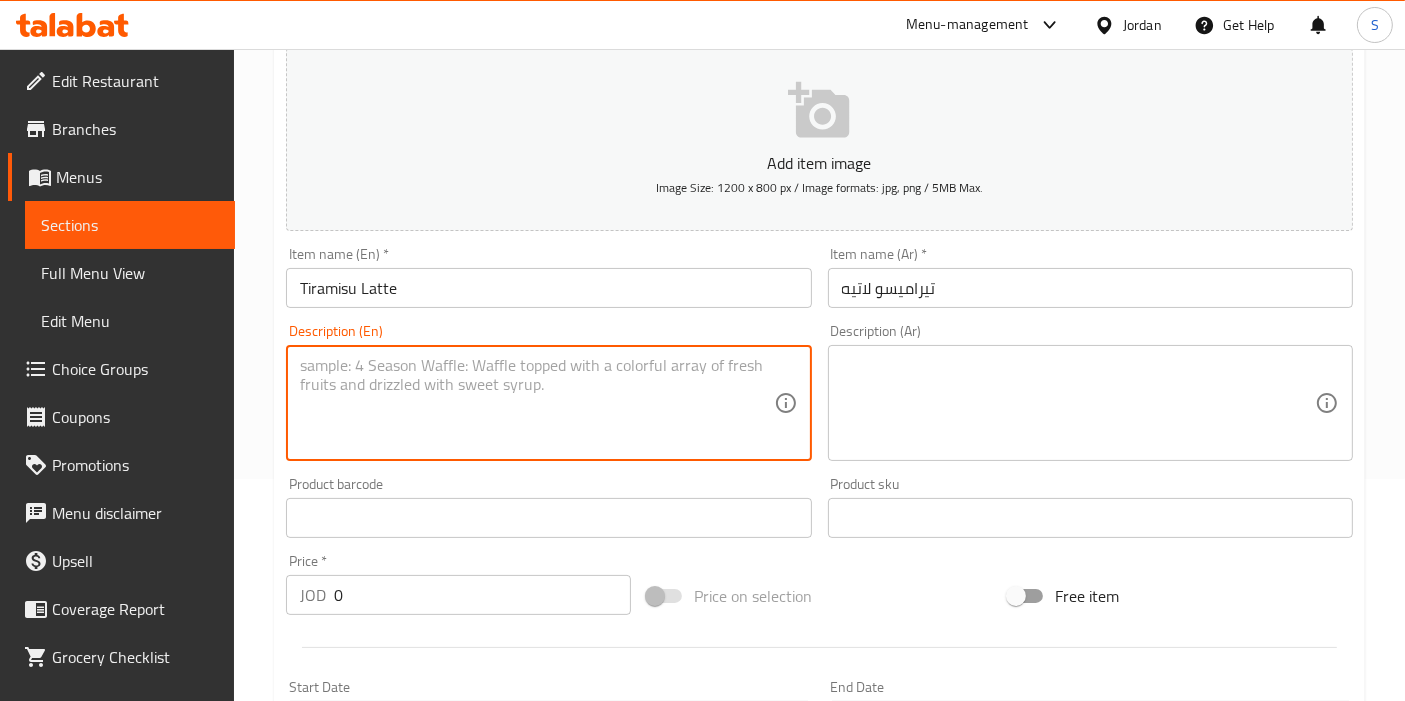 click at bounding box center [536, 403] 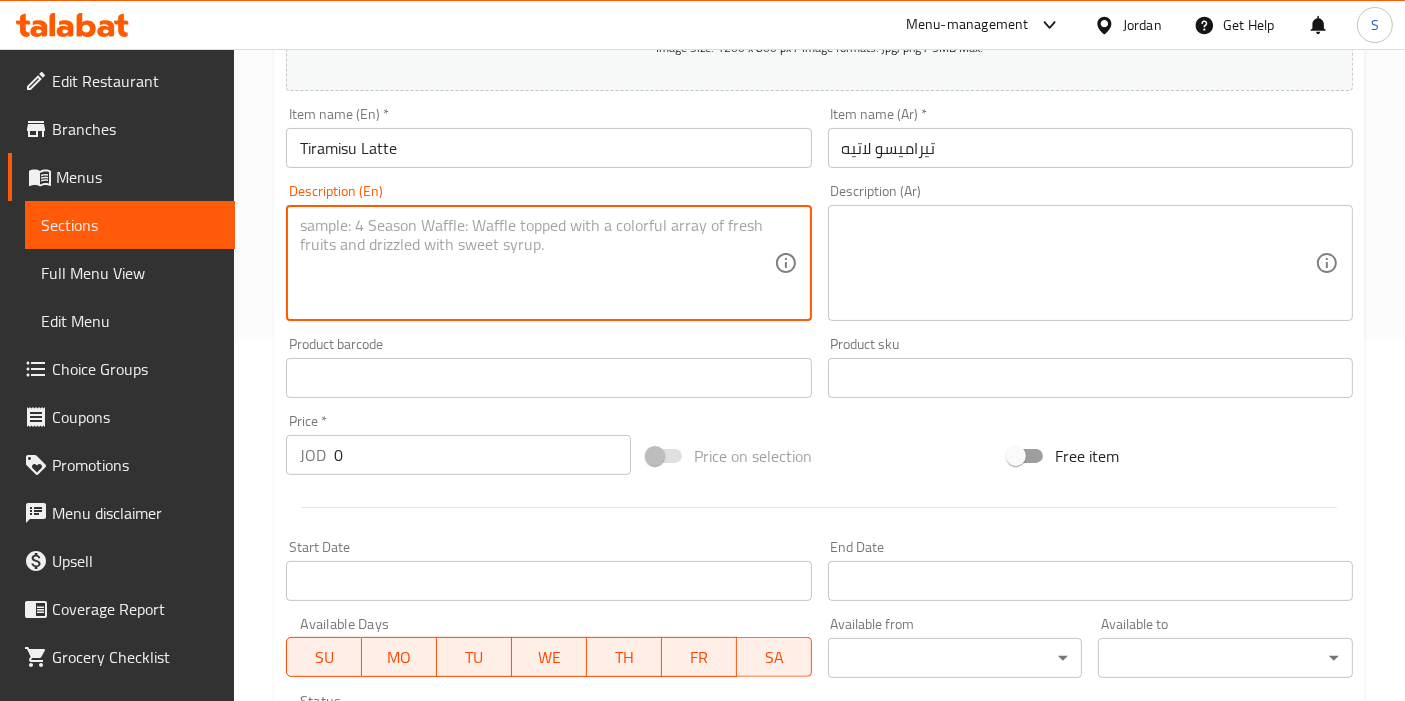 scroll, scrollTop: 444, scrollLeft: 0, axis: vertical 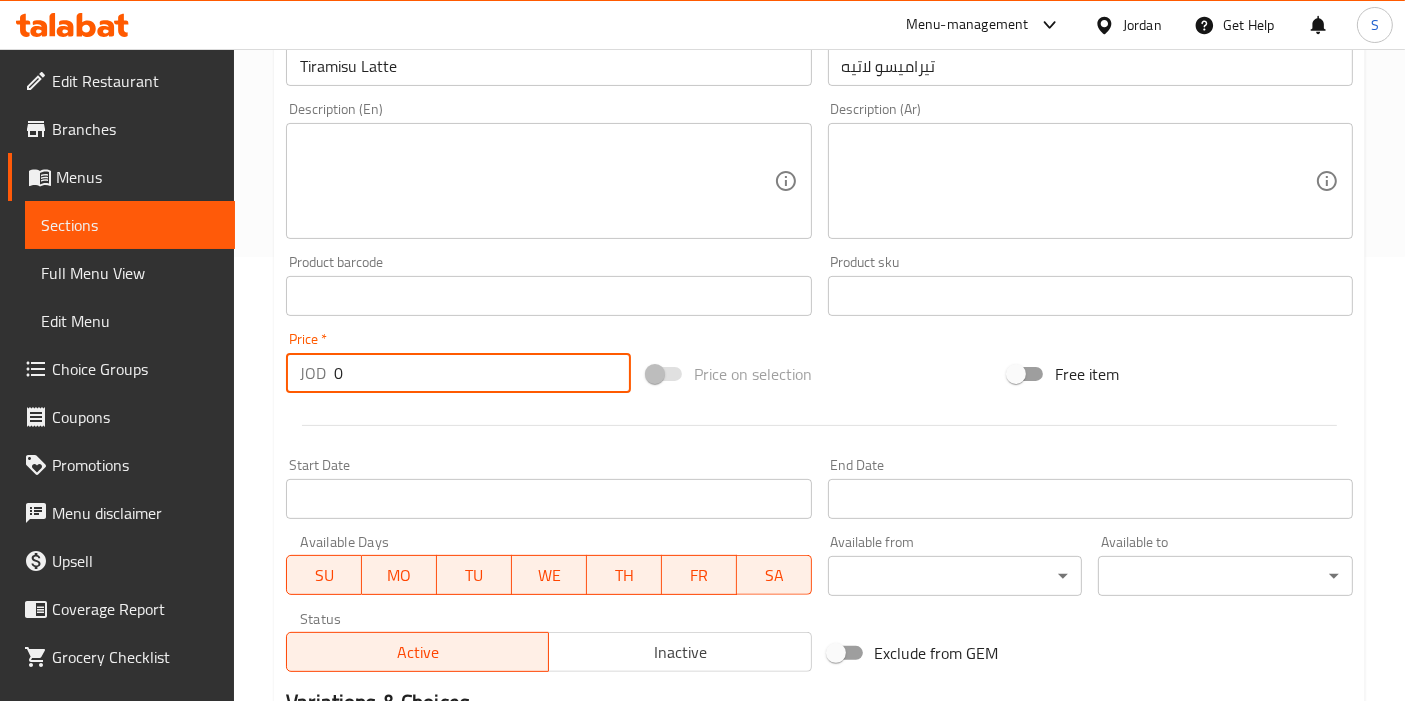 click on "0" at bounding box center (482, 373) 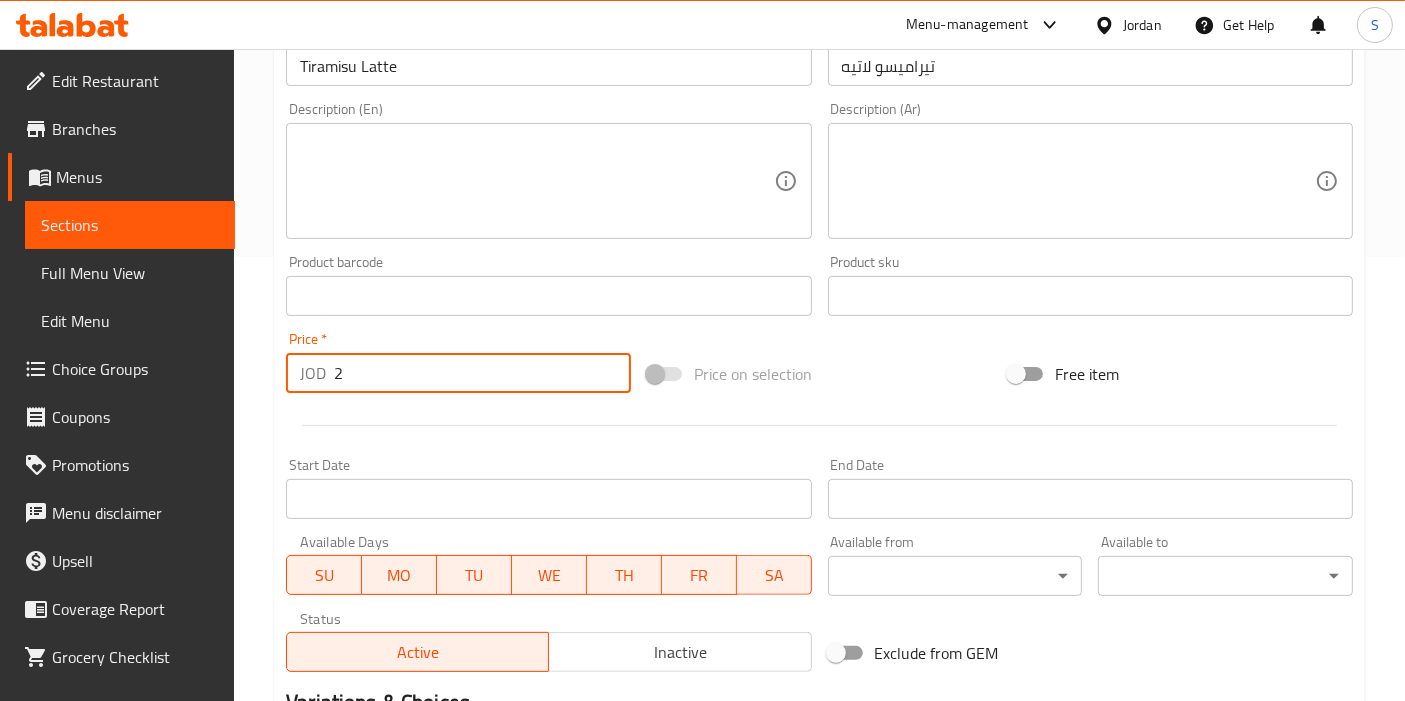 drag, startPoint x: 493, startPoint y: 381, endPoint x: 267, endPoint y: 381, distance: 226 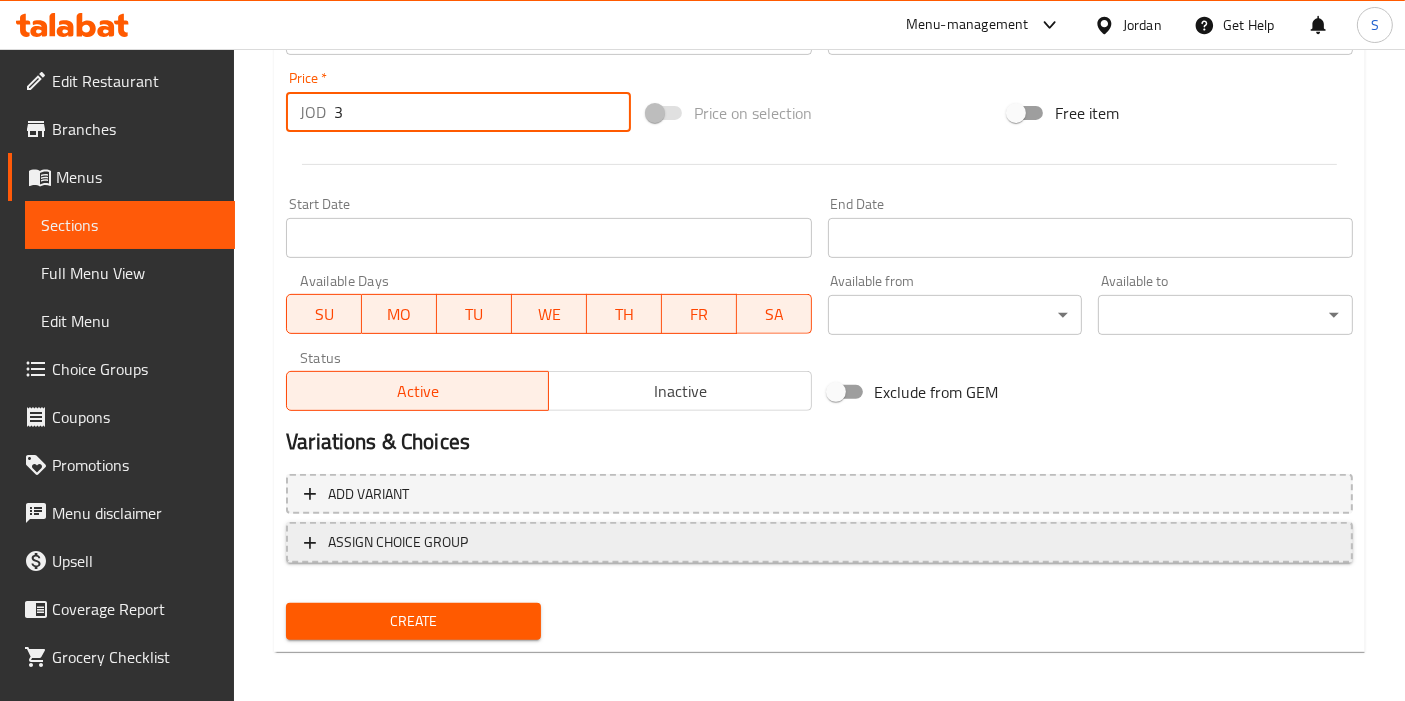 scroll, scrollTop: 708, scrollLeft: 0, axis: vertical 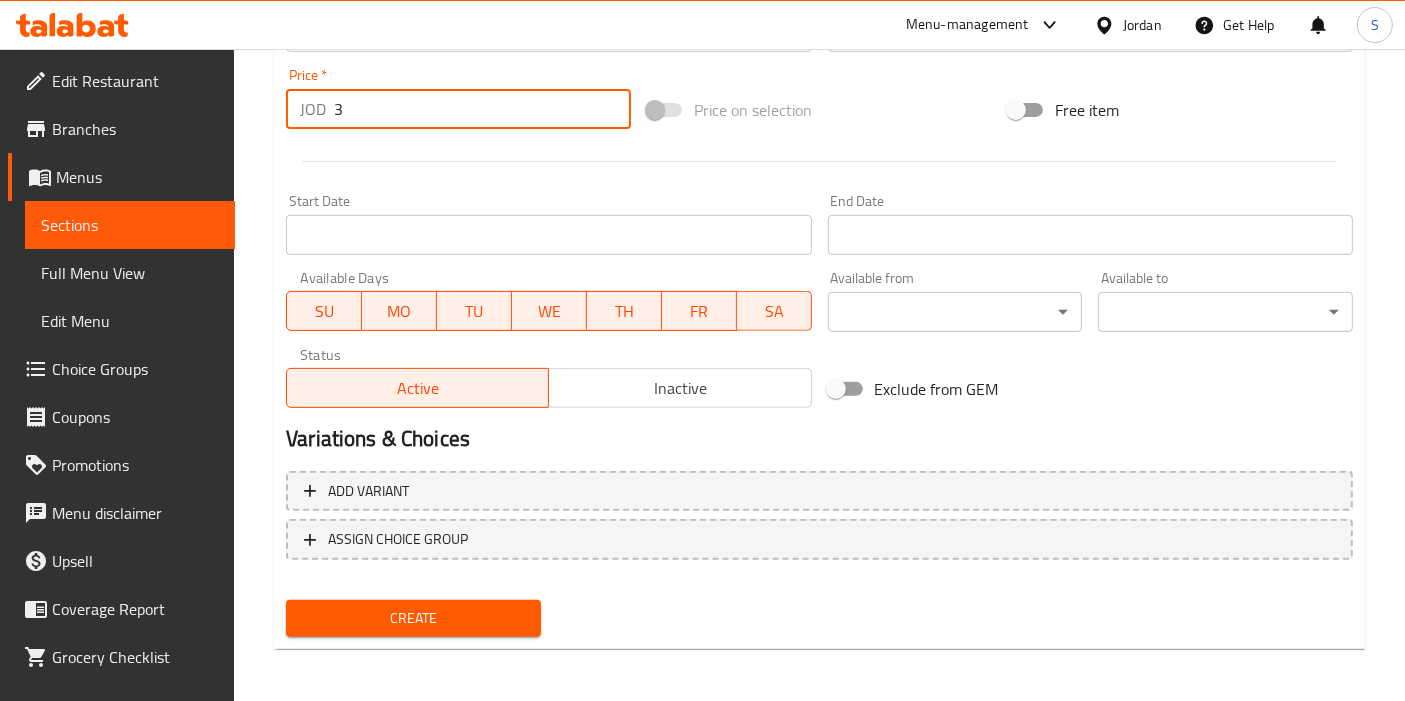 type on "3" 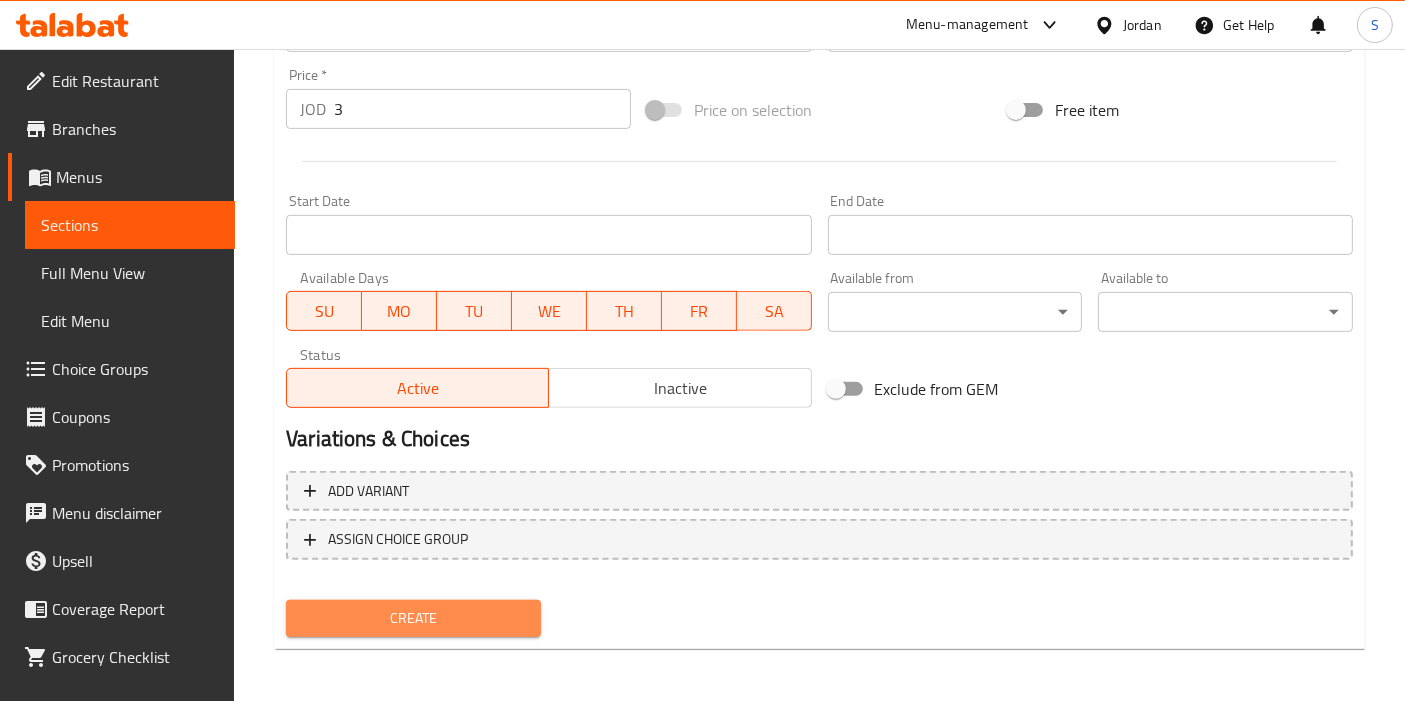 click on "Create" at bounding box center (413, 618) 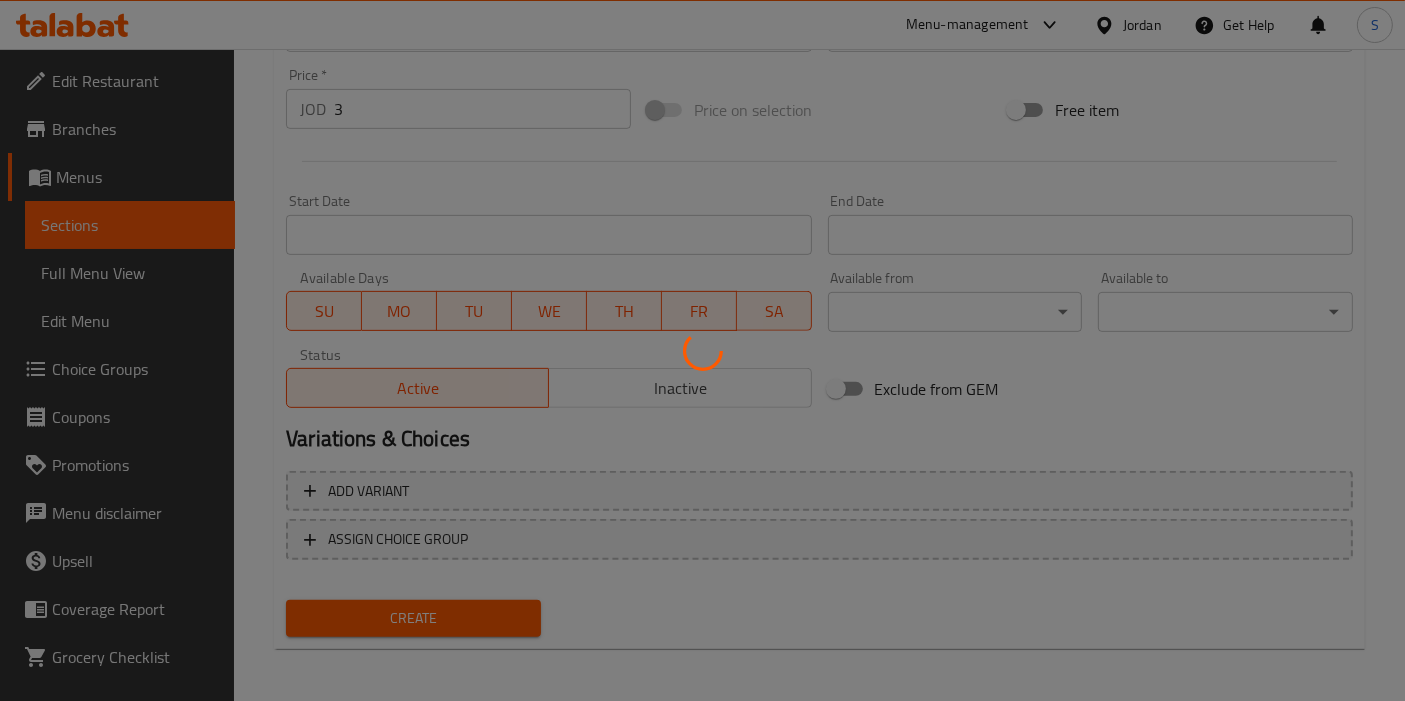 type 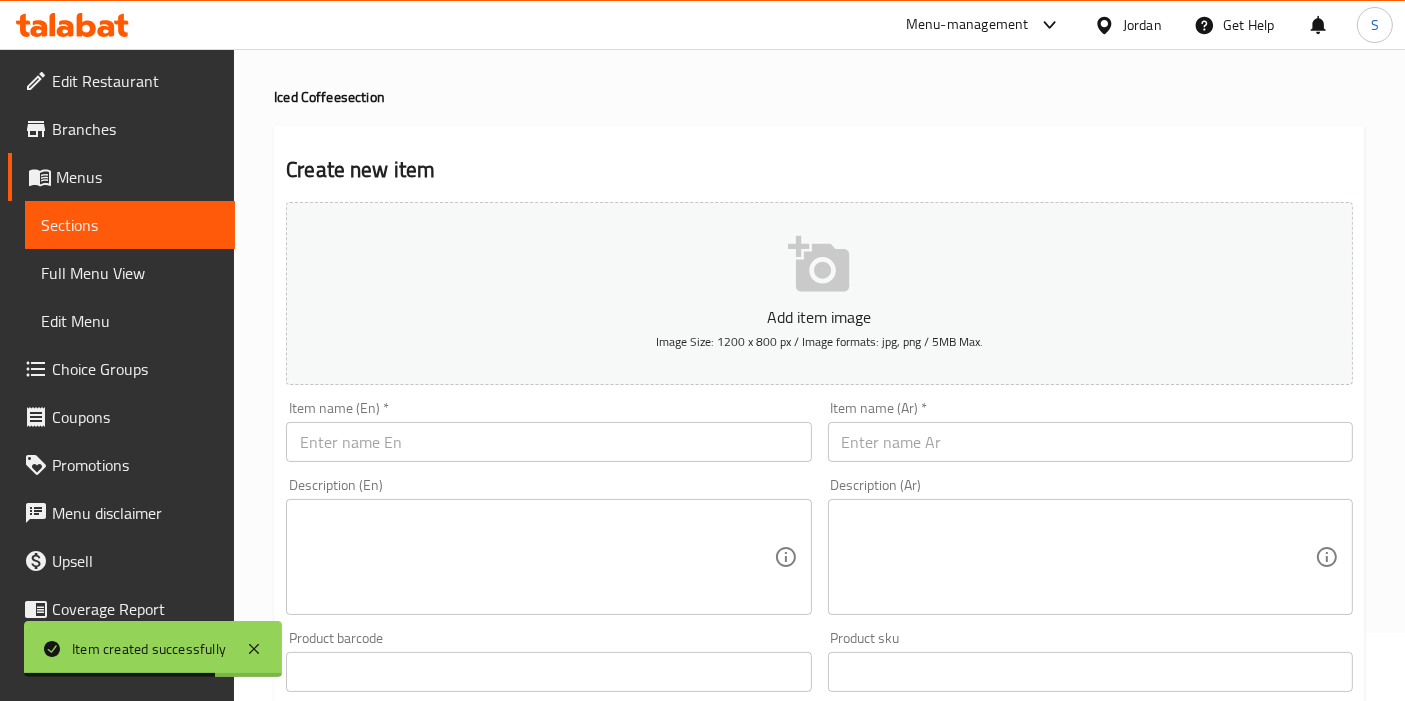 scroll, scrollTop: 0, scrollLeft: 0, axis: both 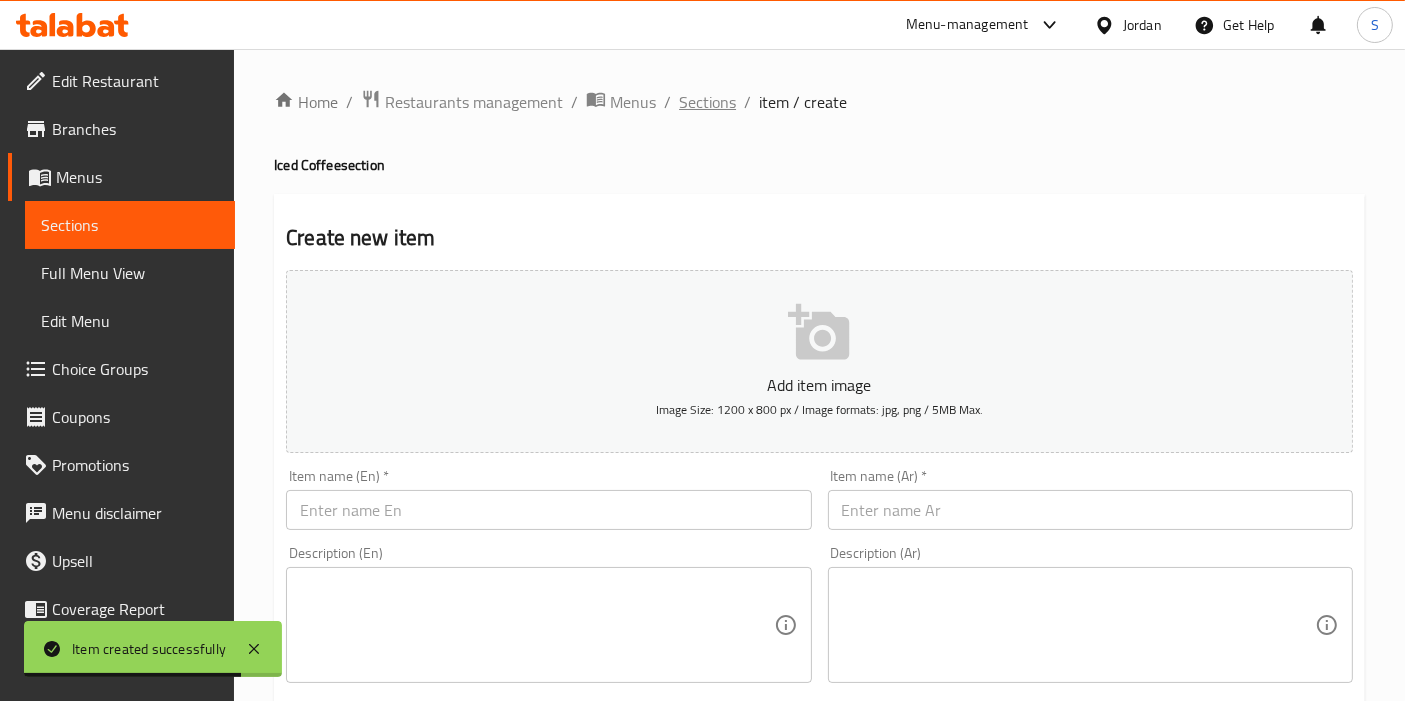 click on "Sections" at bounding box center [707, 102] 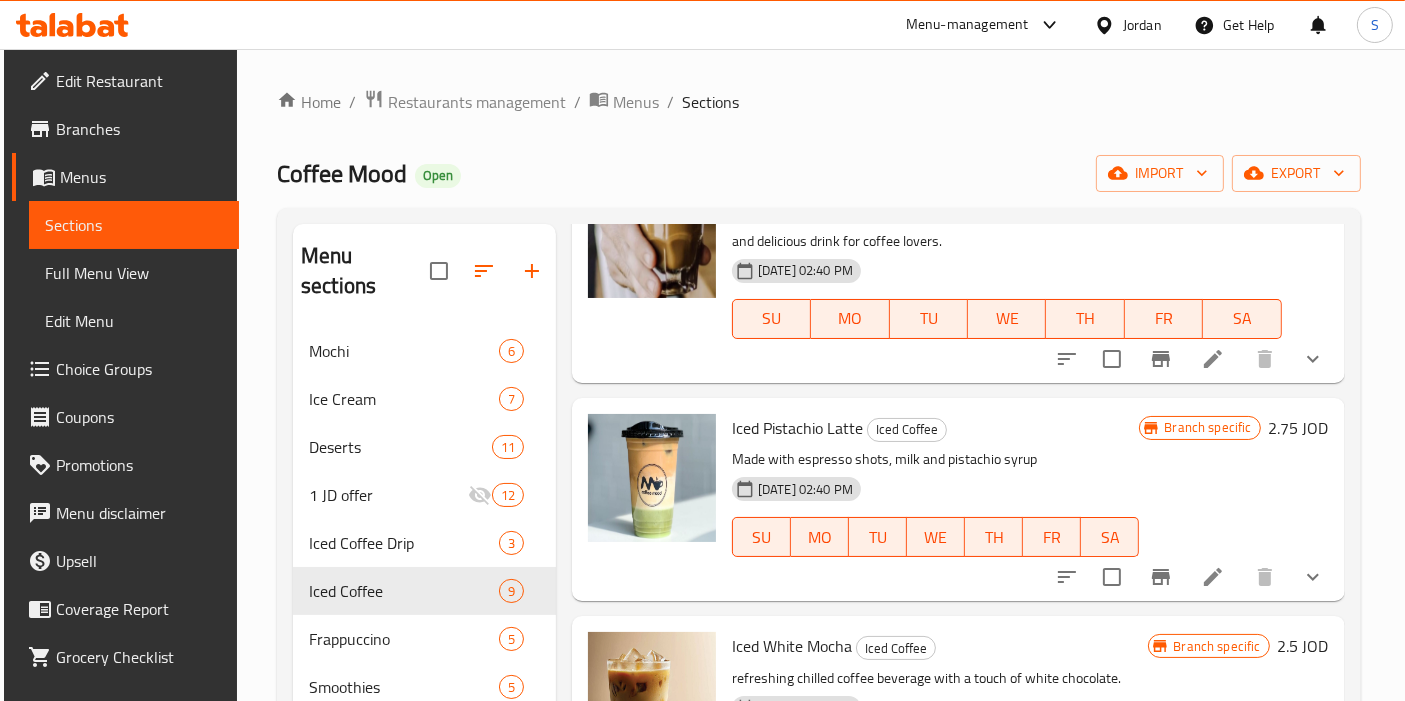 scroll, scrollTop: 1331, scrollLeft: 0, axis: vertical 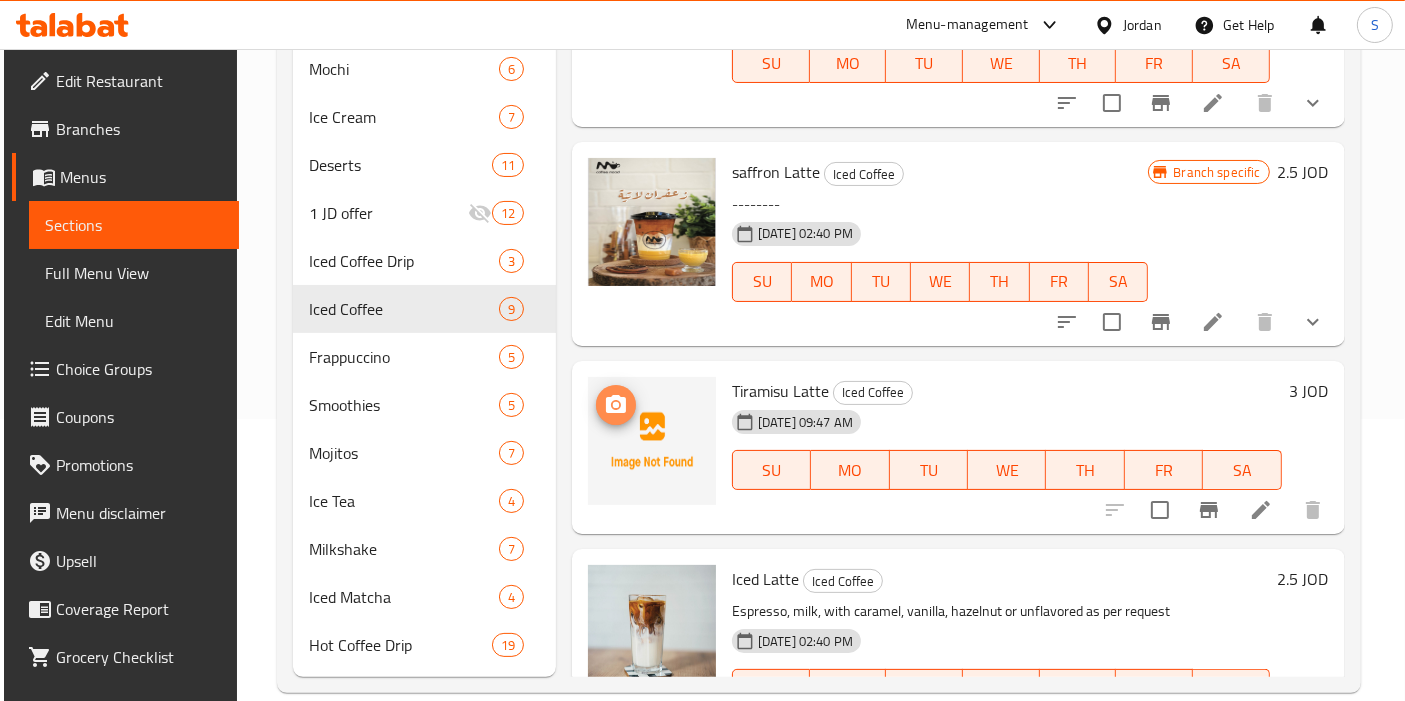 click 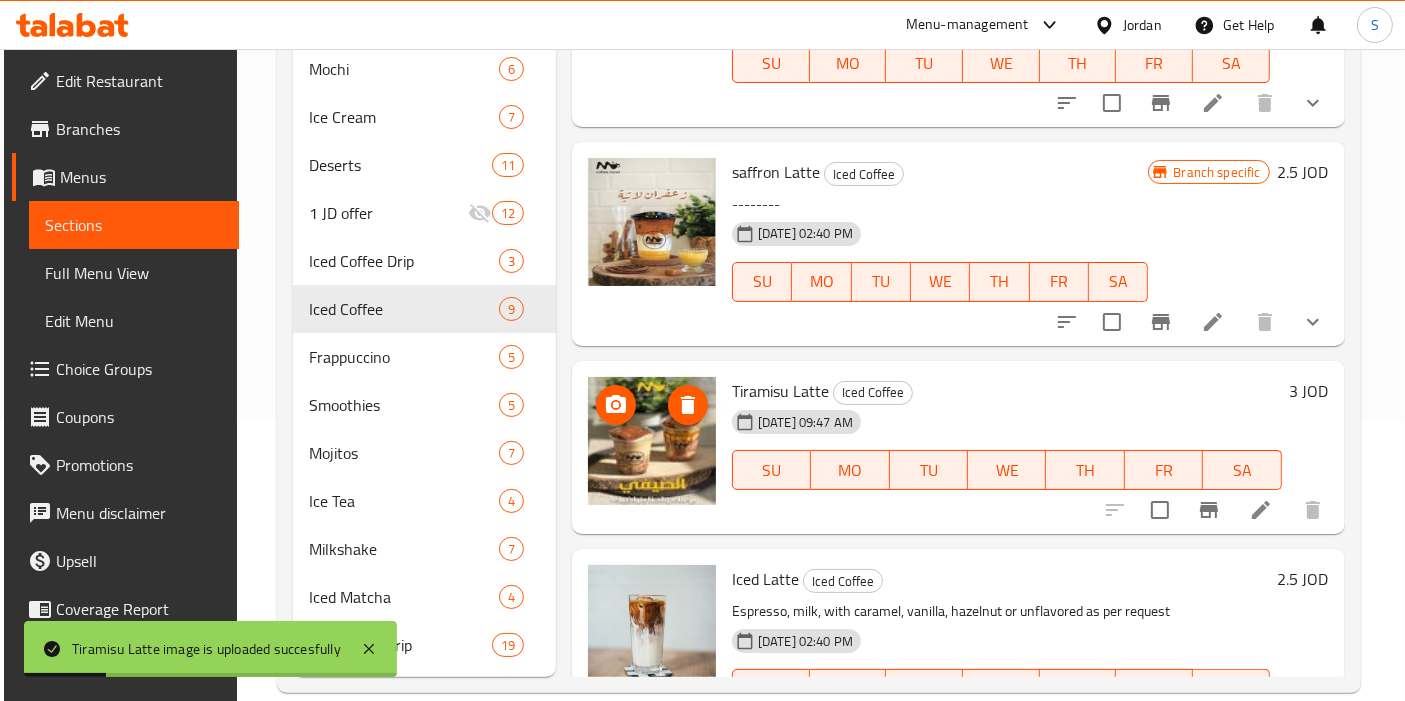 scroll, scrollTop: 0, scrollLeft: 0, axis: both 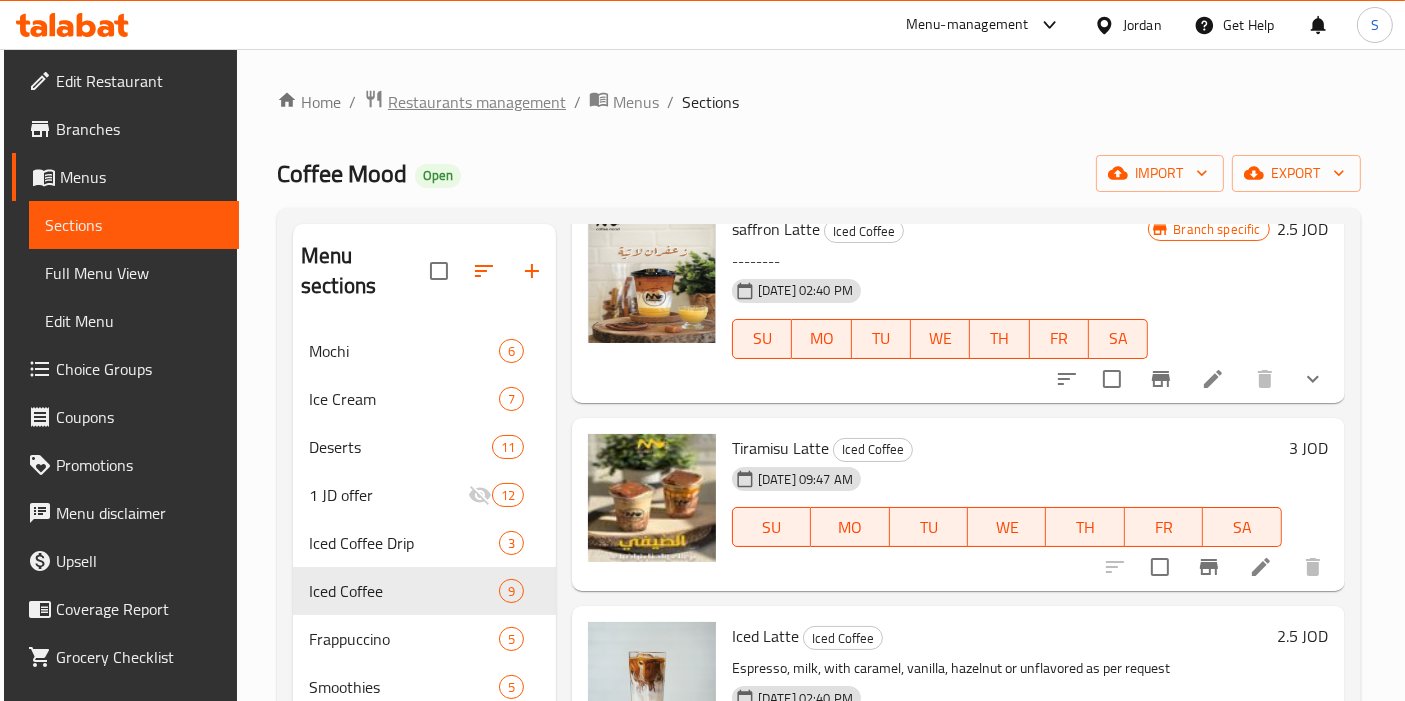click on "Restaurants management" at bounding box center [477, 102] 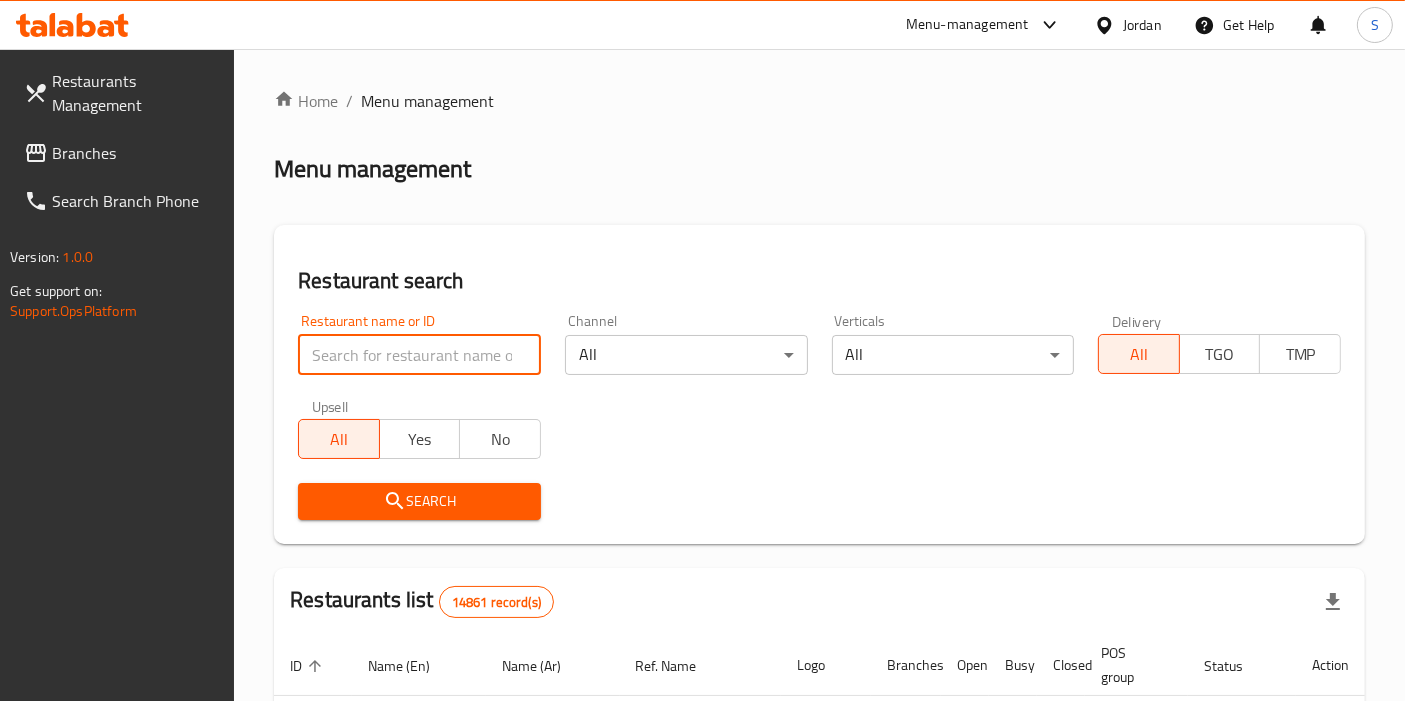 click at bounding box center [419, 355] 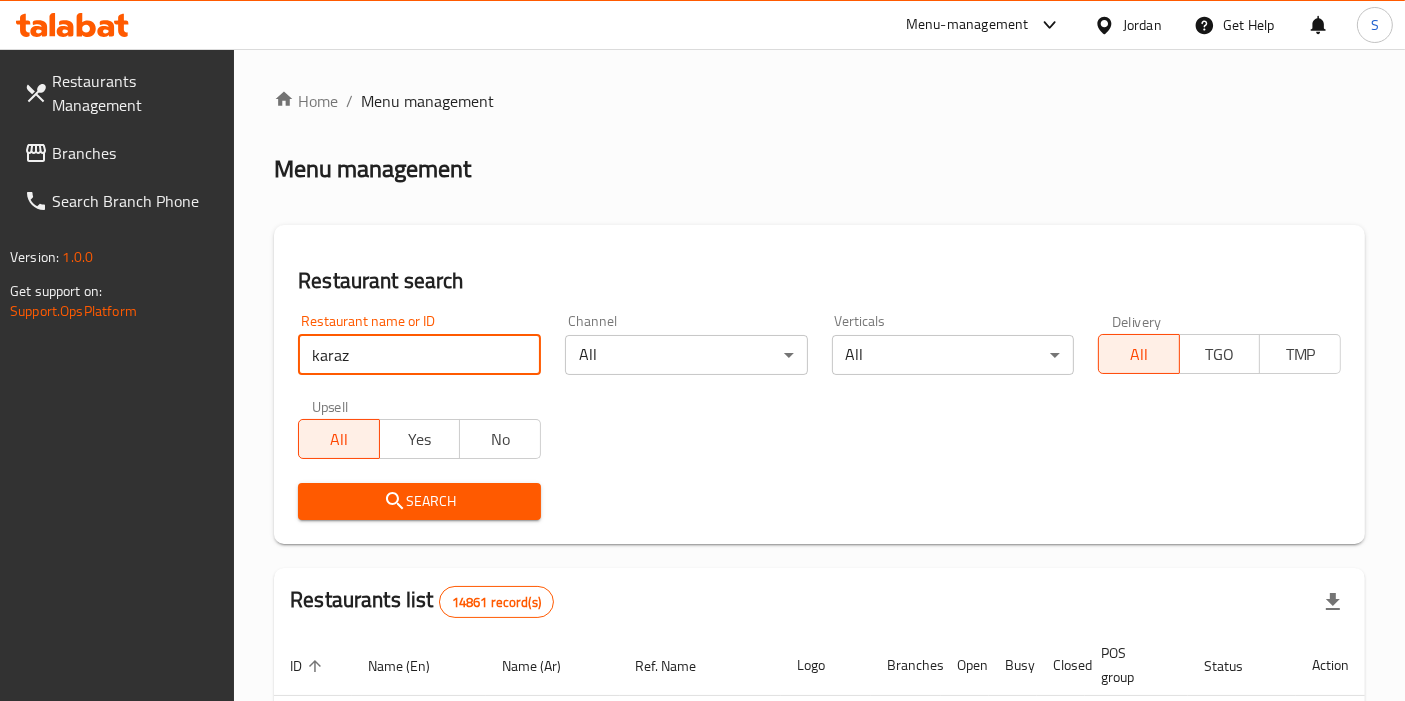 type on "Karaz W Enab" 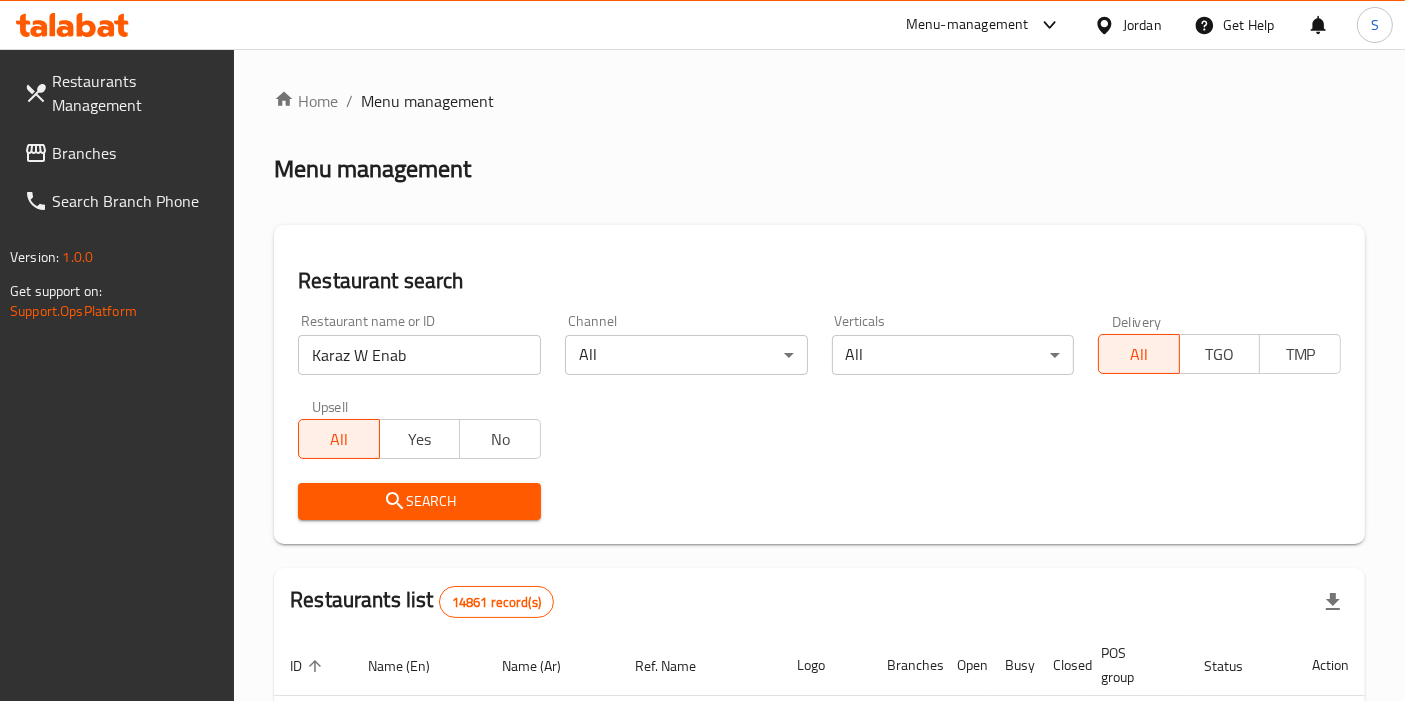 click on "Search" at bounding box center (419, 501) 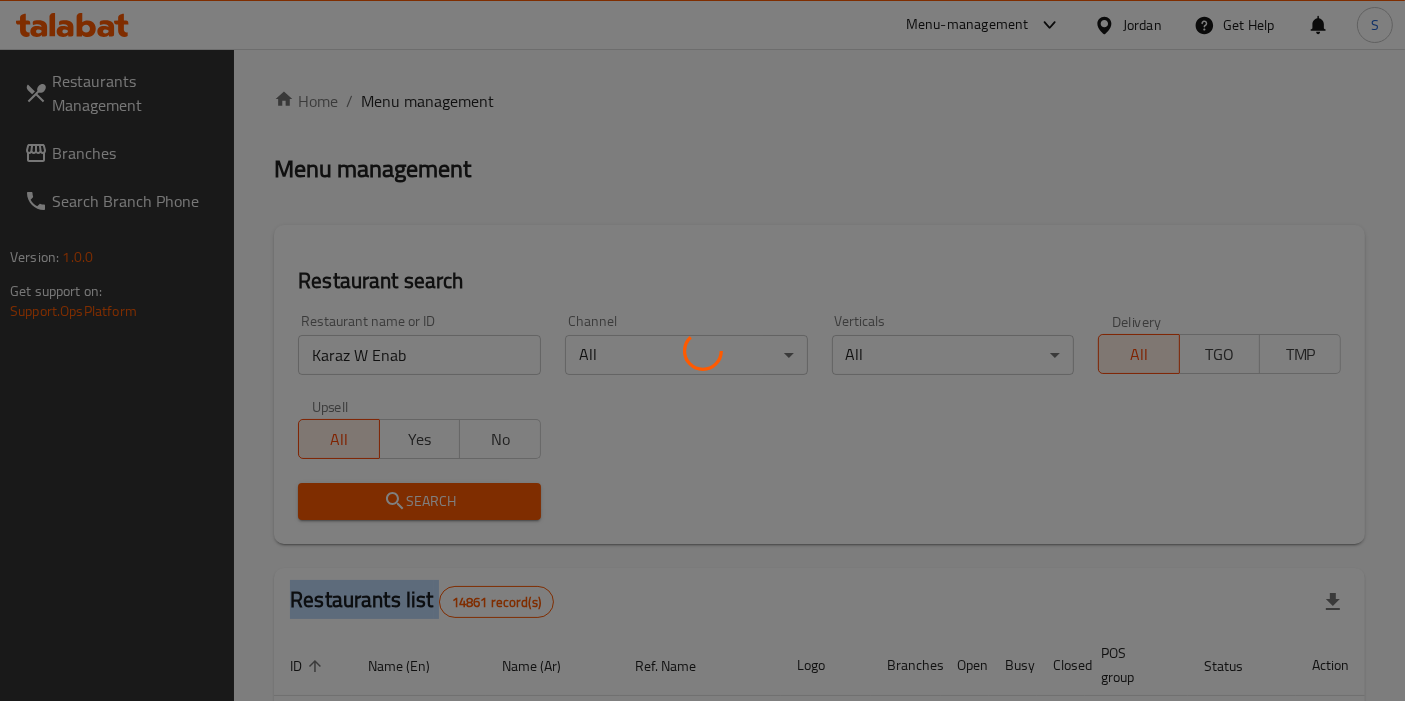 click at bounding box center (702, 350) 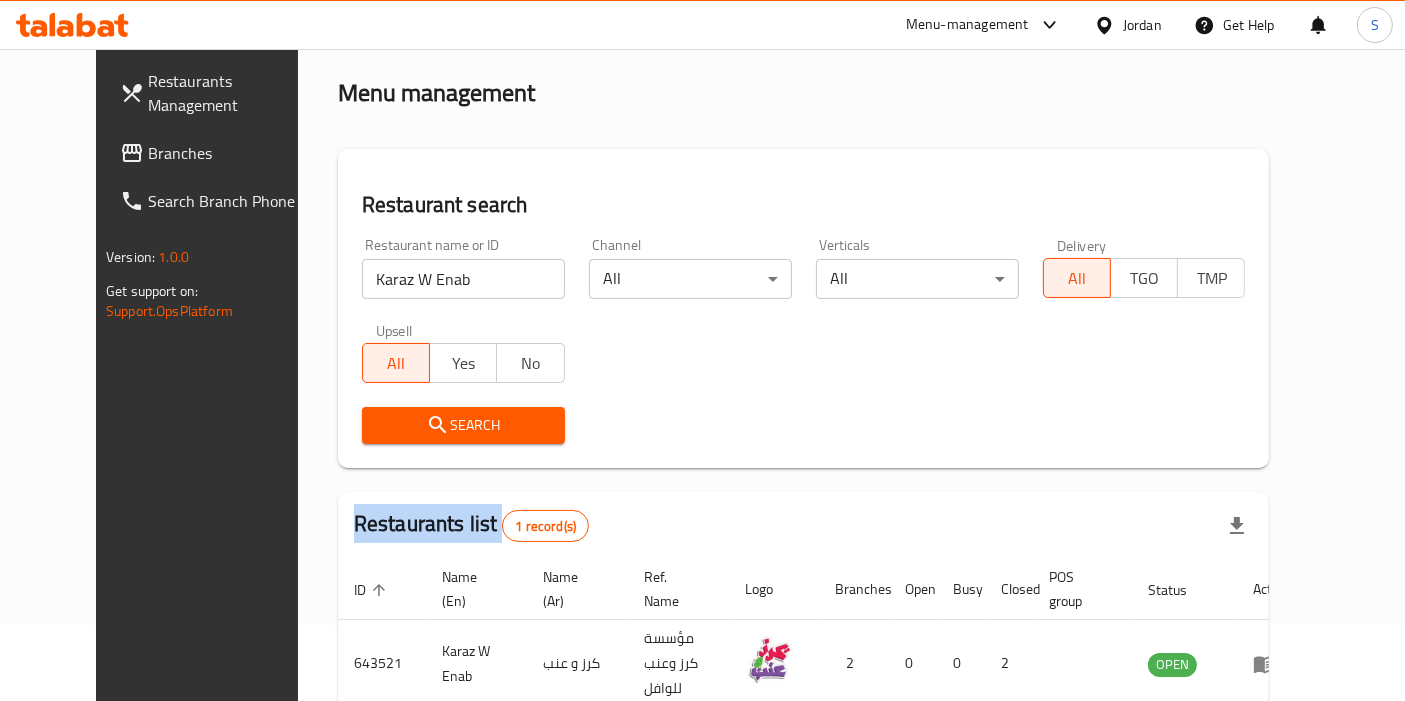 scroll, scrollTop: 111, scrollLeft: 0, axis: vertical 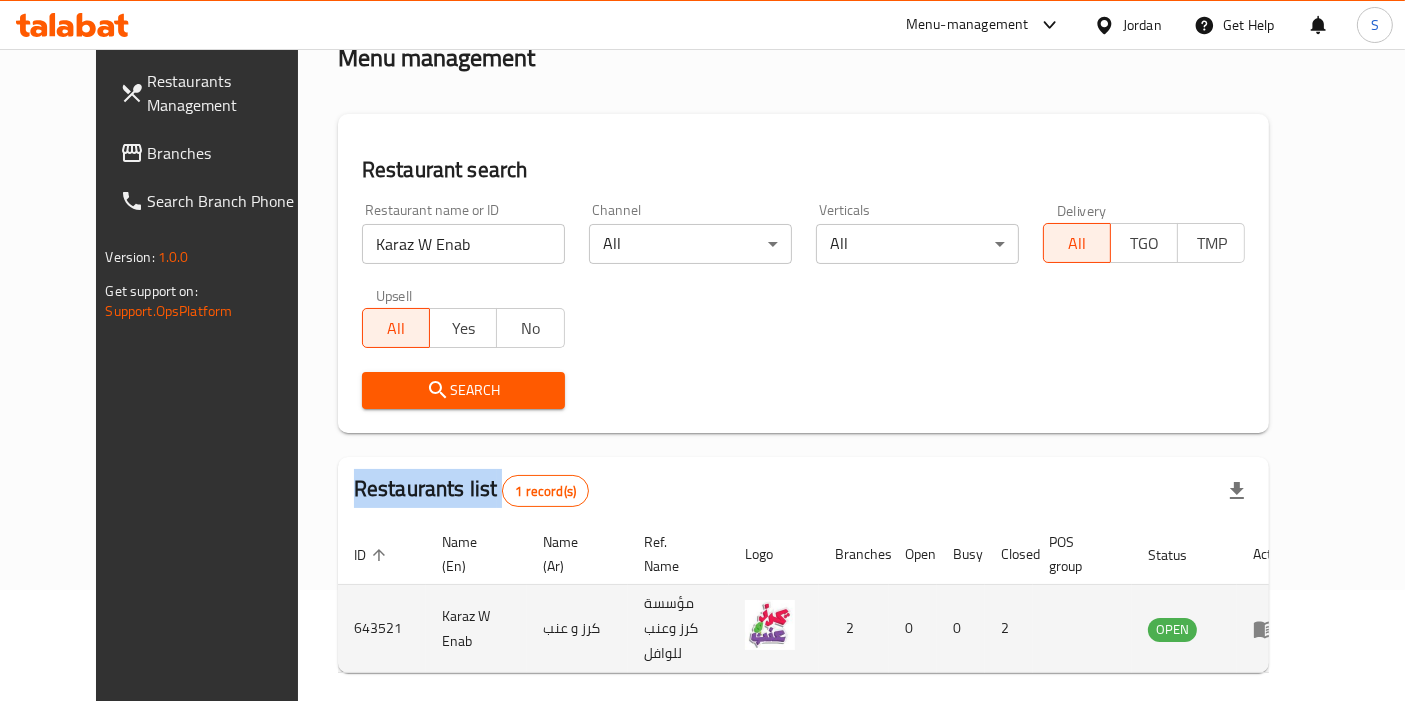 click 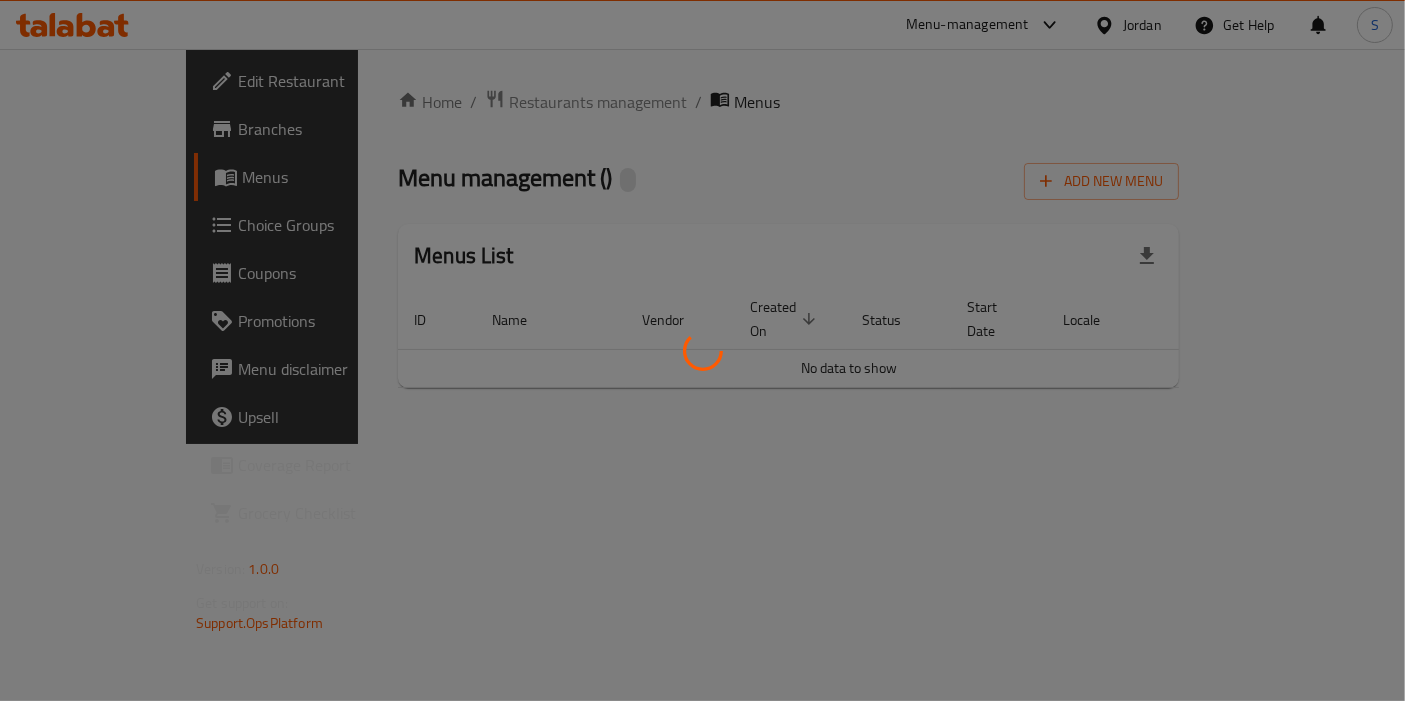 scroll, scrollTop: 0, scrollLeft: 0, axis: both 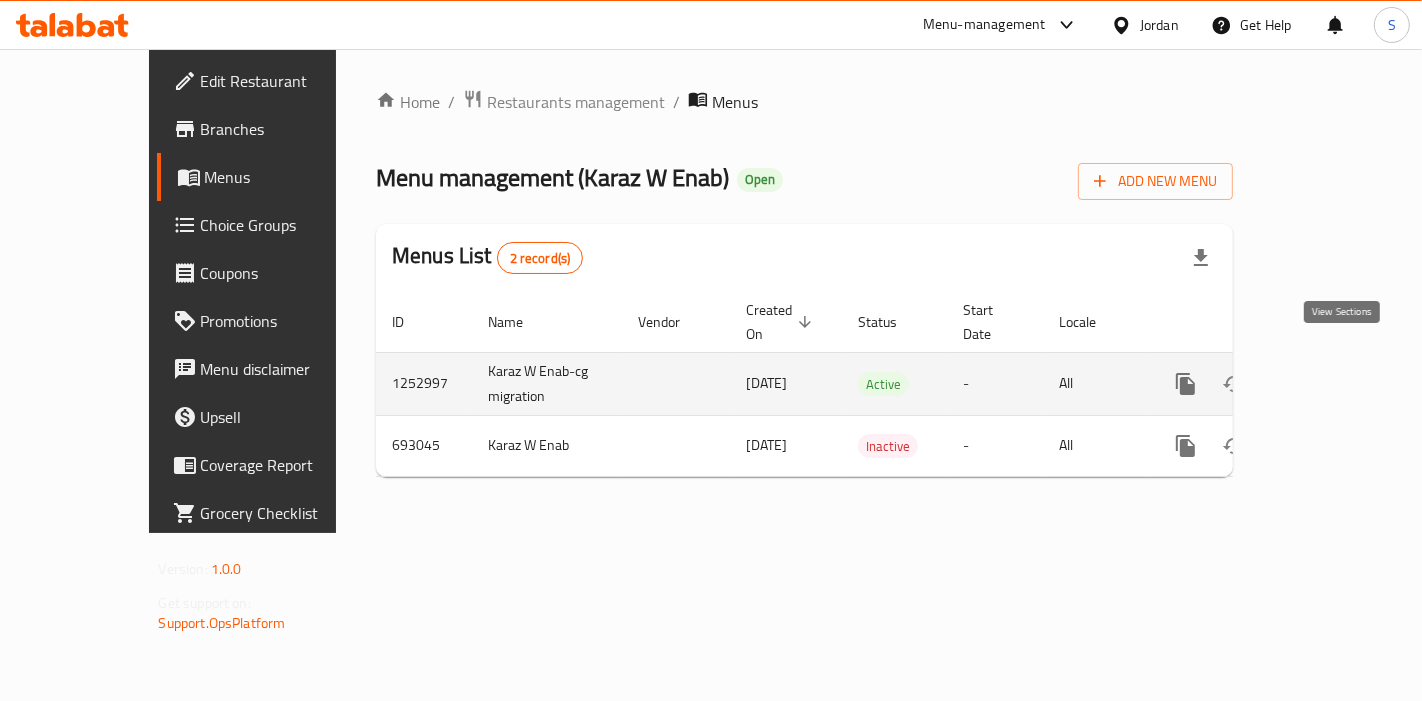 click 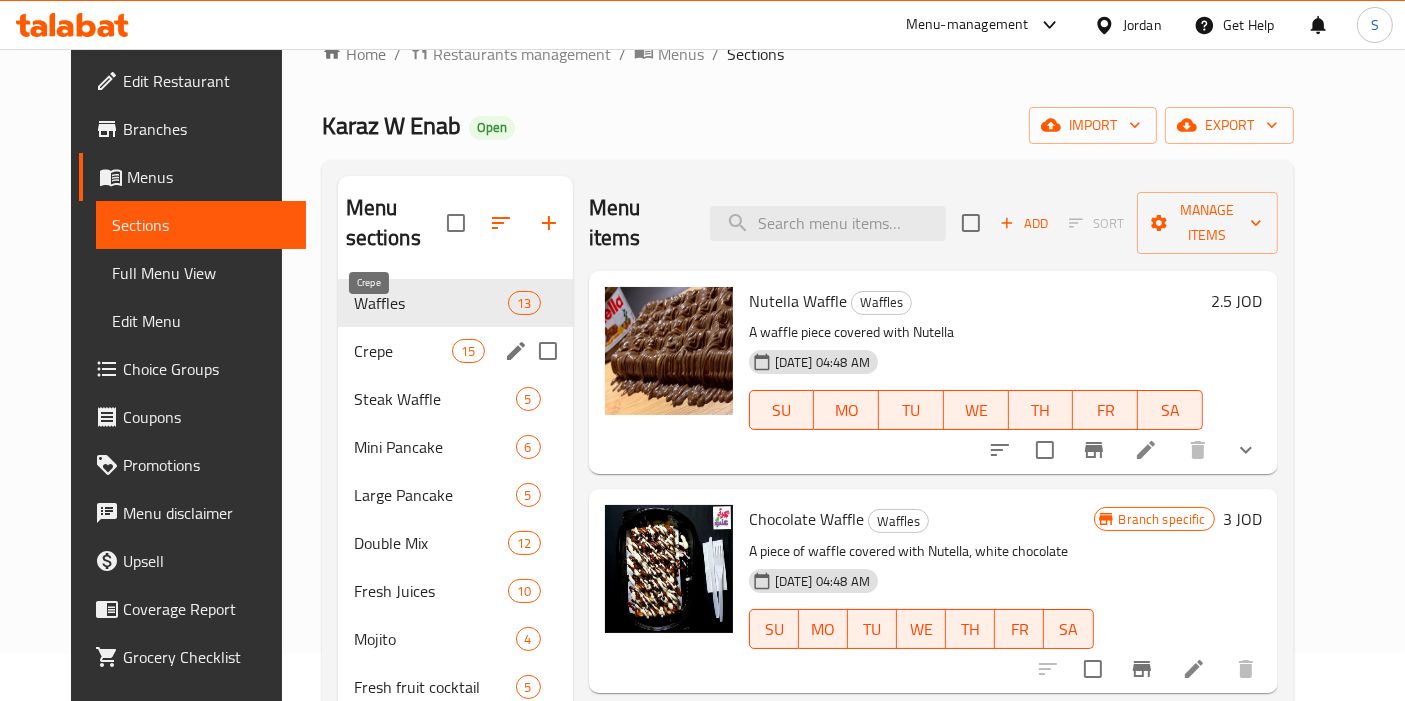 scroll, scrollTop: 0, scrollLeft: 0, axis: both 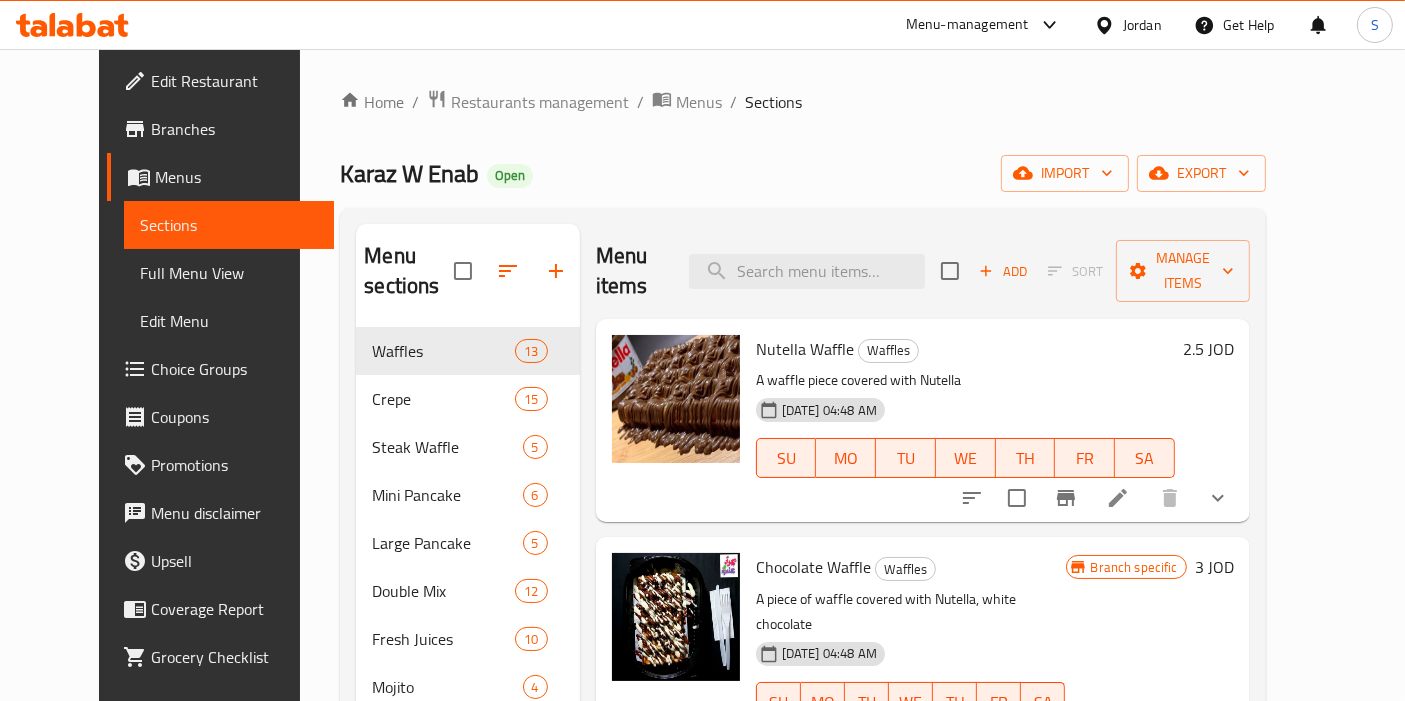 click on "Karaz W Enab" at bounding box center [409, 173] 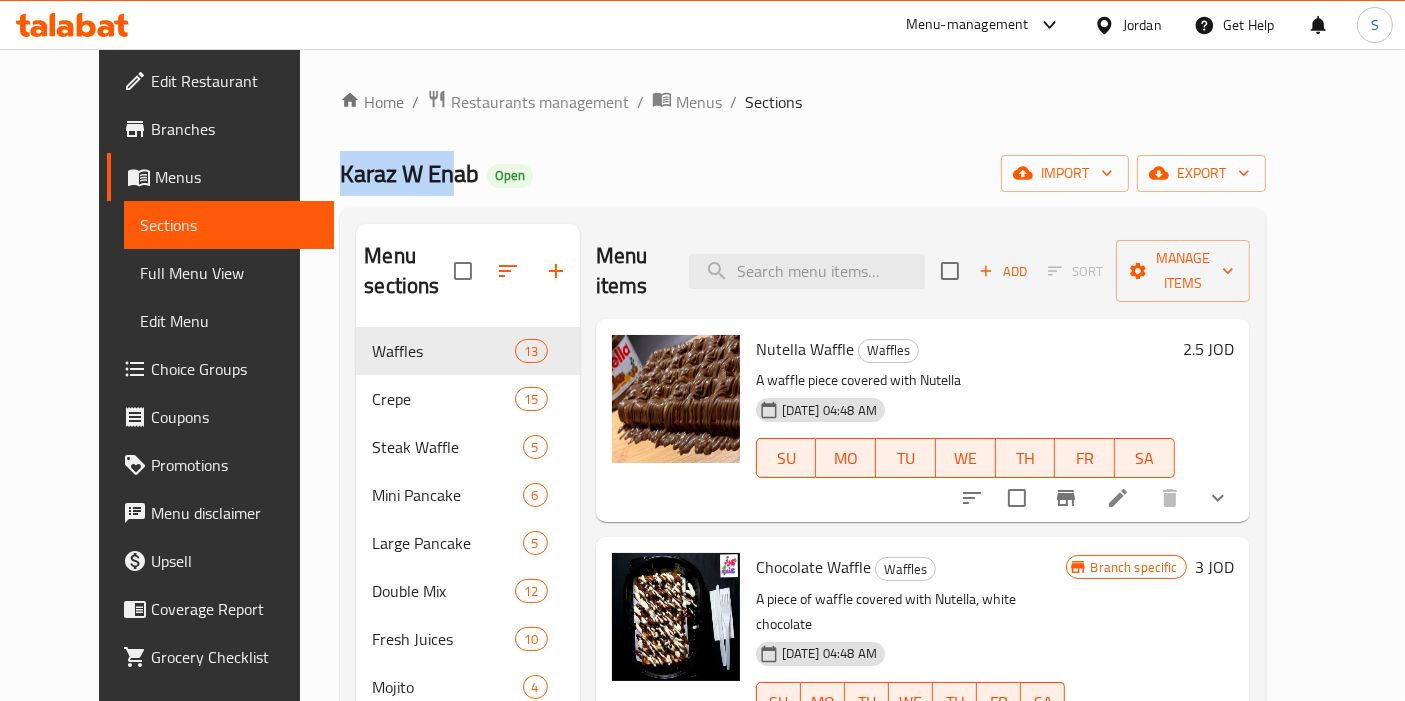 drag, startPoint x: 270, startPoint y: 180, endPoint x: 382, endPoint y: 179, distance: 112.00446 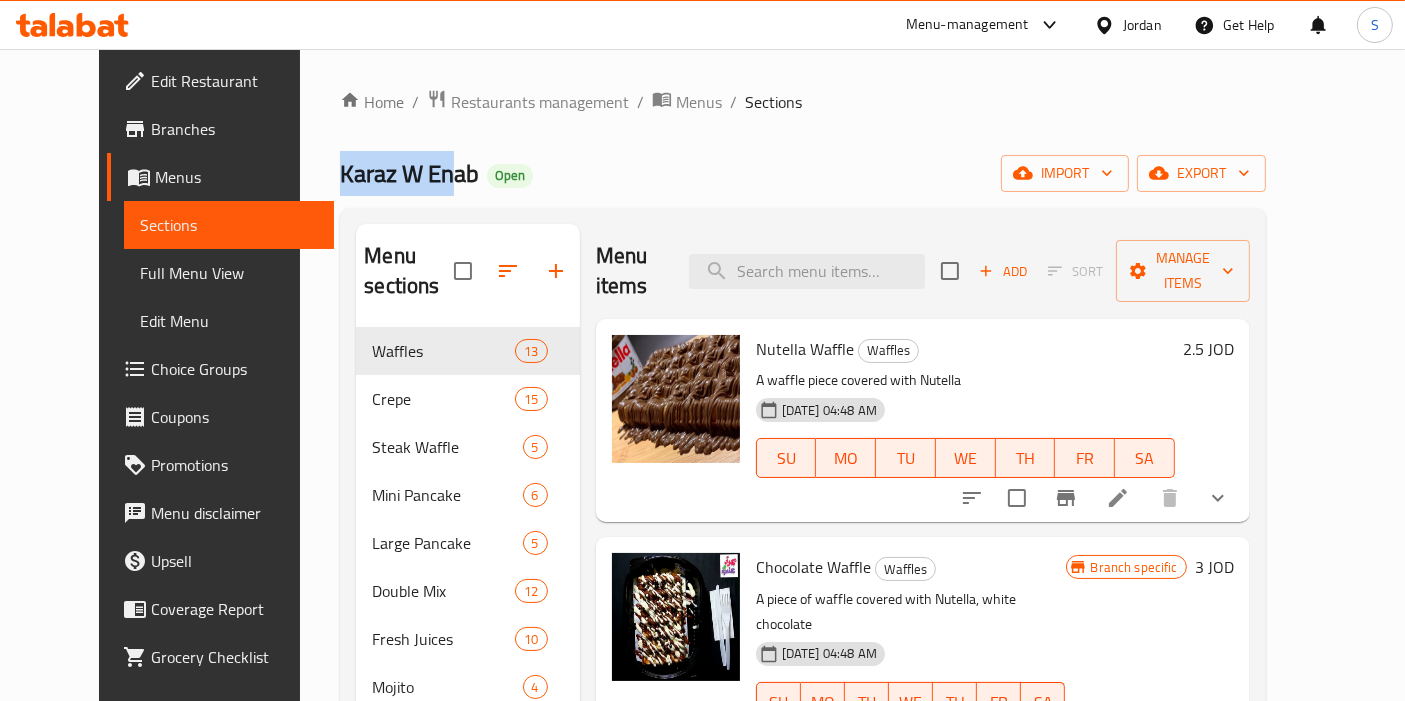 click on "Home / Restaurants management / Menus / Sections Karaz W Enab Open import export Menu sections Waffles 13 Crepe 15 Steak Waffle 5 Mini Pancake 6 Large Pancake 5 Double Mix 12 Fresh Juices 10 Mojito 4 Fresh fruit cocktail  5 Milkshake 1 Fruit Salad 1 Offers  1 Jam3at offer 1 Ramadan Drinks 9  happiness packg 1 Ice Cream 2 Menu items Add Sort Manage items Nutella Waffle   Waffles A waffle piece covered with Nutella 31-08-2024 04:48 AM SU MO TU WE TH FR SA 2.5   JOD Chocolate Waffle   Waffles A piece of waffle covered with Nutella, white chocolate 31-08-2024 04:48 AM SU MO TU WE TH FR SA Branch specific 3   JOD Fruit Waffle   Waffles A piece of waffle covered with Nutella, fruits and white chocolate 31-08-2024 04:48 AM SU MO TU WE TH FR SA Branch specific 4.25   JOD Lotus Waffle   Waffles A piece of waffle covered with Nutella, lotus, iand lotus biscuits  31-08-2024 04:48 AM SU MO TU WE TH FR SA Branch specific 2   JOD Pistachio Waffle   Waffles 31-08-2024 04:48 AM SU MO TU WE TH FR SA Branch specific 5   JOD" at bounding box center [802, 604] 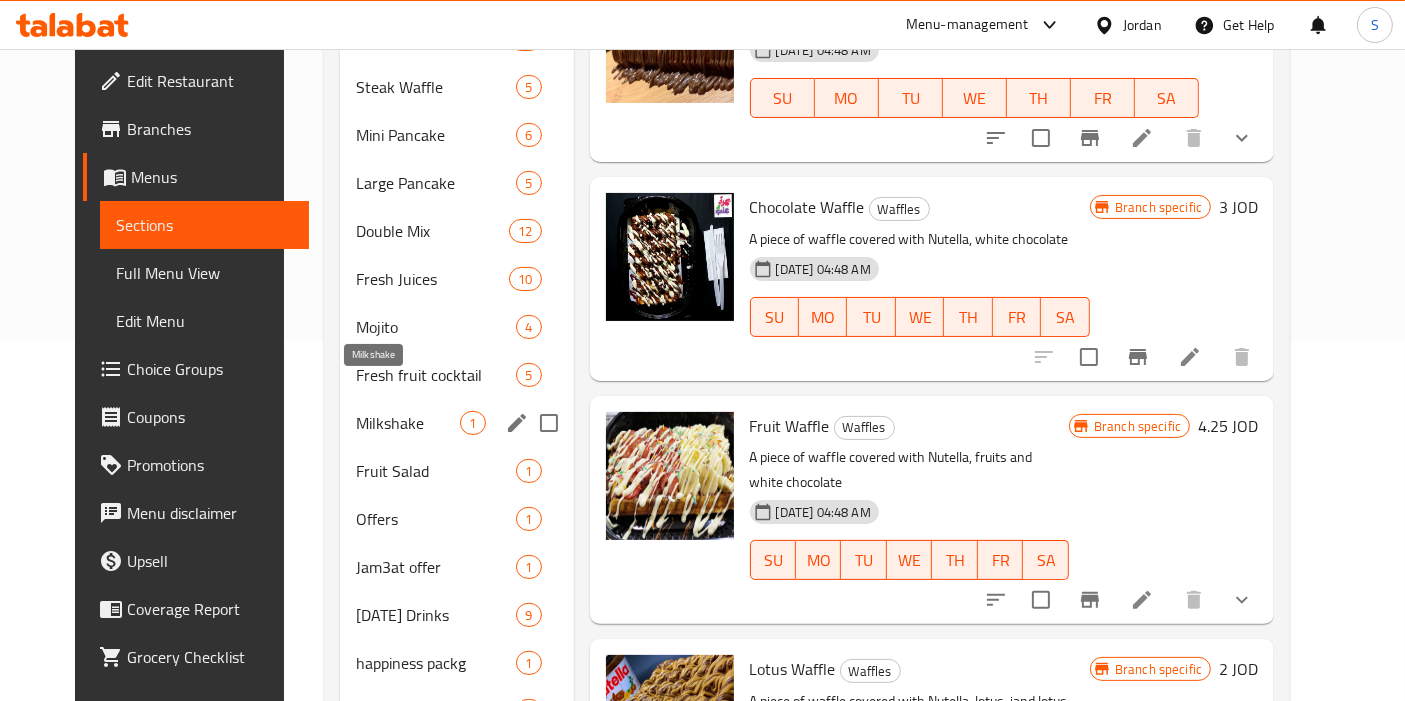 scroll, scrollTop: 426, scrollLeft: 0, axis: vertical 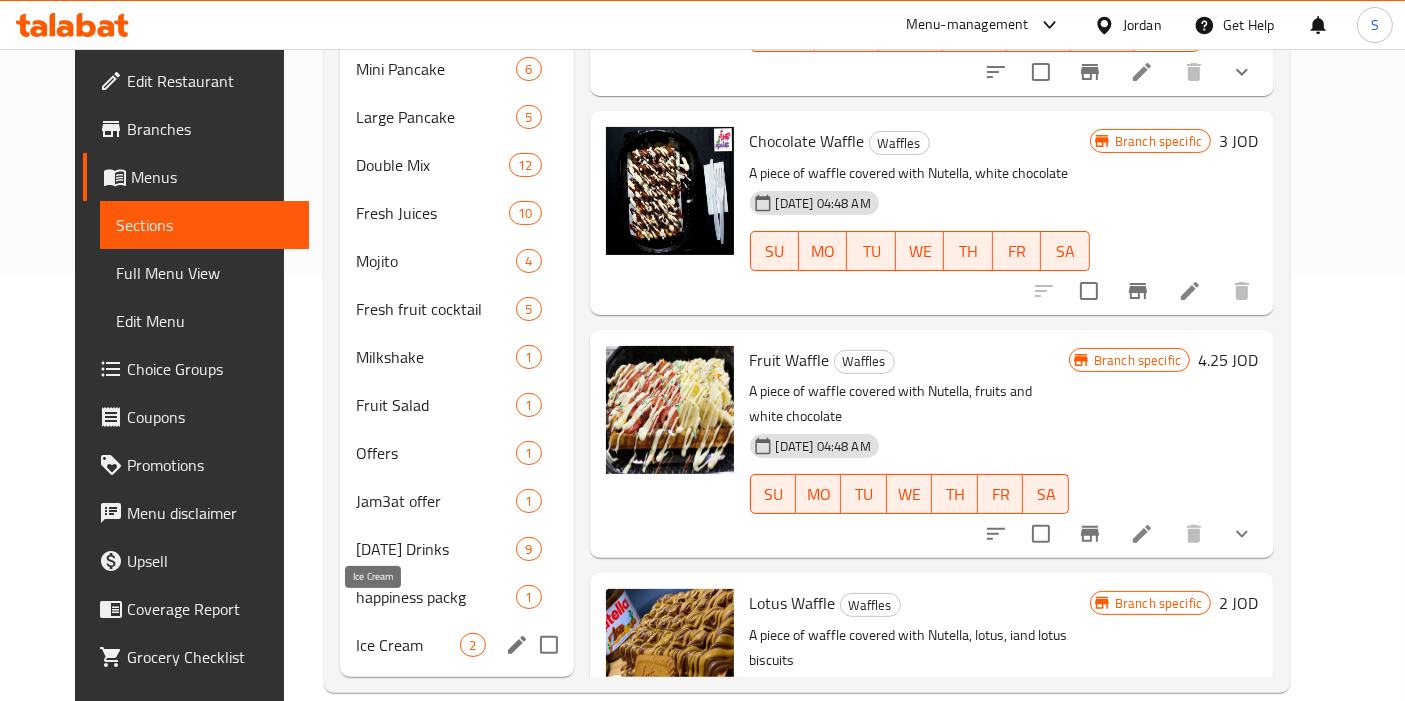 click on "Ice Cream" at bounding box center (408, 645) 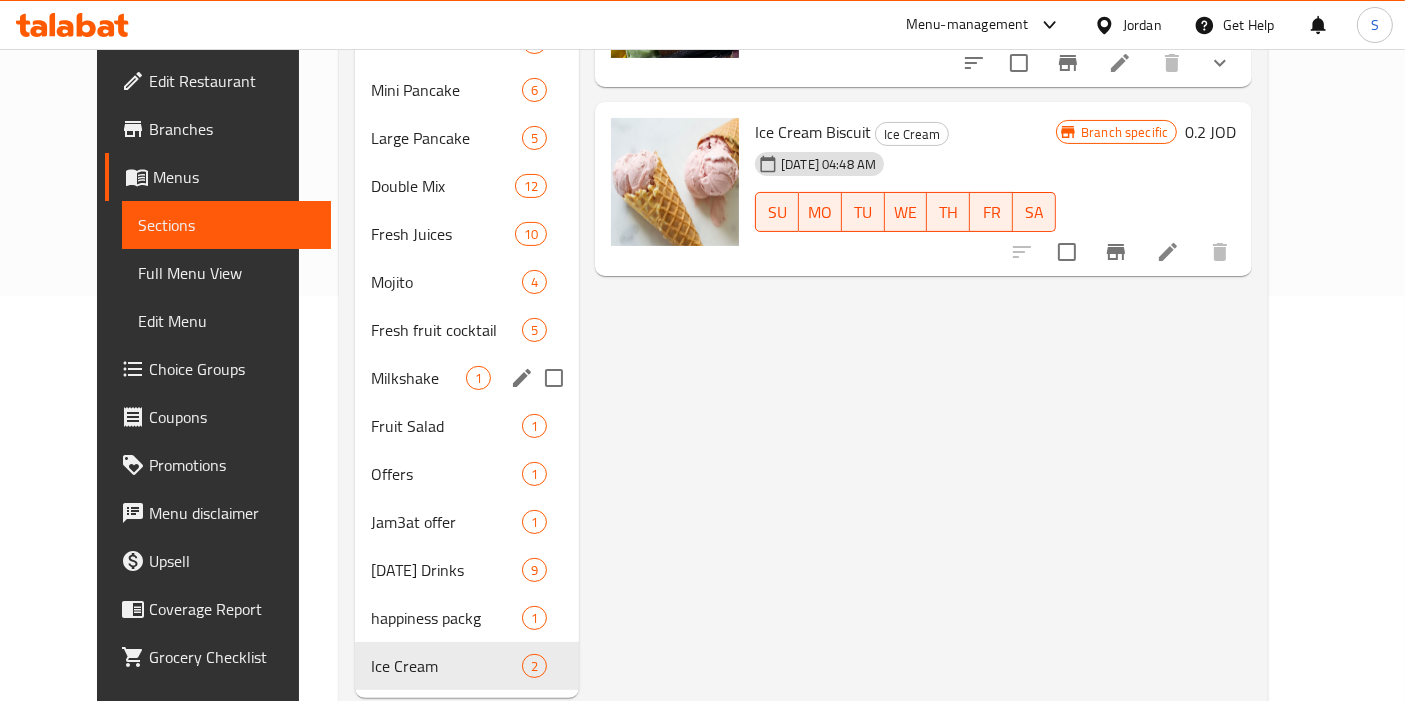 scroll, scrollTop: 426, scrollLeft: 0, axis: vertical 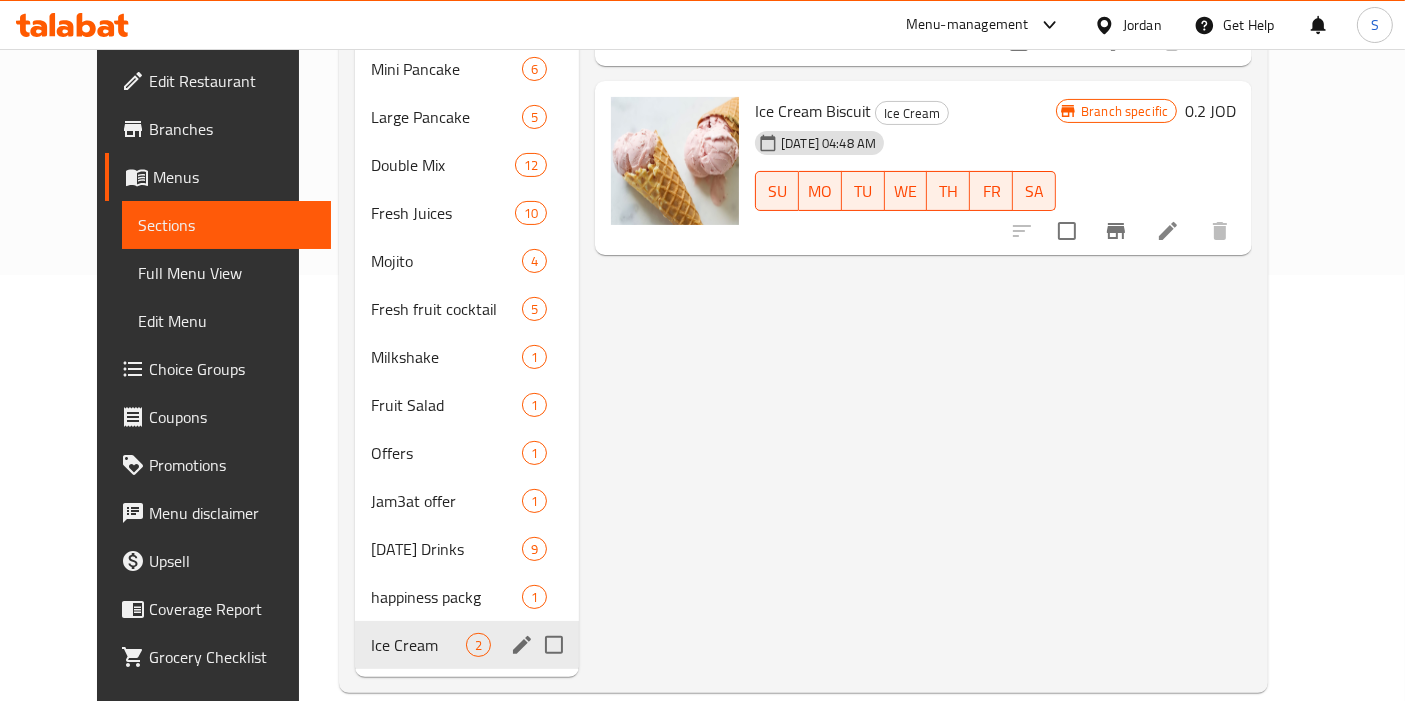 click on "Ice Cream" at bounding box center (418, 645) 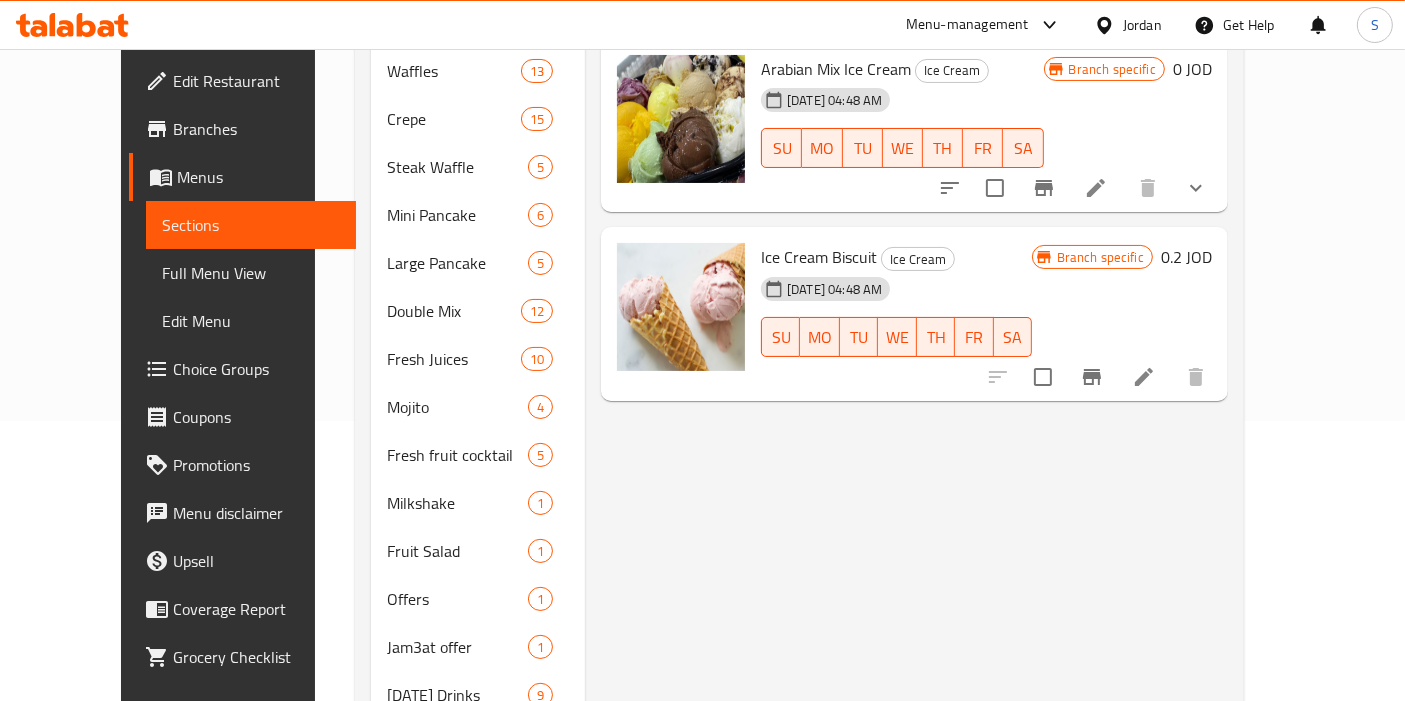 scroll, scrollTop: 204, scrollLeft: 0, axis: vertical 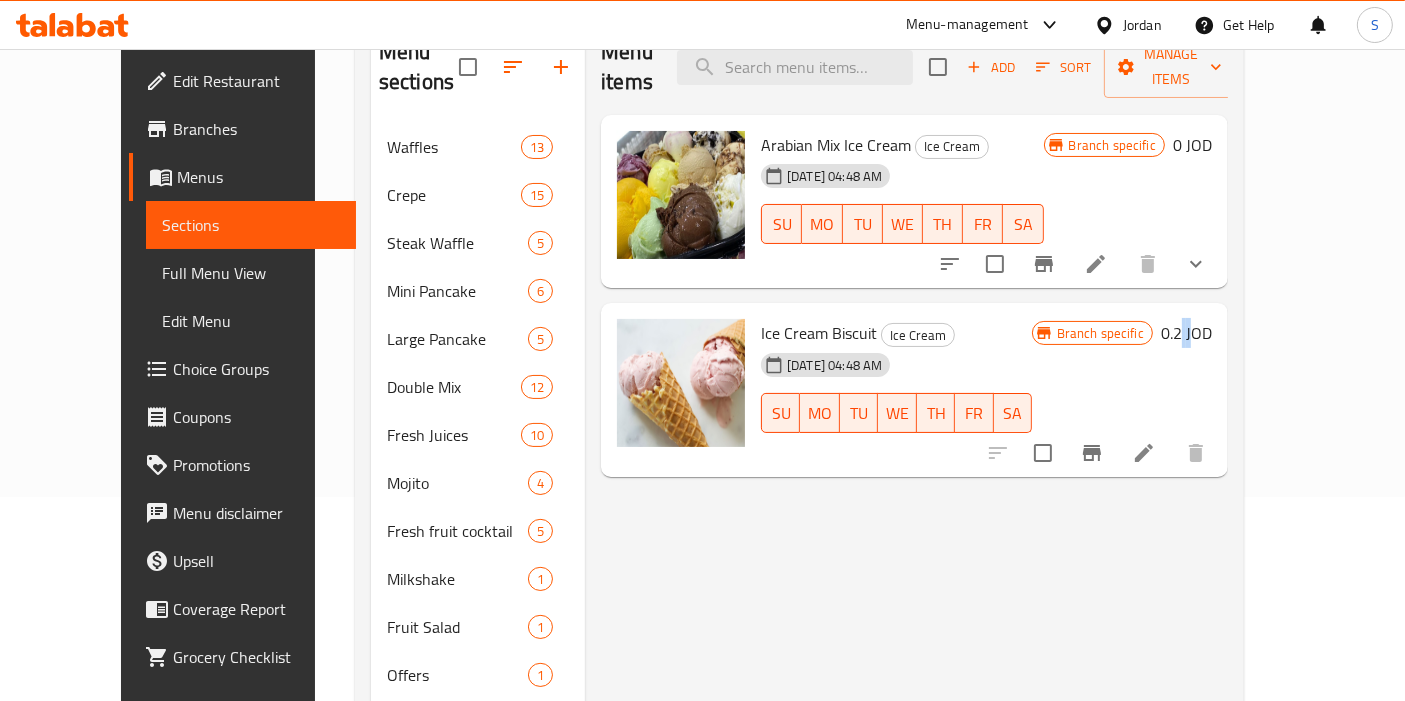 click on "0.2   JOD" at bounding box center (1186, 333) 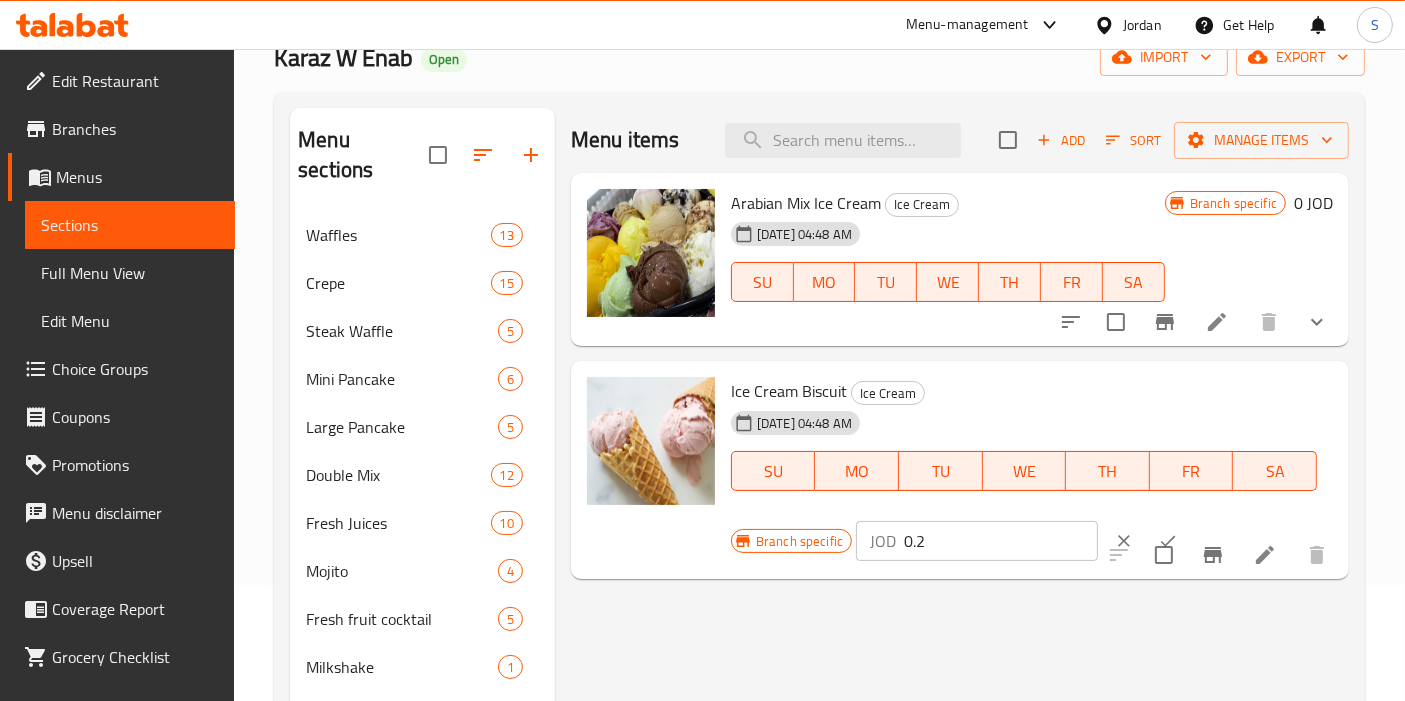 scroll, scrollTop: 0, scrollLeft: 0, axis: both 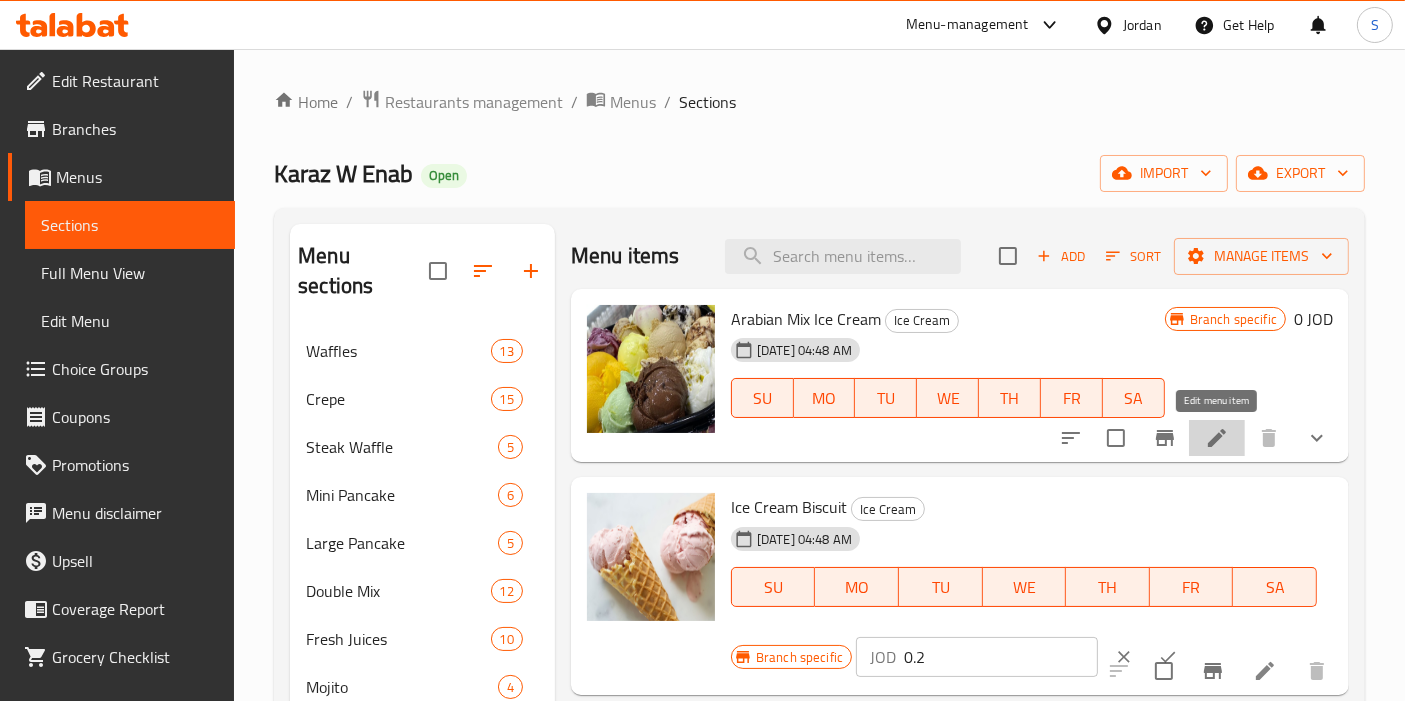 click 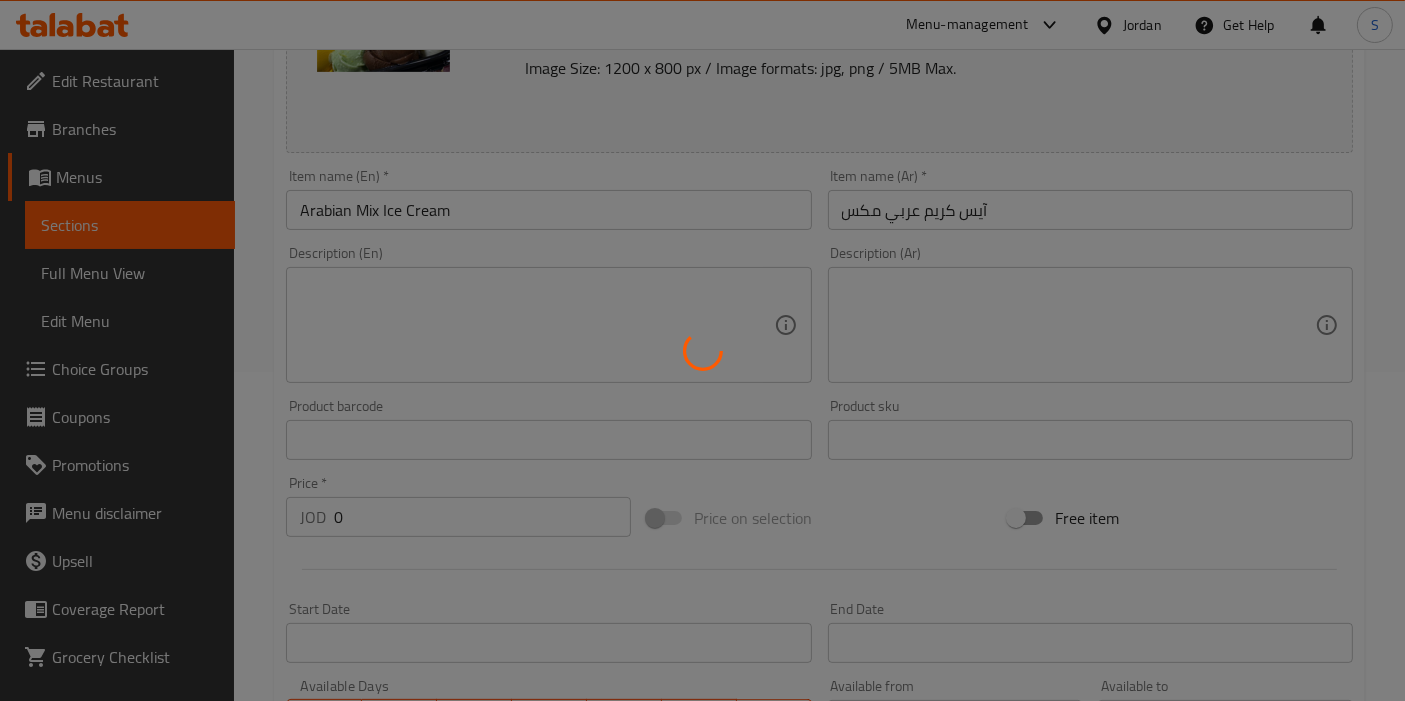 type on "إختيارك من النكهة:" 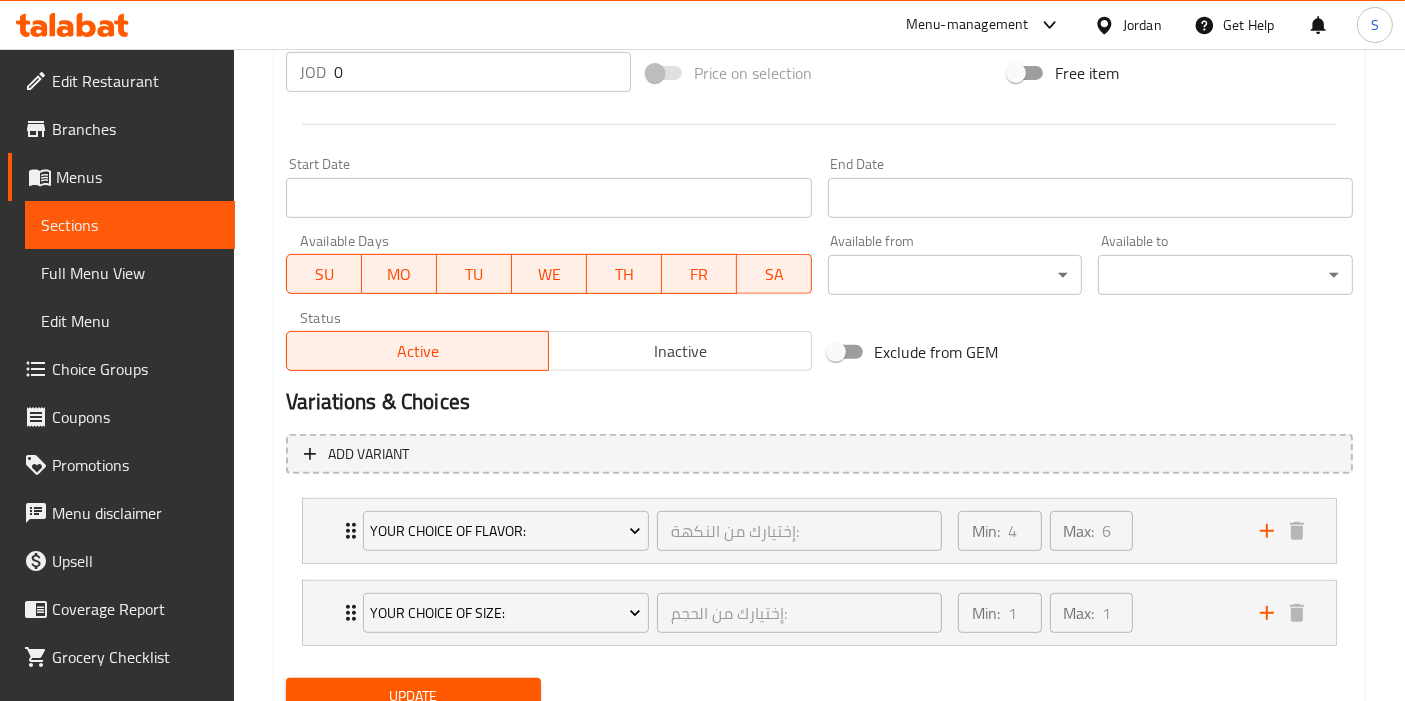 scroll, scrollTop: 853, scrollLeft: 0, axis: vertical 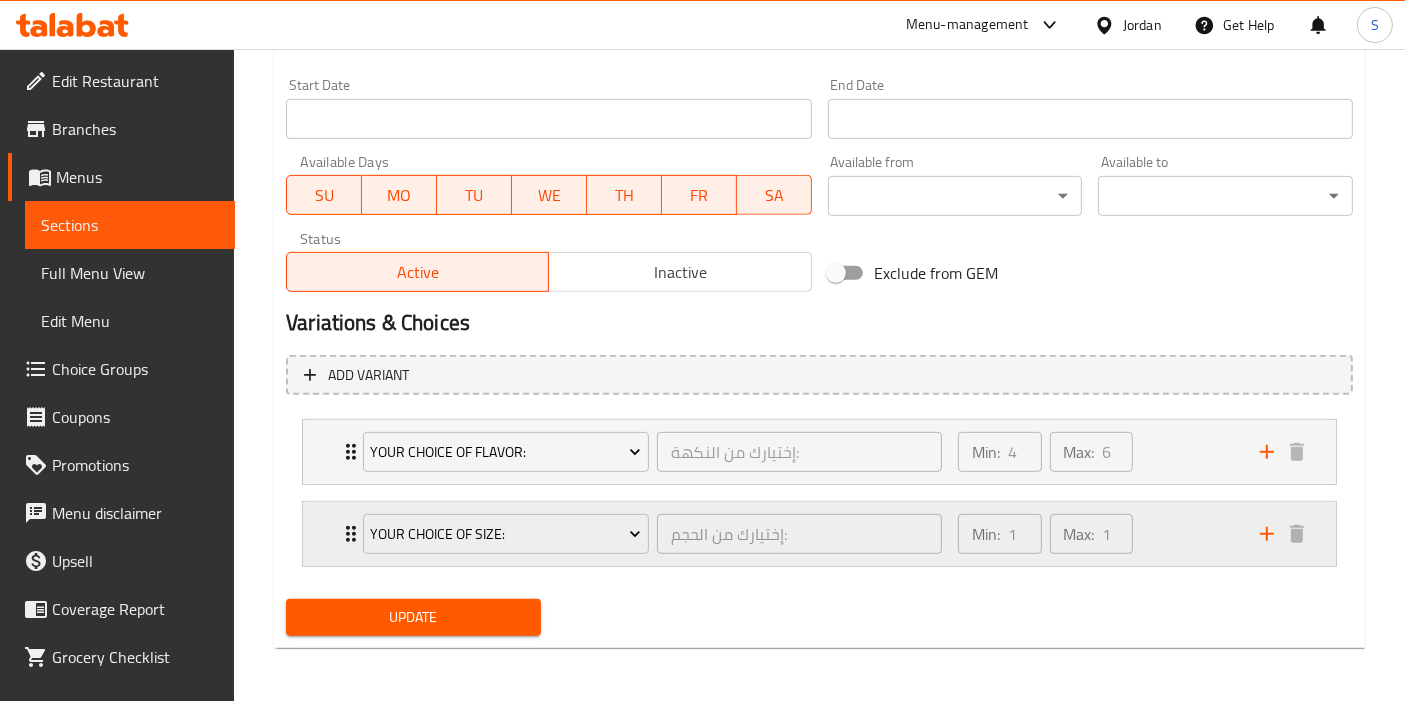 click on "Your Choice Of Size: إختيارك من الحجم: ​ Min: 1 ​ Max: 1 ​" at bounding box center [819, 452] 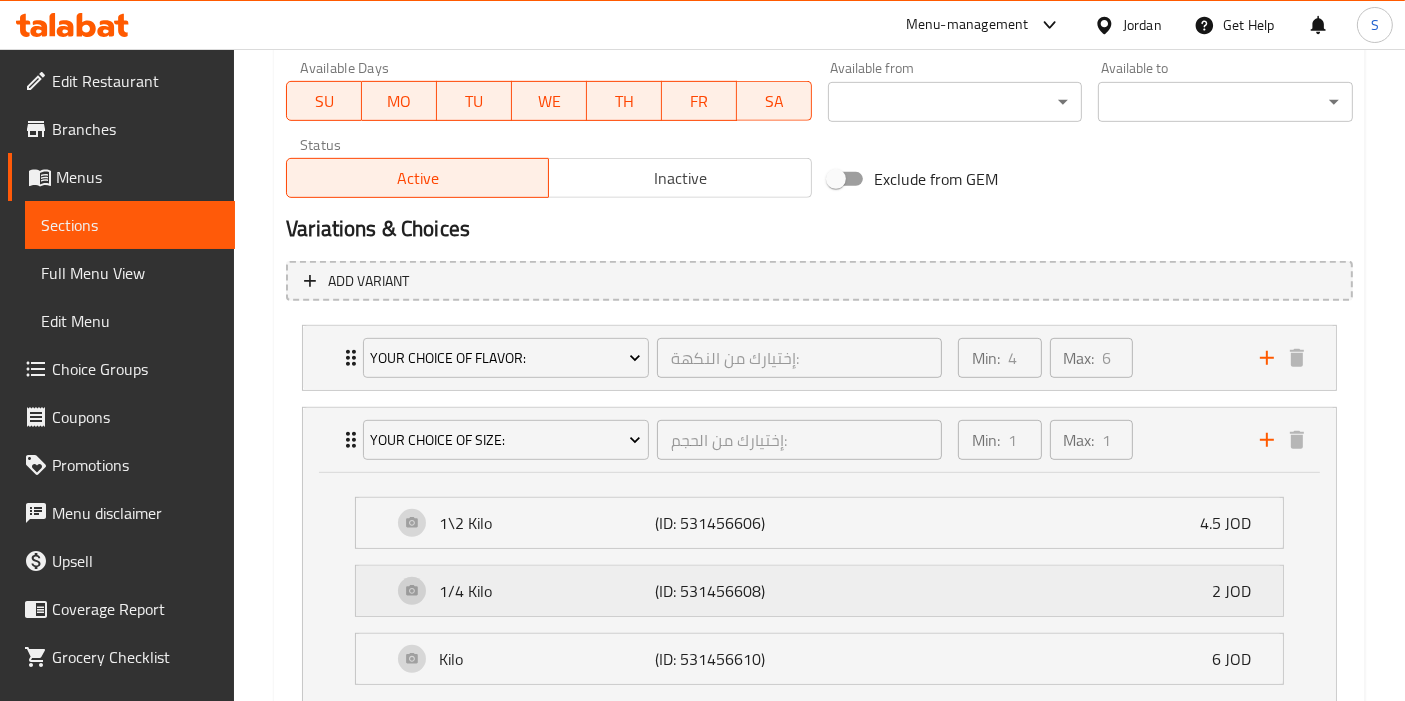 scroll, scrollTop: 1075, scrollLeft: 0, axis: vertical 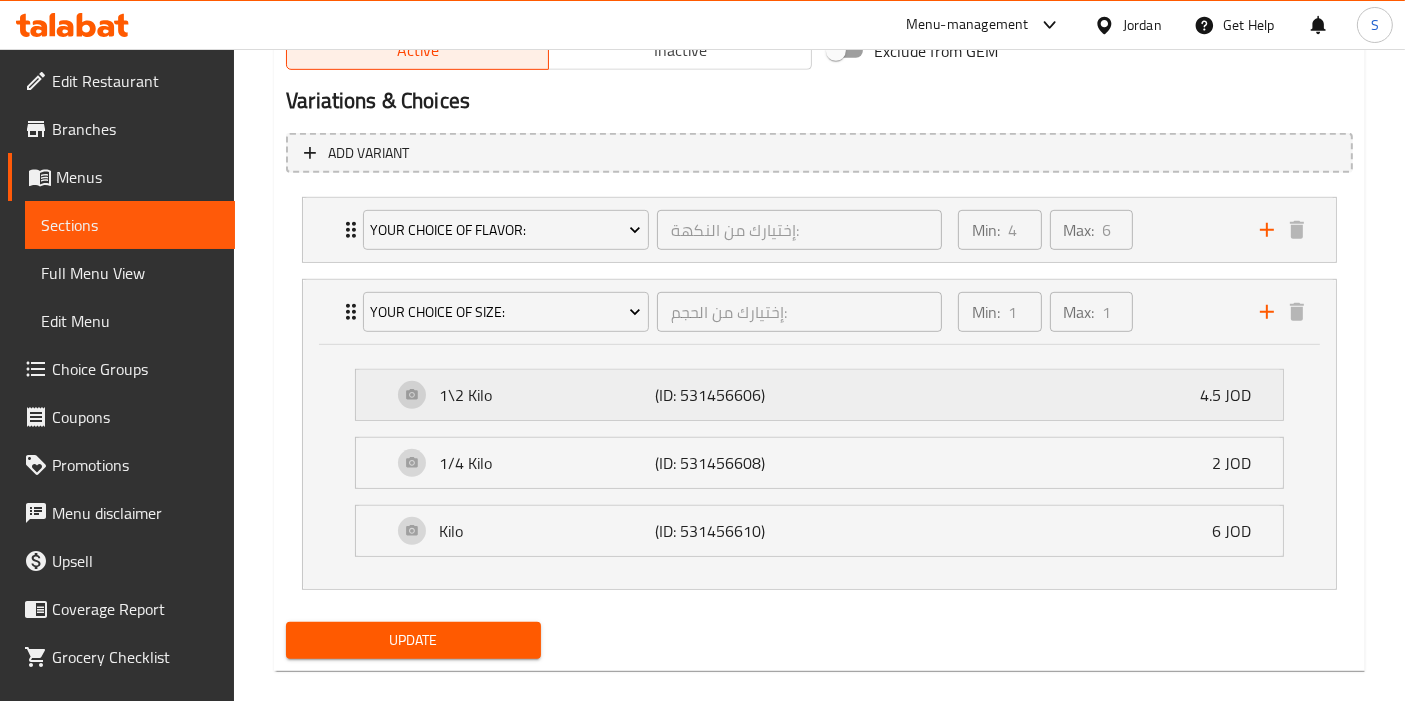 click on "1\2 Kilo (ID: 531456606) 4.5 JOD" at bounding box center [825, 395] 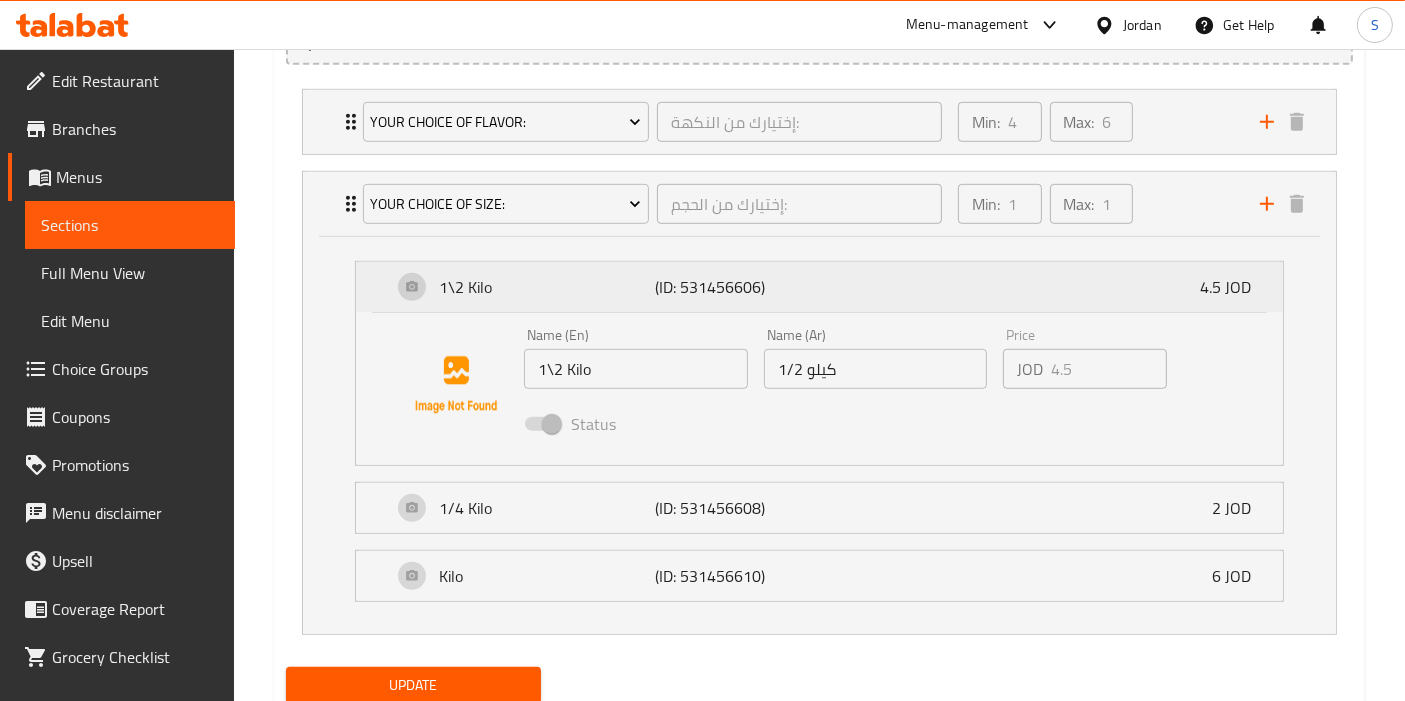 scroll, scrollTop: 1249, scrollLeft: 0, axis: vertical 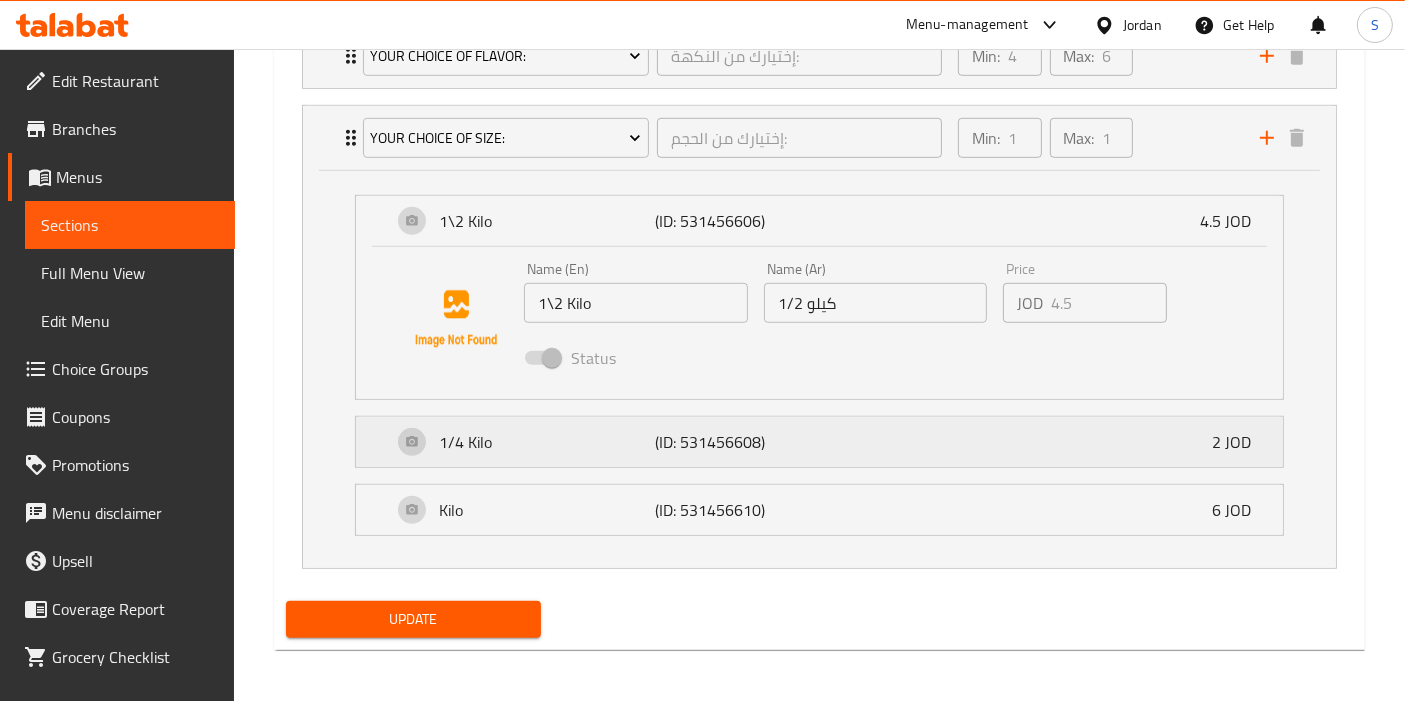 click on "1/4 Kilo (ID: 531456608) 2 JOD" at bounding box center [819, 221] 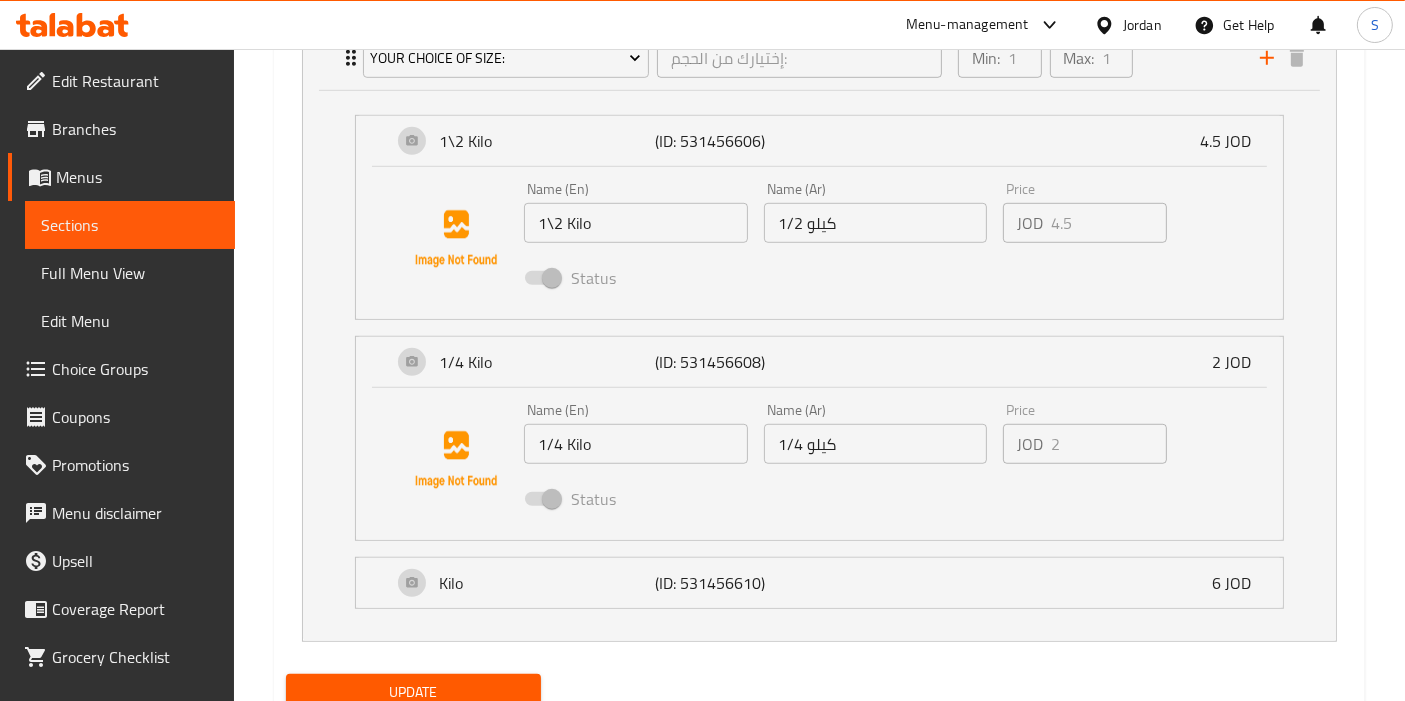 scroll, scrollTop: 1402, scrollLeft: 0, axis: vertical 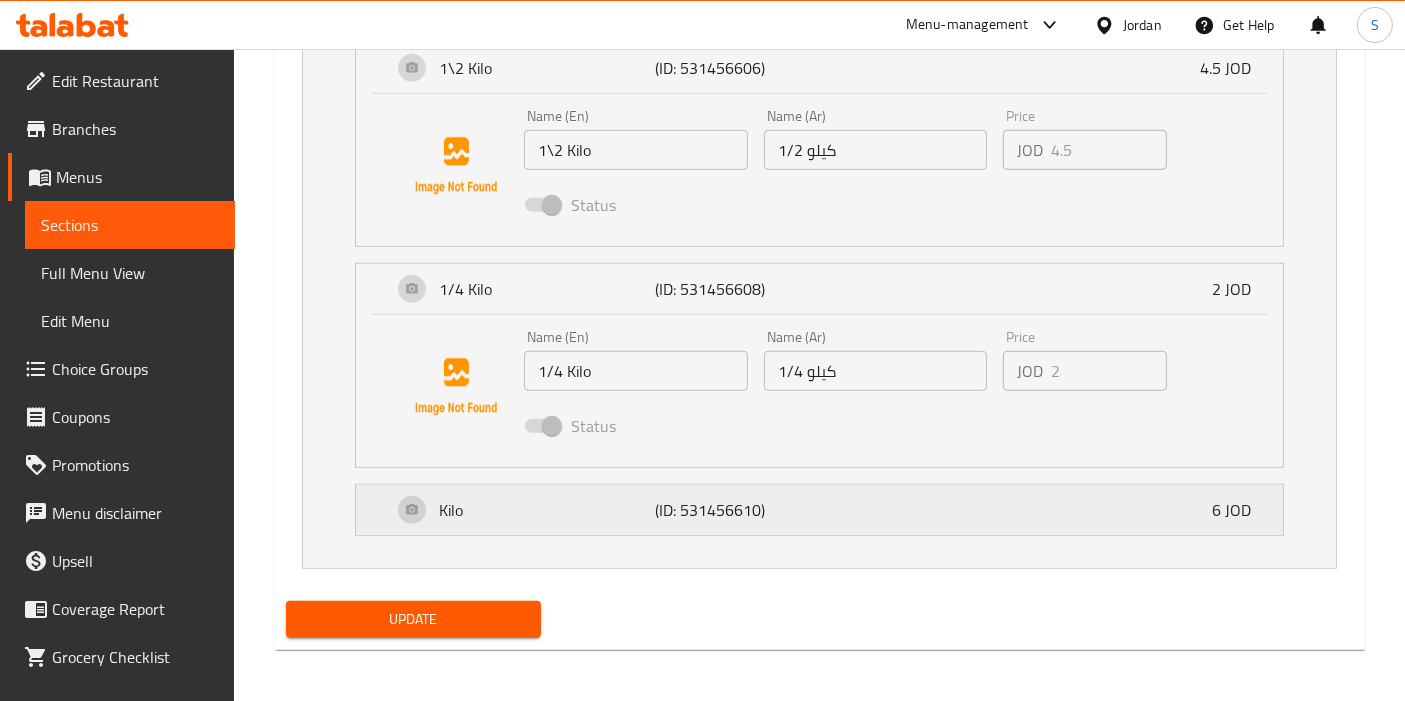 click on "Kilo (ID: 531456610) 6 JOD" at bounding box center [819, 68] 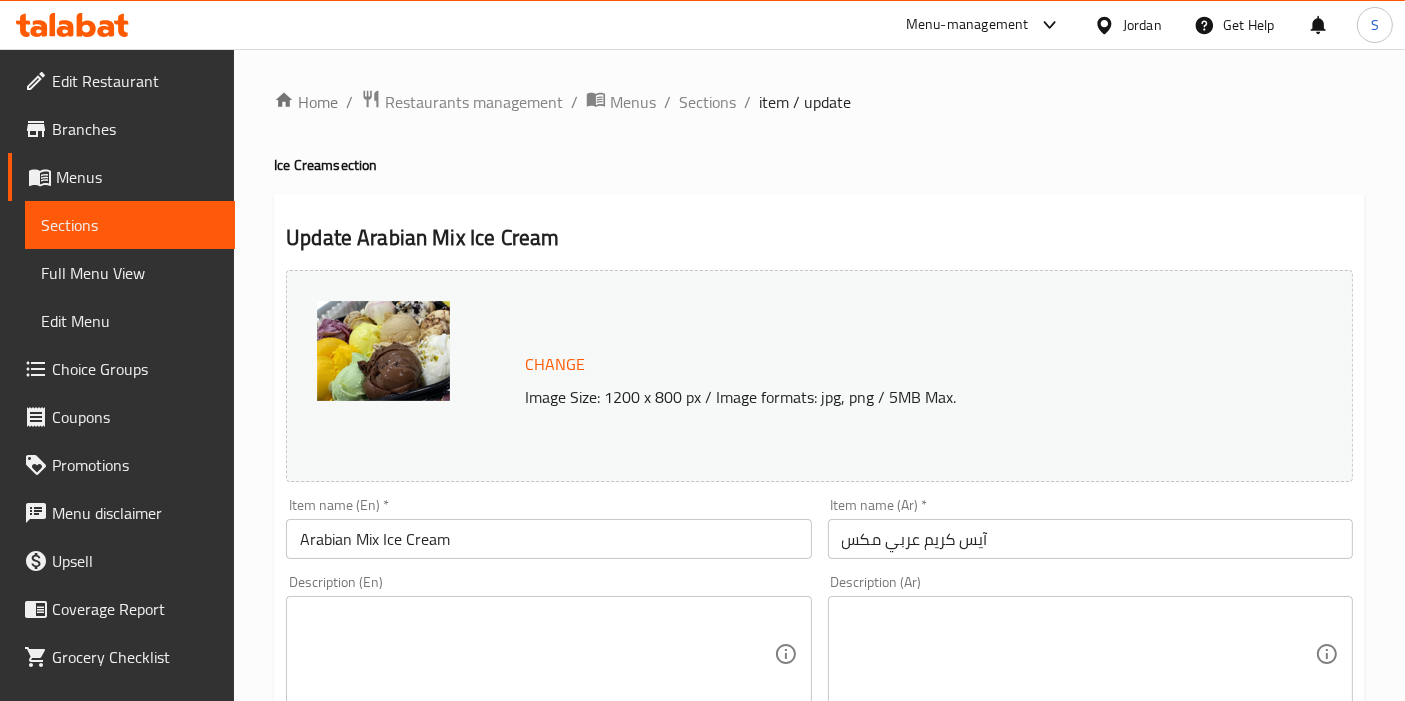 scroll, scrollTop: 0, scrollLeft: 0, axis: both 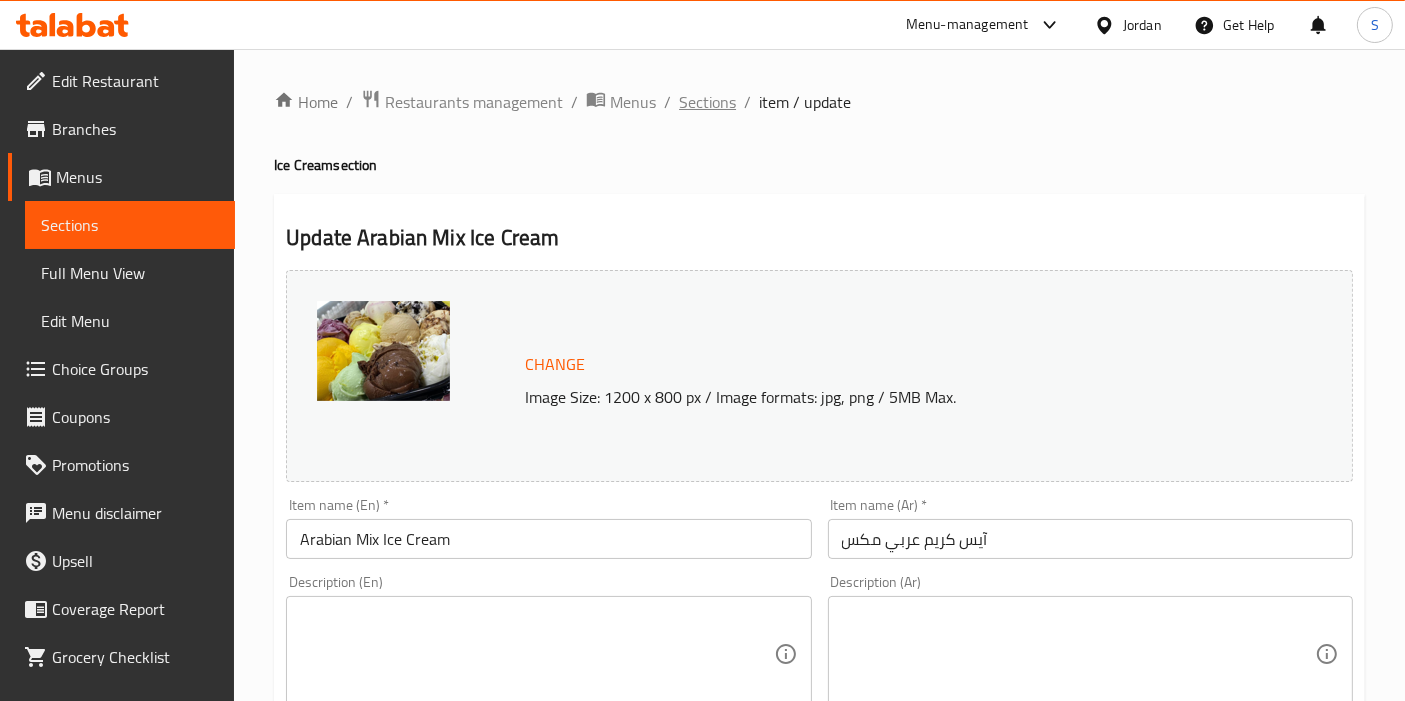 click on "Sections" at bounding box center (707, 102) 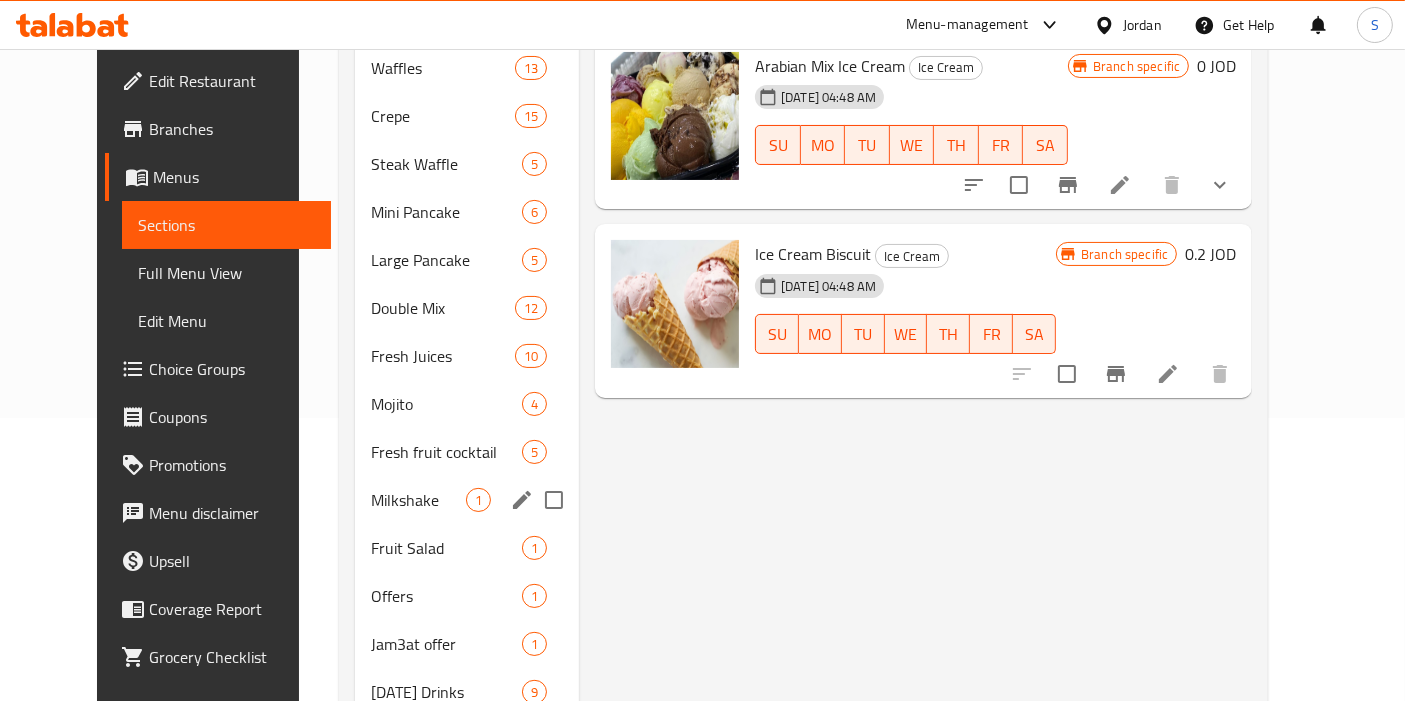 scroll, scrollTop: 204, scrollLeft: 0, axis: vertical 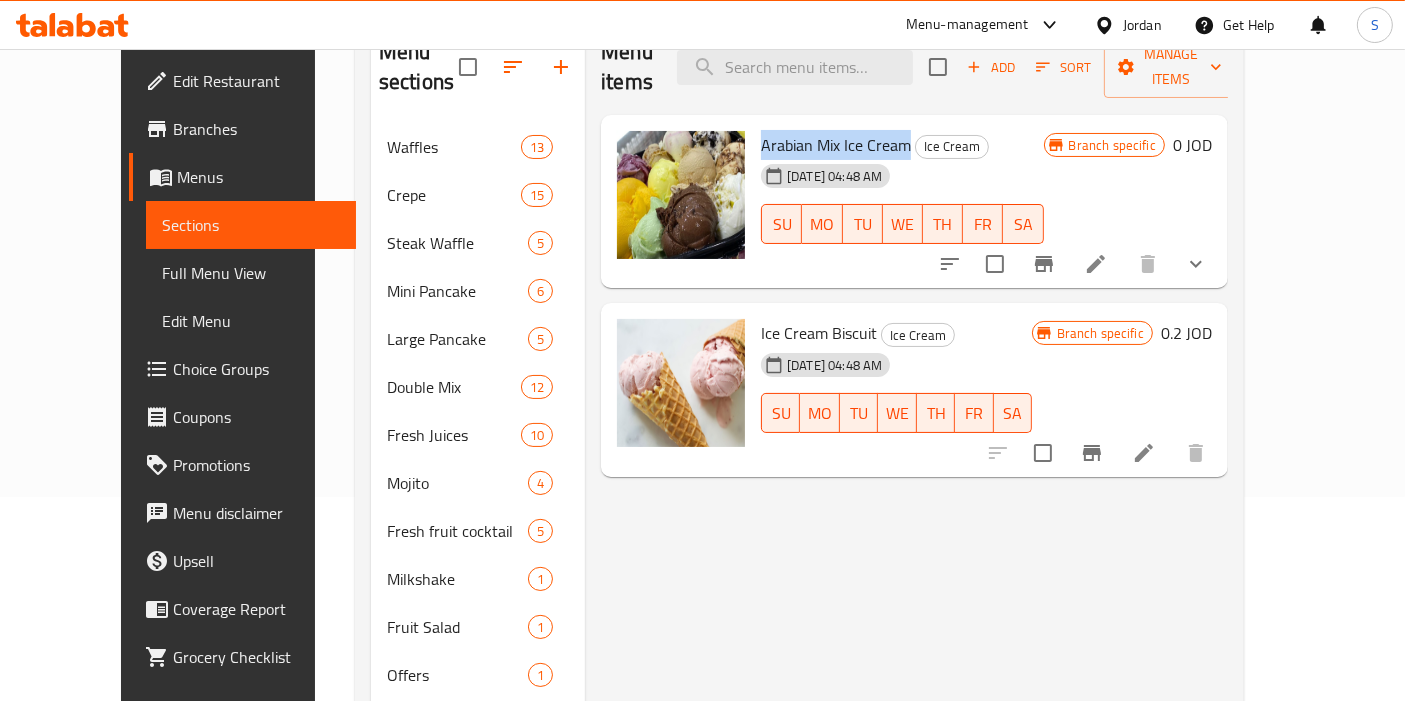 drag, startPoint x: 734, startPoint y: 112, endPoint x: 877, endPoint y: 115, distance: 143.03146 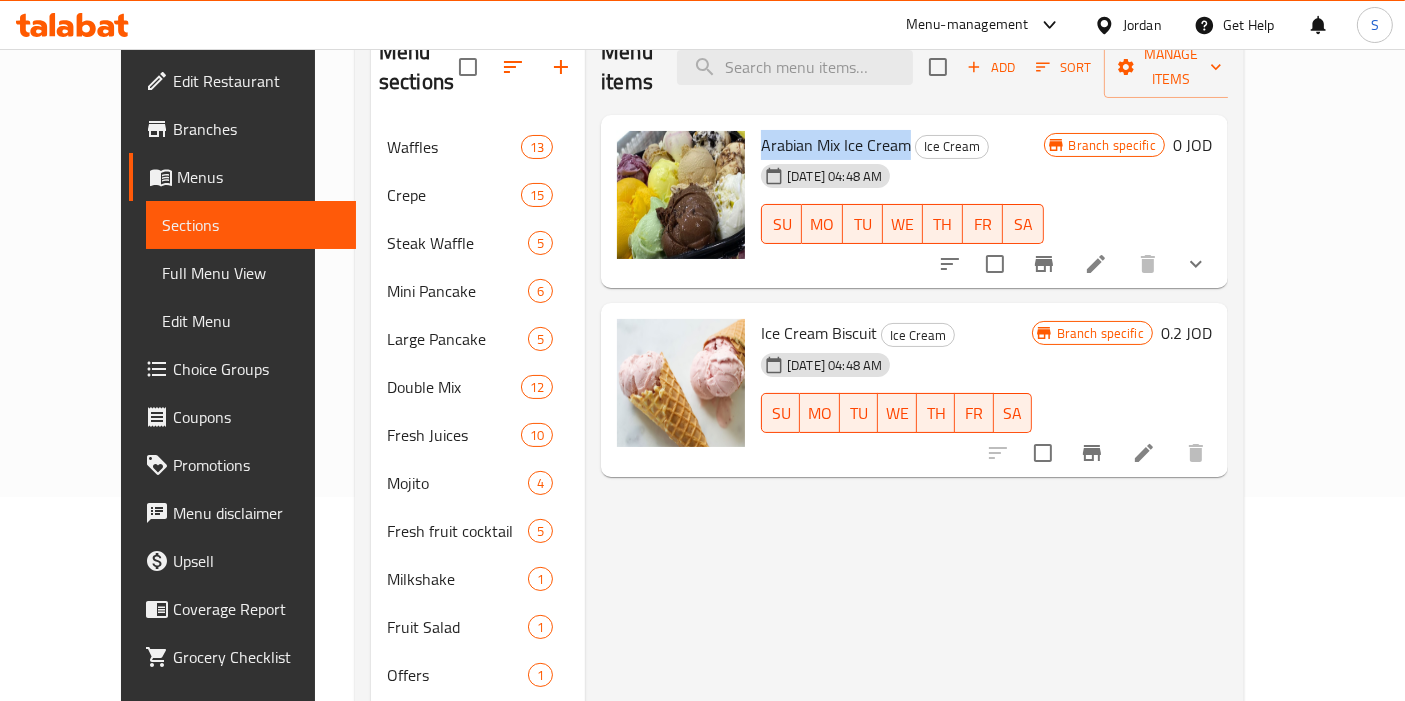click on "Arabian Mix Ice Cream" at bounding box center (836, 145) 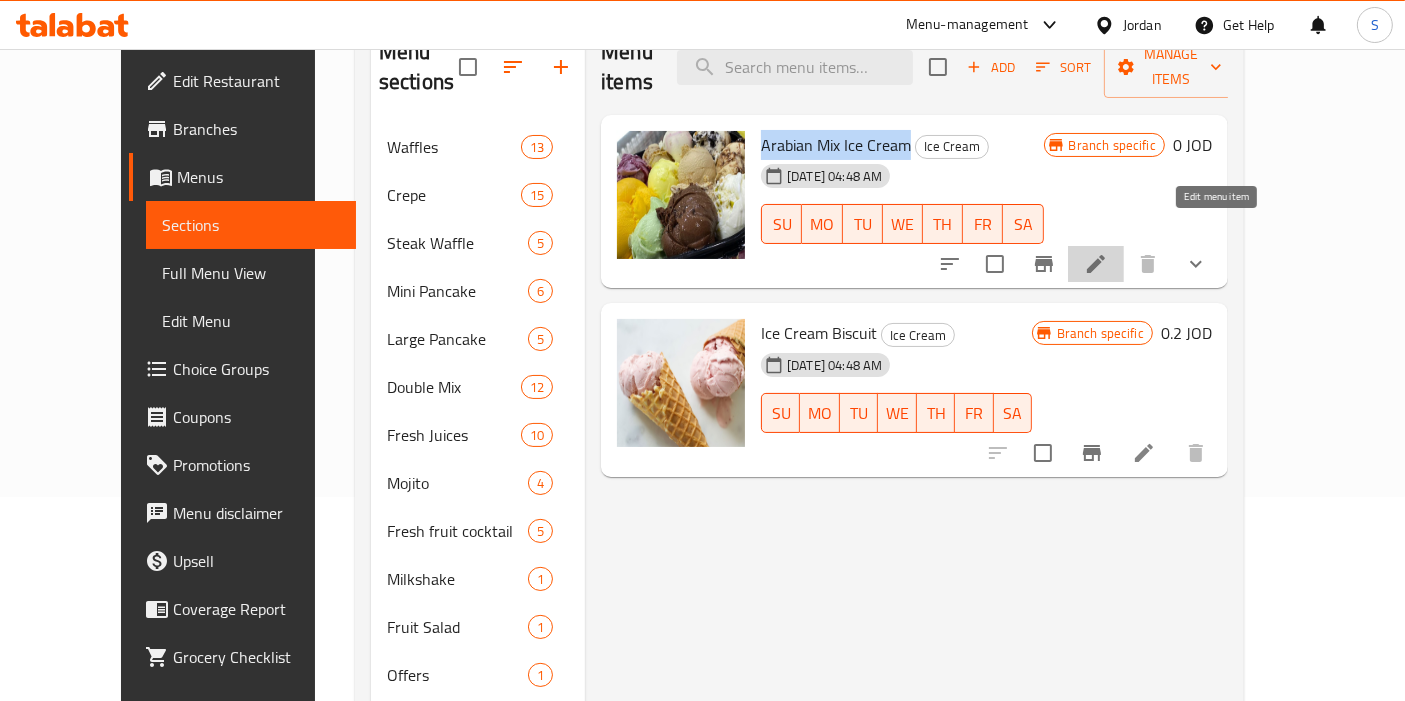 click 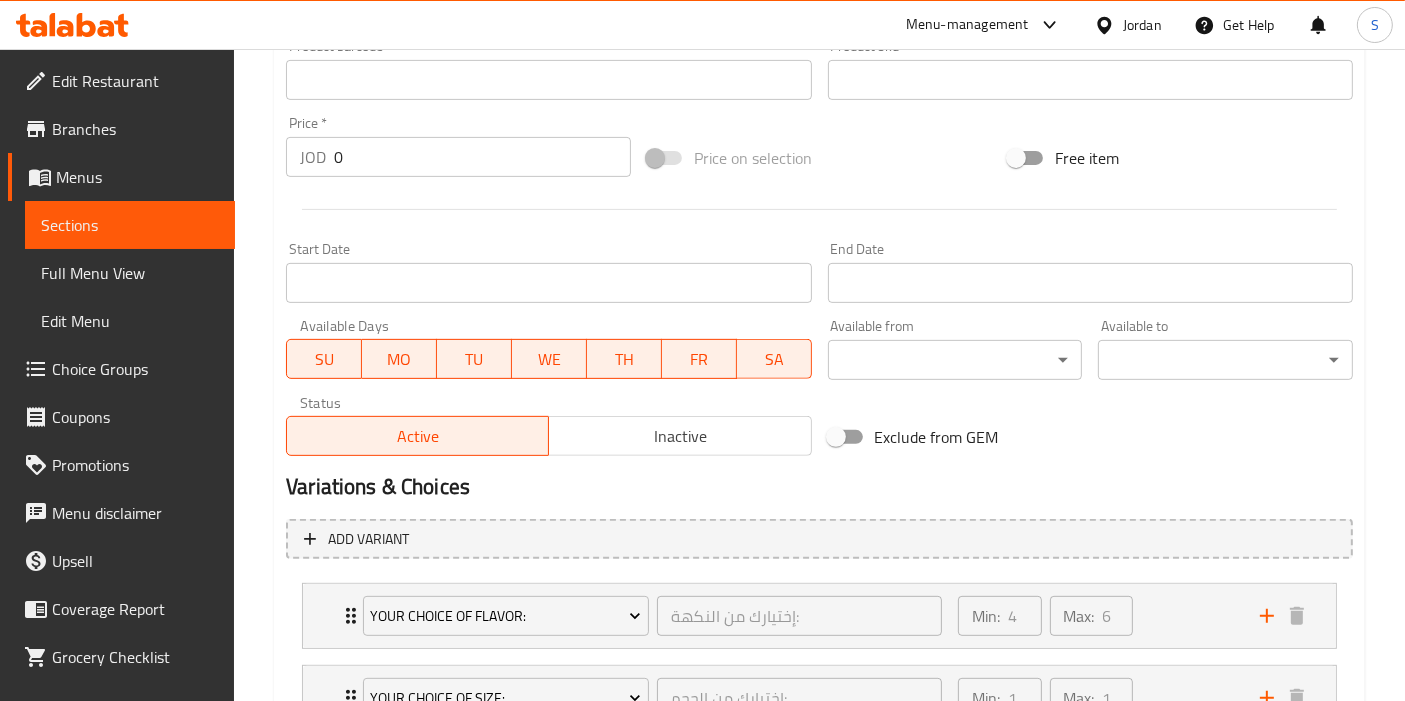 scroll, scrollTop: 853, scrollLeft: 0, axis: vertical 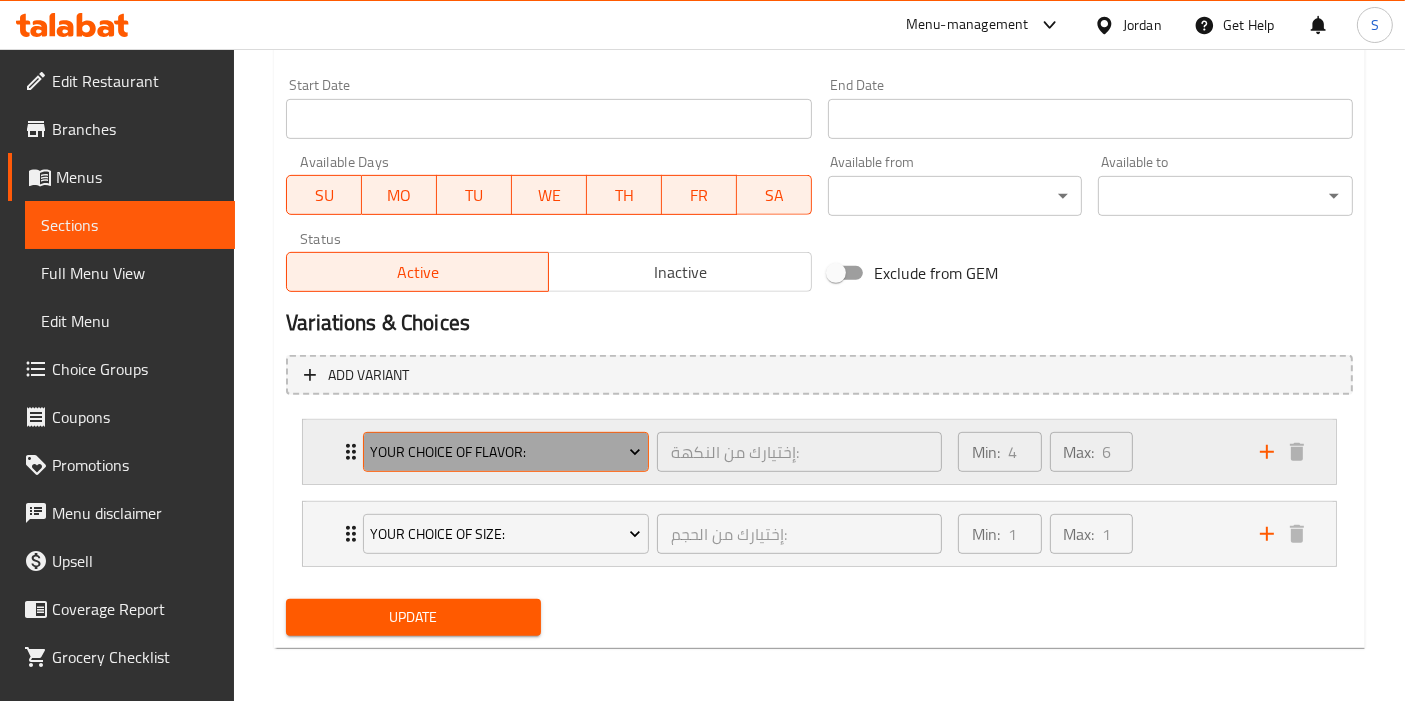 click on "Your Choice Of Flavor:" at bounding box center (506, 452) 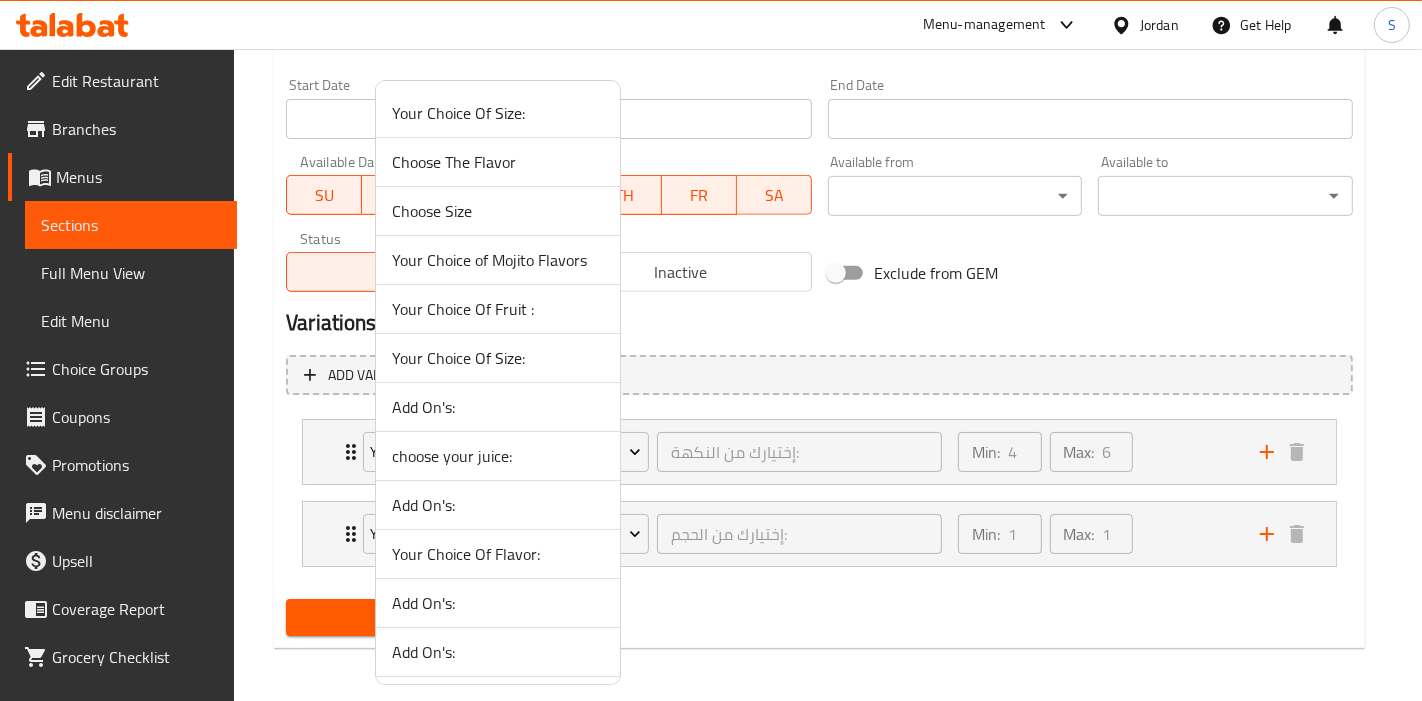 click at bounding box center [711, 350] 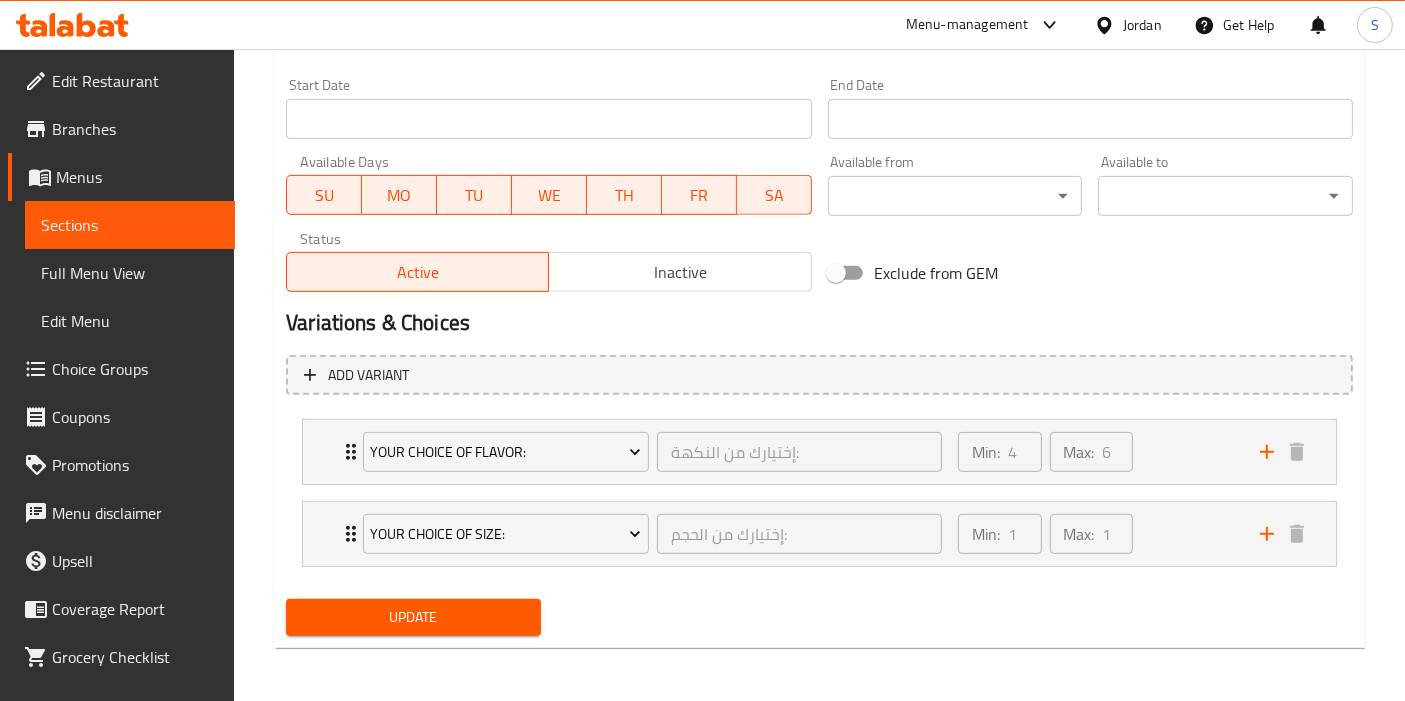 click on "Your Choice Of Flavor: إختيارك من النكهة: ​ Min: 4 ​ Max: 6 ​" at bounding box center [819, 452] 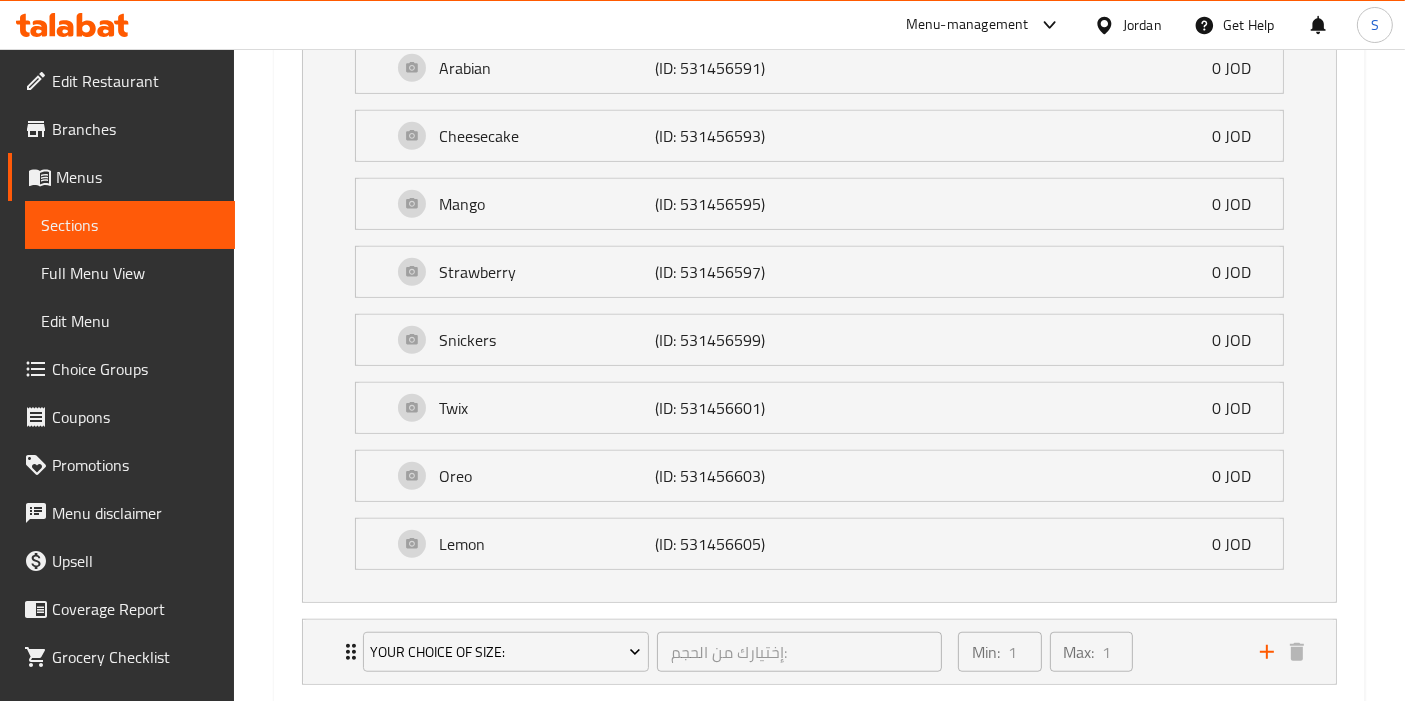 scroll, scrollTop: 1501, scrollLeft: 0, axis: vertical 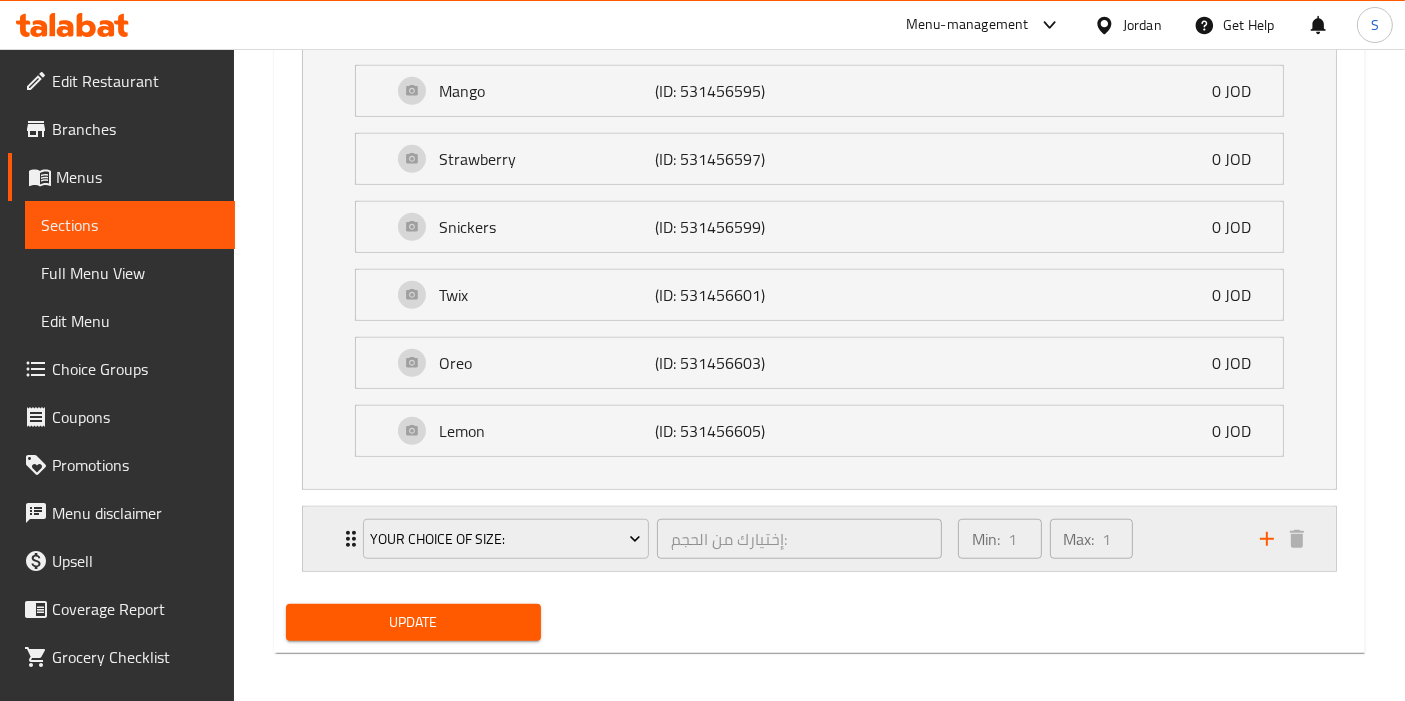click on "Your Choice Of Size: إختيارك من الحجم: ​" at bounding box center (652, 539) 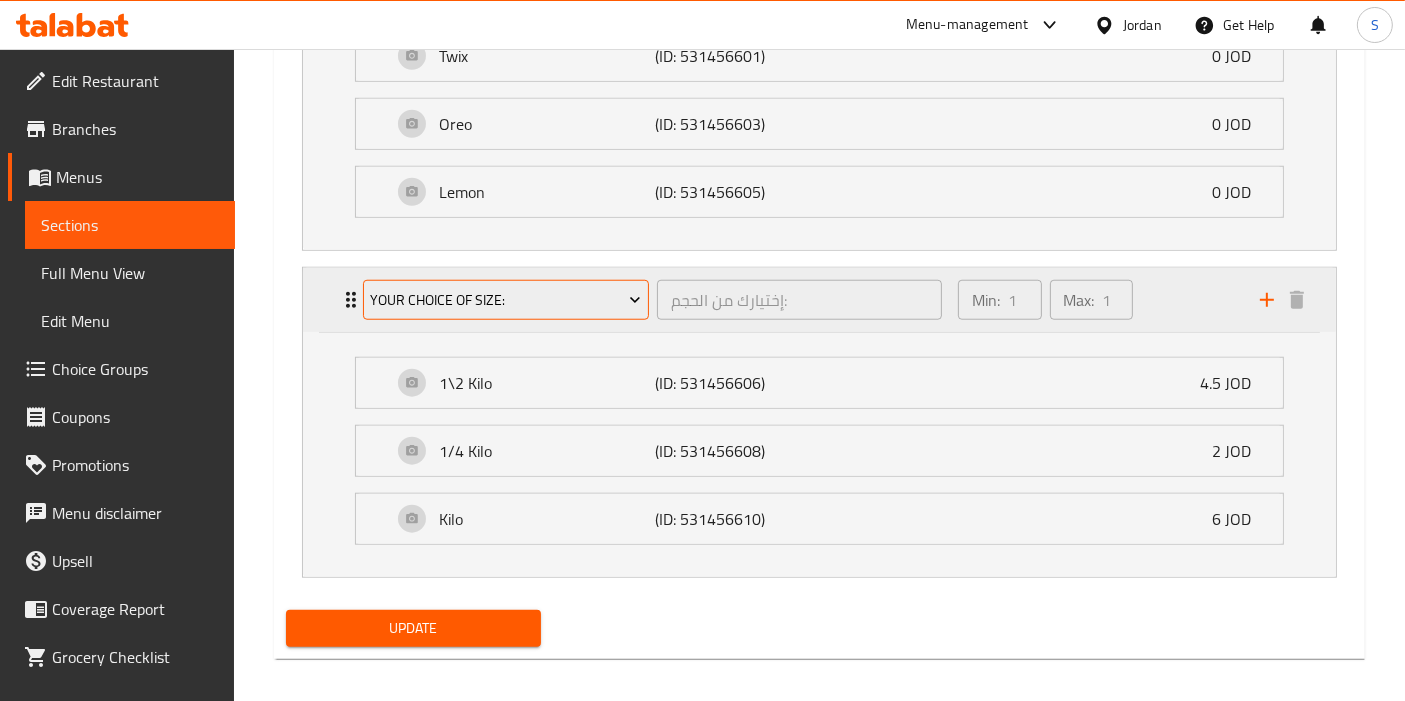 scroll, scrollTop: 1744, scrollLeft: 0, axis: vertical 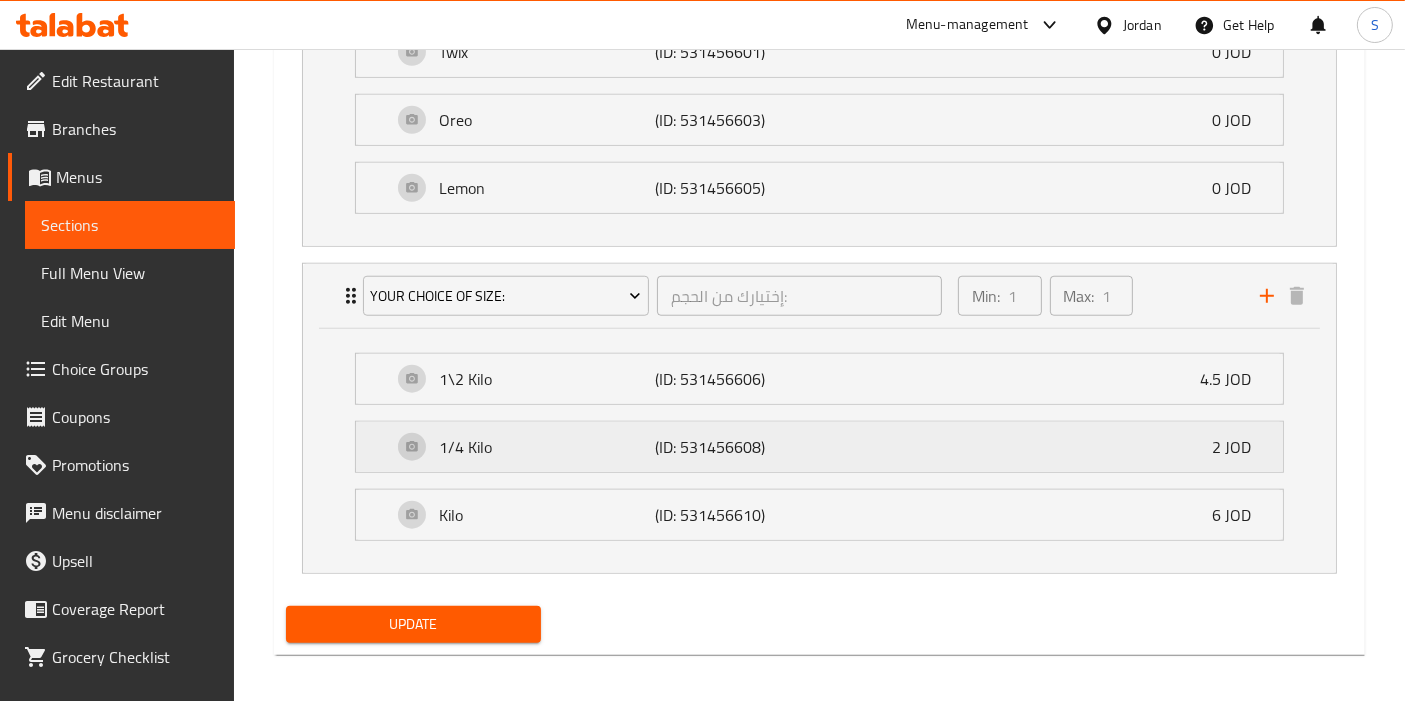 click on "1/4 Kilo" at bounding box center [546, 447] 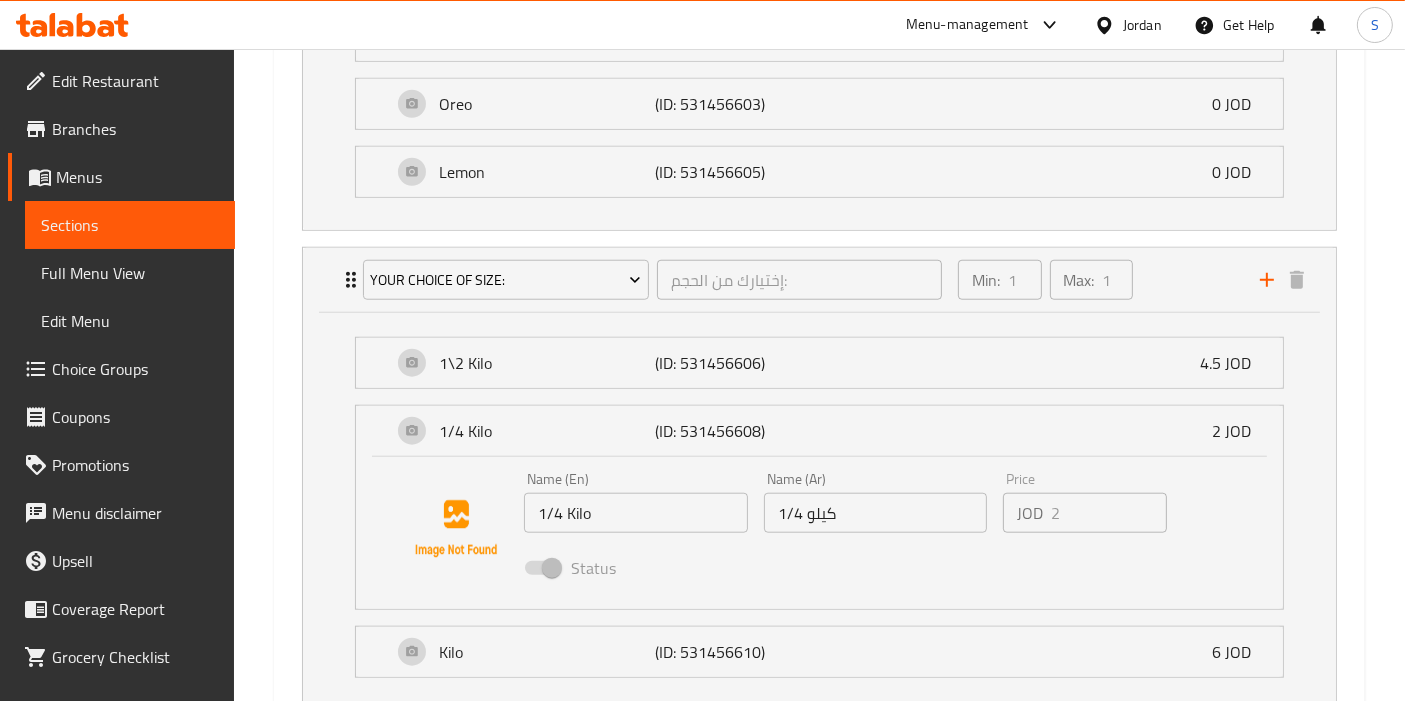 scroll, scrollTop: 1897, scrollLeft: 0, axis: vertical 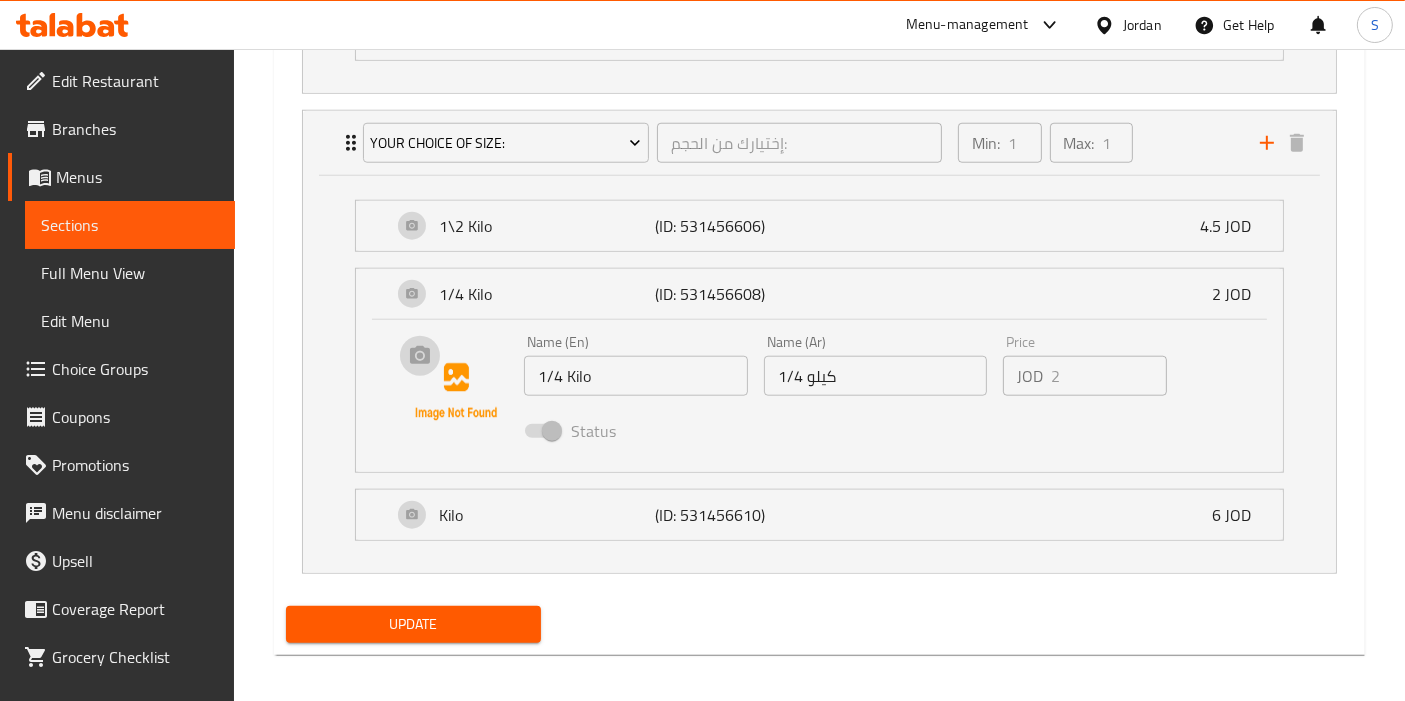 click at bounding box center (456, 392) 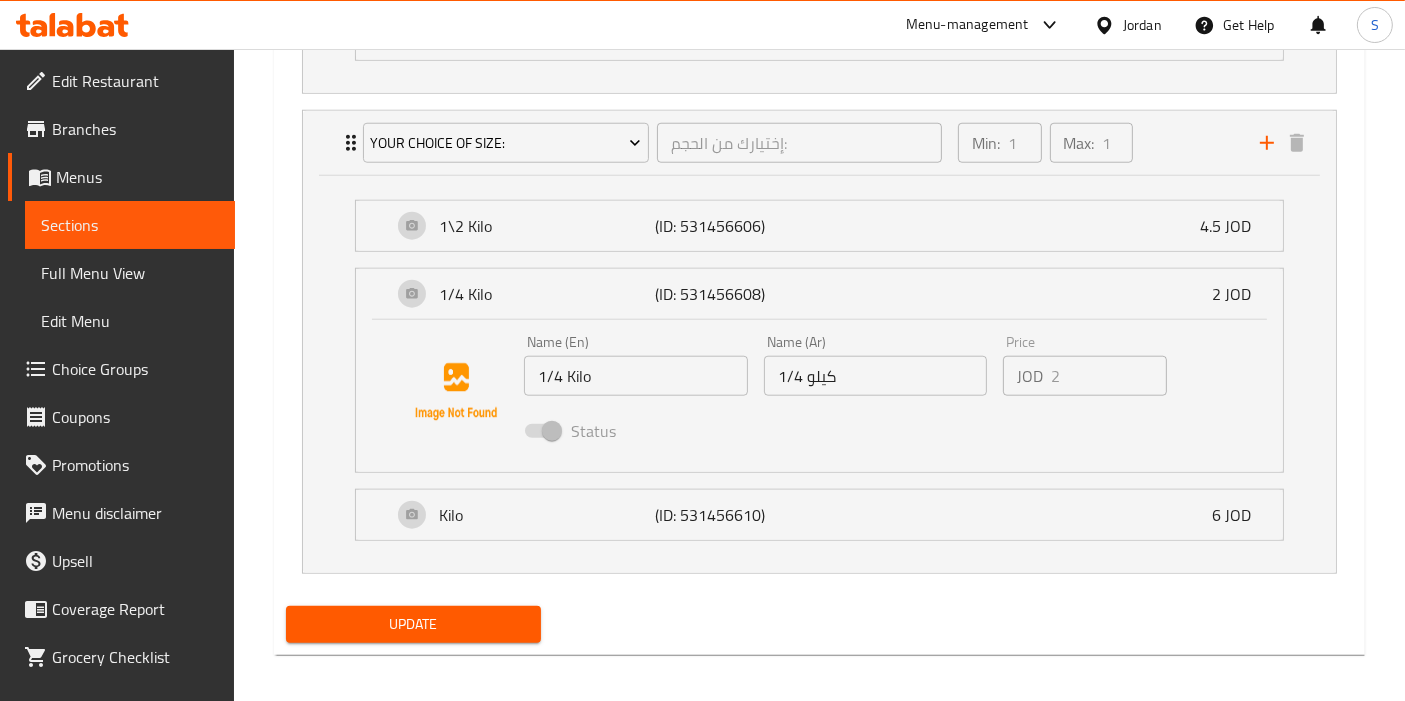 click on "Name (En) 1/4 Kilo Name (En)" at bounding box center [636, 365] 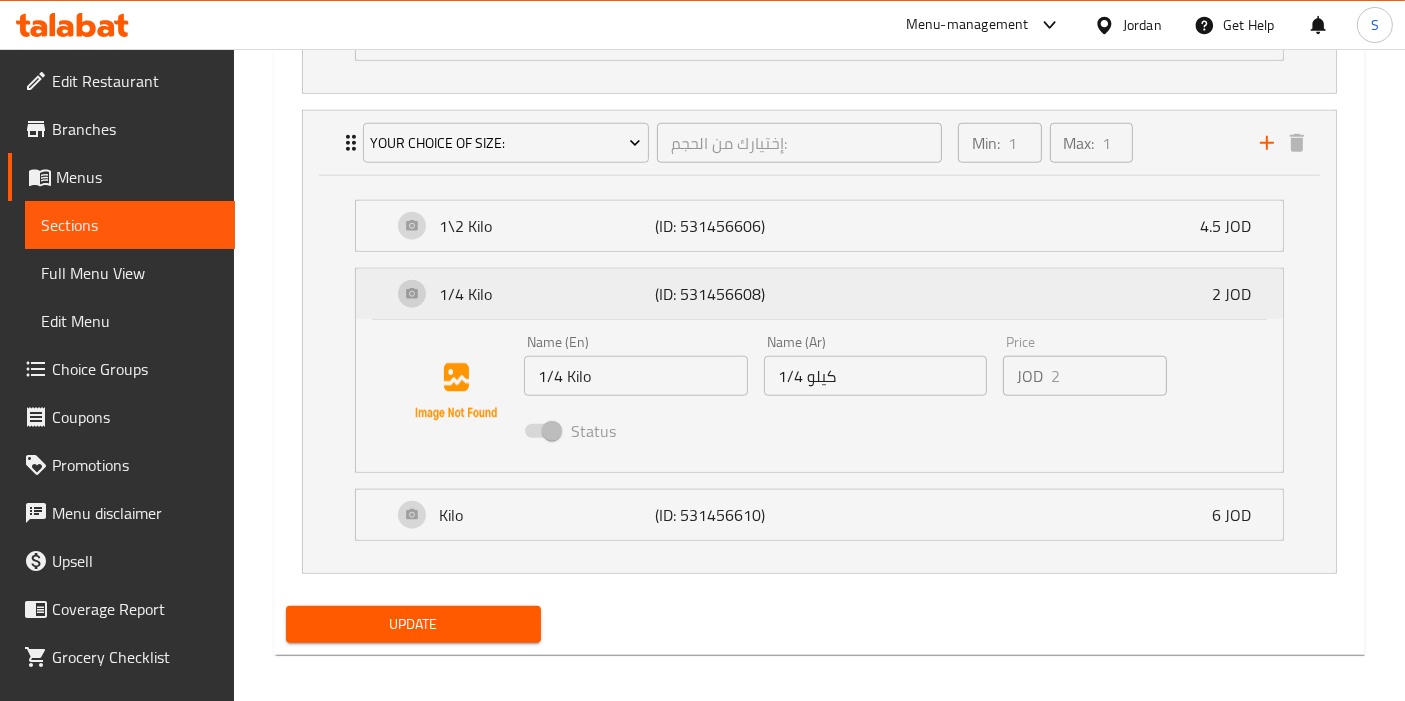 click on "1/4 Kilo (ID: 531456608) 2 JOD" at bounding box center [825, 294] 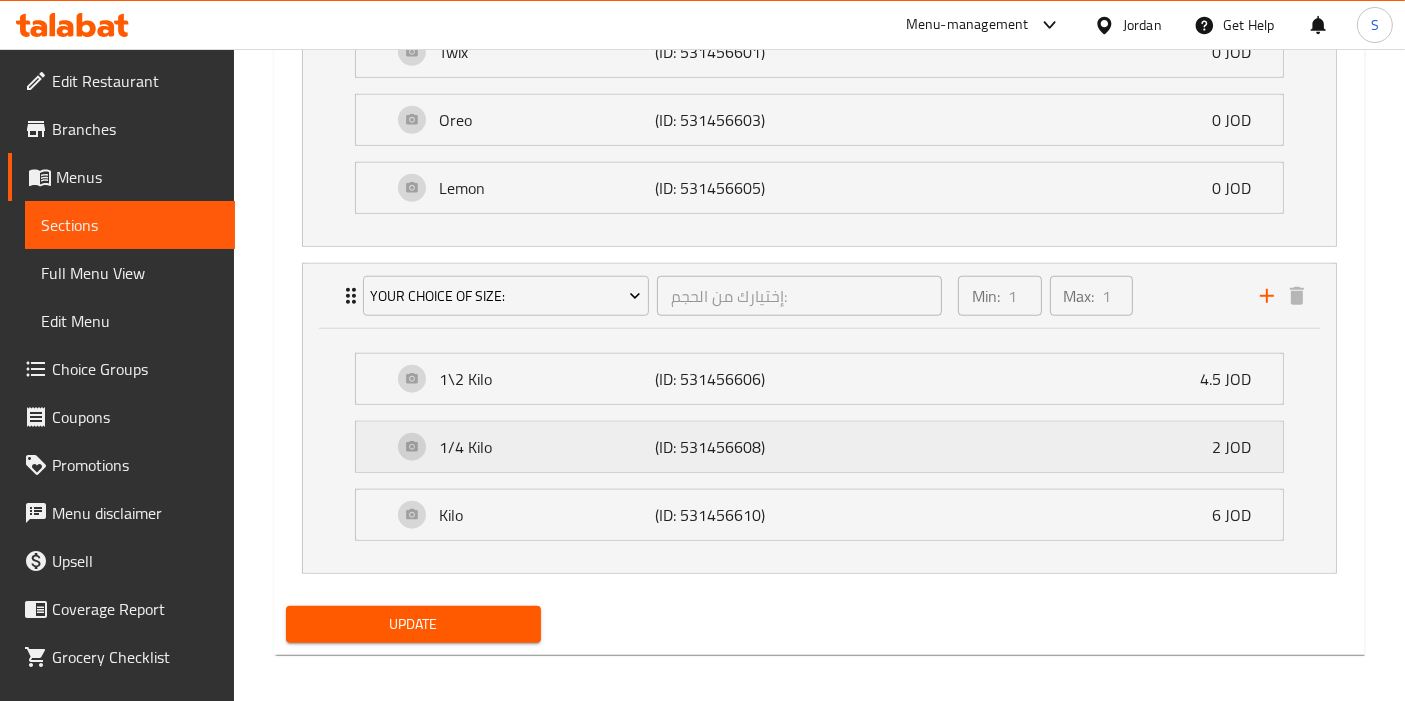 click on "1/4 Kilo (ID: 531456608) 2 JOD" at bounding box center (825, 447) 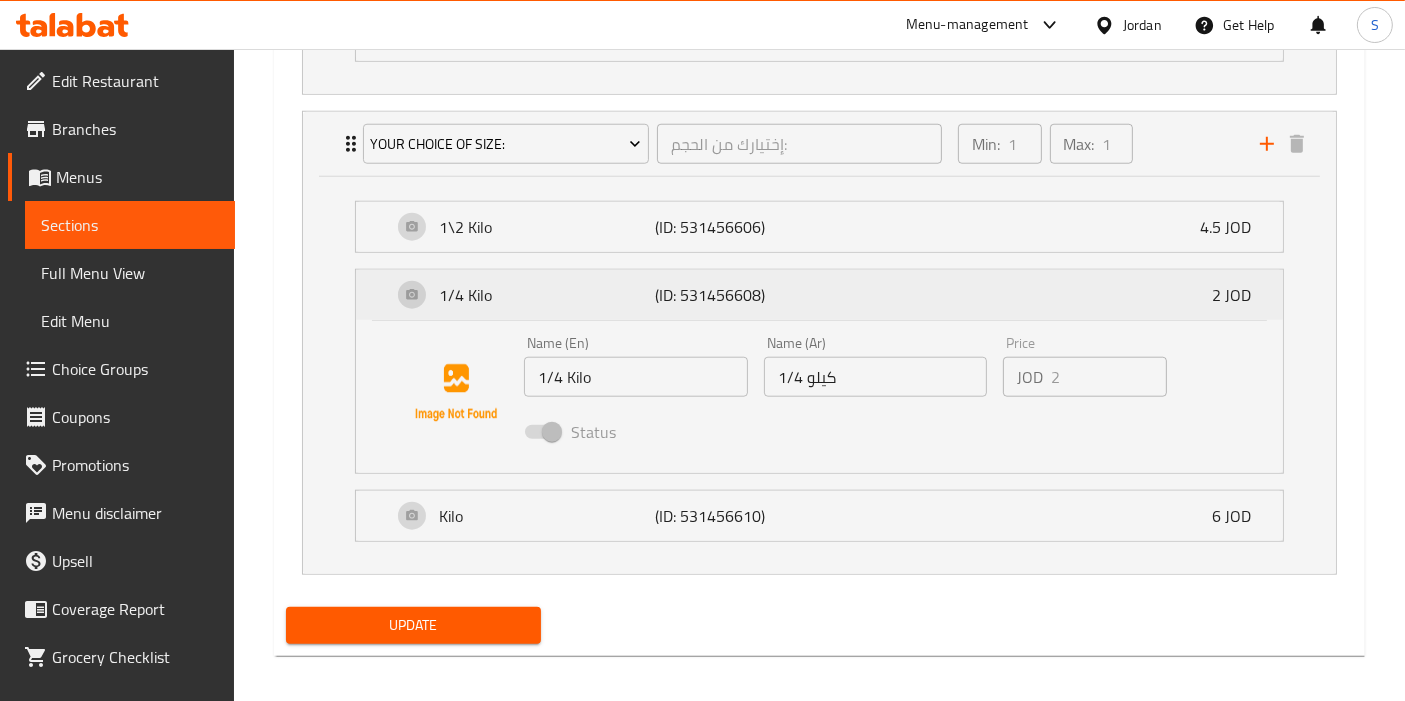 scroll, scrollTop: 1897, scrollLeft: 0, axis: vertical 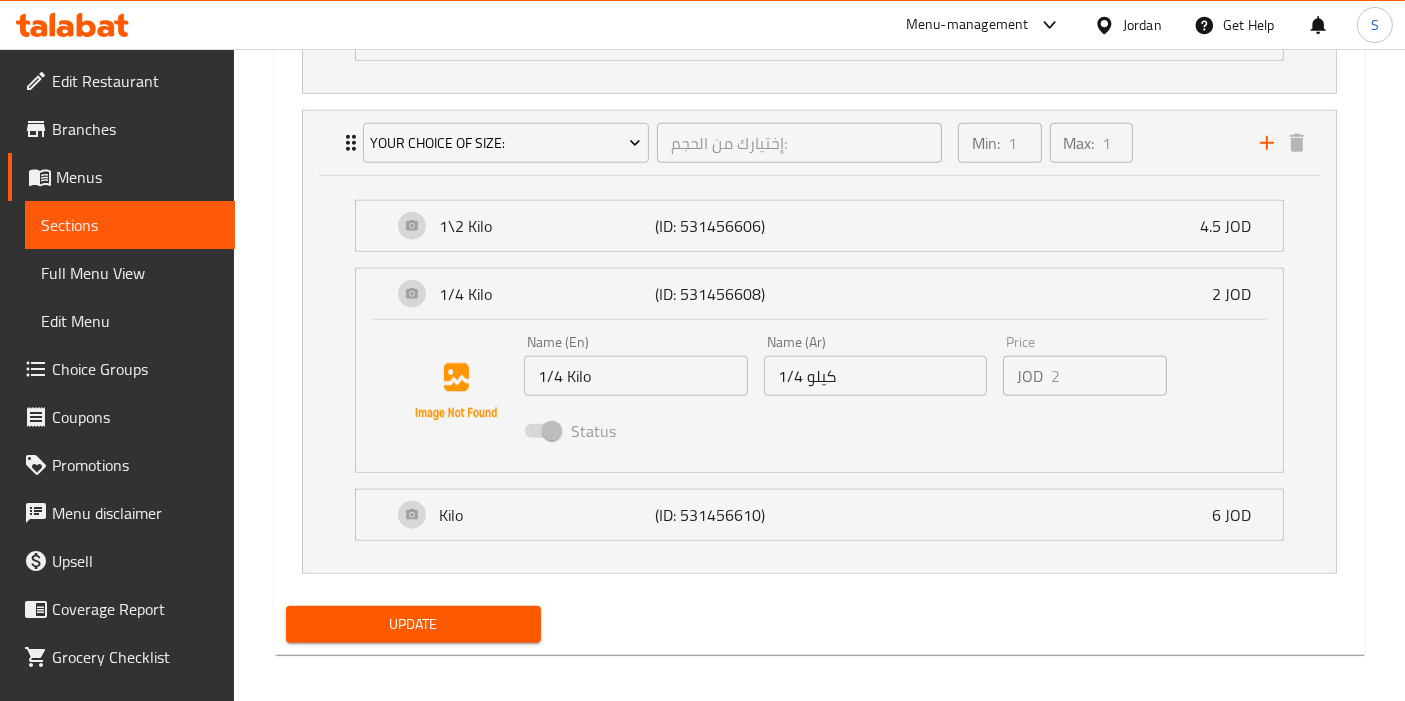 click at bounding box center (542, 431) 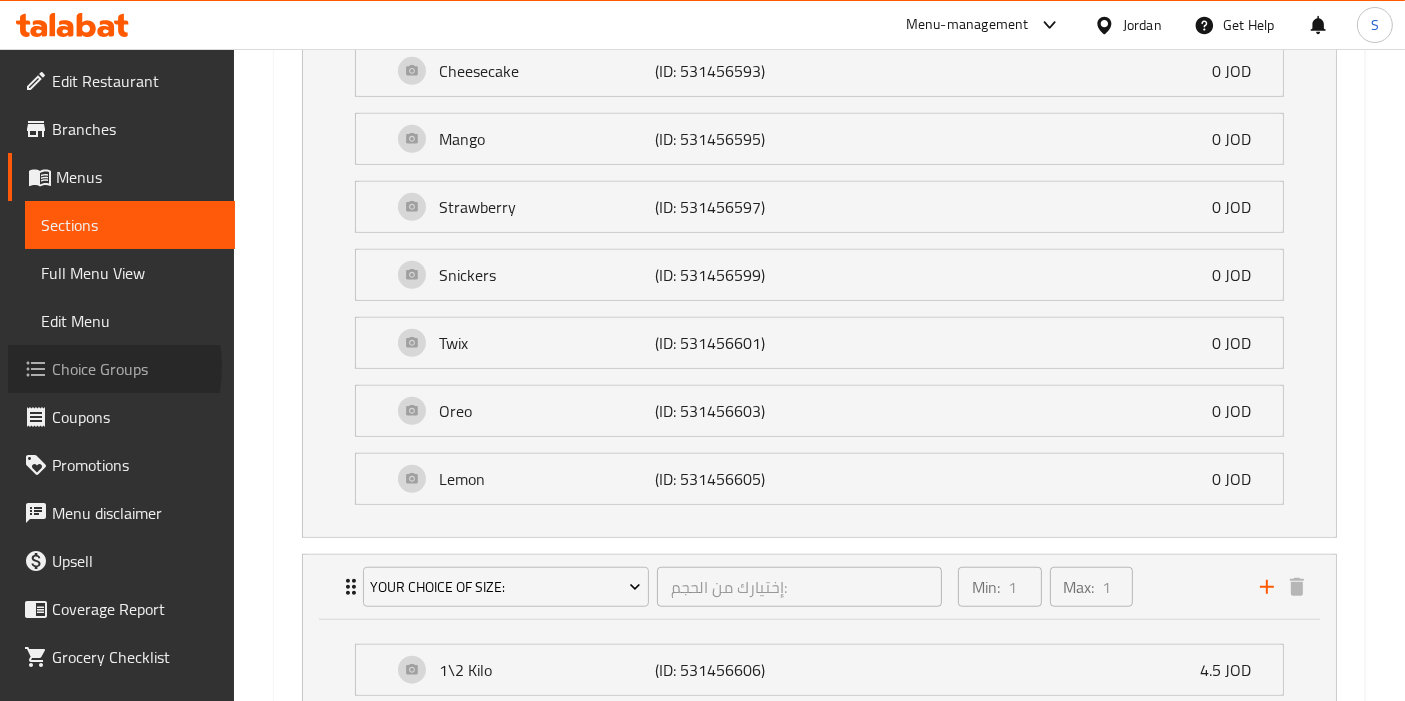 click on "Choice Groups" at bounding box center [135, 369] 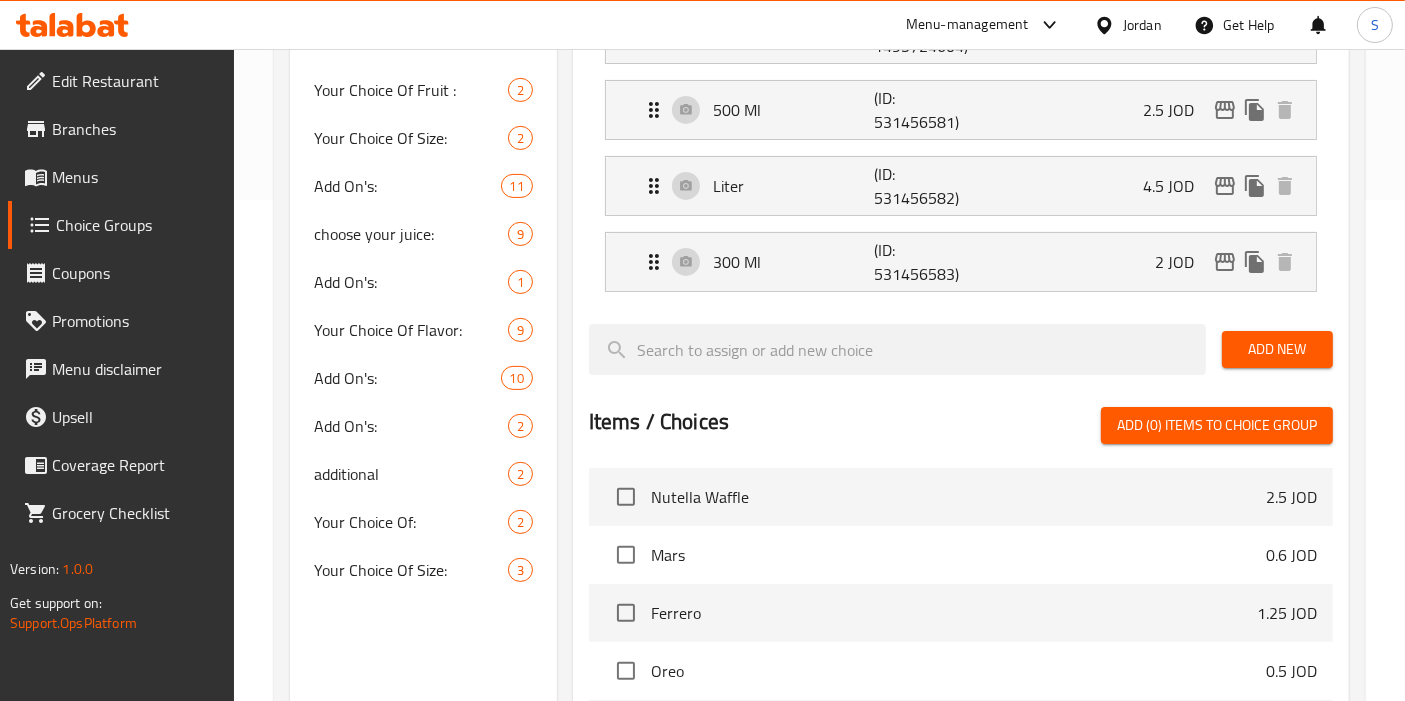 scroll, scrollTop: 505, scrollLeft: 0, axis: vertical 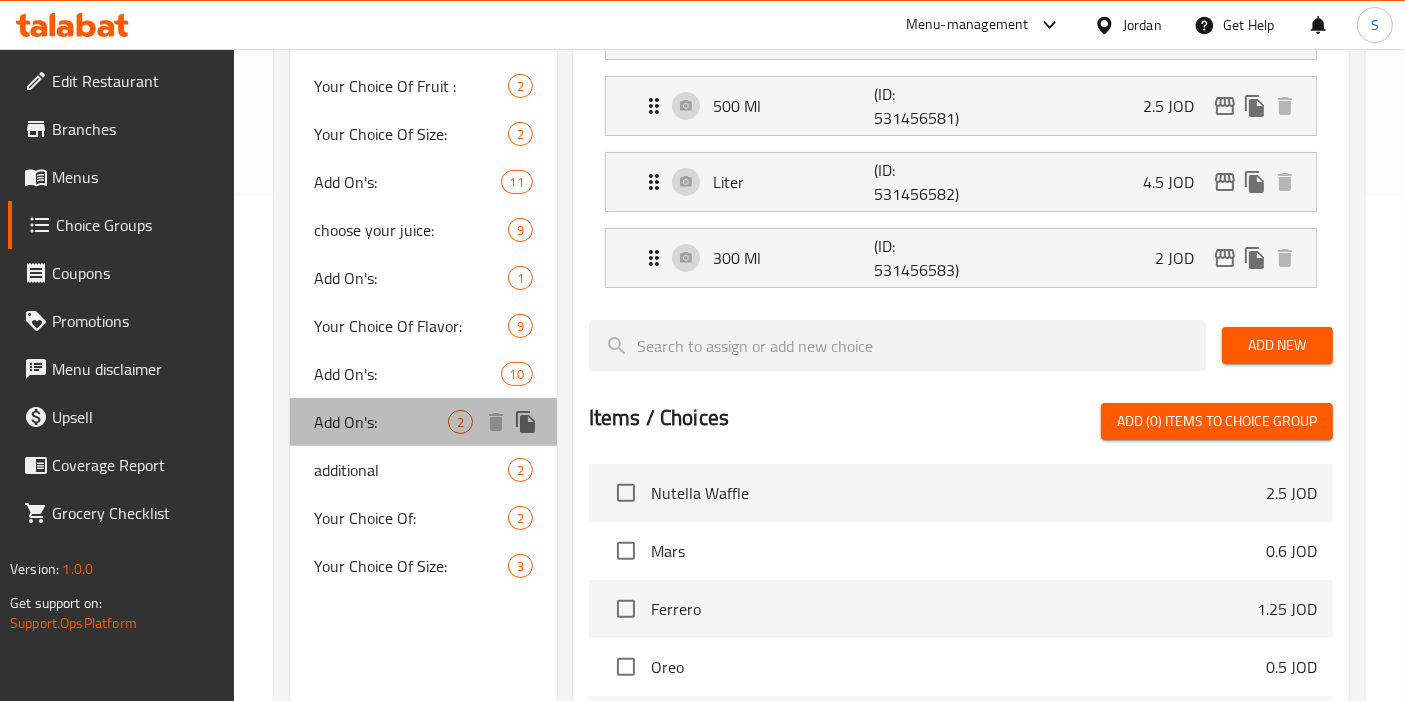 click on "Add On's:" at bounding box center [381, 422] 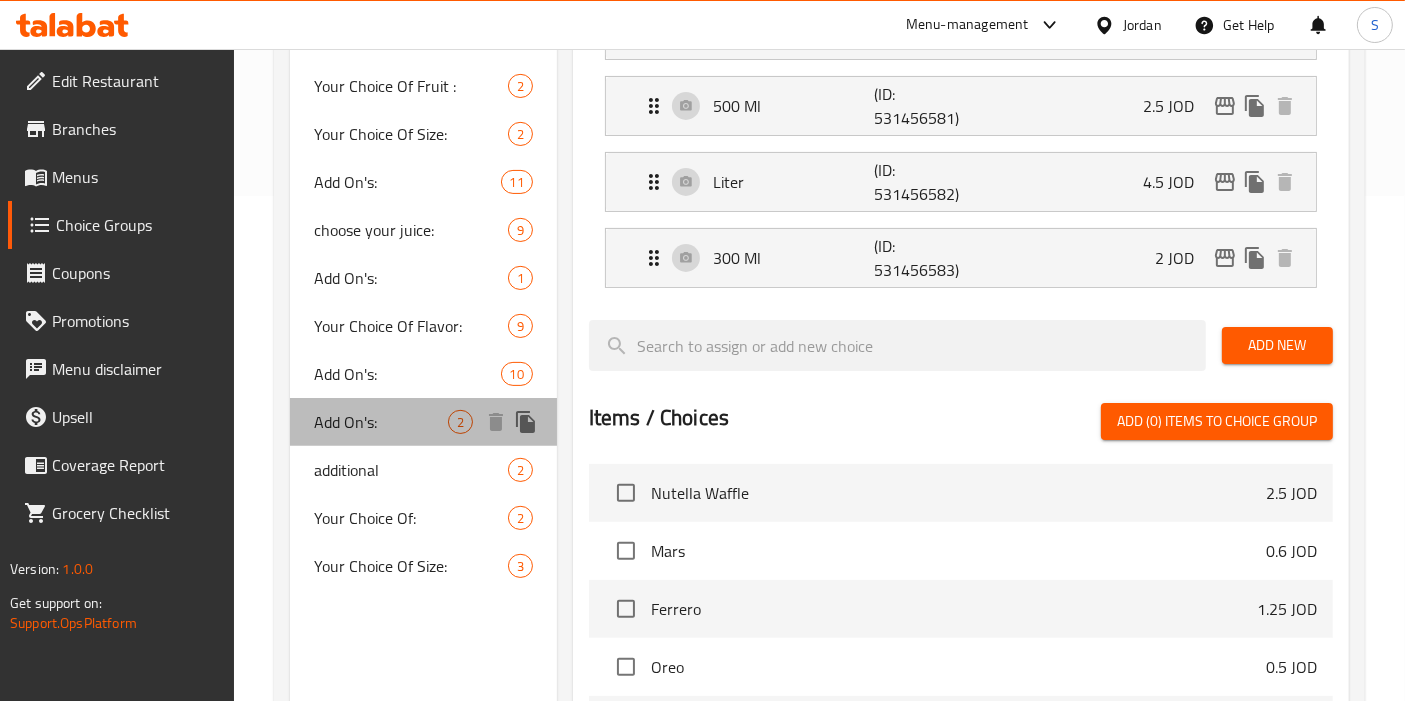 type on "Add On's:" 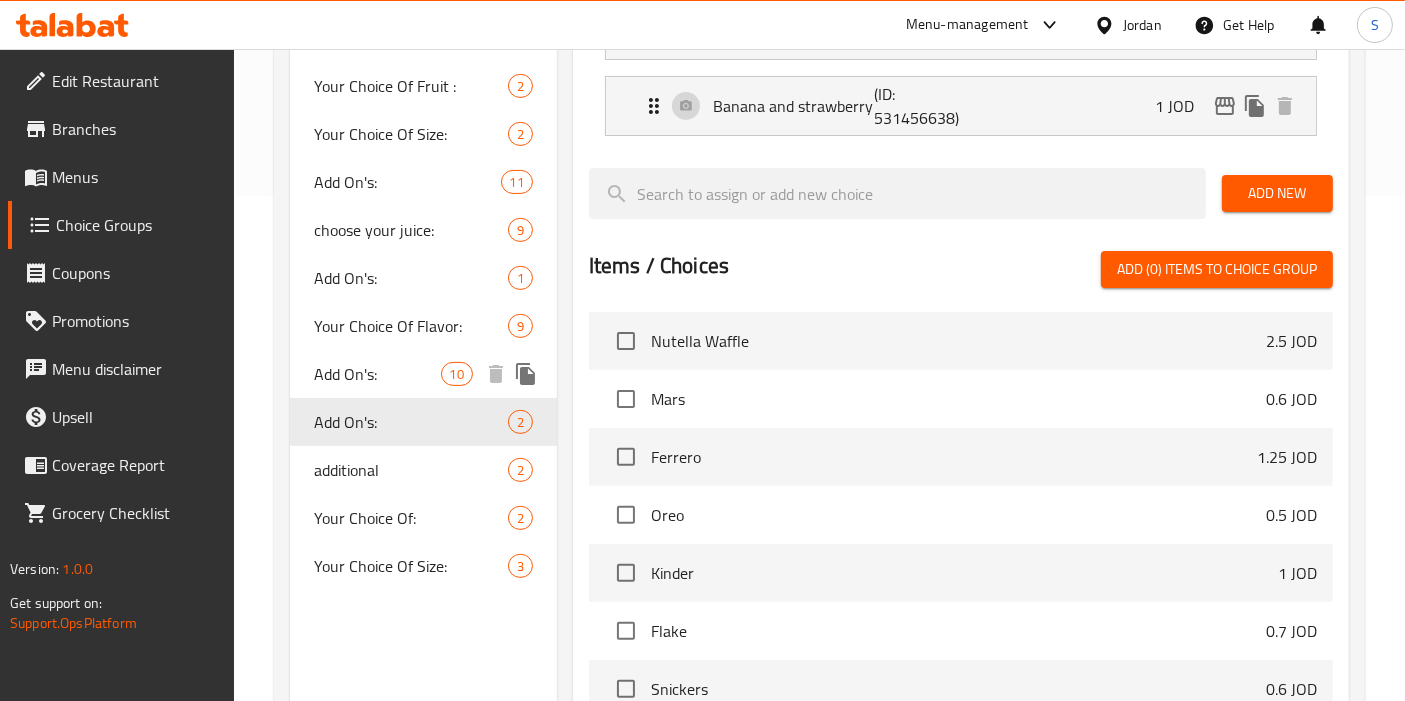 click on "Add On's:" at bounding box center (377, 374) 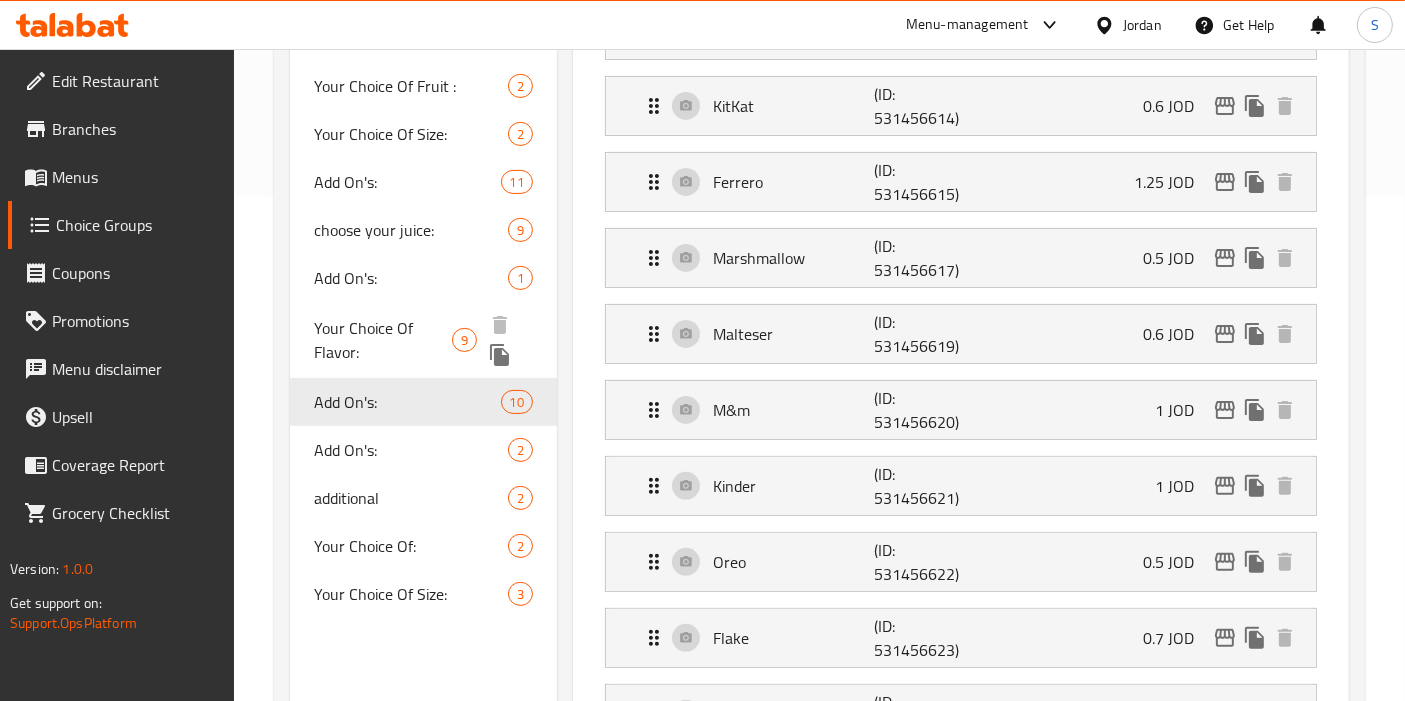 type on "0" 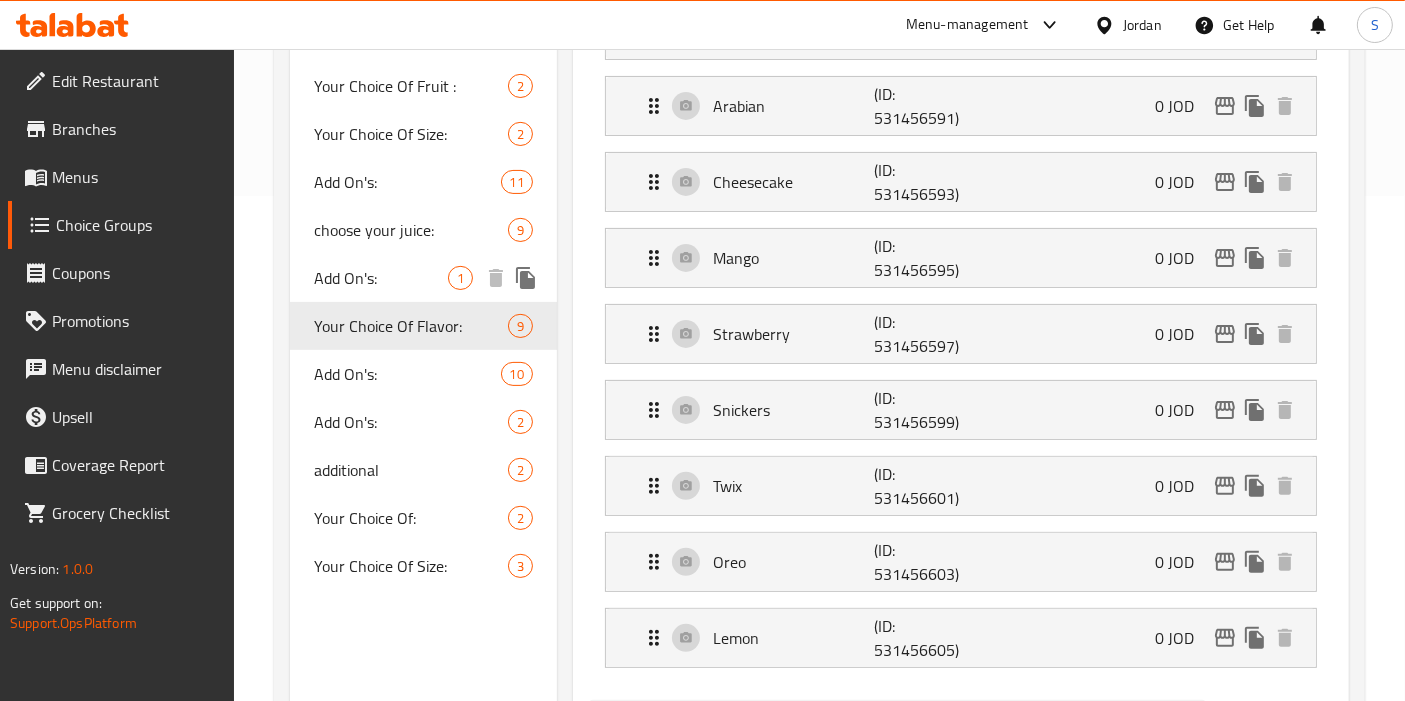 click on "Add On's:" at bounding box center [381, 278] 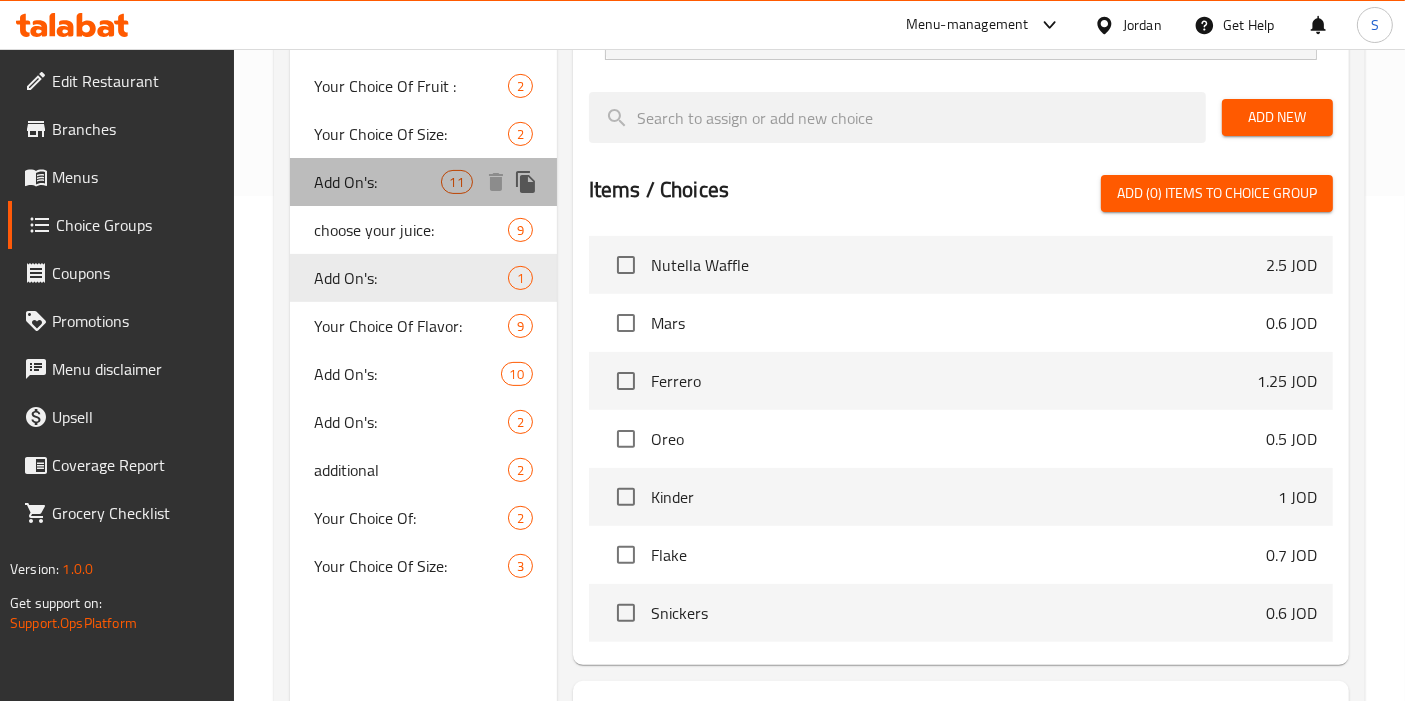 type on "5" 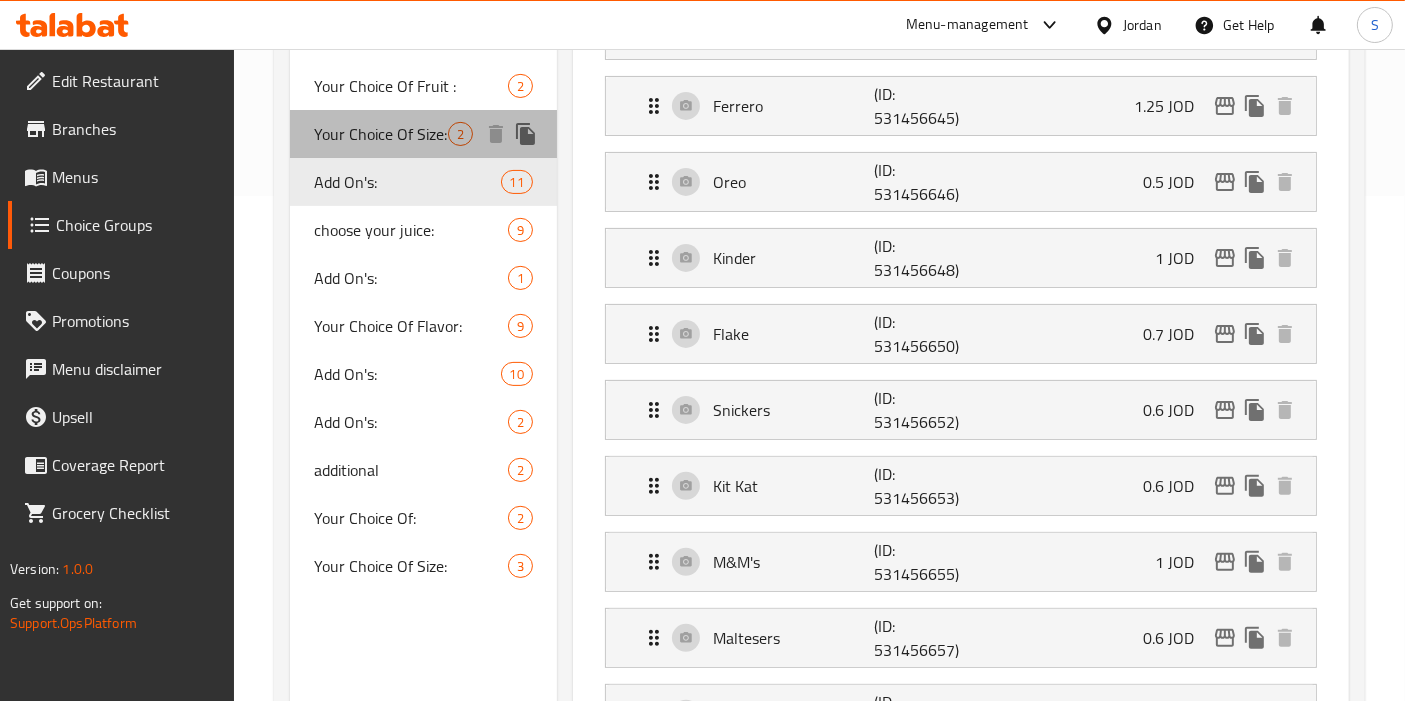 click on "Your Choice Of Size: 2" at bounding box center (423, 134) 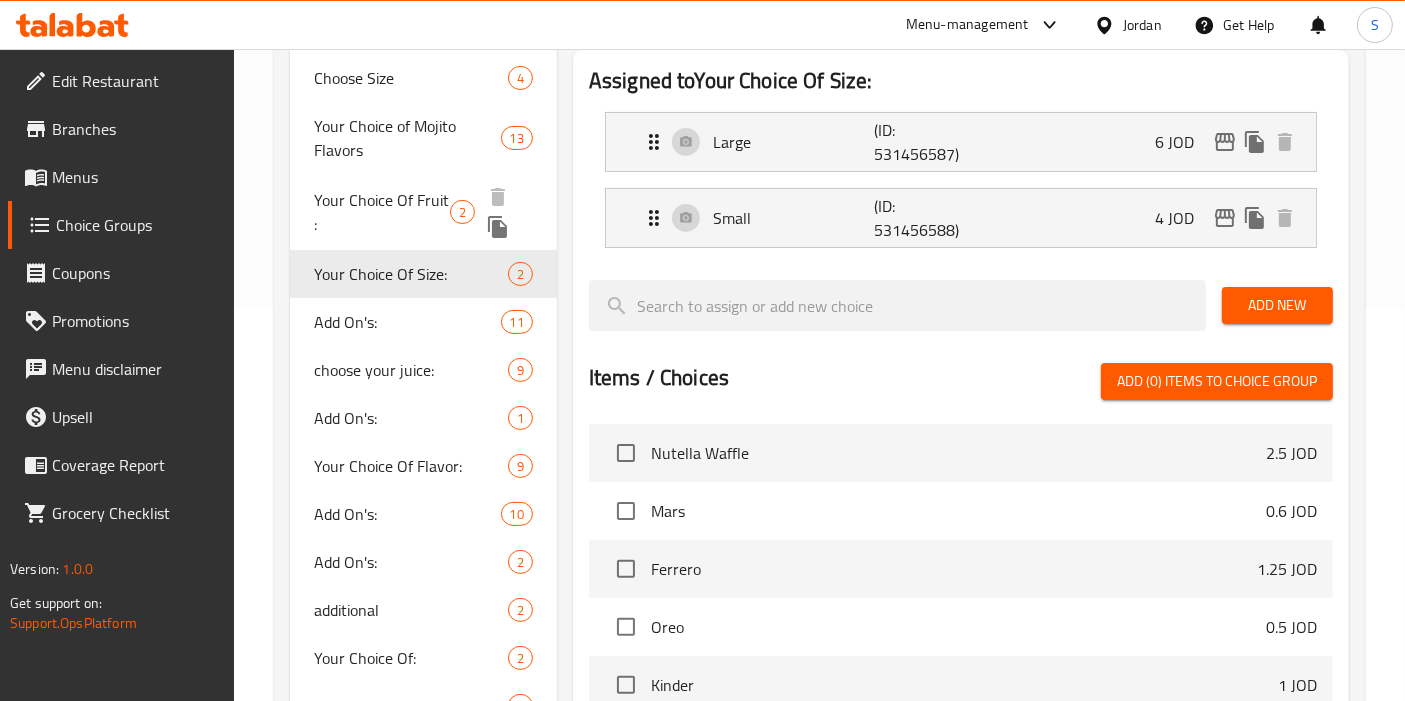 scroll, scrollTop: 282, scrollLeft: 0, axis: vertical 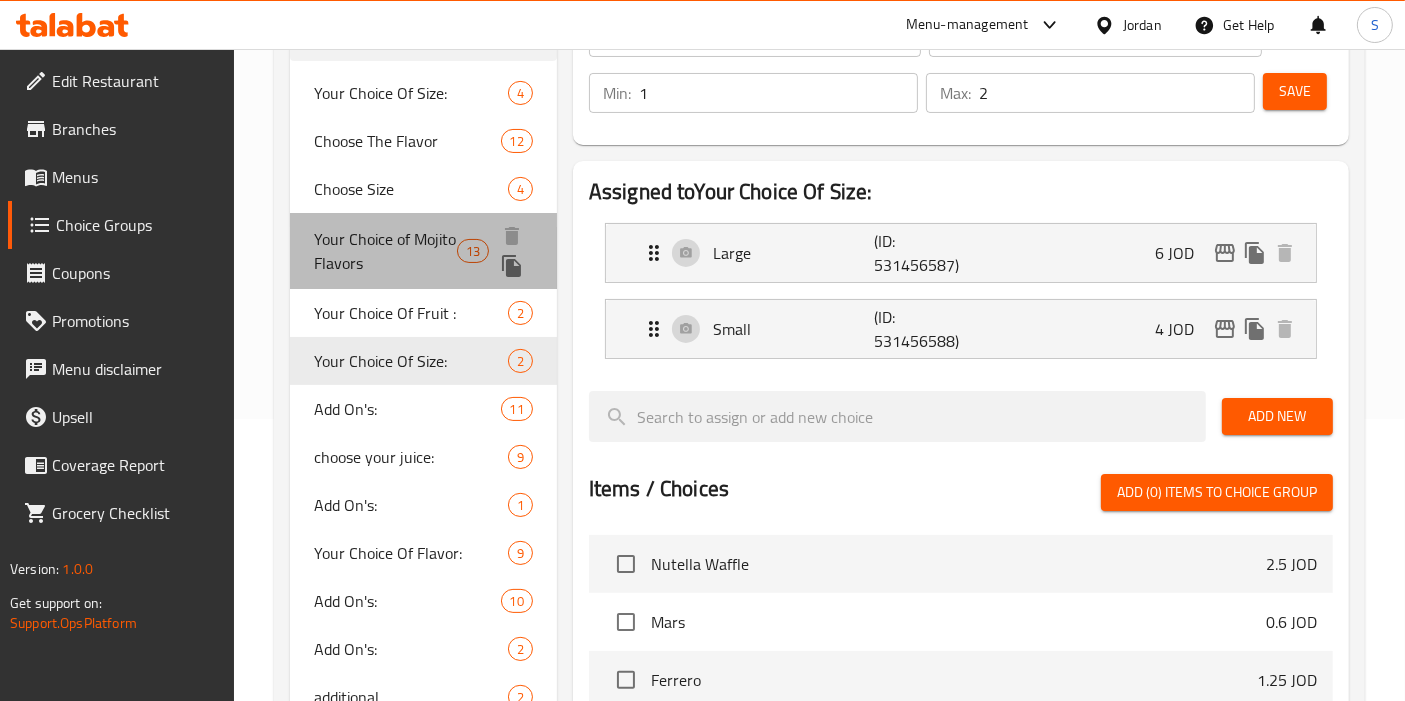 click on "Your Choice of Mojito Flavors" at bounding box center (385, 251) 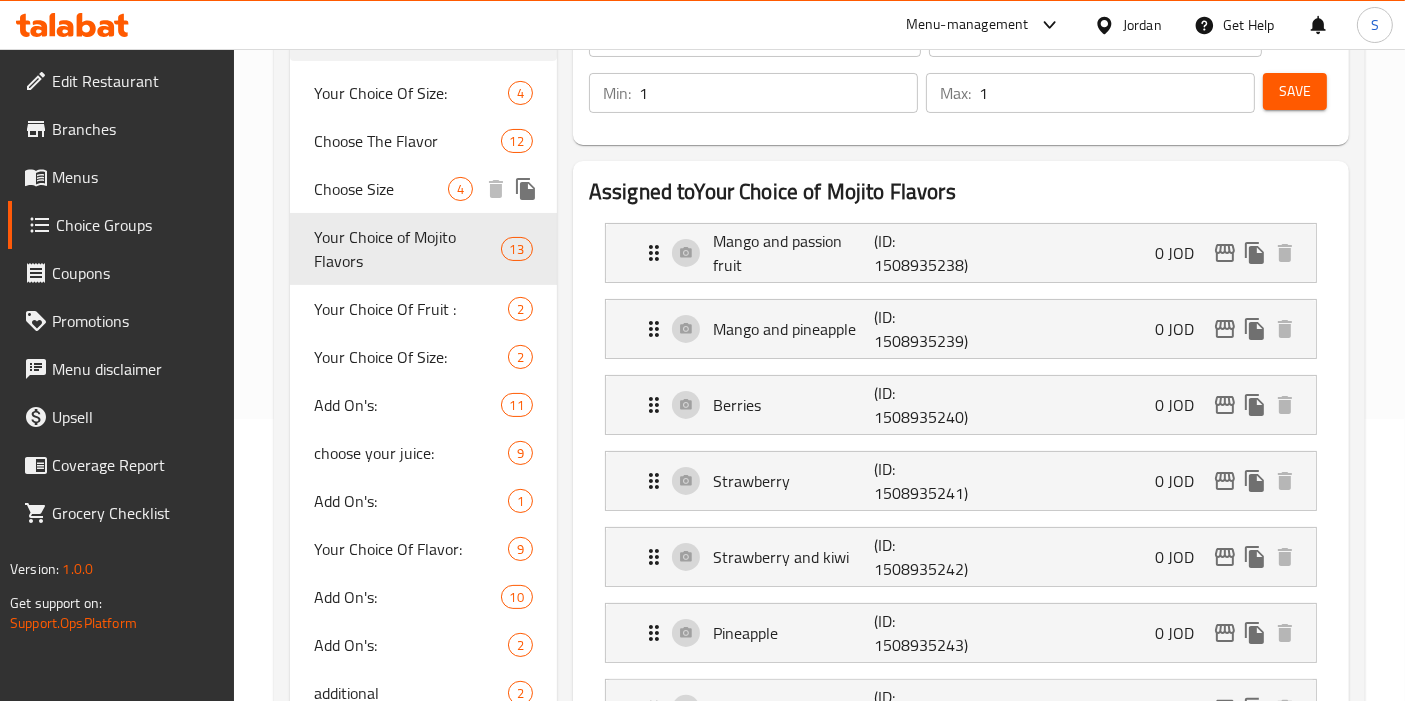 click on "Choose Size" at bounding box center (381, 189) 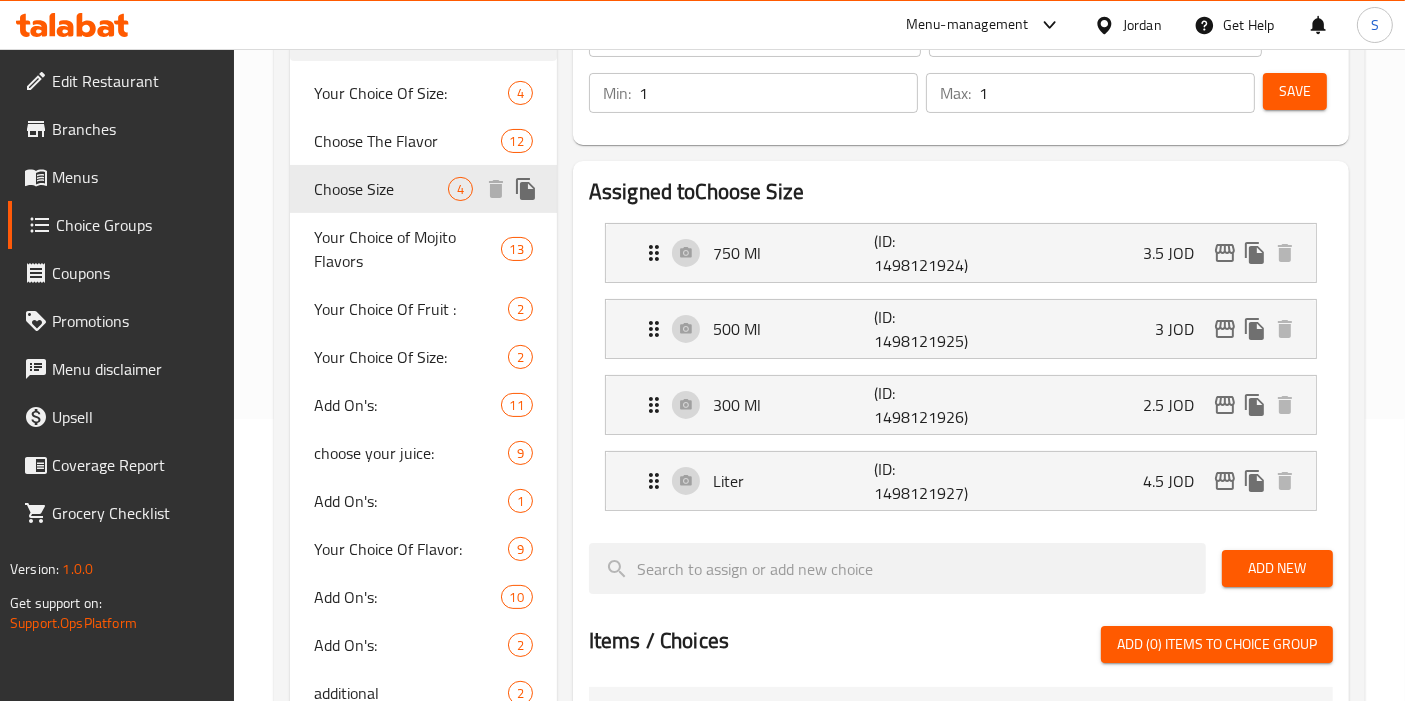type on "Choose Size" 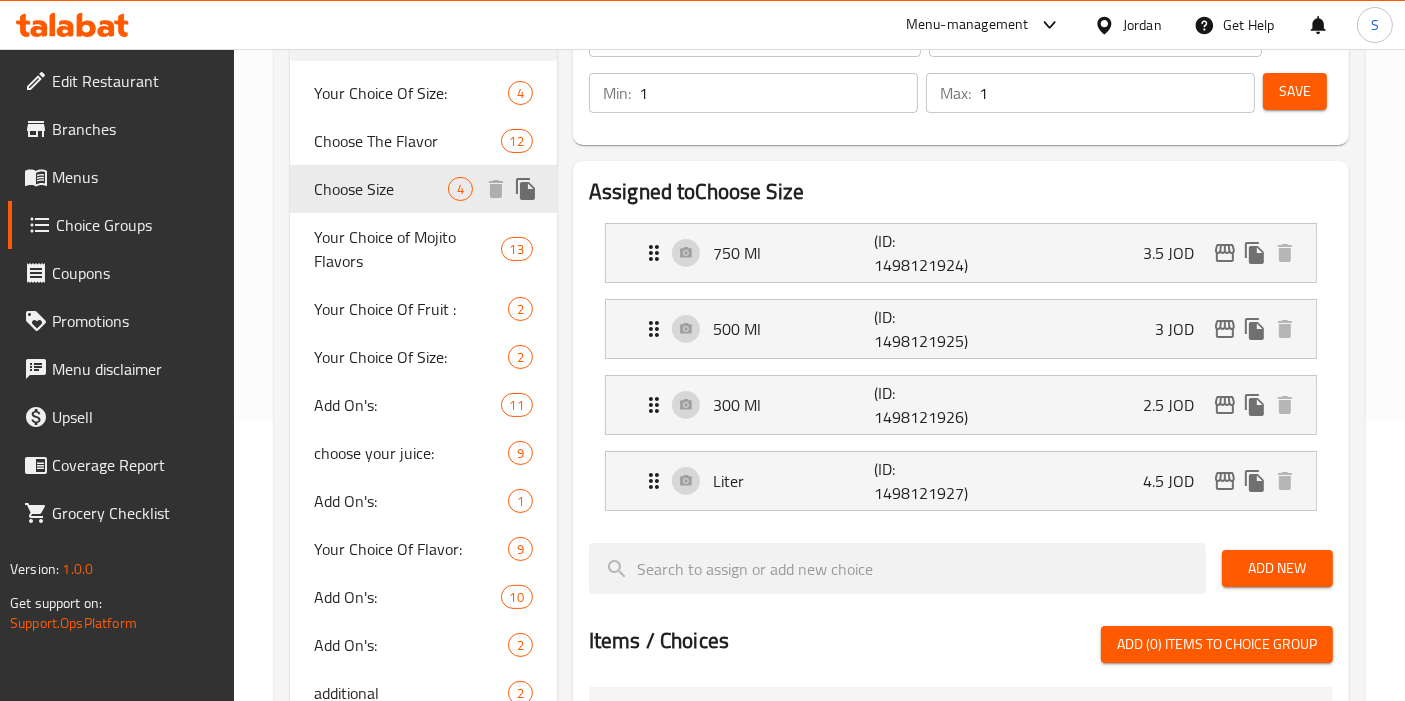 type on "اختر الحجم" 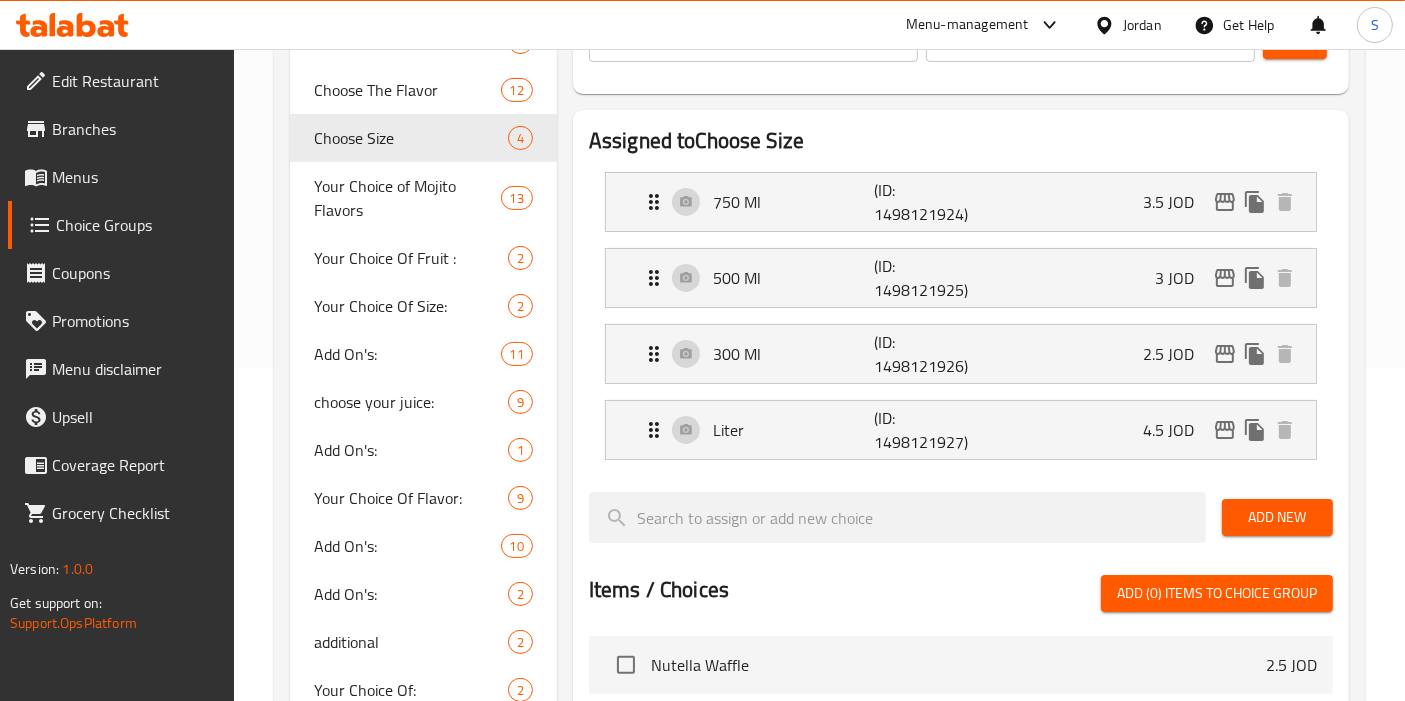 scroll, scrollTop: 0, scrollLeft: 0, axis: both 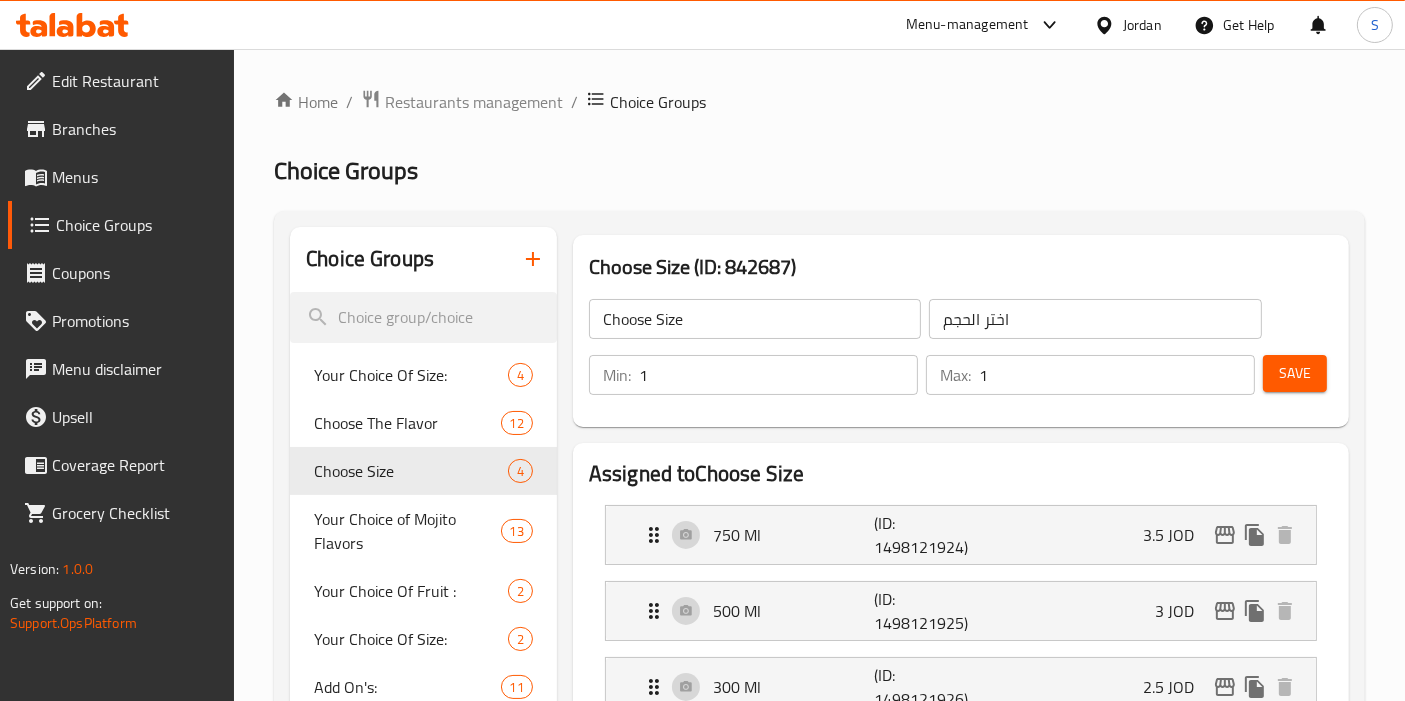click on "Menus" at bounding box center (135, 177) 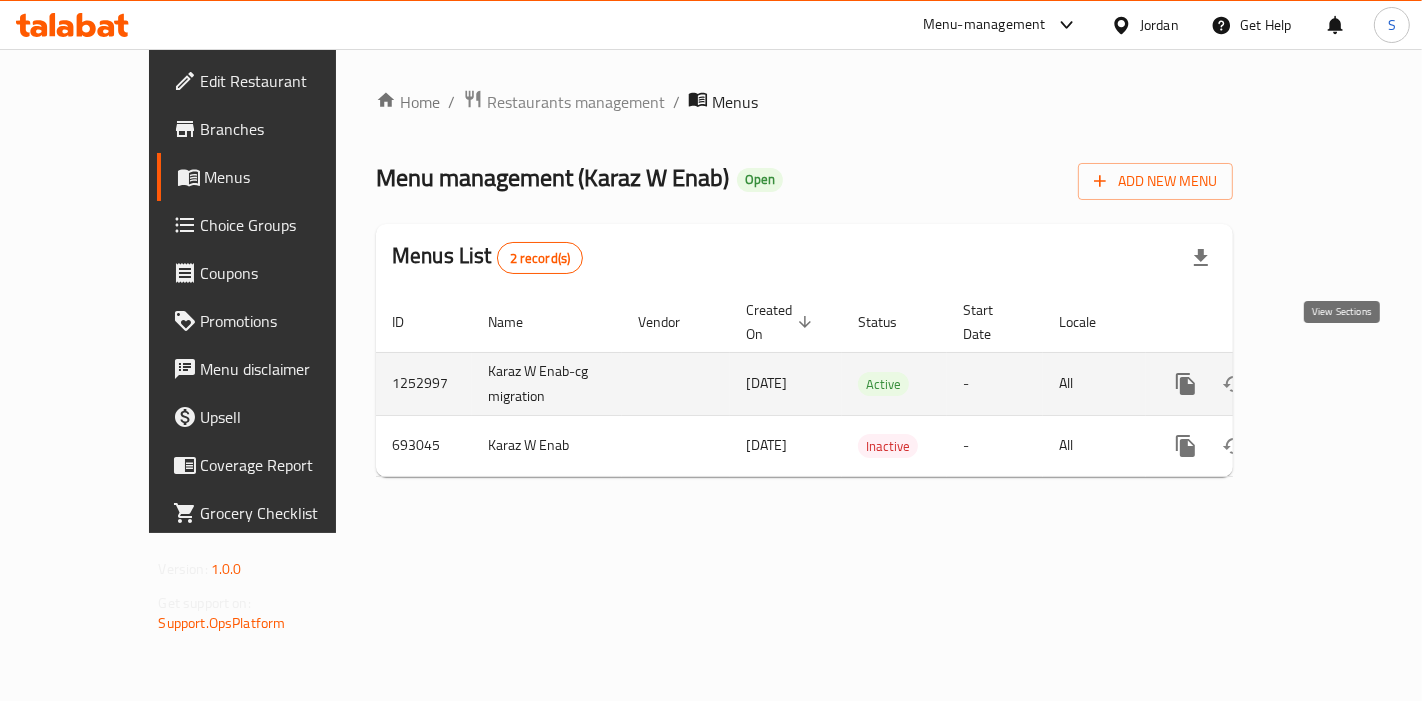 click 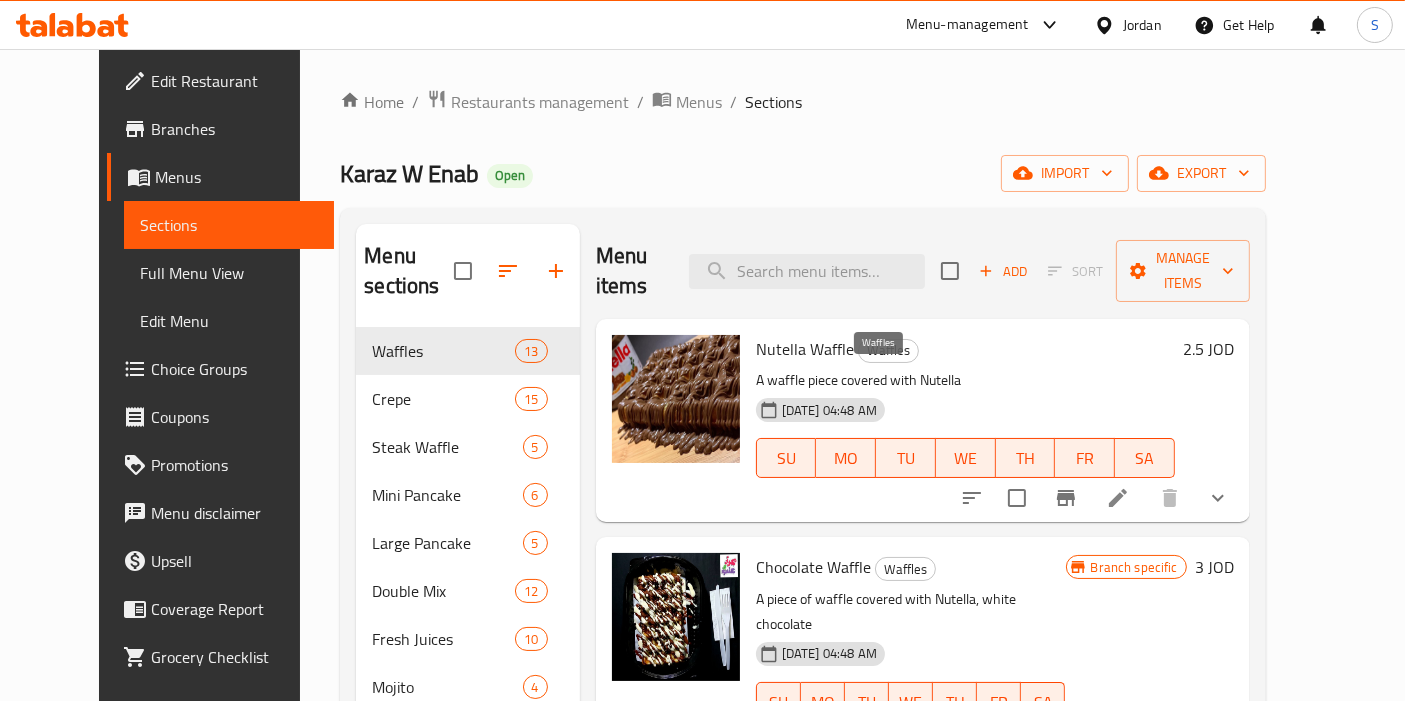 scroll, scrollTop: 444, scrollLeft: 0, axis: vertical 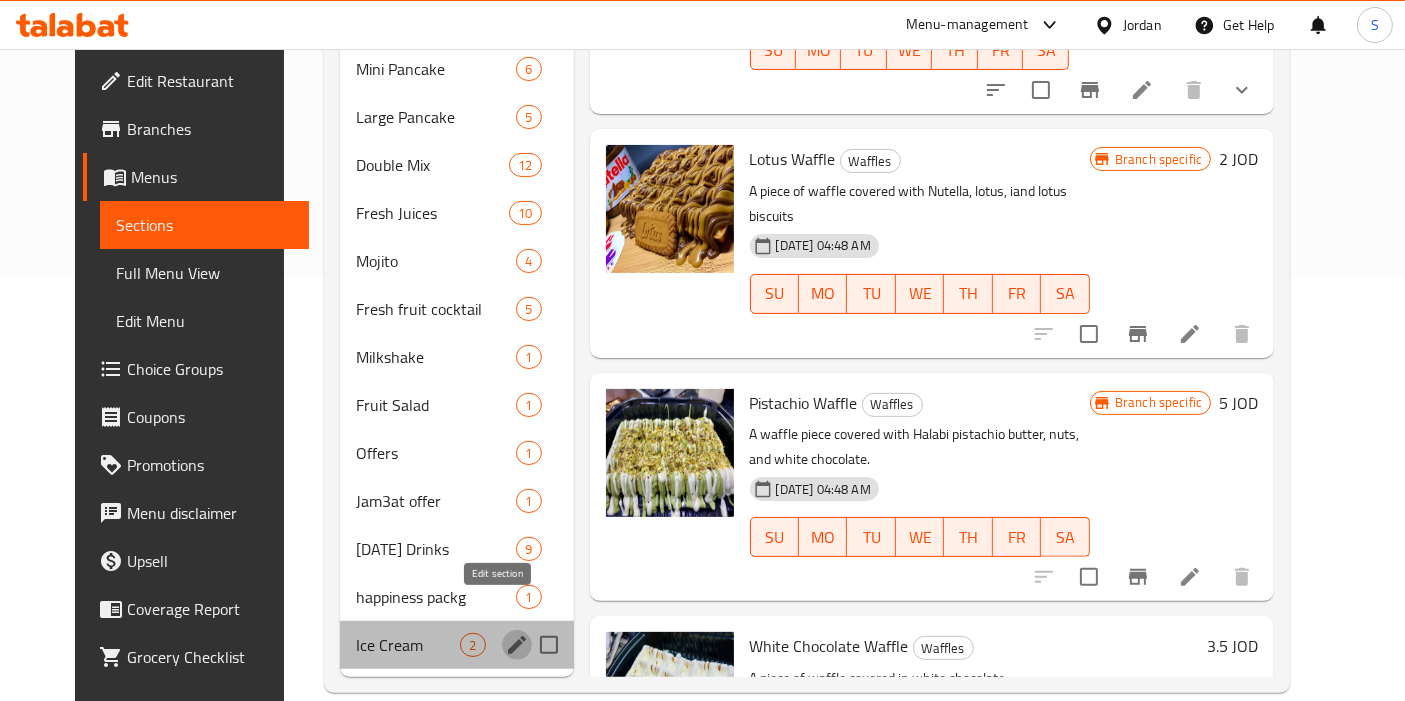 click 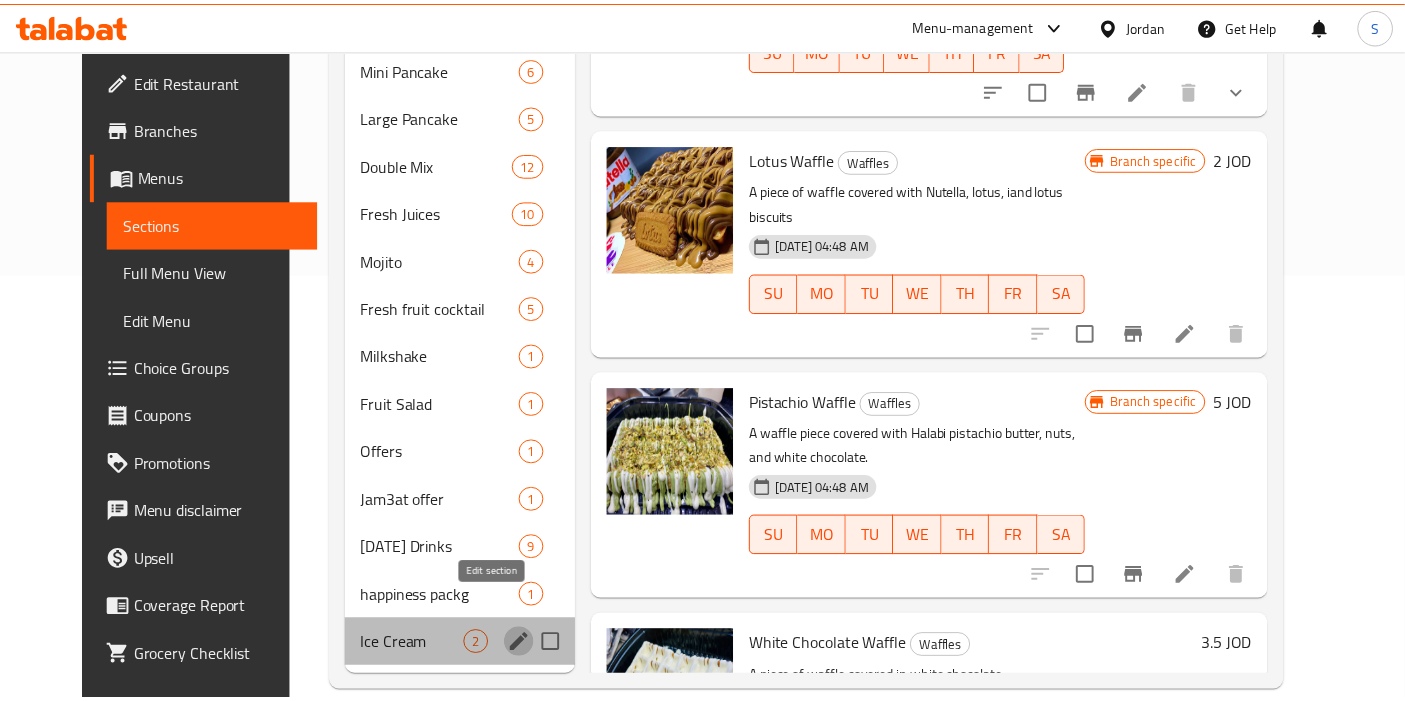 scroll, scrollTop: 0, scrollLeft: 0, axis: both 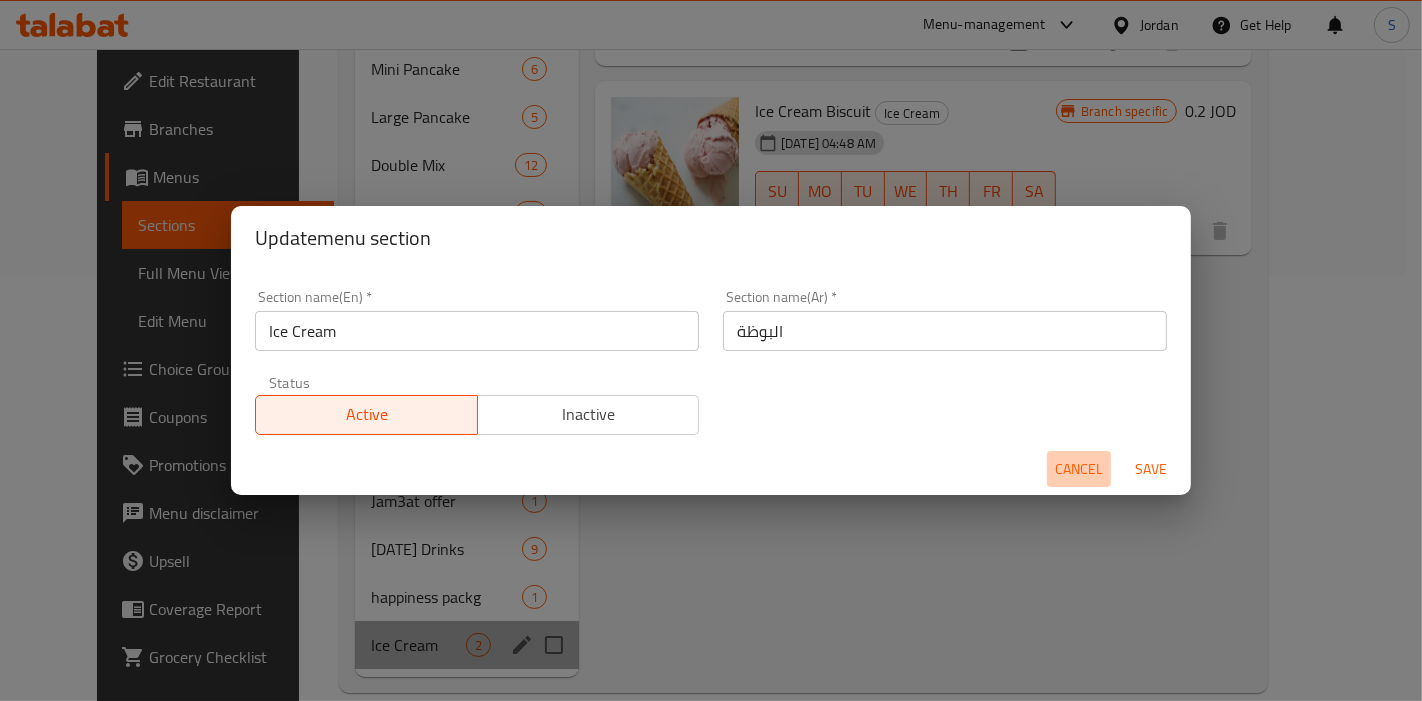 click on "Cancel" at bounding box center (1079, 469) 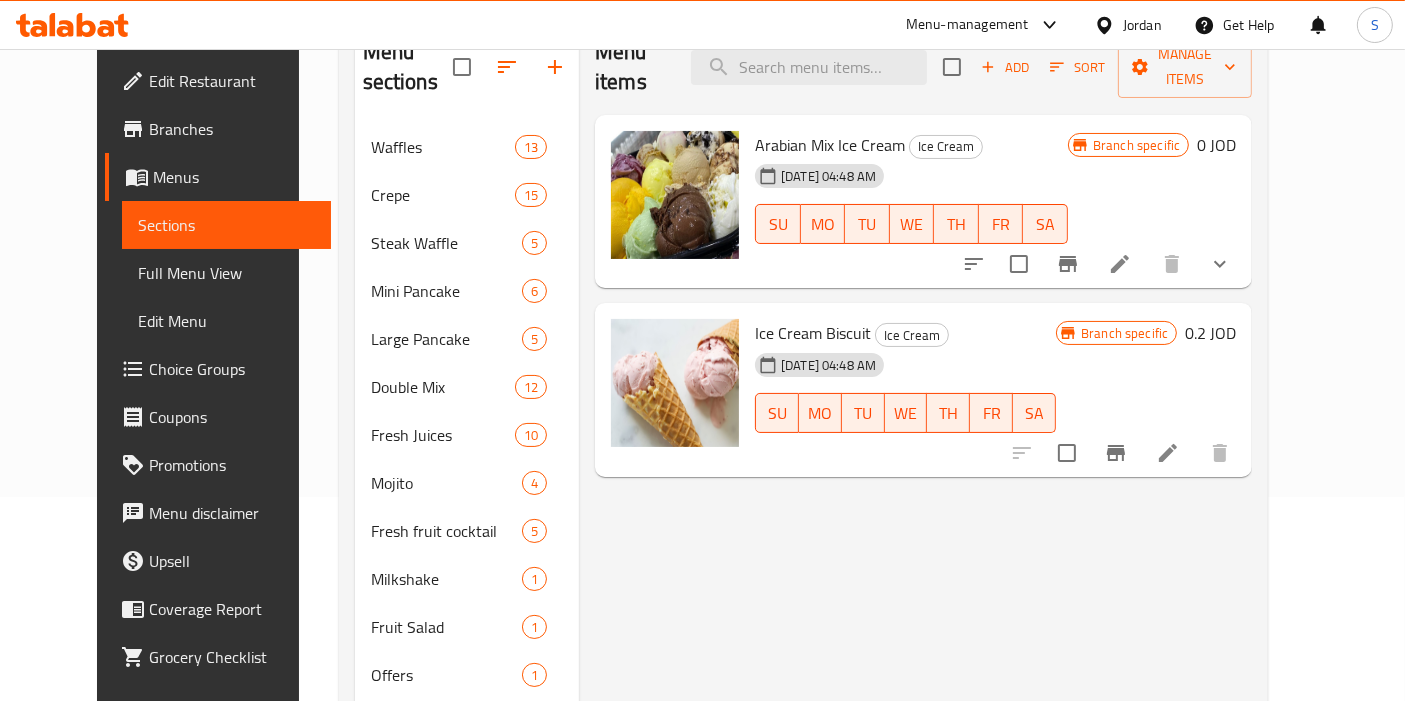 scroll, scrollTop: 93, scrollLeft: 0, axis: vertical 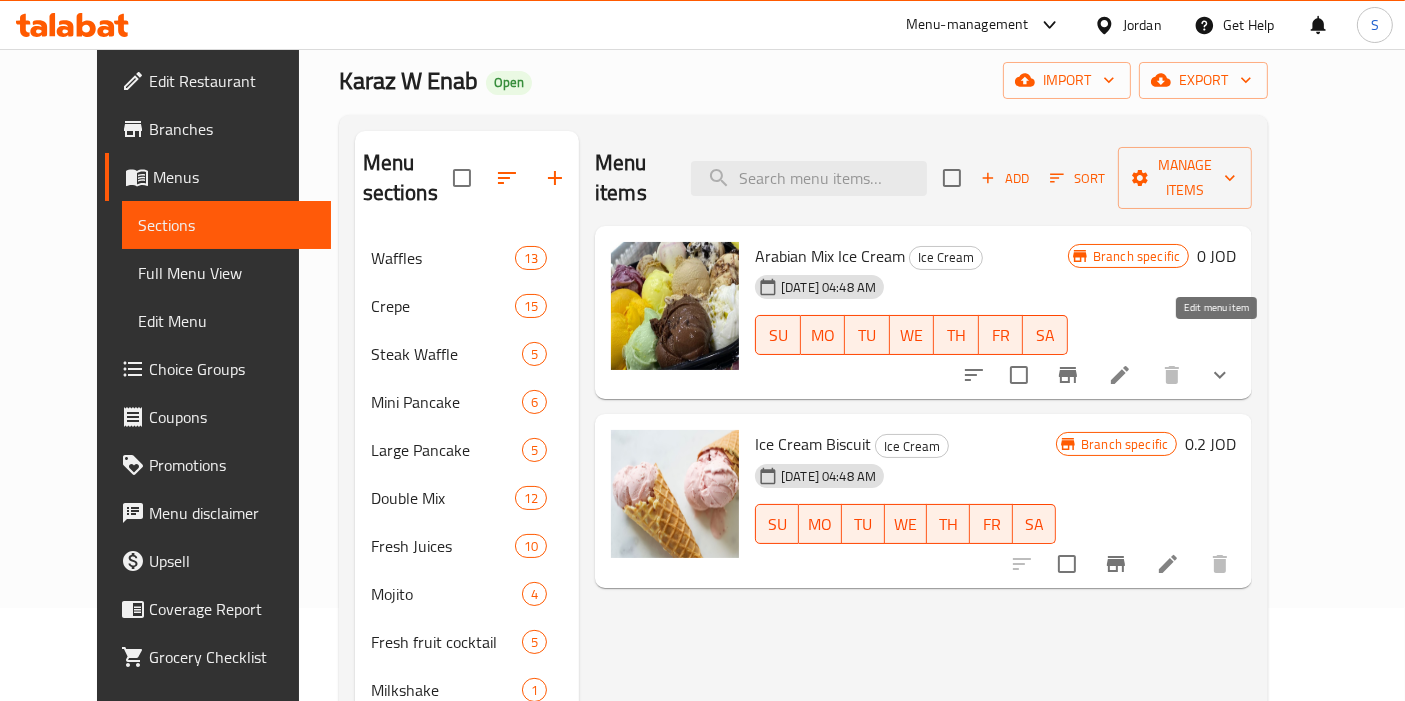 click 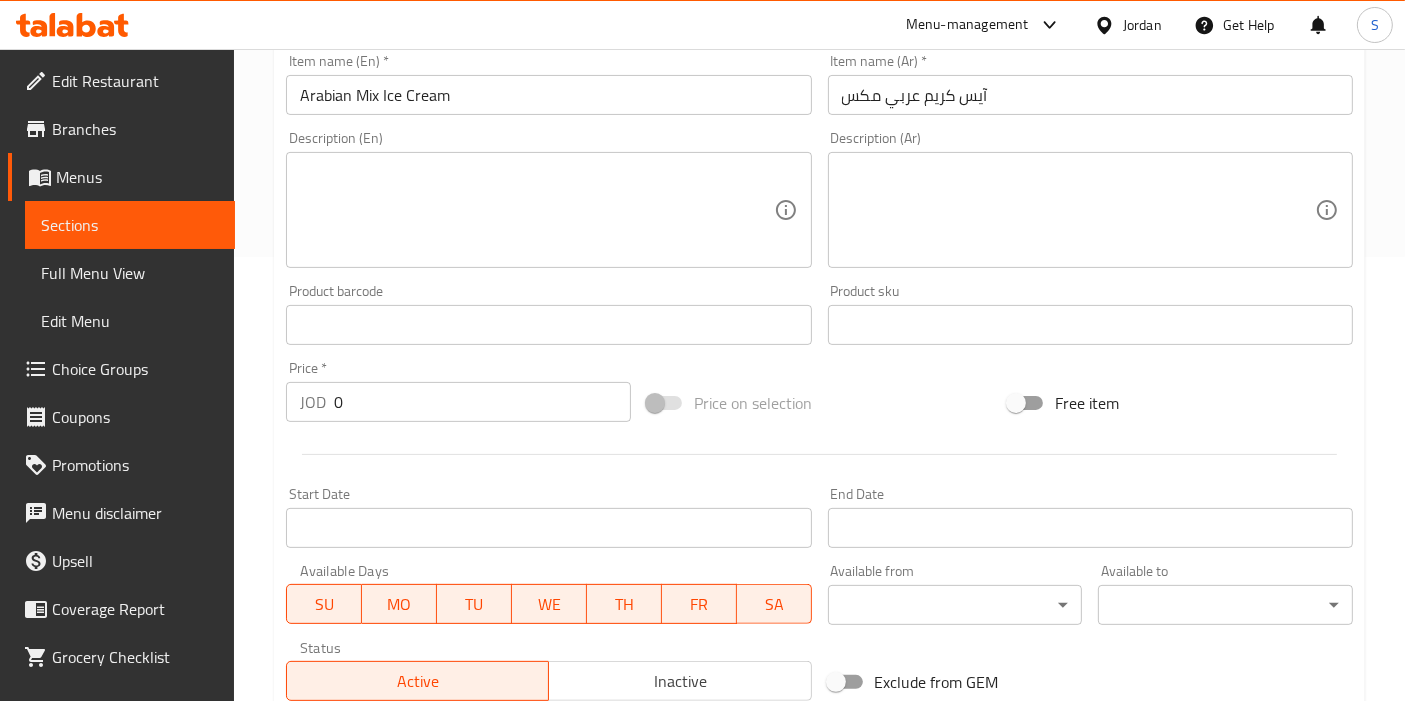 scroll, scrollTop: 777, scrollLeft: 0, axis: vertical 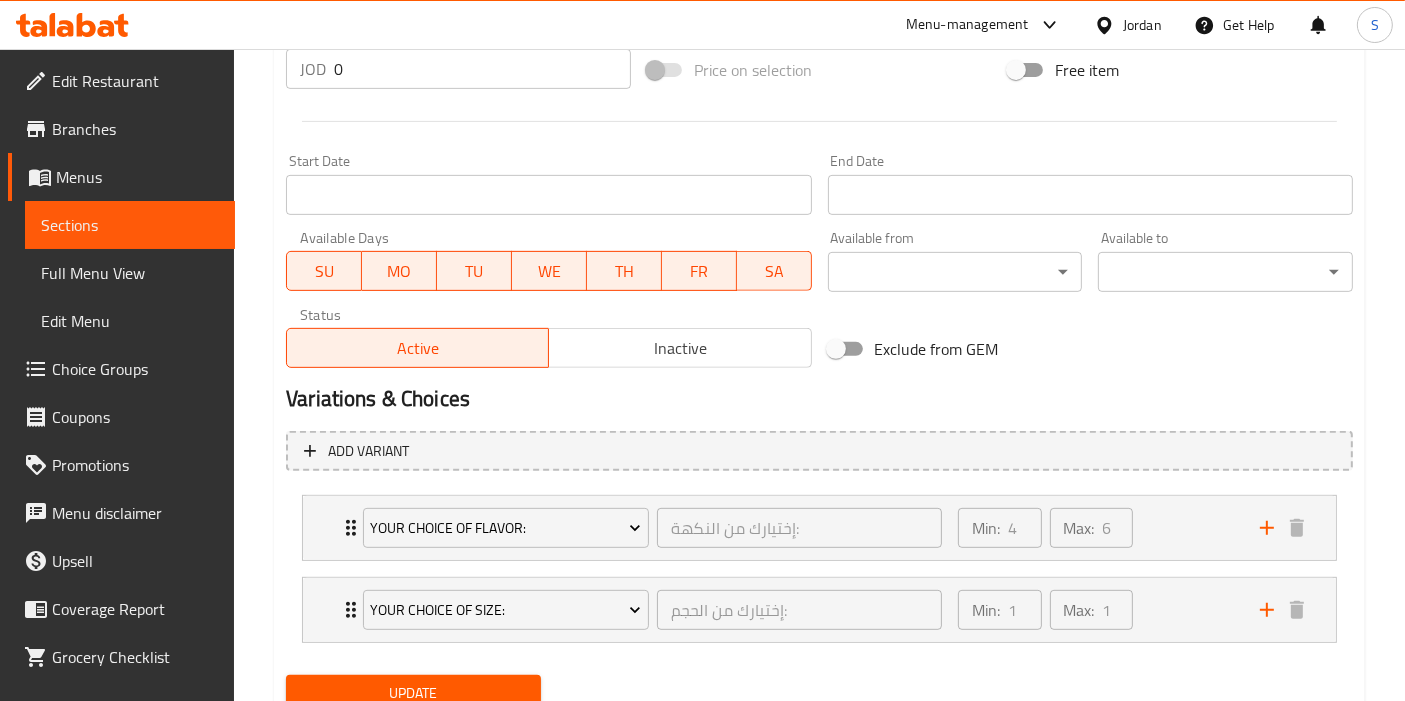 click on "Inactive" at bounding box center (680, 348) 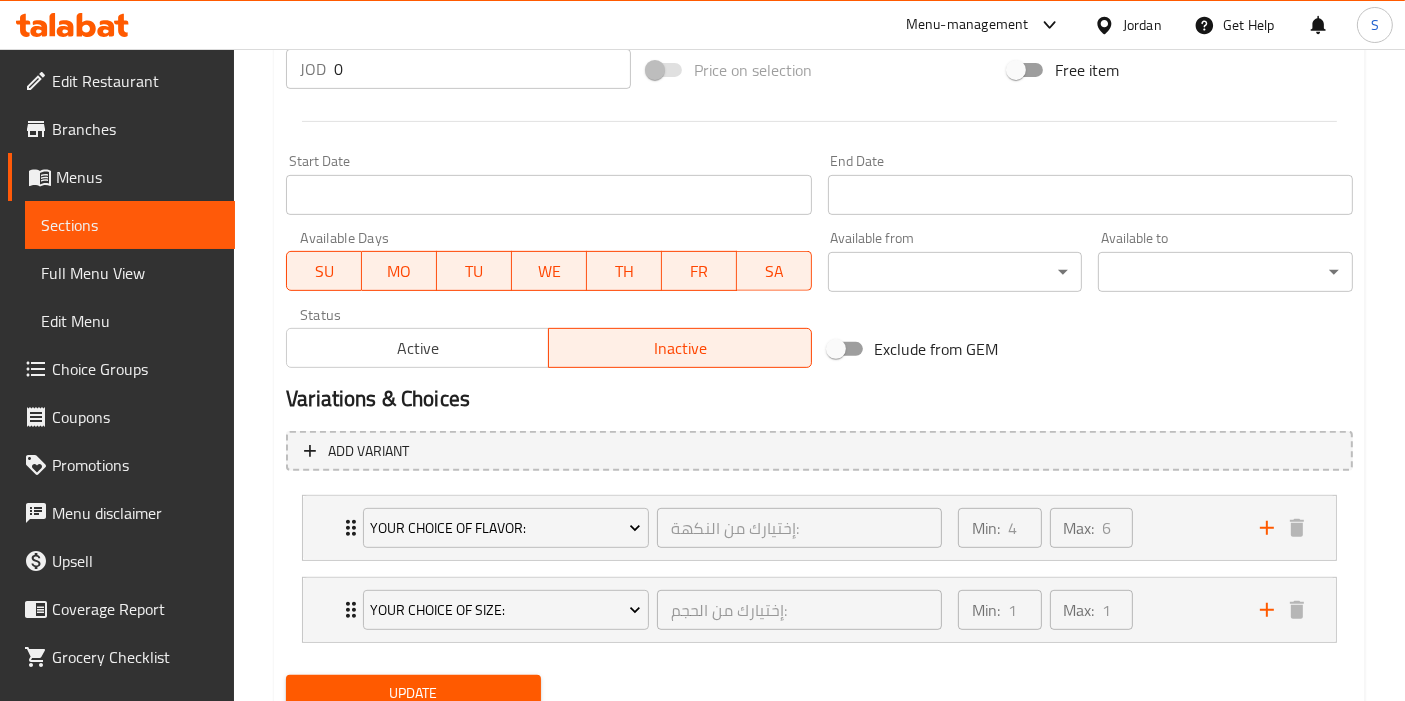 scroll, scrollTop: 853, scrollLeft: 0, axis: vertical 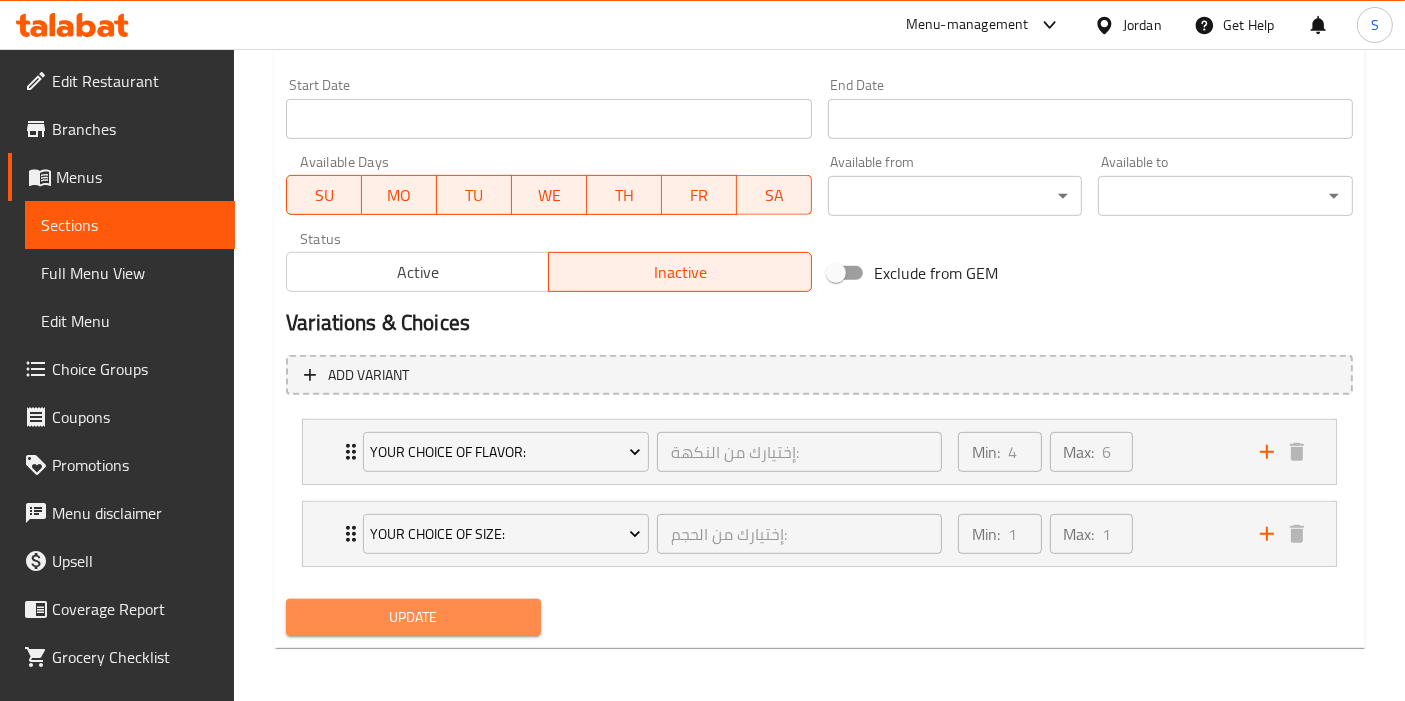 click on "Update" at bounding box center [413, 617] 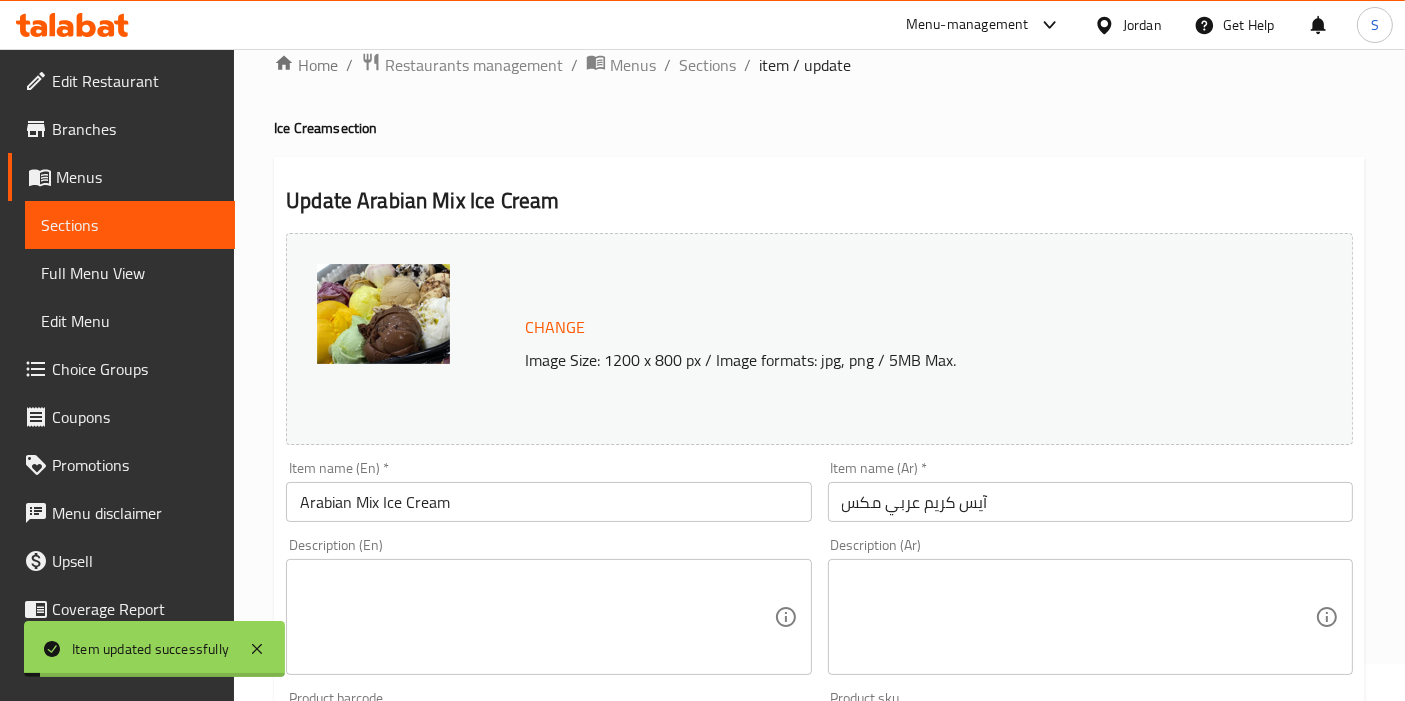 scroll, scrollTop: 0, scrollLeft: 0, axis: both 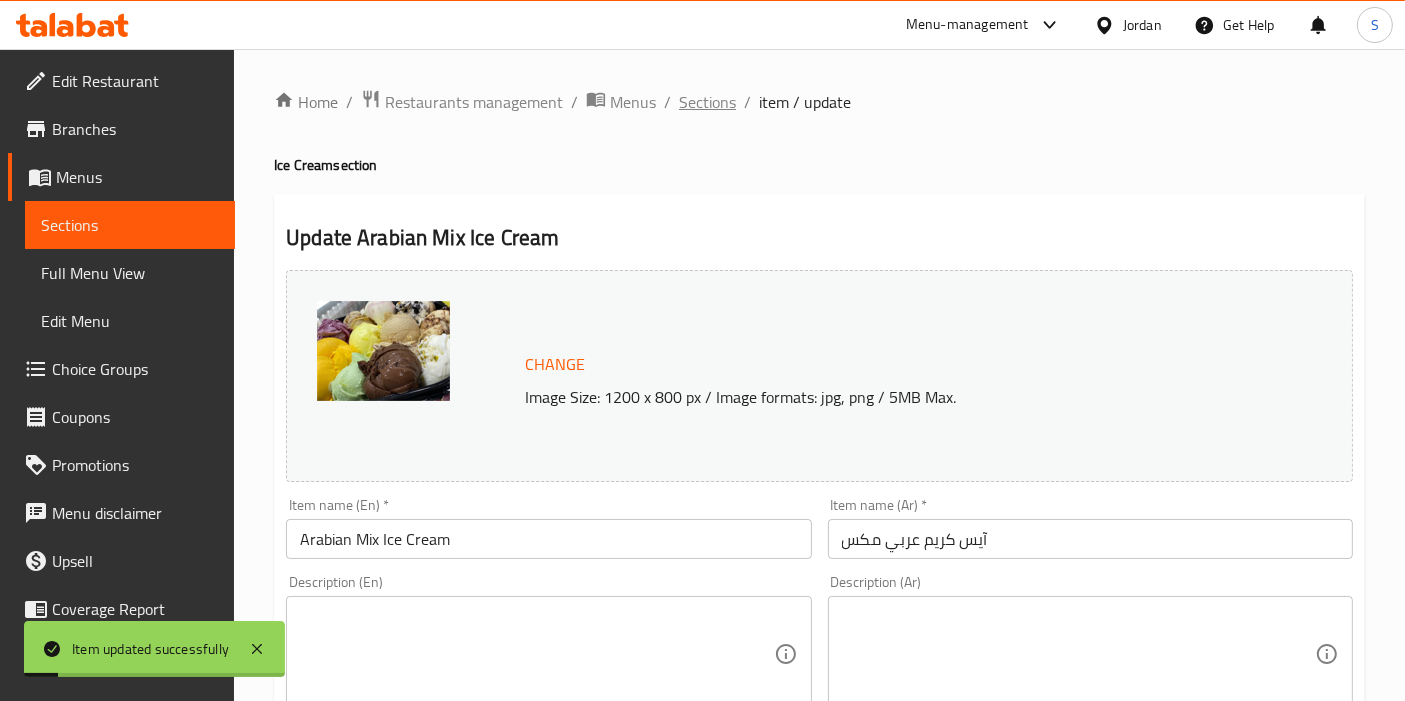 click on "Sections" at bounding box center (707, 102) 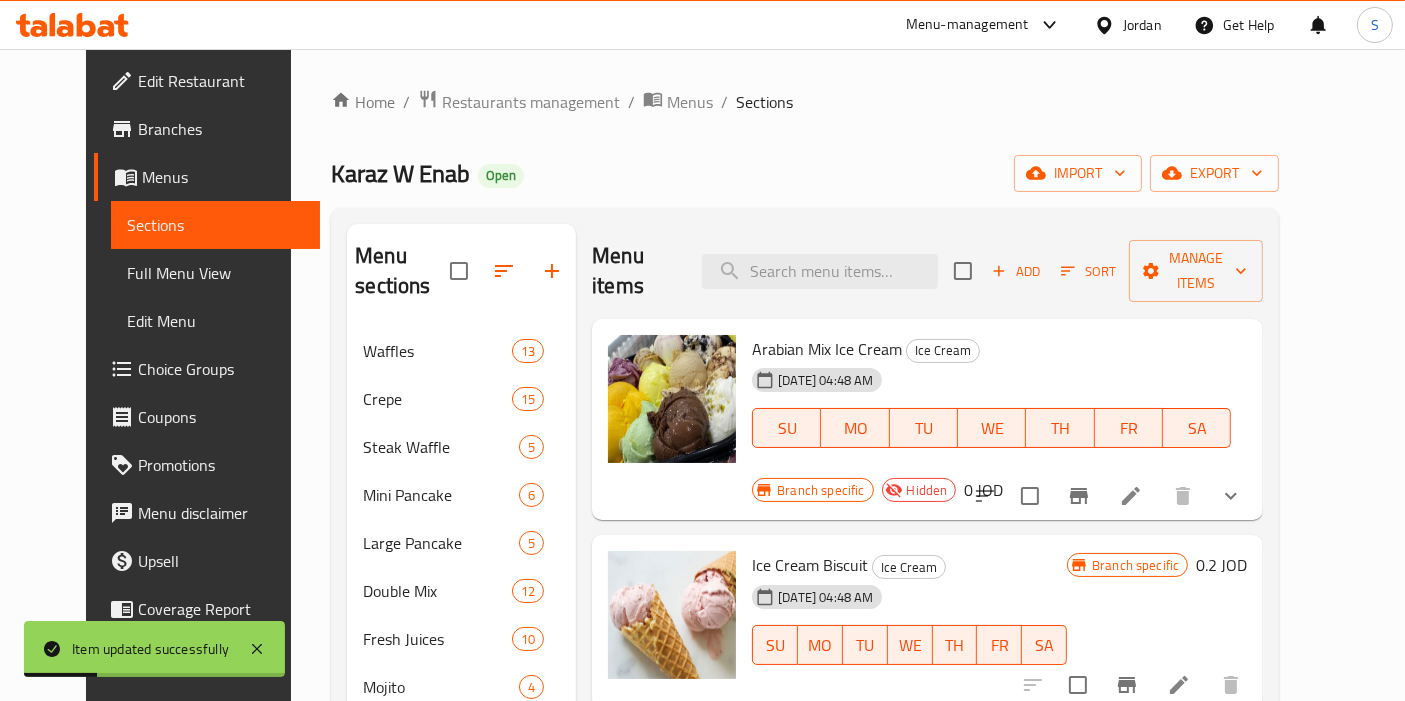 click on "Arabian Mix Ice Cream" at bounding box center [827, 349] 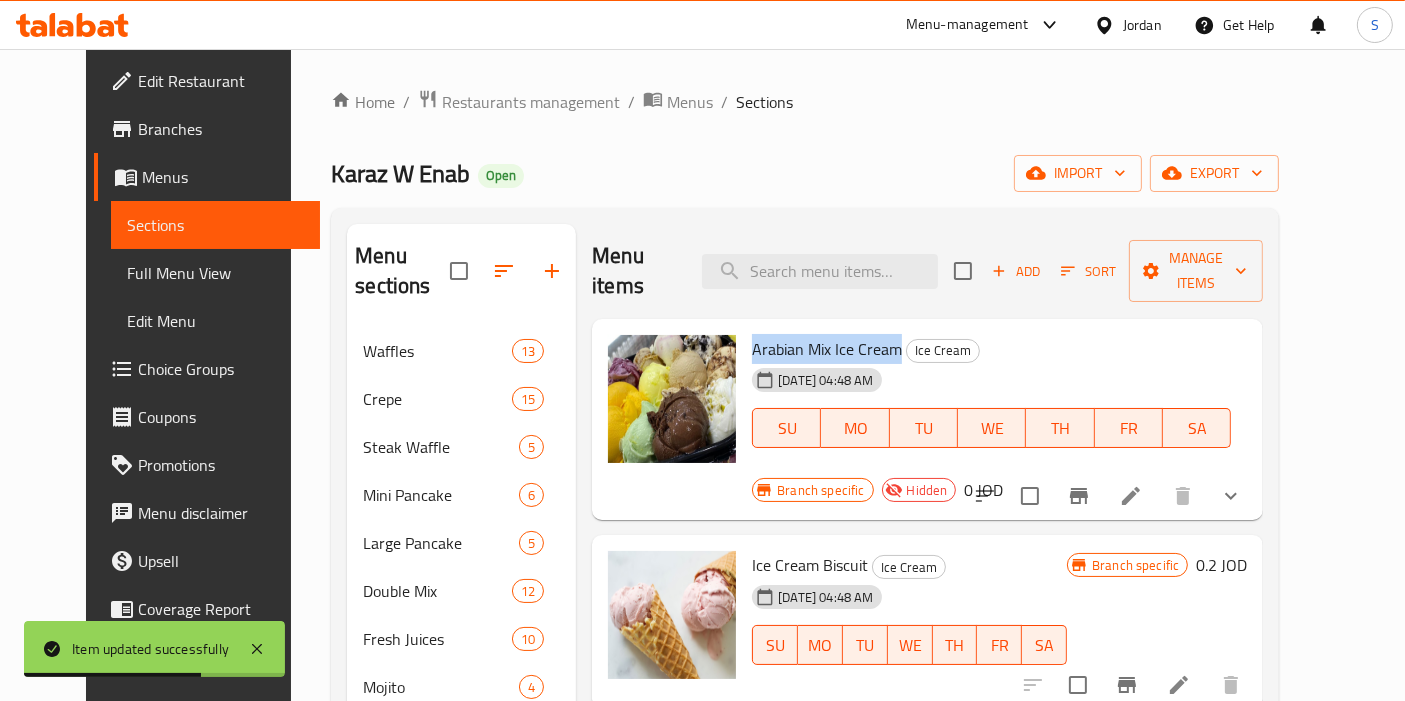 drag, startPoint x: 730, startPoint y: 315, endPoint x: 878, endPoint y: 321, distance: 148.12157 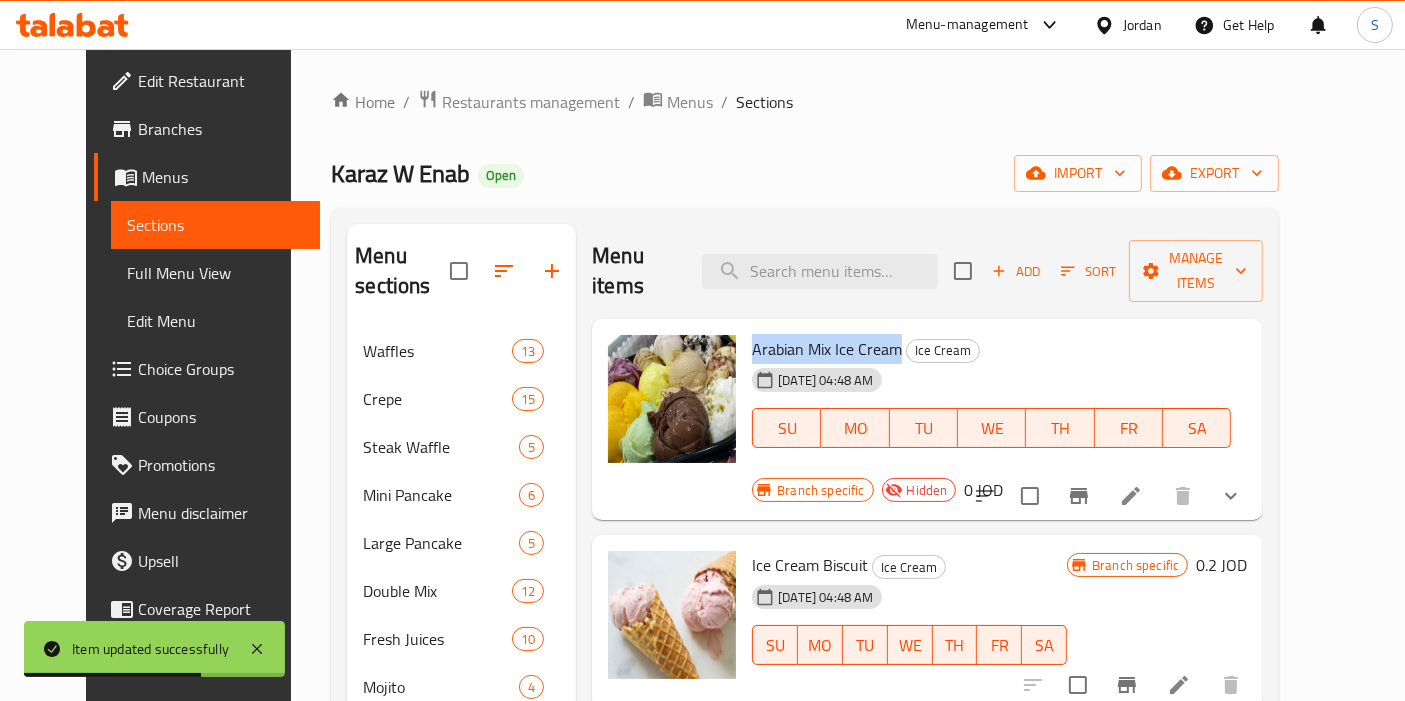 click on "Arabian Mix Ice Cream" at bounding box center [827, 349] 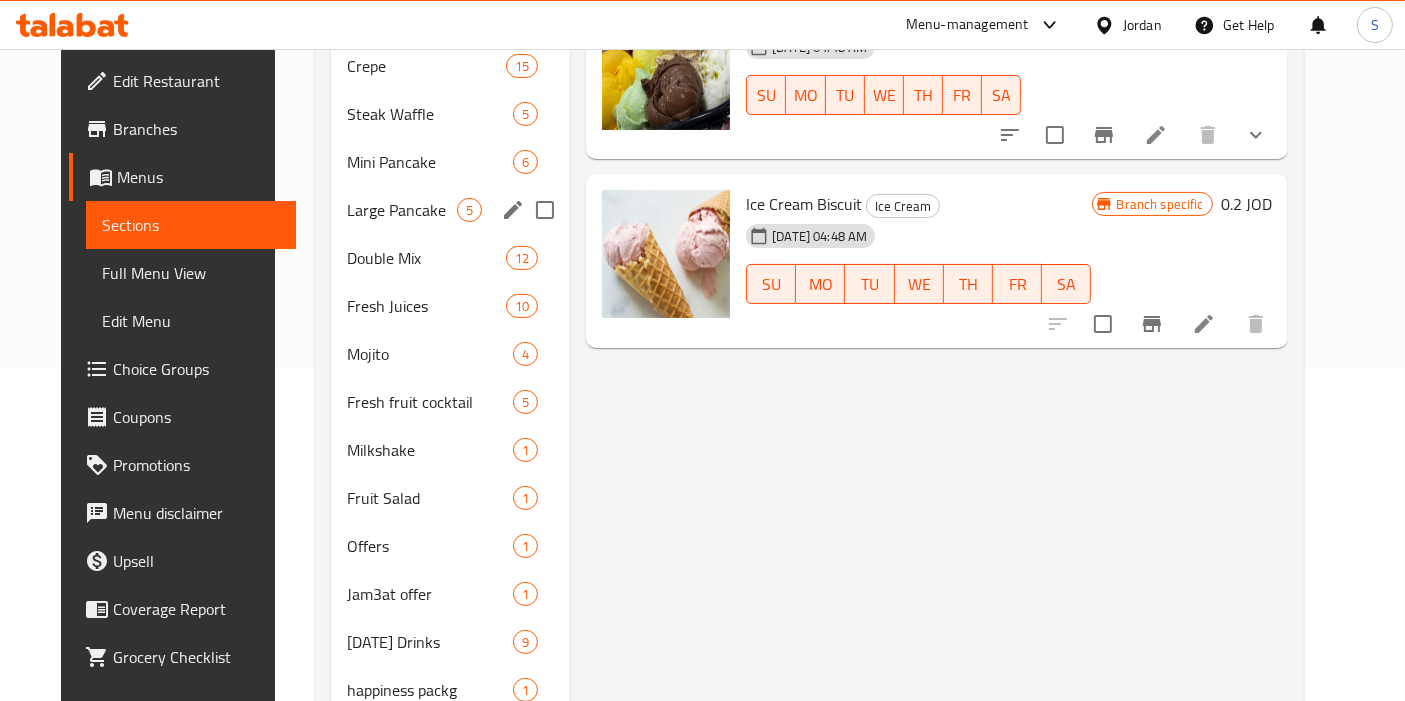 scroll, scrollTop: 111, scrollLeft: 0, axis: vertical 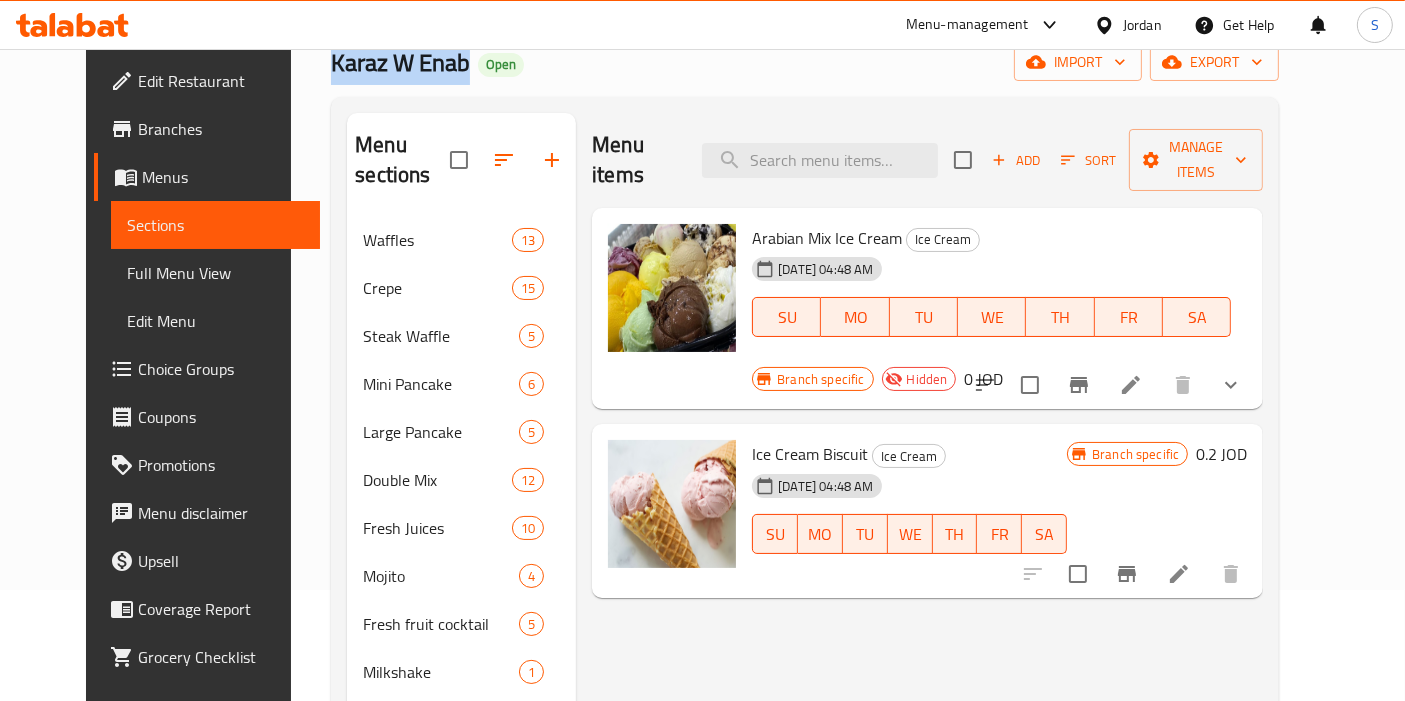 drag, startPoint x: 276, startPoint y: 65, endPoint x: 414, endPoint y: 70, distance: 138.09055 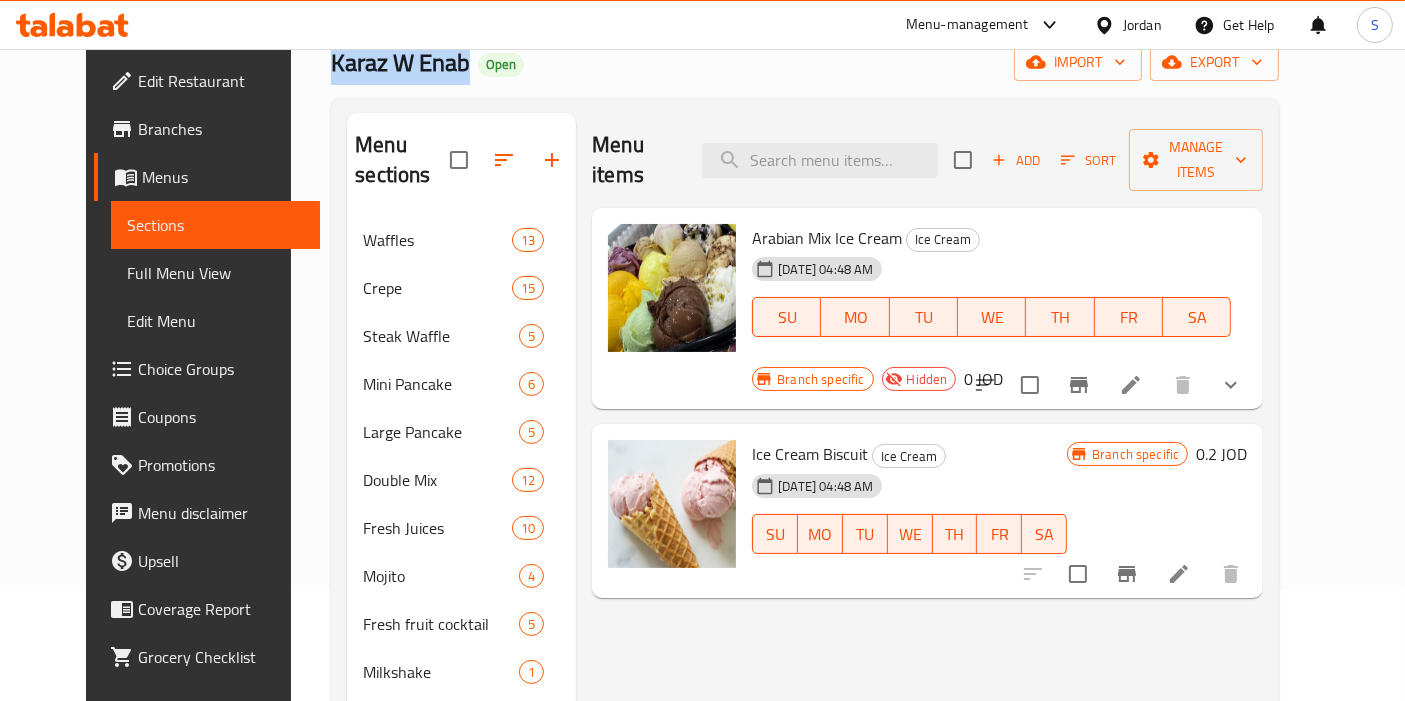 click on "Karaz W Enab Open" at bounding box center [427, 63] 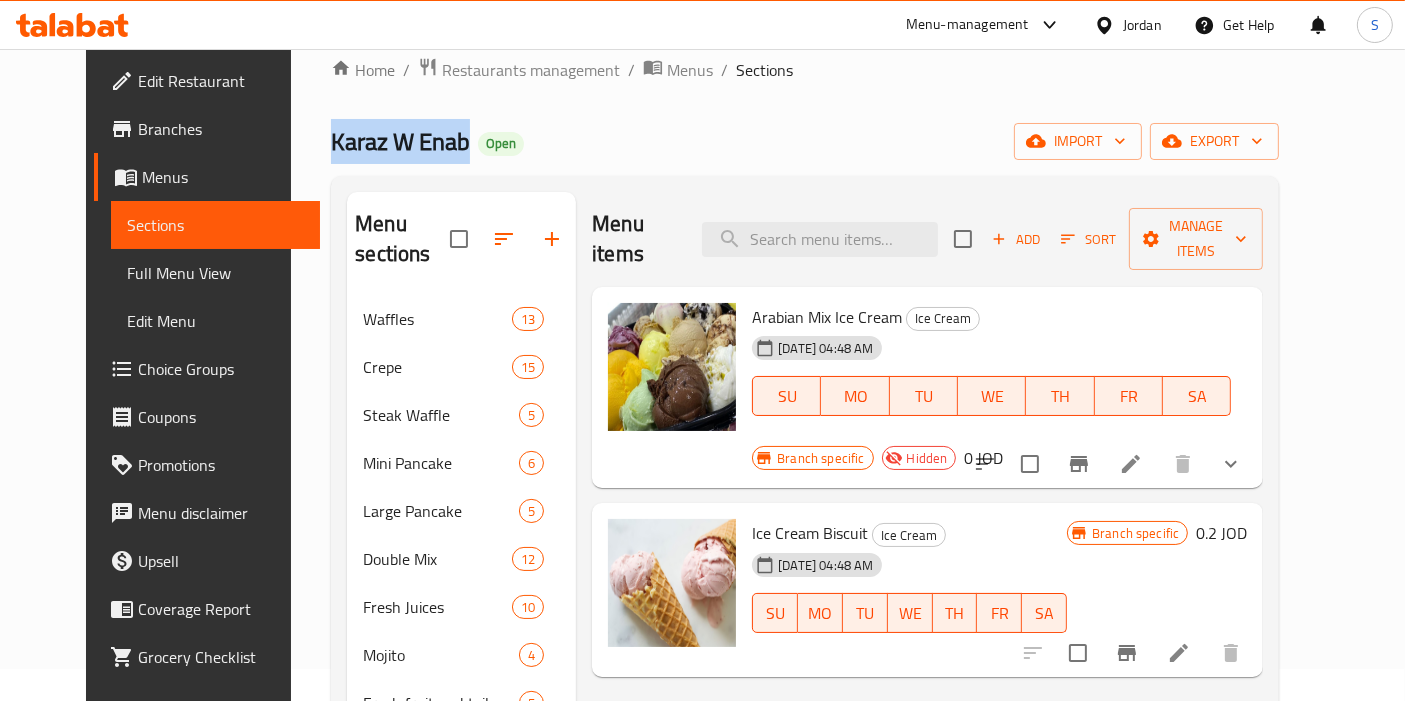 scroll, scrollTop: 0, scrollLeft: 0, axis: both 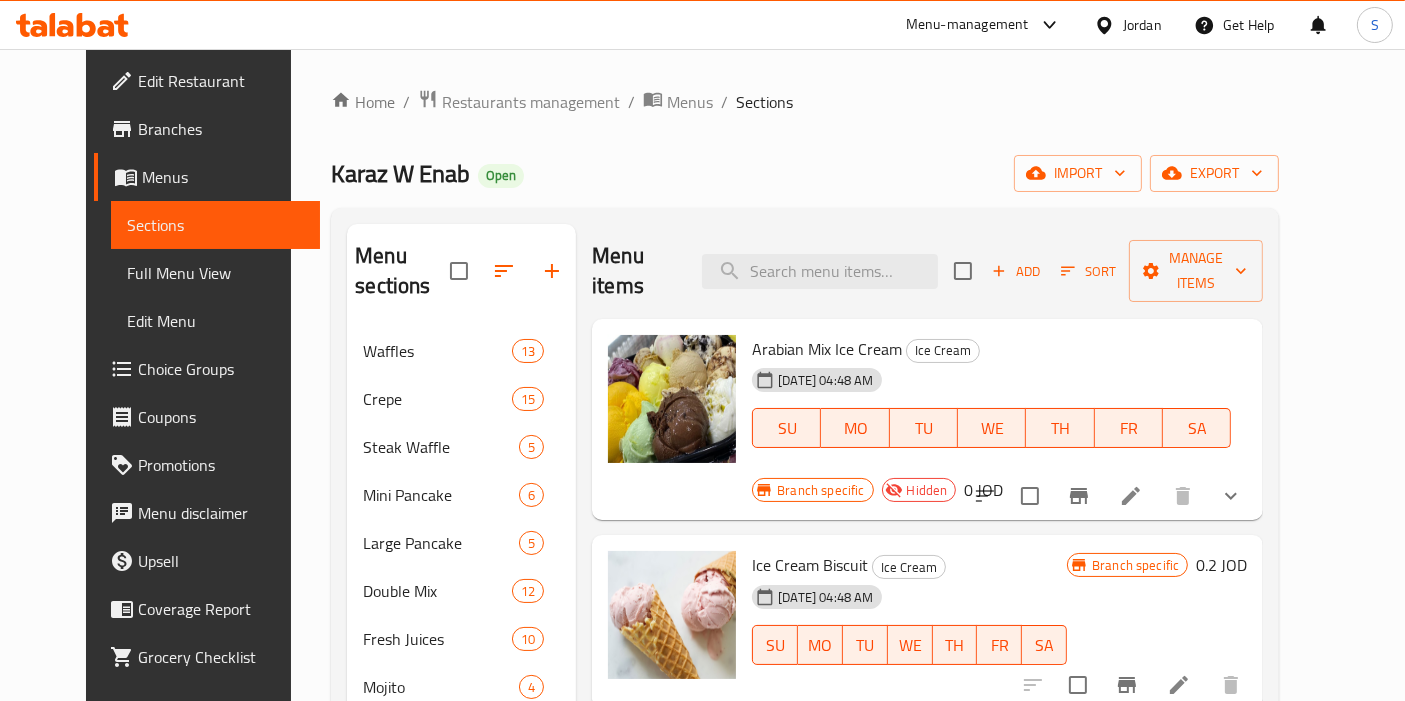 click on "Home / Restaurants management / Menus / Sections Karaz W Enab Open import export Menu sections Waffles 13 Crepe 15 Steak Waffle 5 Mini Pancake 6 Large Pancake 5 Double Mix 12 Fresh Juices 10 Mojito 4 Fresh fruit cocktail  5 Milkshake 1 Fruit Salad 1 Offers  1 Jam3at offer 1 Ramadan Drinks 9  happiness packg 1 Ice Cream 2 Menu items Add Sort Manage items Arabian Mix Ice Cream   Ice Cream 31-08-2024 04:48 AM SU MO TU WE TH FR SA Branch specific Hidden 0   JOD Ice Cream Biscuit    Ice Cream 31-08-2024 04:48 AM SU MO TU WE TH FR SA Branch specific 0.2   JOD" at bounding box center (805, 604) 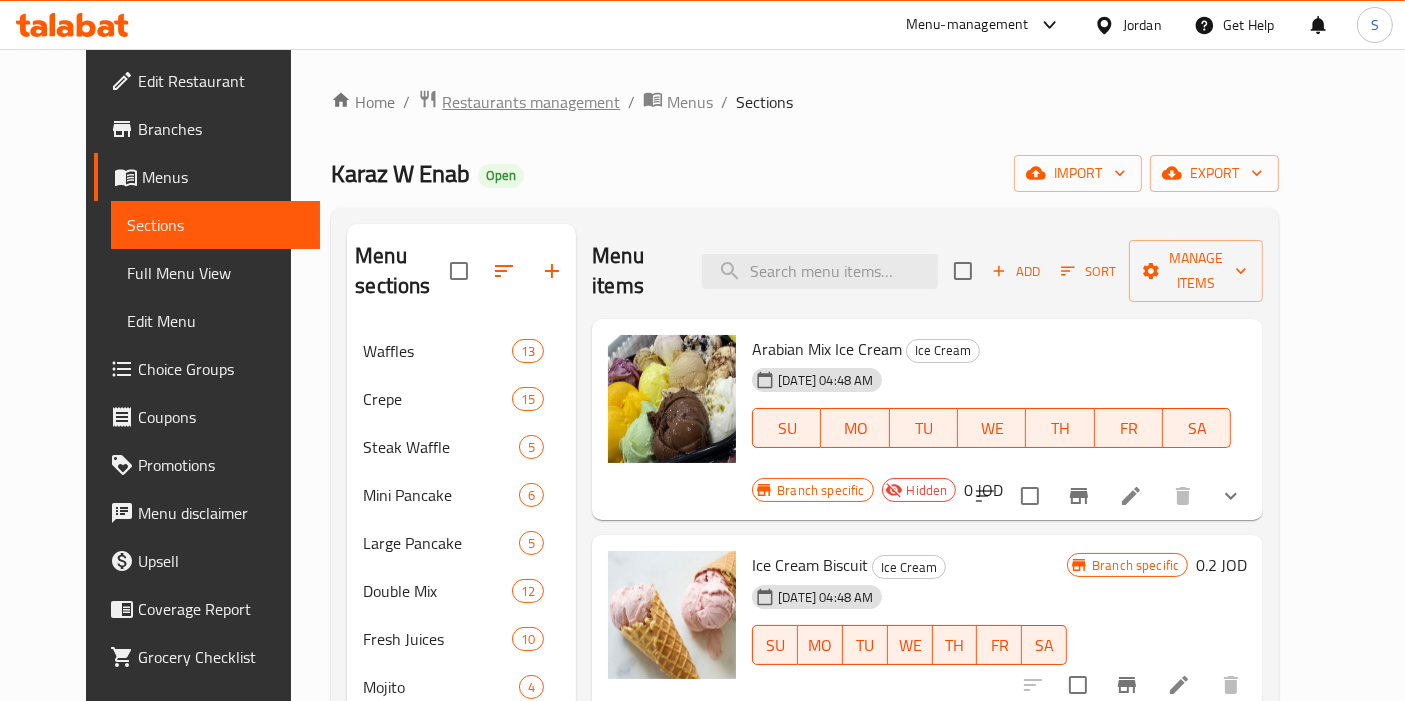 click on "Restaurants management" at bounding box center [531, 102] 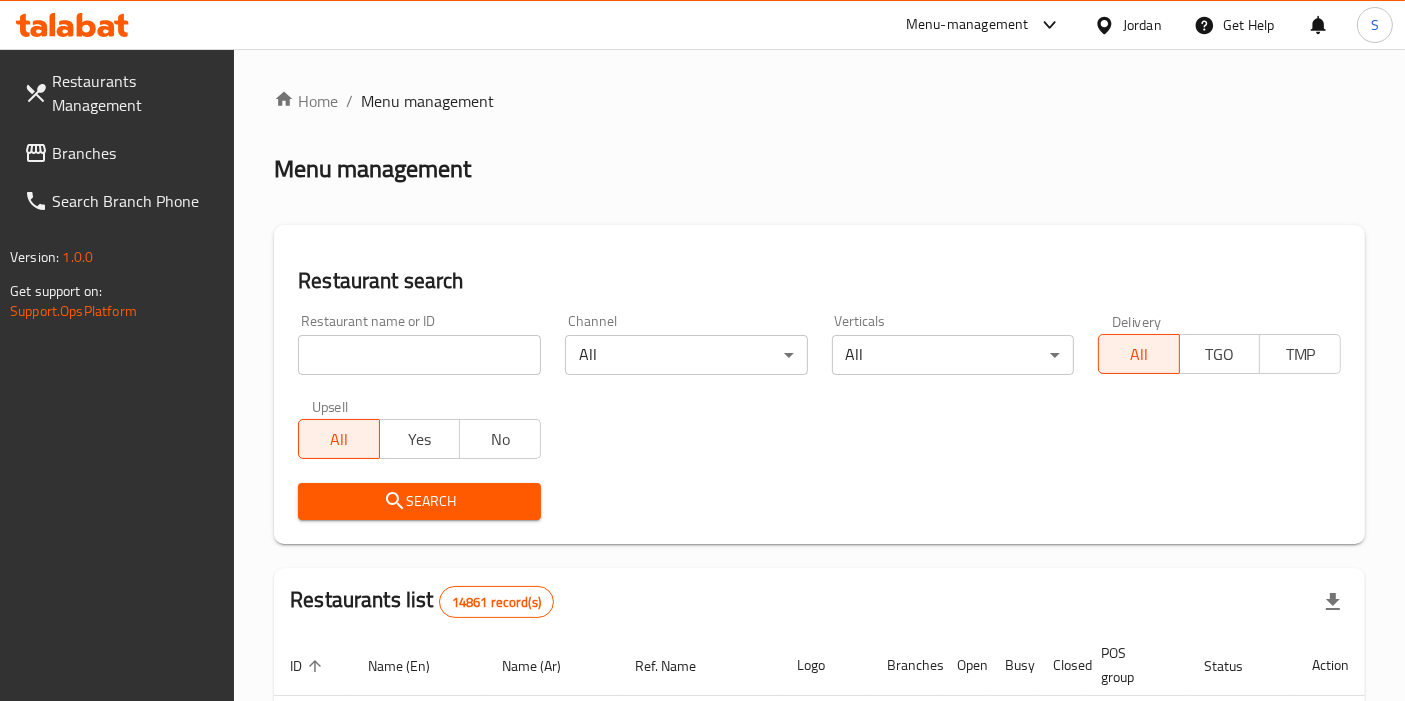 click at bounding box center [702, 350] 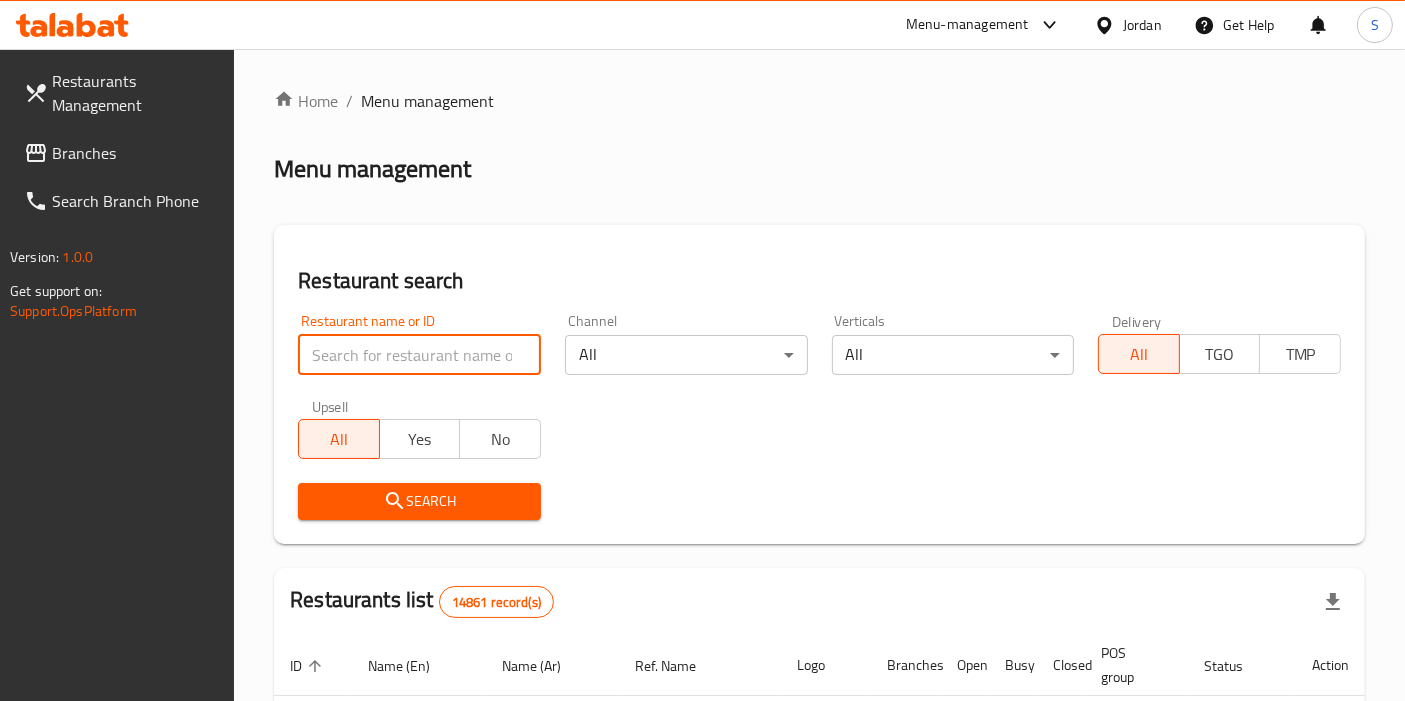click at bounding box center [419, 355] 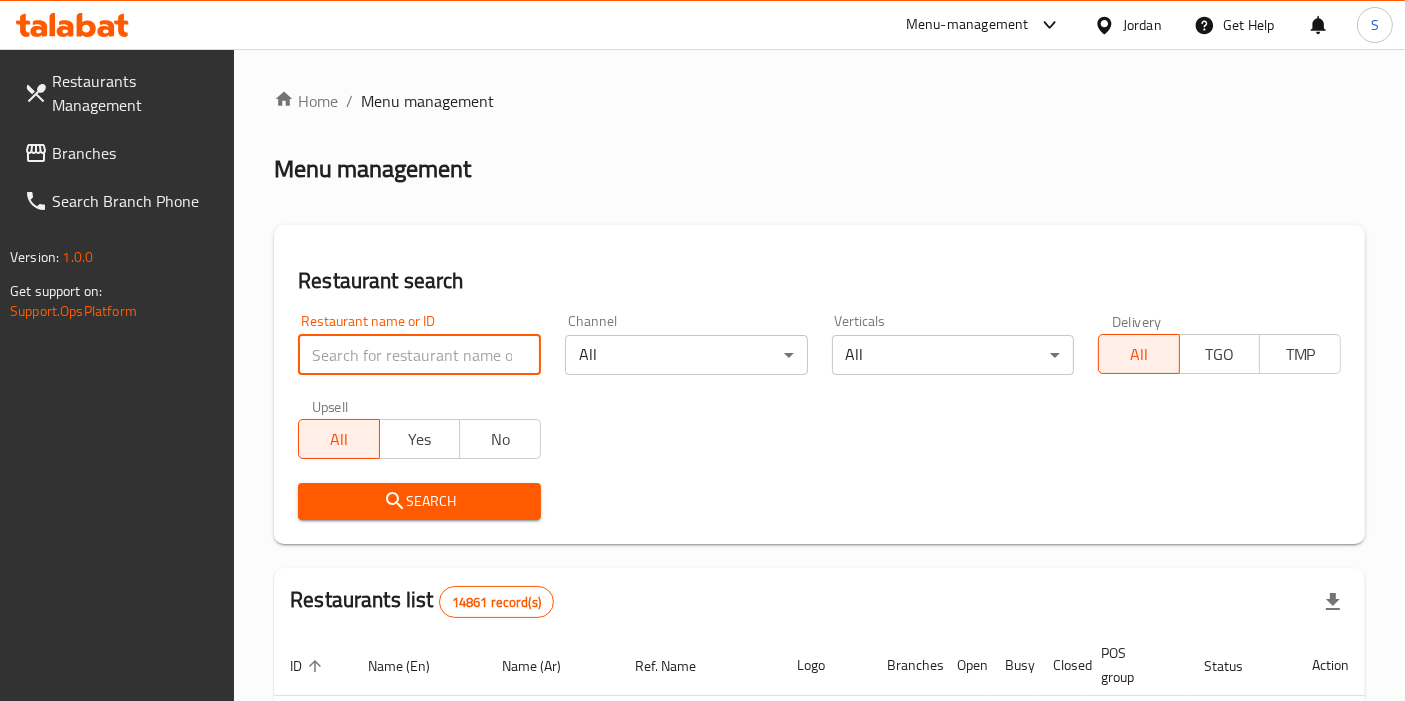 paste on "tandori mas" 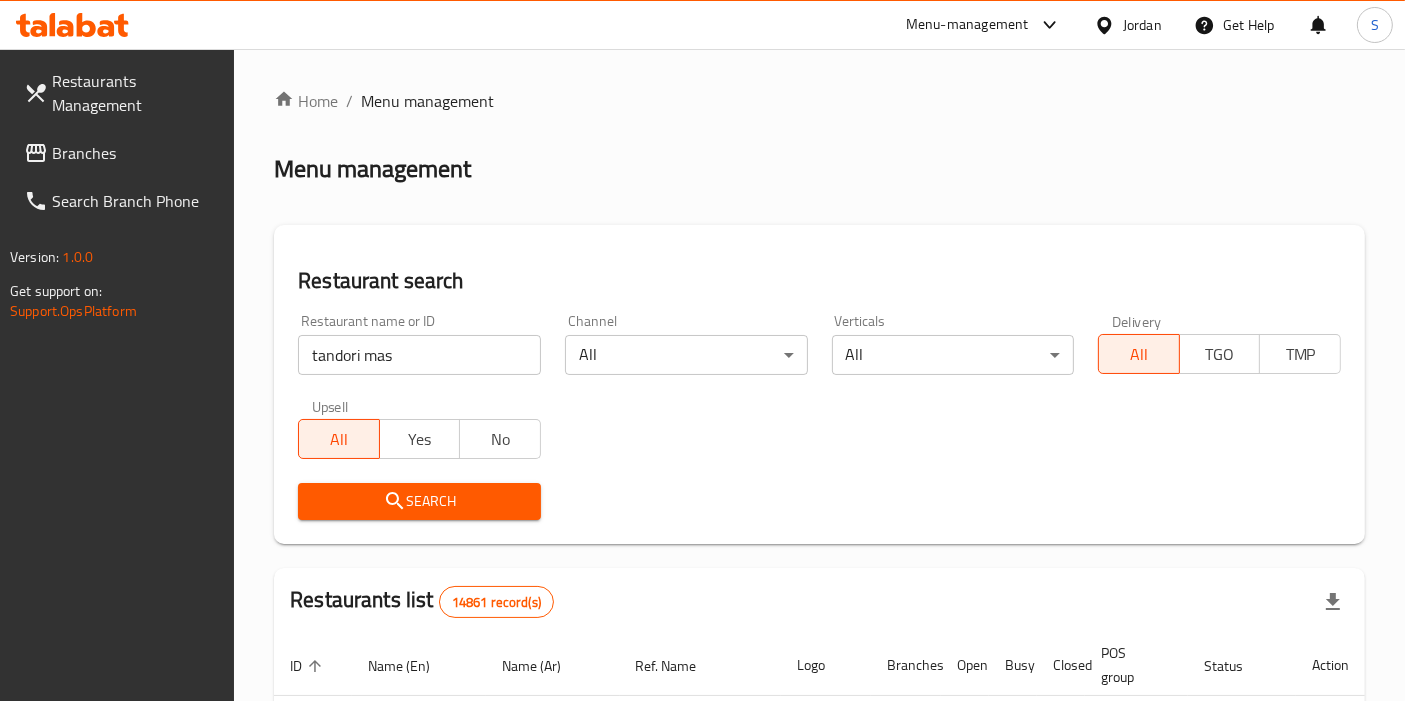 click 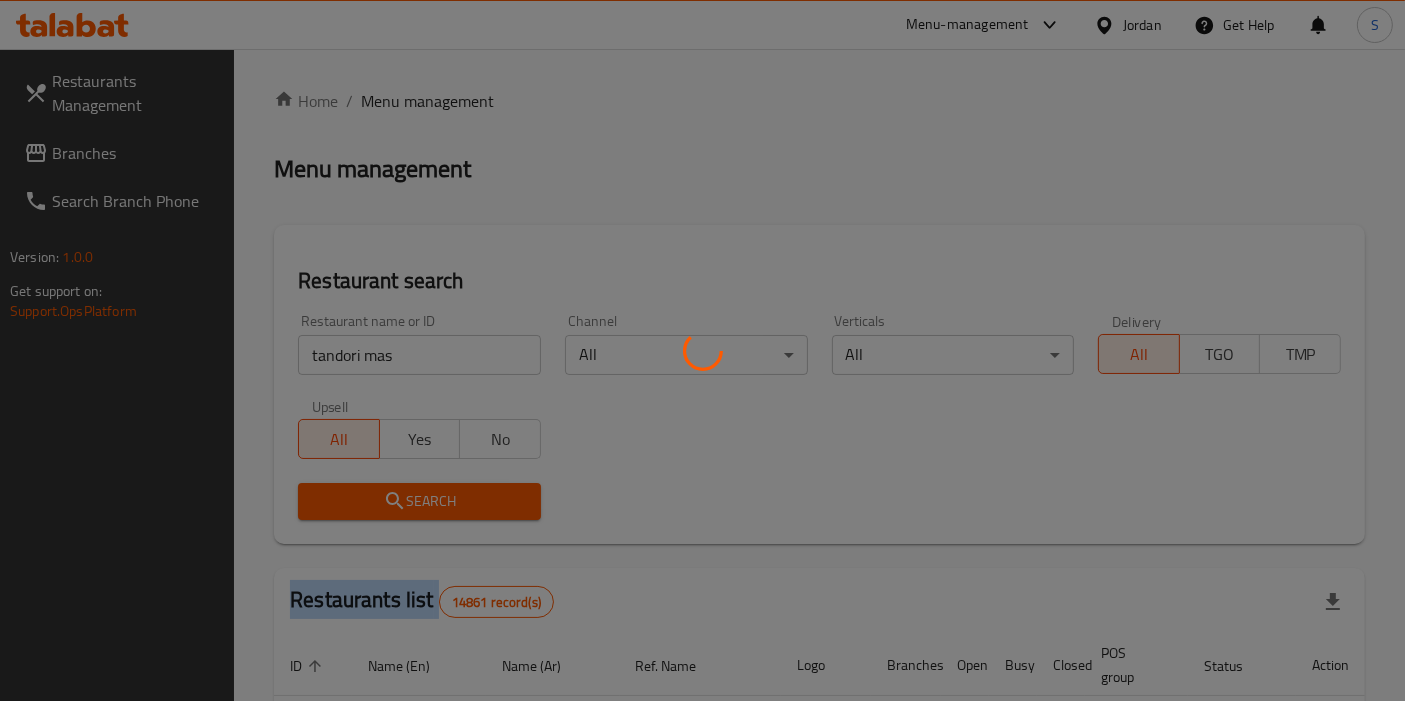 click at bounding box center (702, 350) 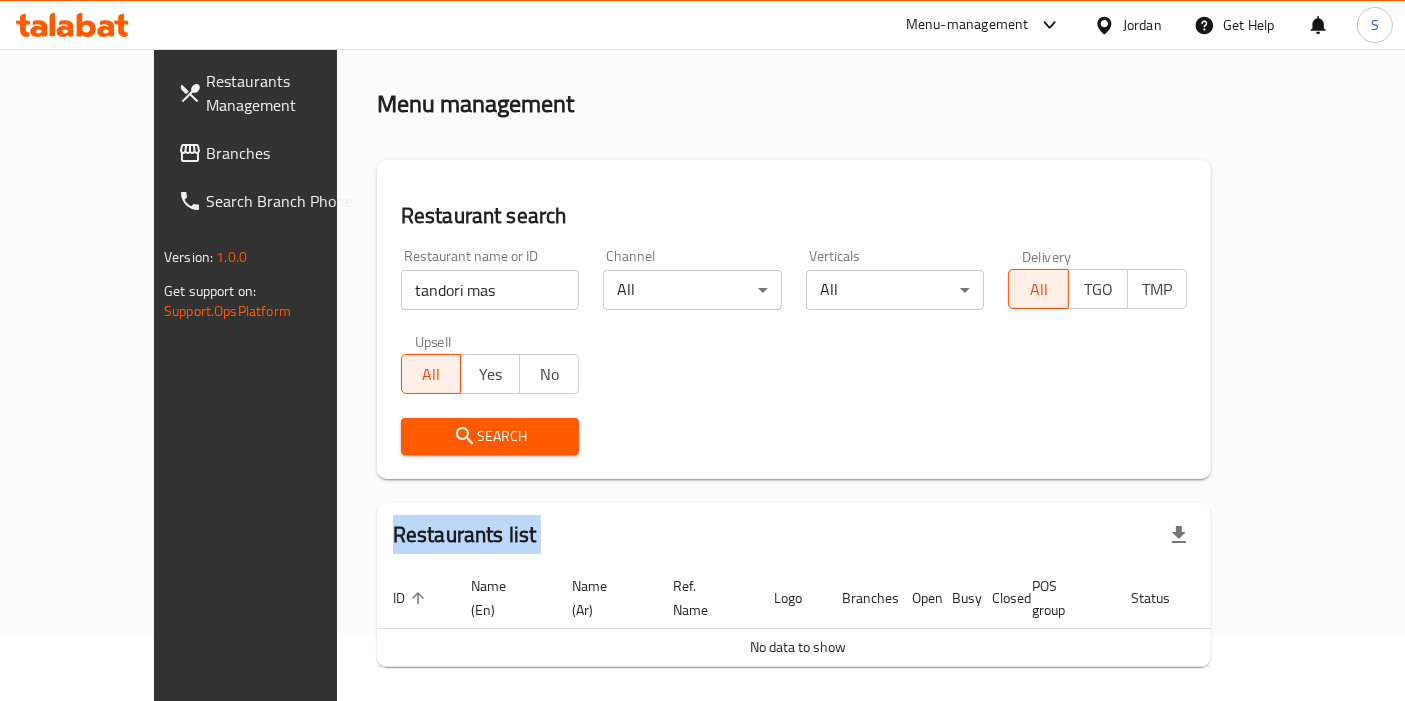scroll, scrollTop: 114, scrollLeft: 0, axis: vertical 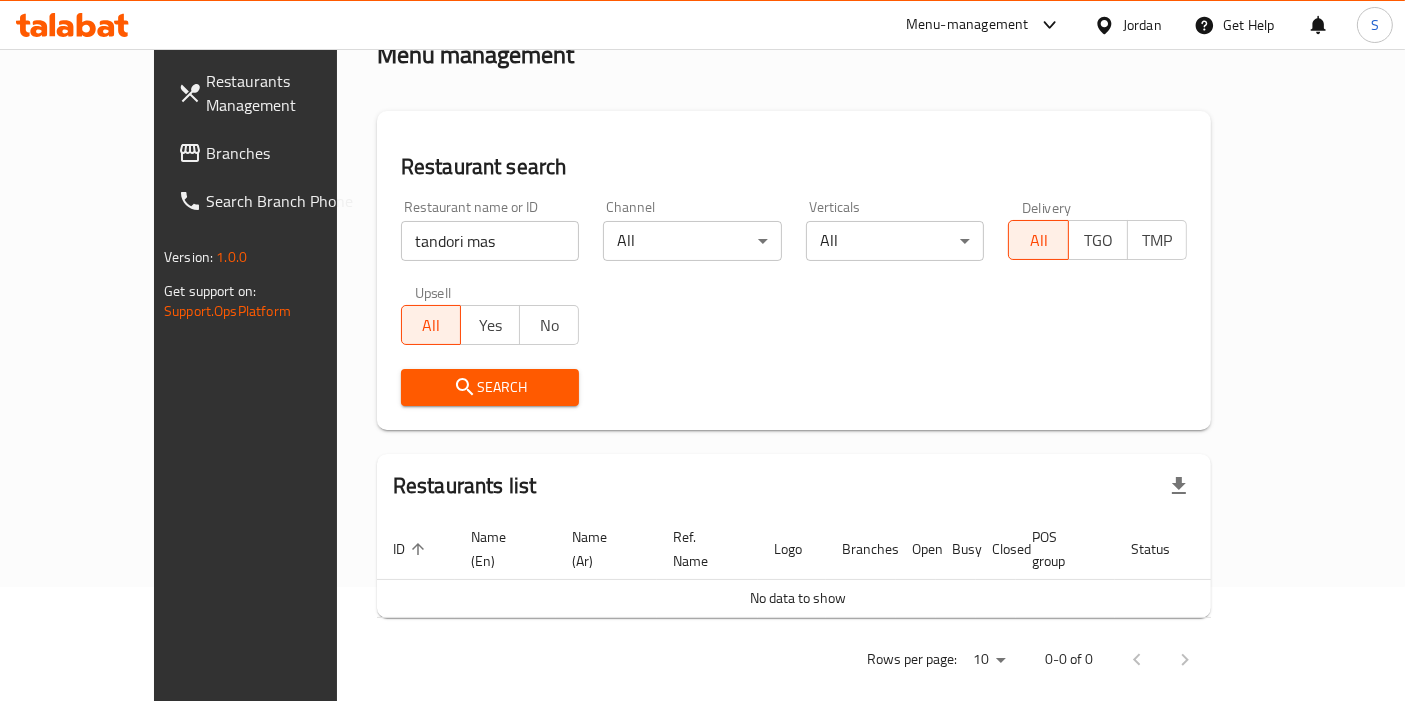 drag, startPoint x: 394, startPoint y: 261, endPoint x: 382, endPoint y: 241, distance: 23.323807 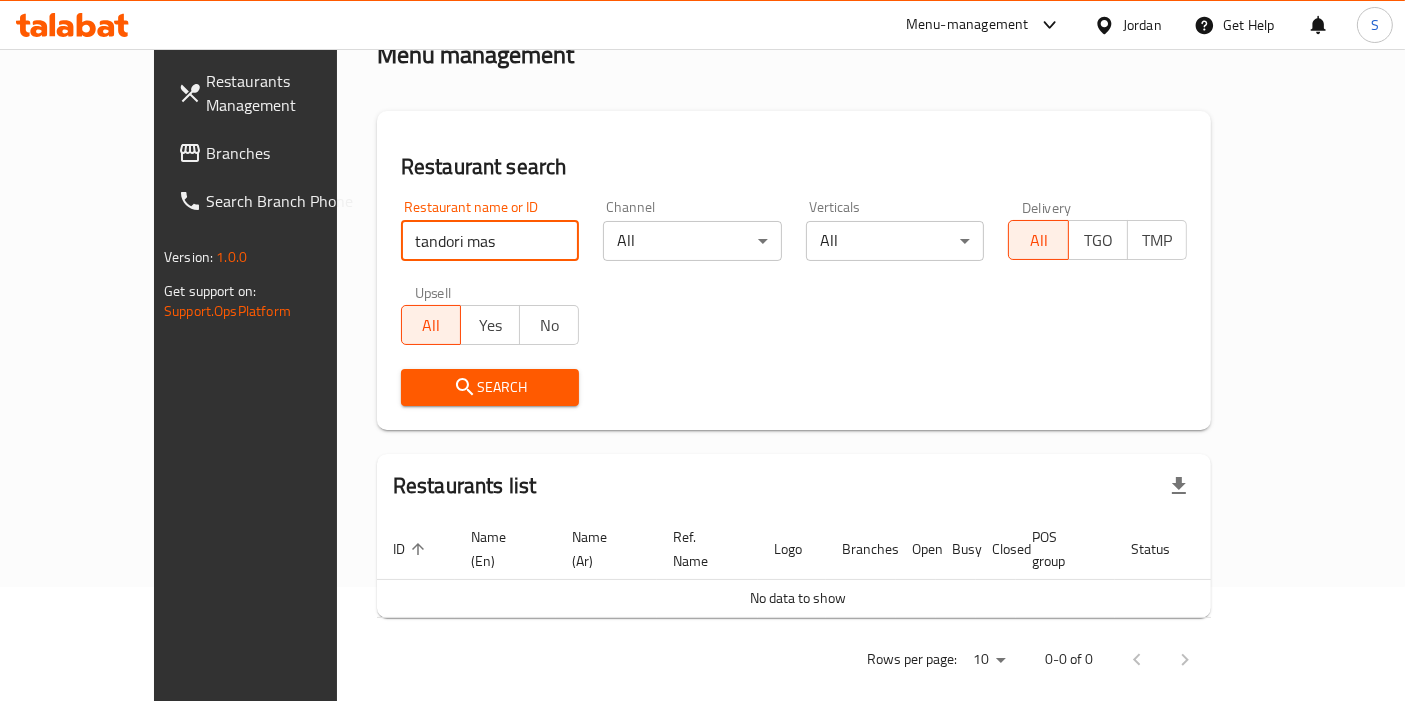 click on "tandori mas" at bounding box center [490, 241] 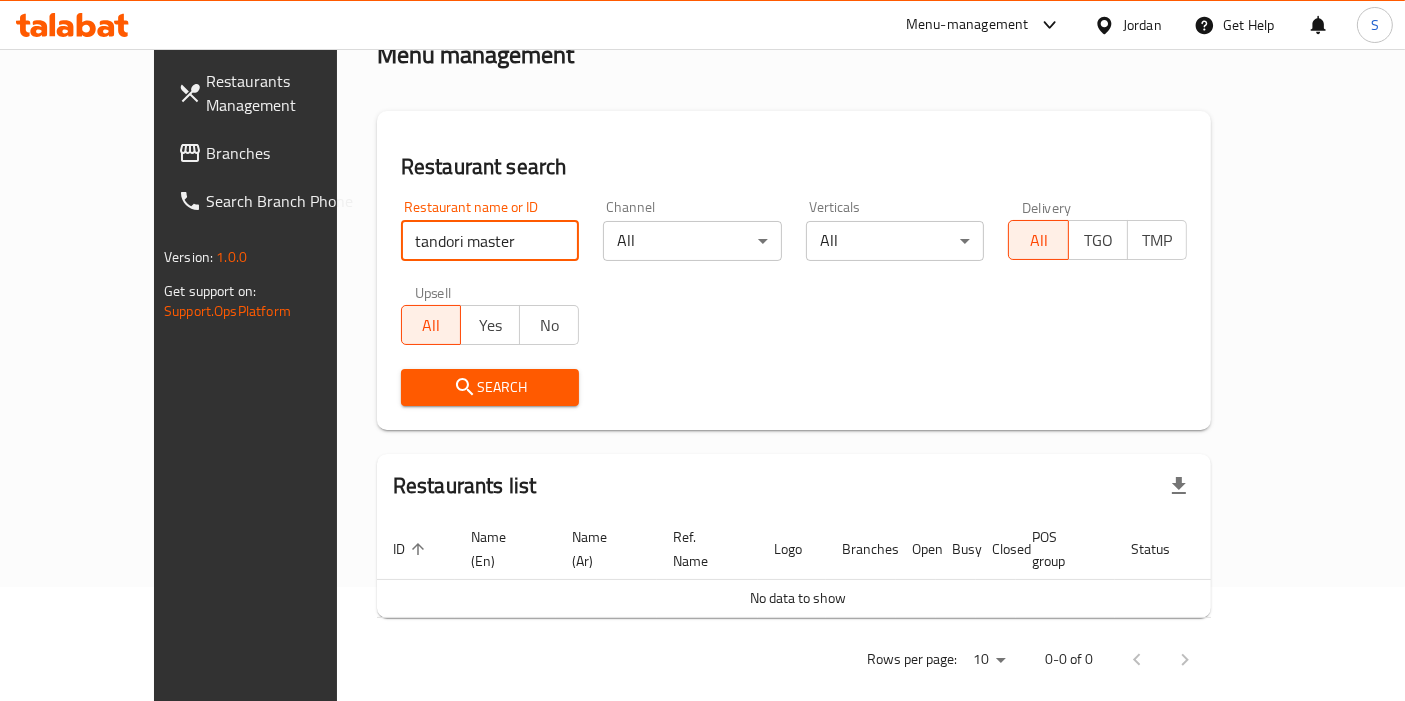 click on "Search" at bounding box center (490, 387) 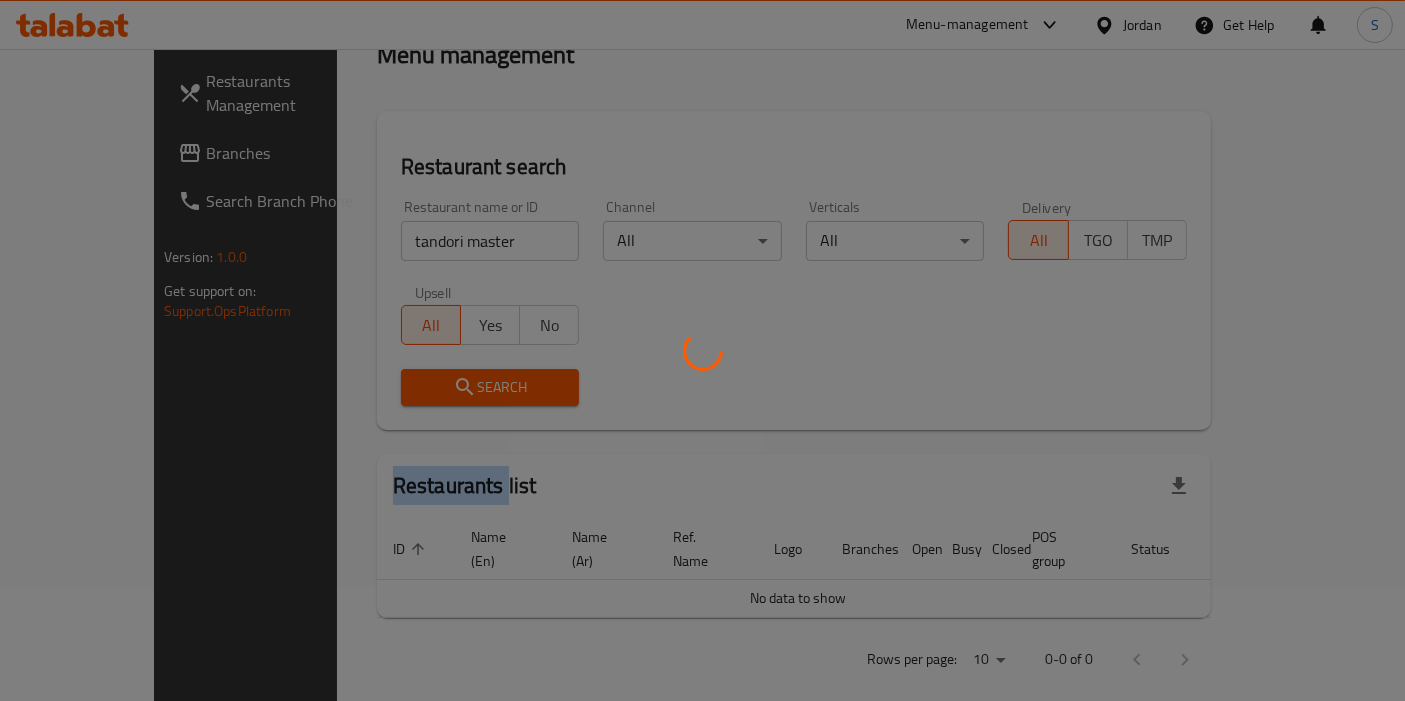 click at bounding box center (702, 350) 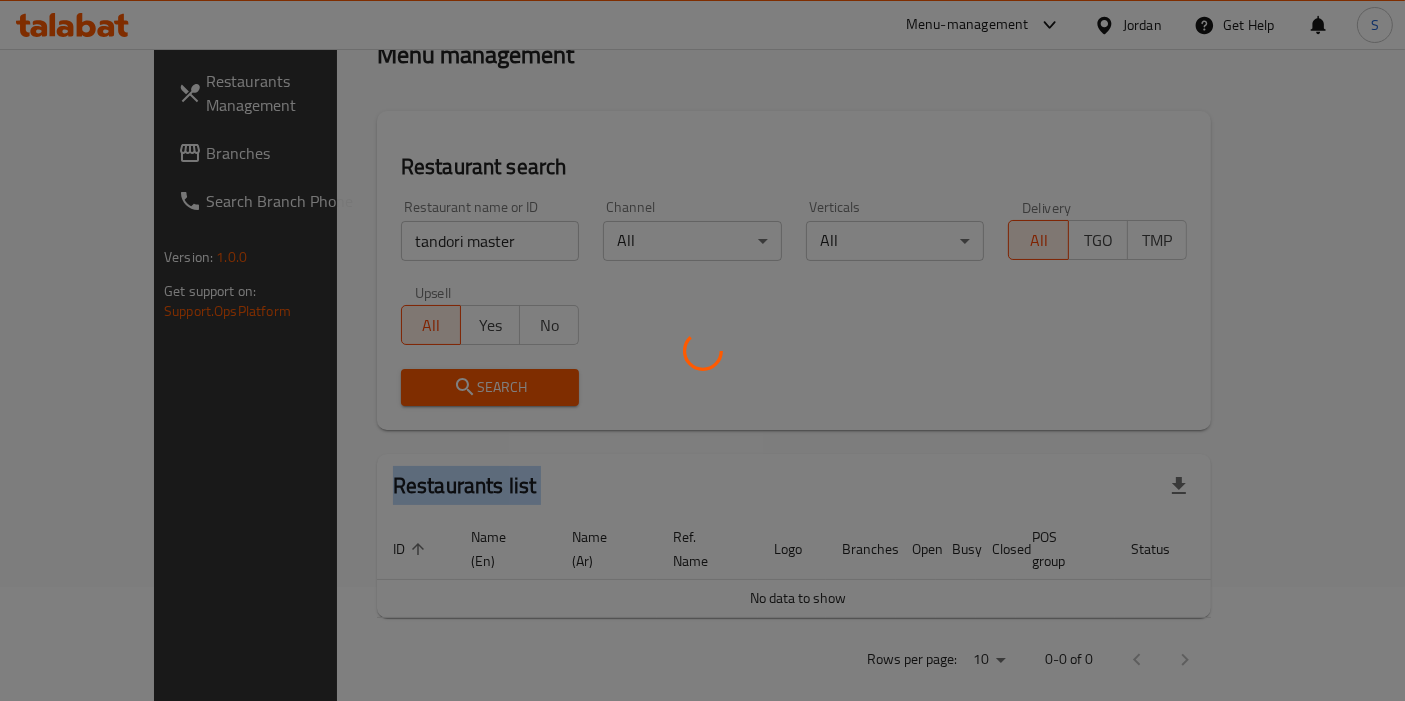 click at bounding box center [702, 350] 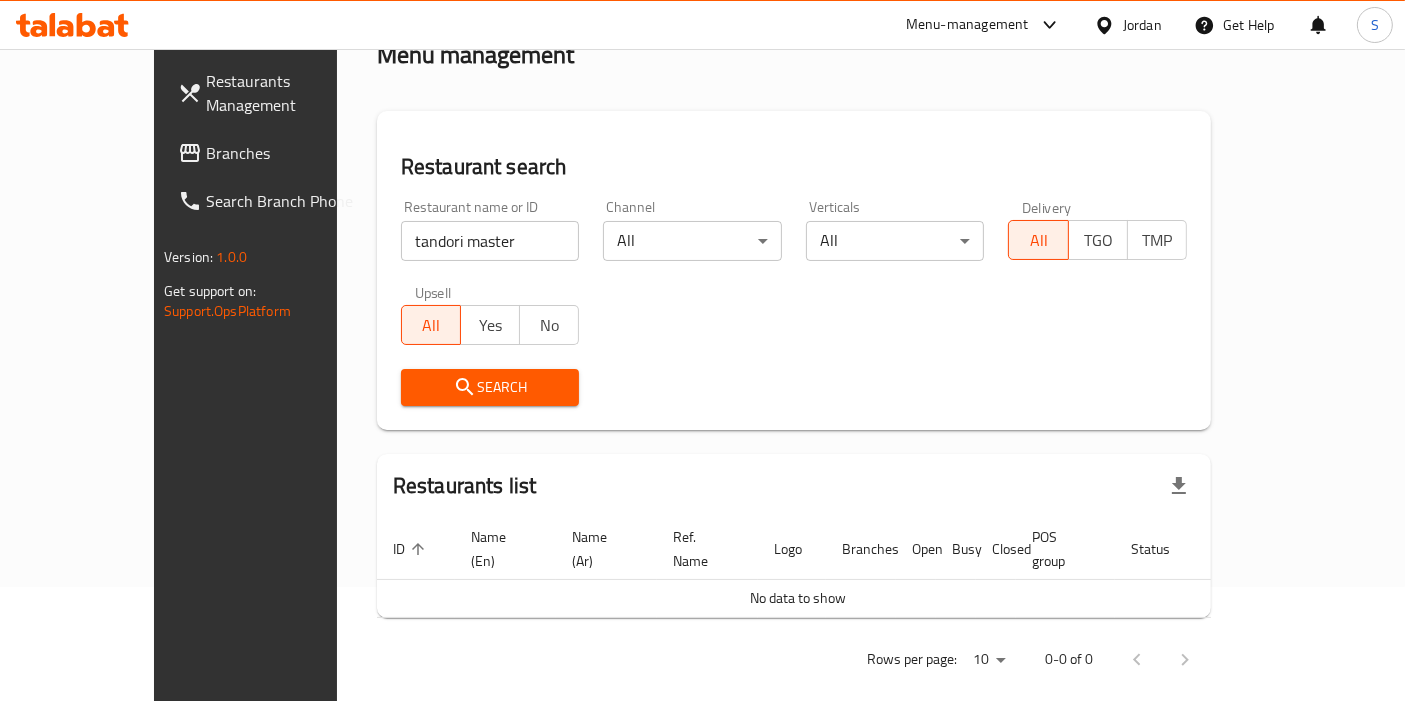 click on "tandori master" at bounding box center [490, 241] 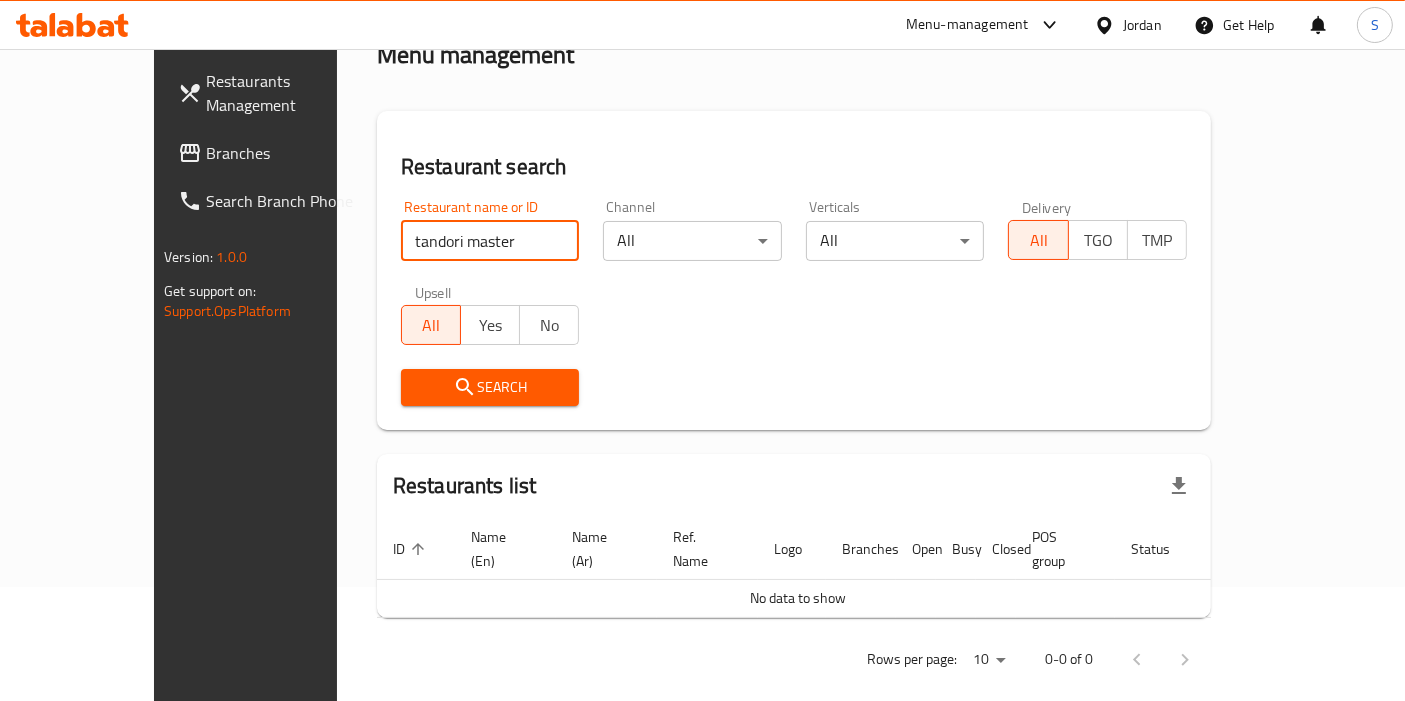 click on "tandori master" at bounding box center (490, 241) 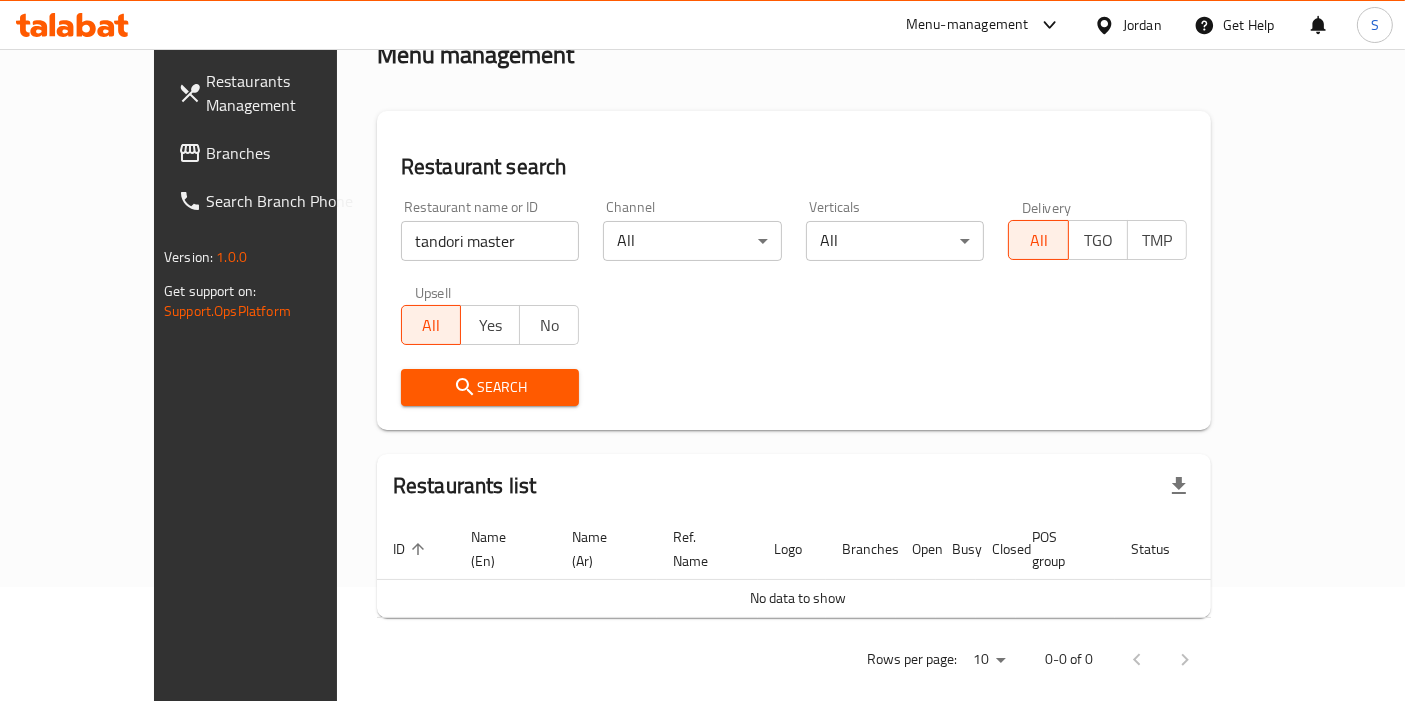click on "Upsell All Yes No" at bounding box center [490, 315] 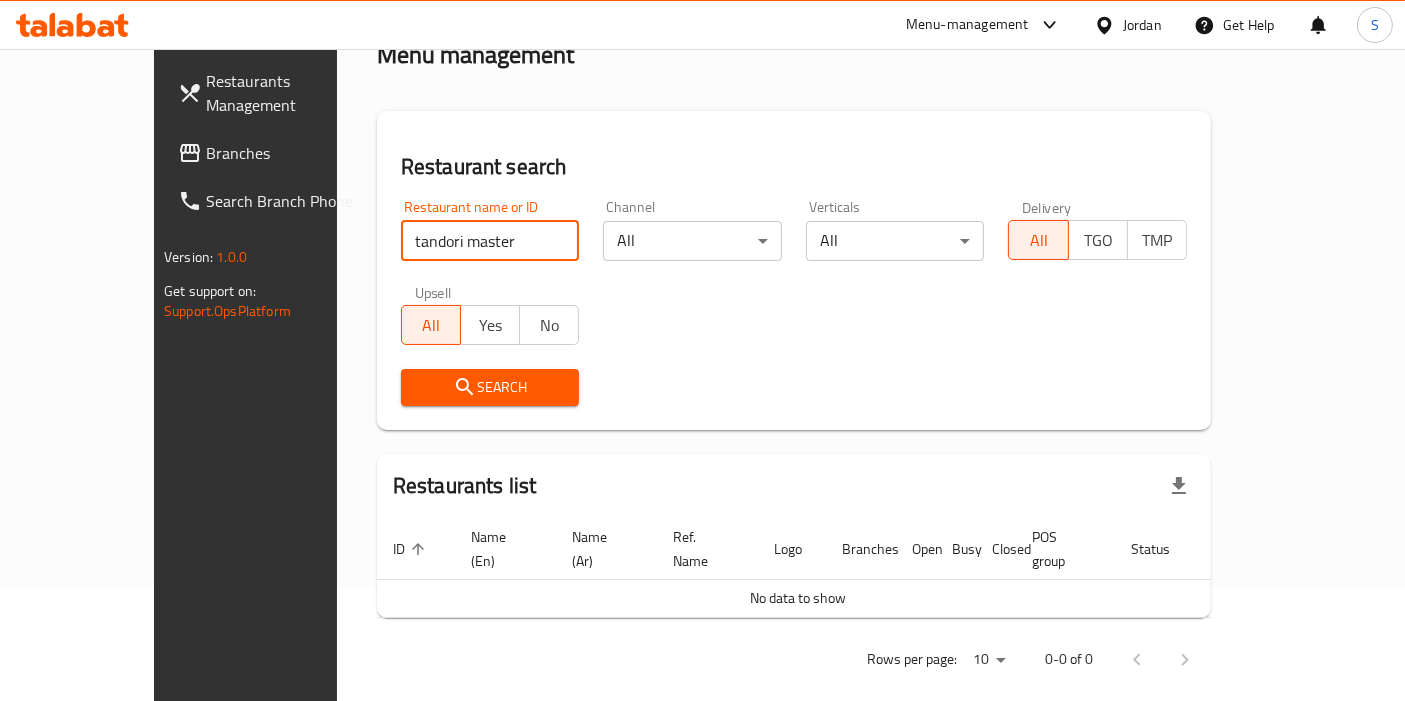 click on "tandori master" at bounding box center [490, 241] 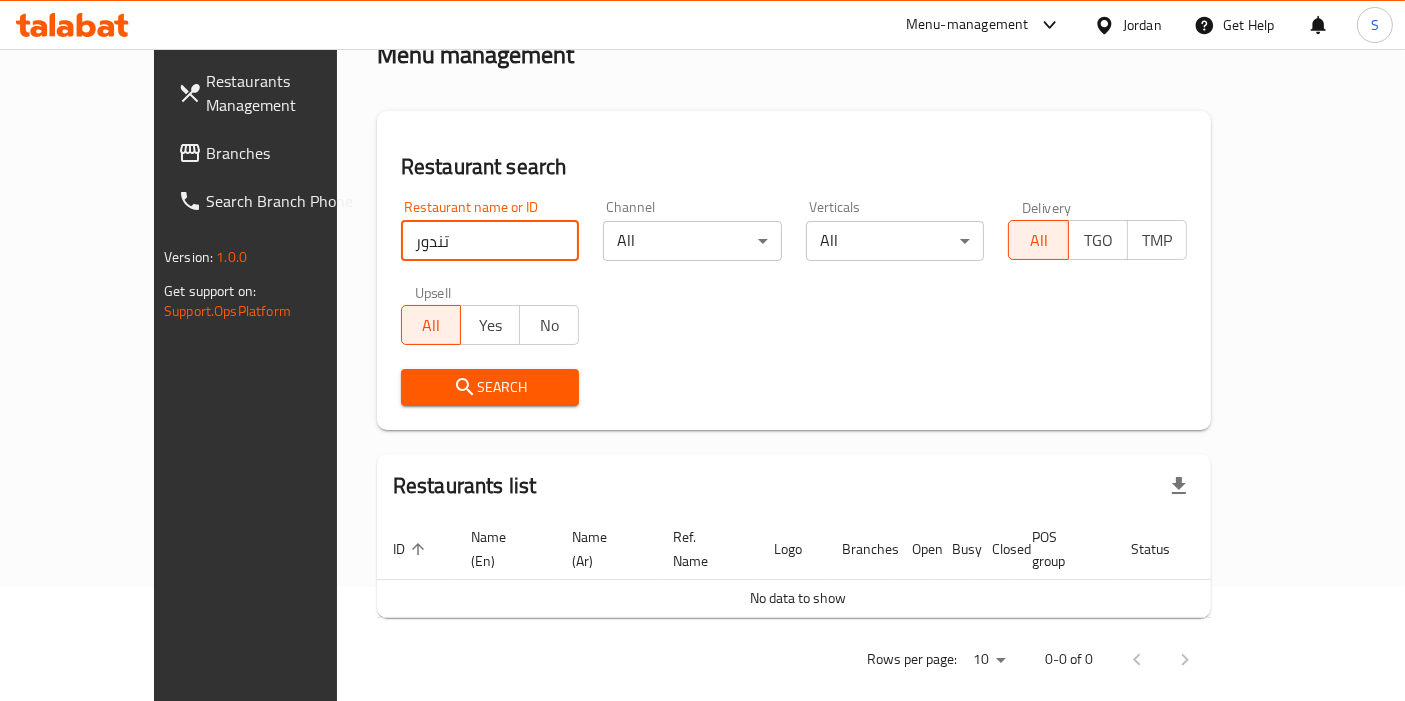 type on "تندوري ماستر" 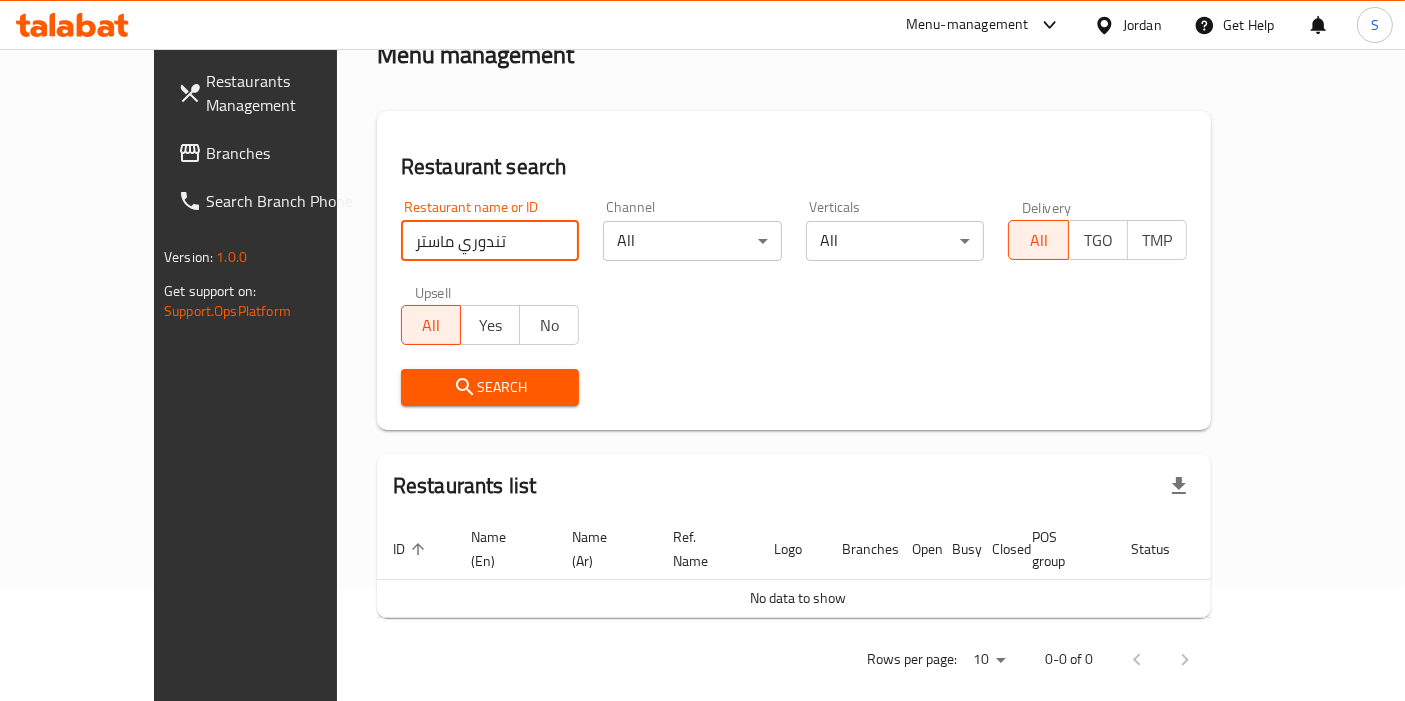click on "Search" at bounding box center (490, 387) 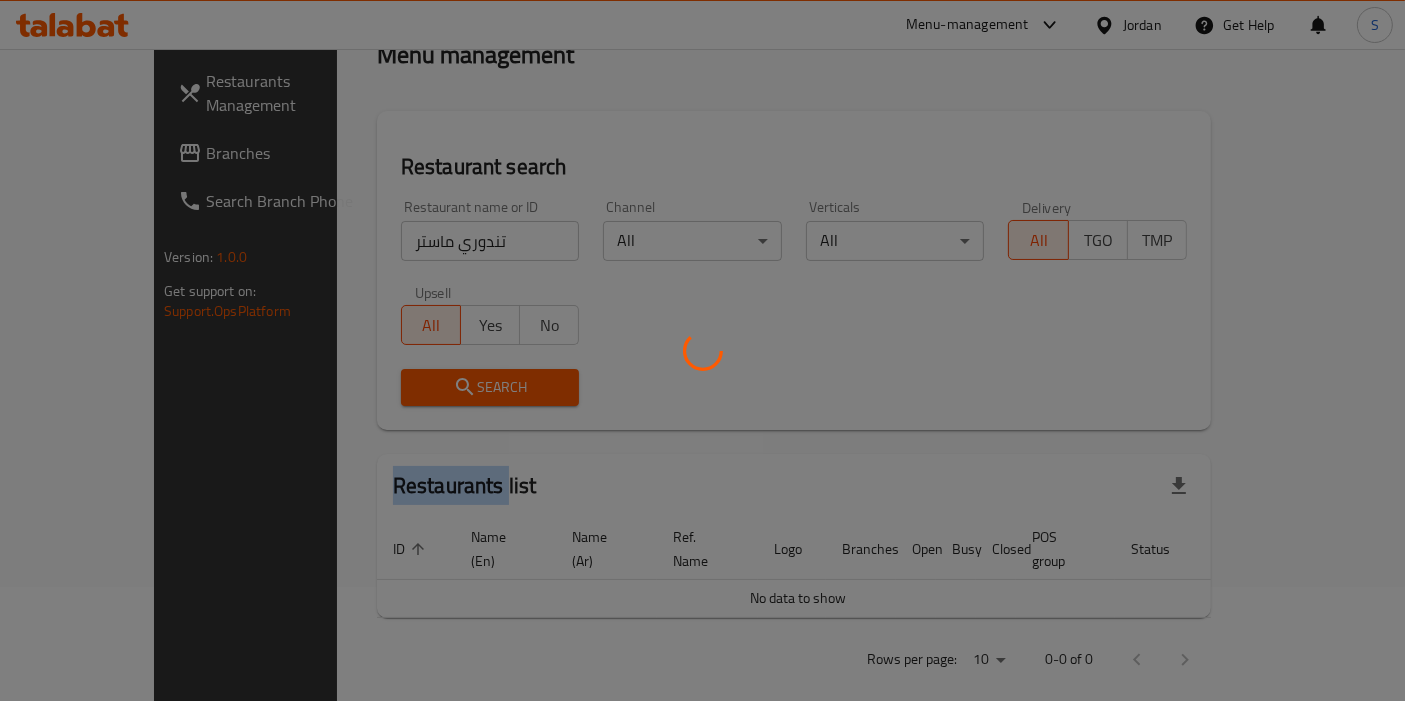 click at bounding box center (702, 350) 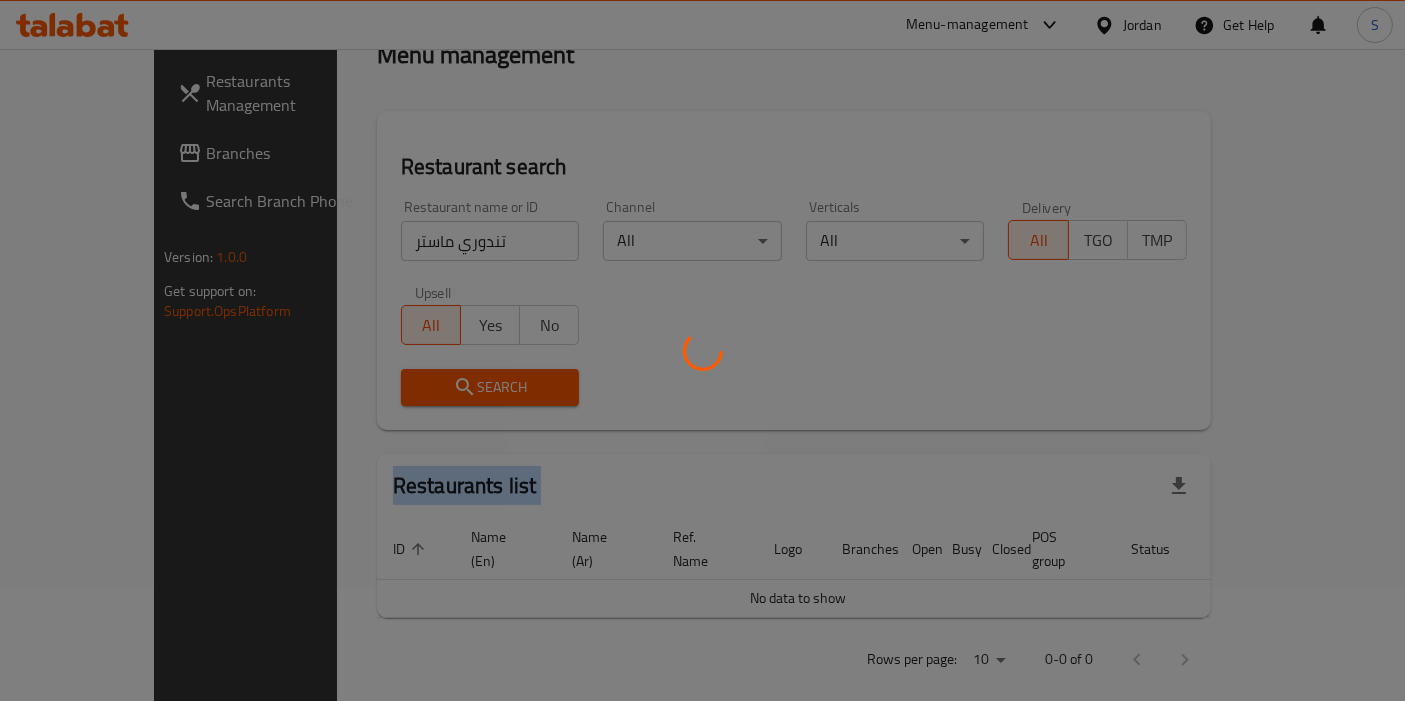 click at bounding box center [702, 350] 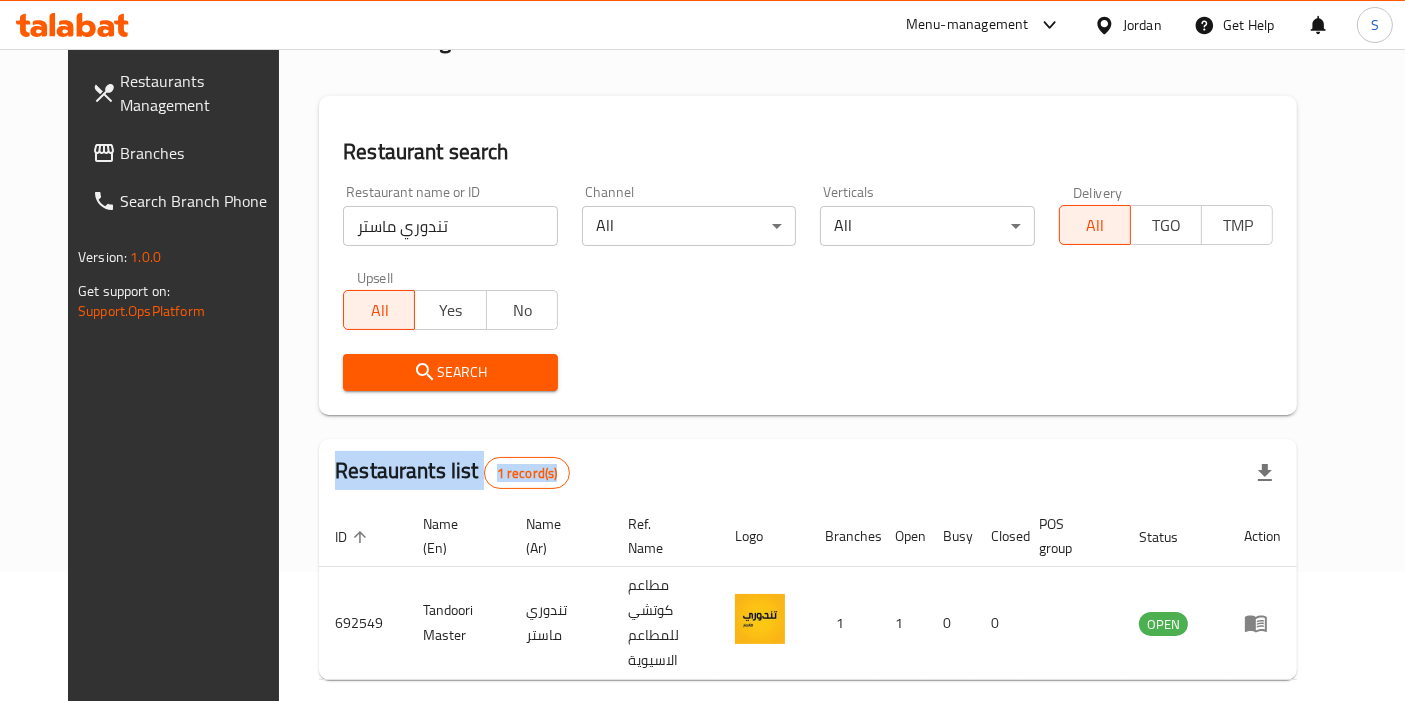 scroll, scrollTop: 173, scrollLeft: 0, axis: vertical 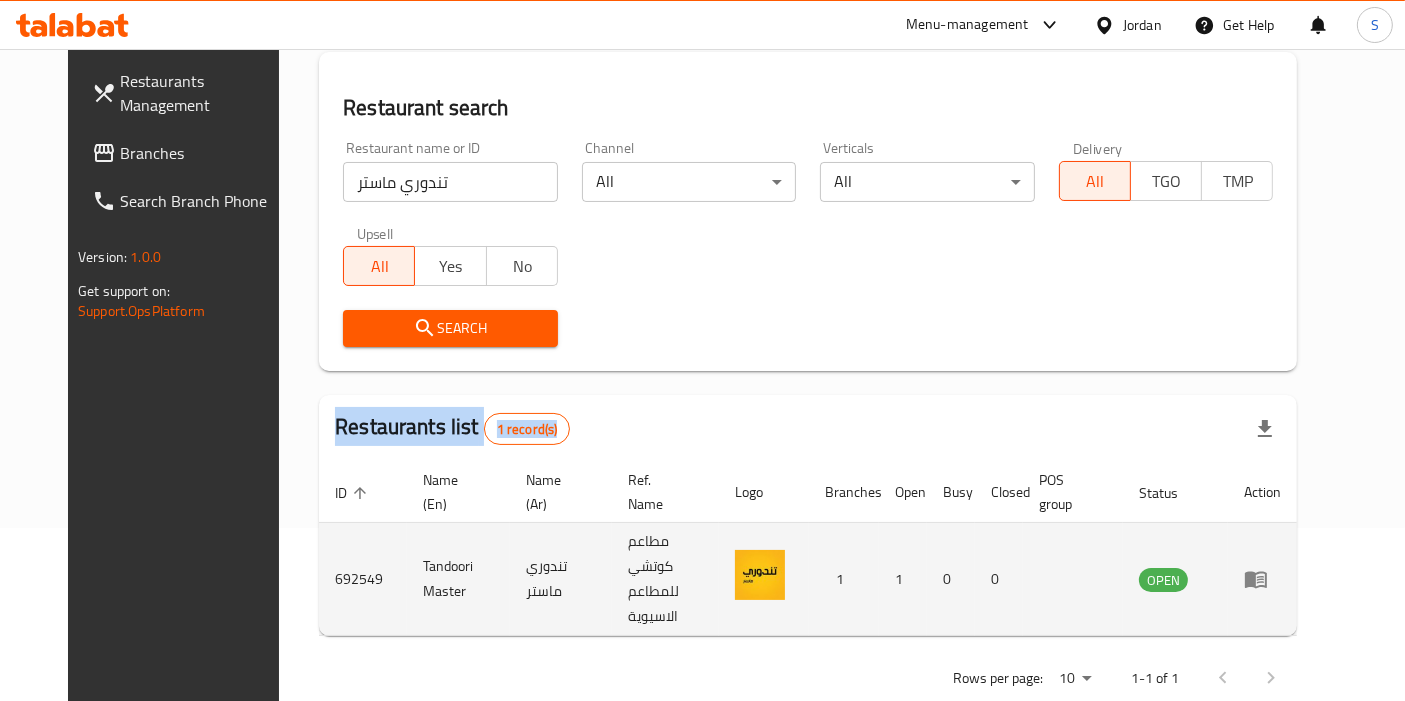 click 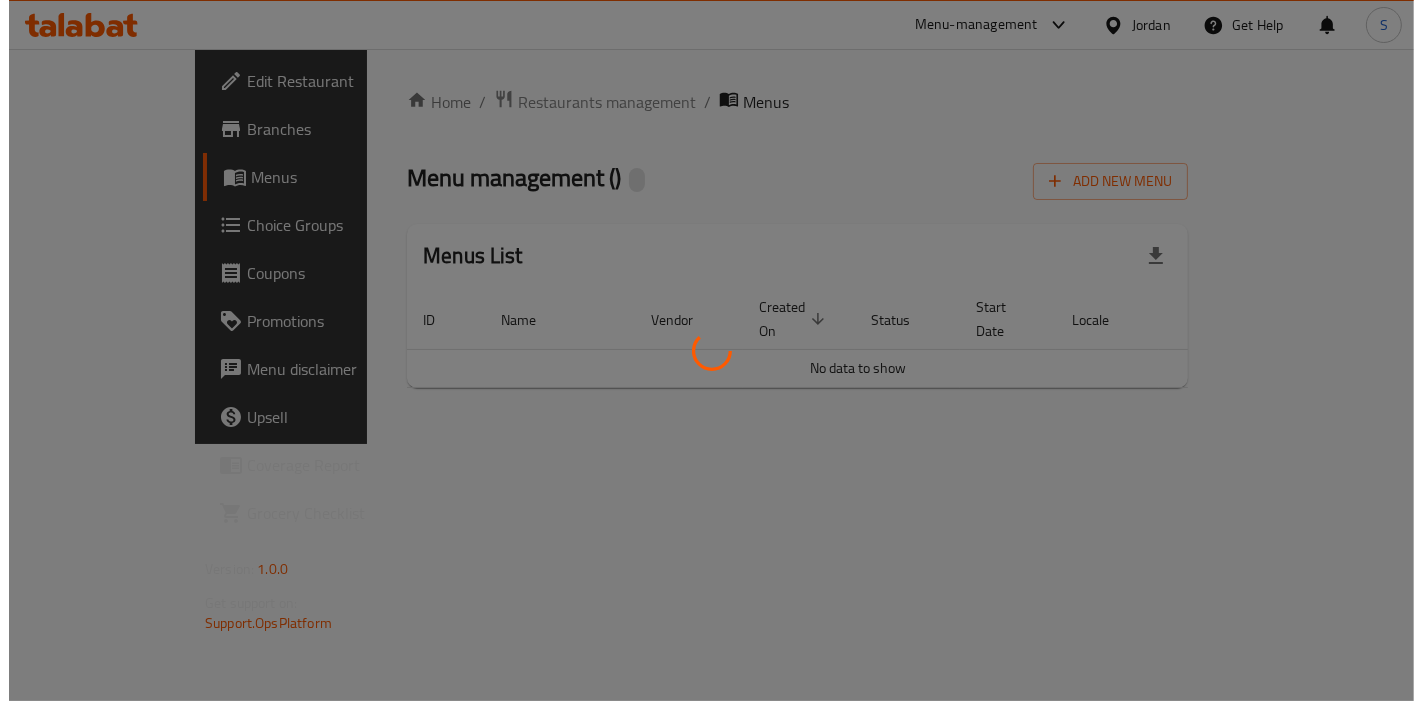 scroll, scrollTop: 0, scrollLeft: 0, axis: both 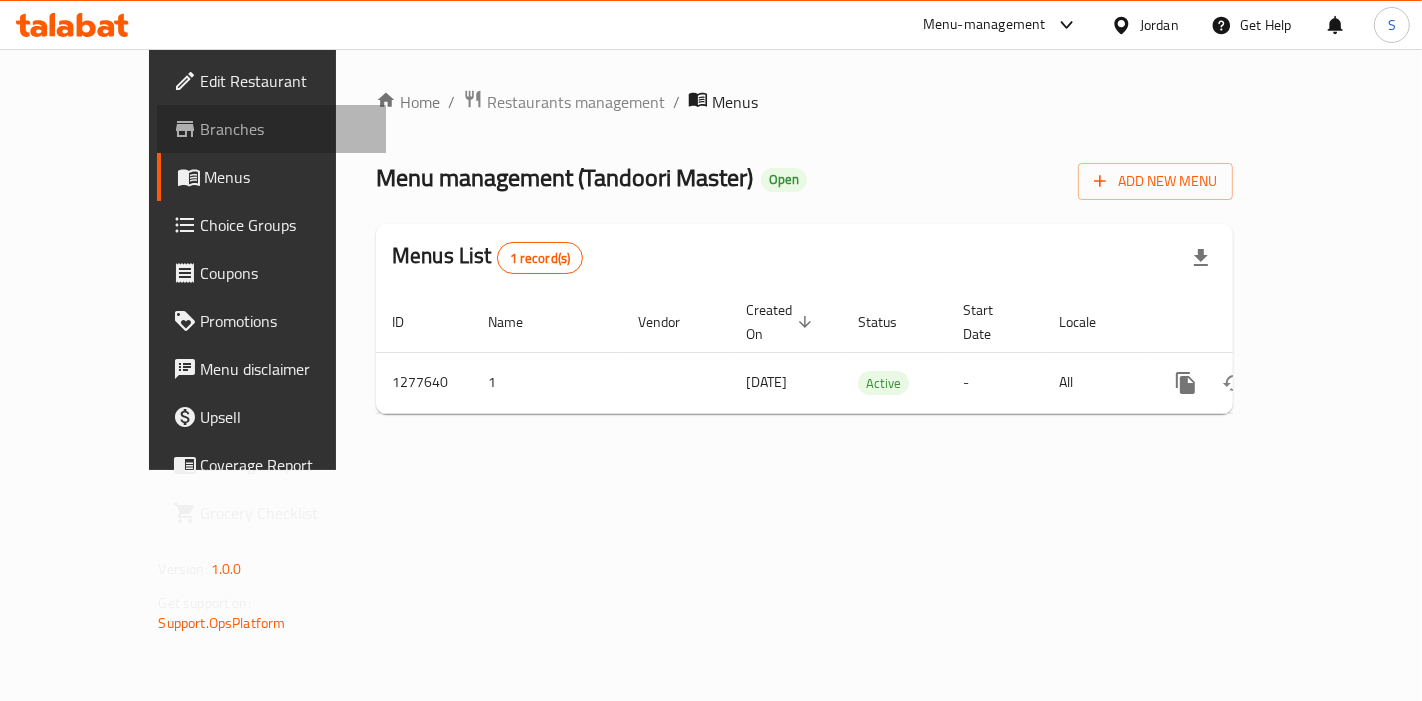 click on "Branches" at bounding box center (285, 129) 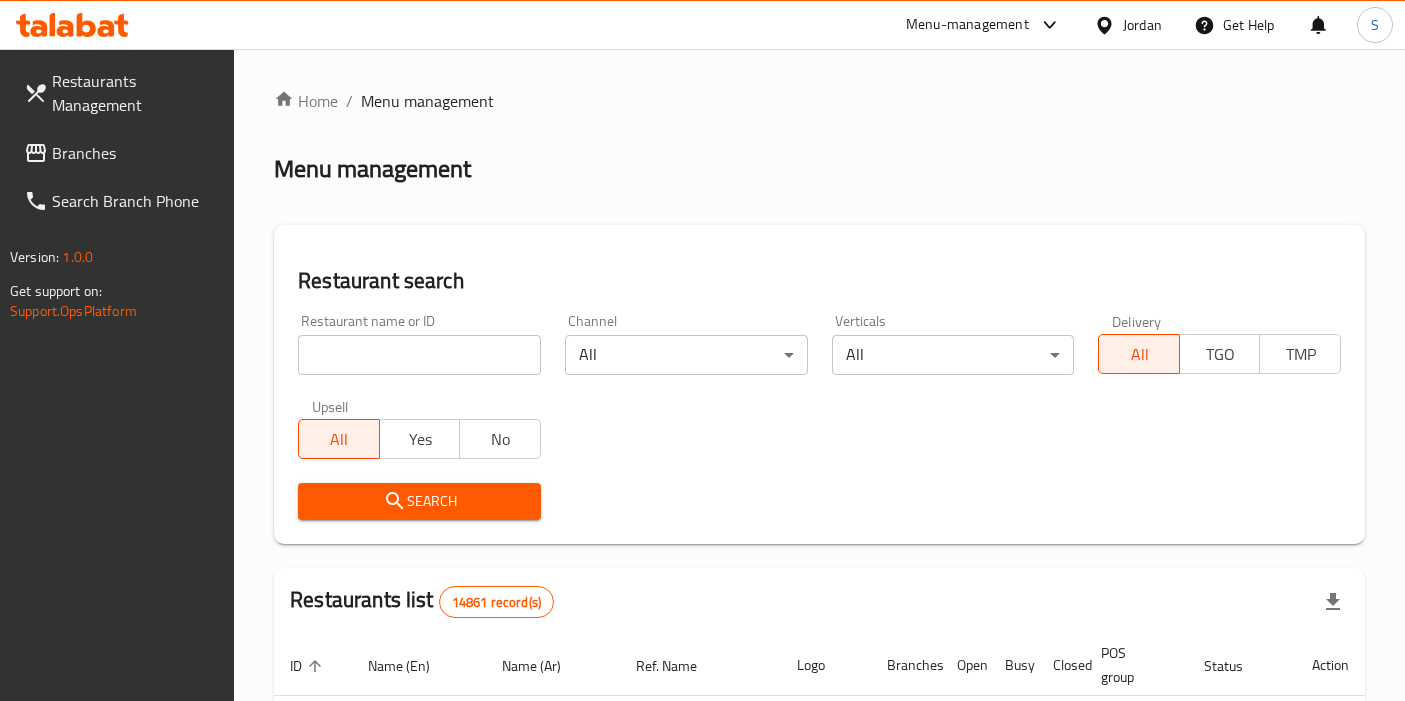 scroll, scrollTop: 0, scrollLeft: 0, axis: both 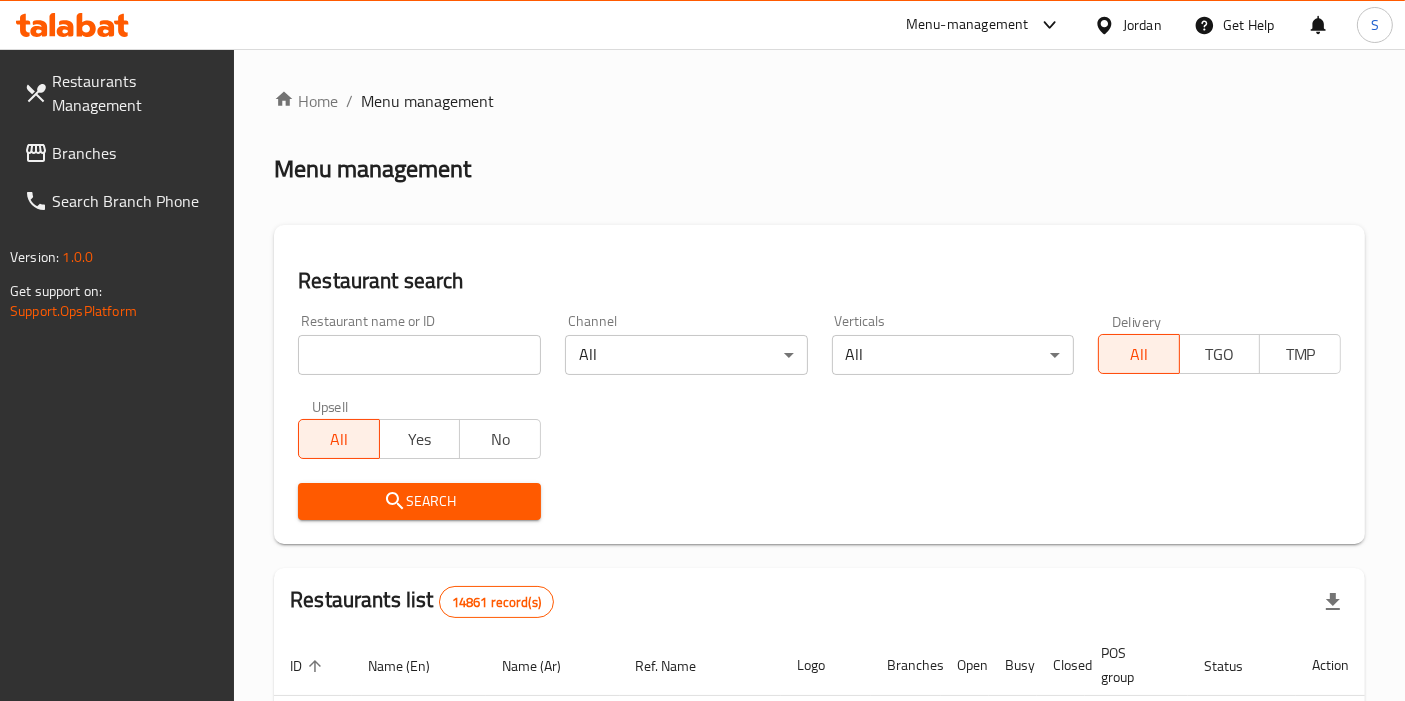 click on "Menu-management" at bounding box center (967, 25) 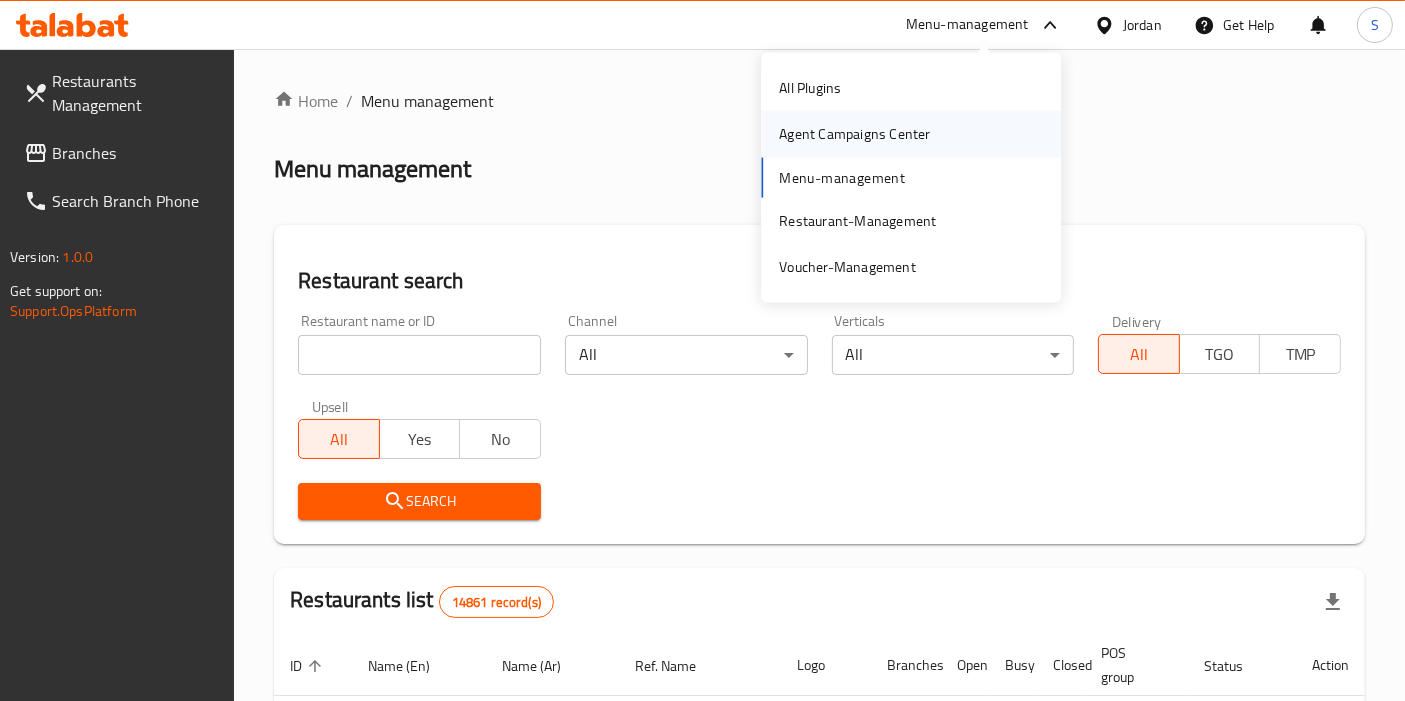 click on "Agent Campaigns Center" at bounding box center (854, 134) 